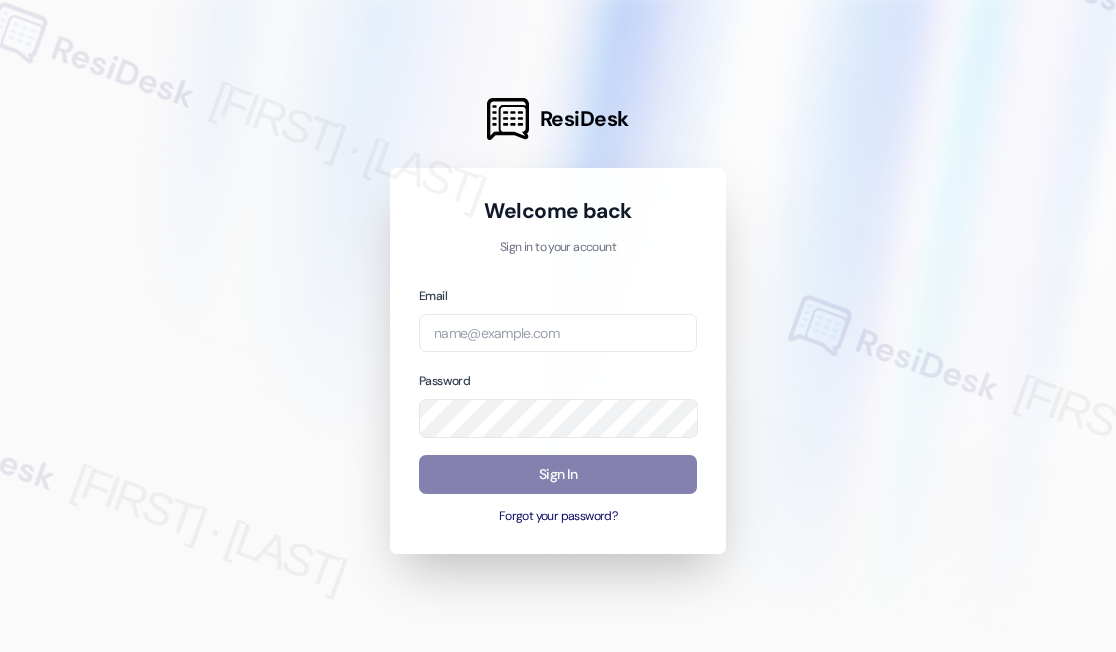 scroll, scrollTop: 0, scrollLeft: 0, axis: both 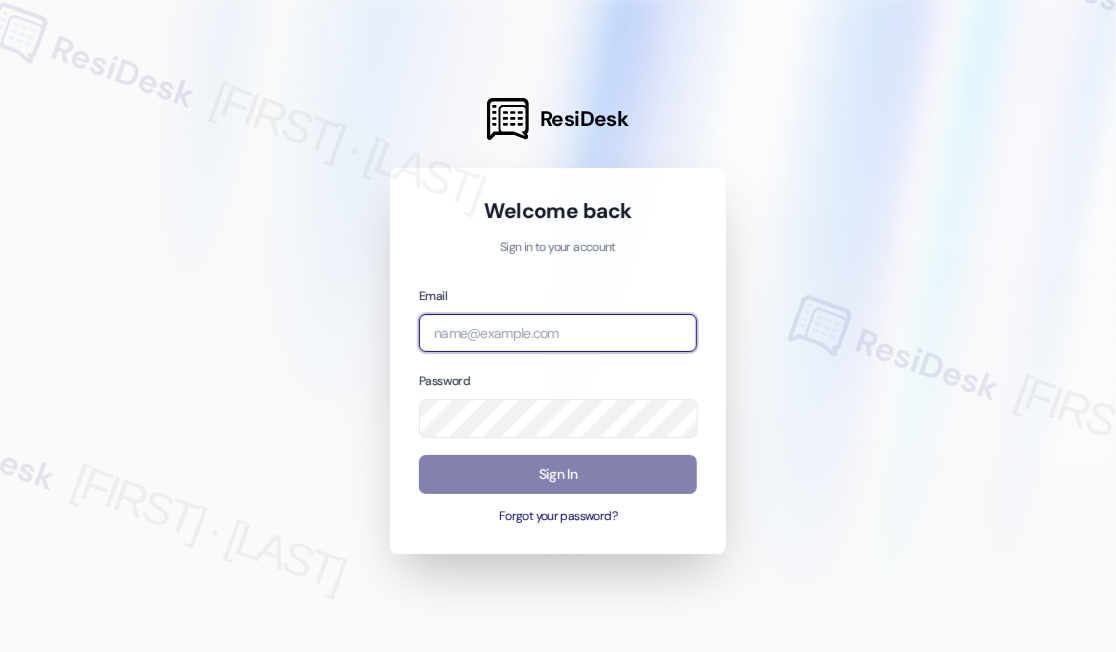 click at bounding box center (558, 333) 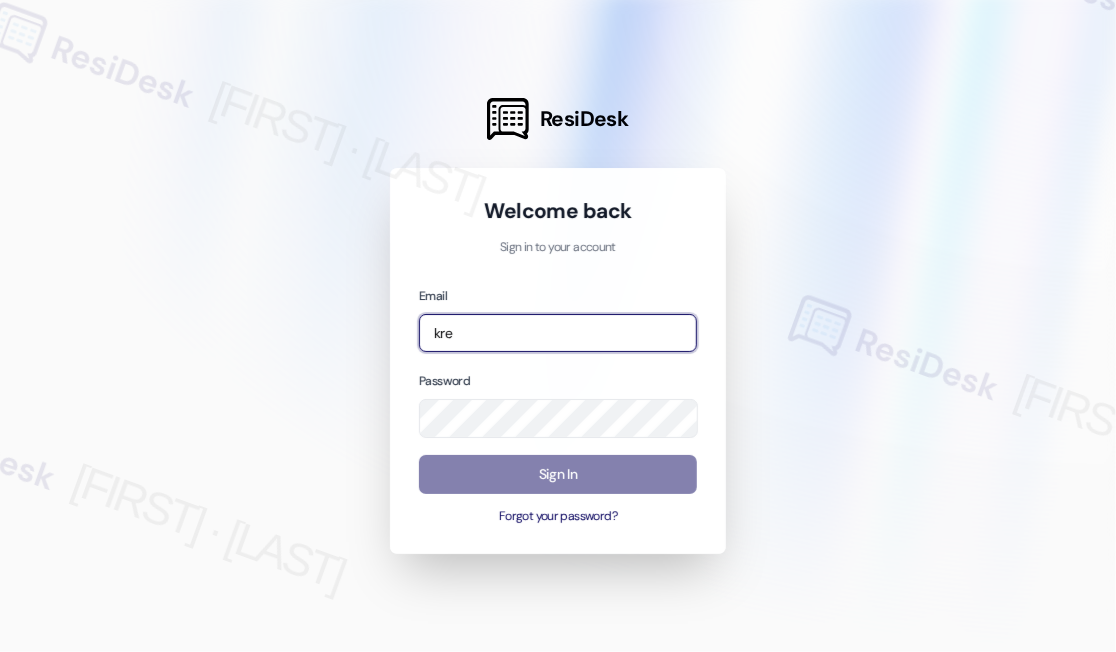 type on "[EMAIL]" 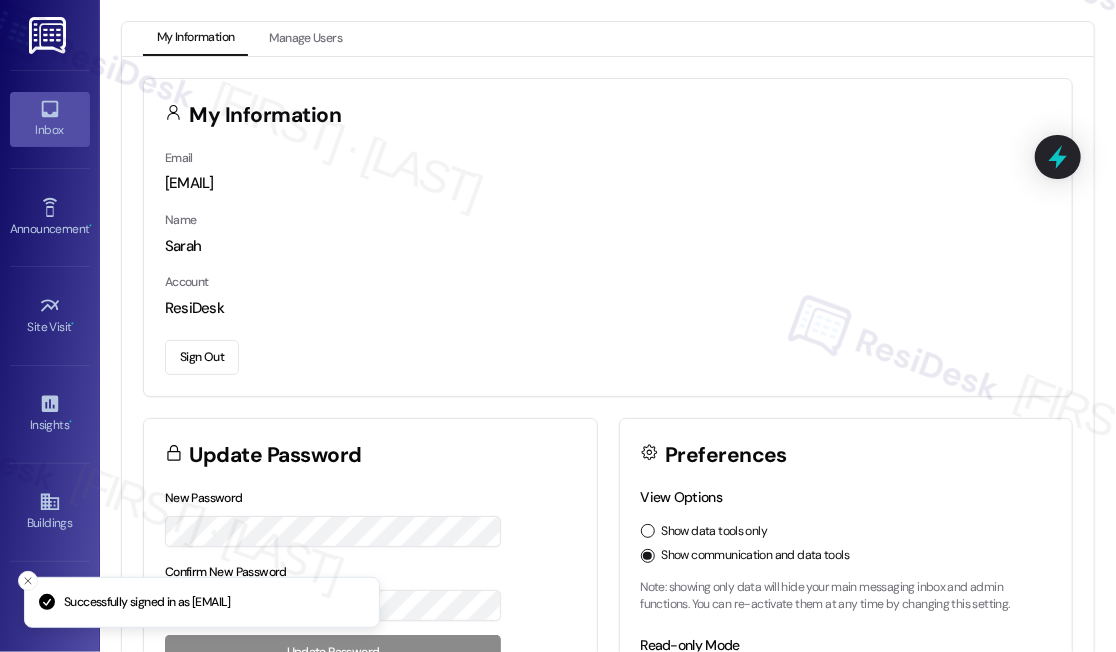 click on "Inbox" at bounding box center (50, 130) 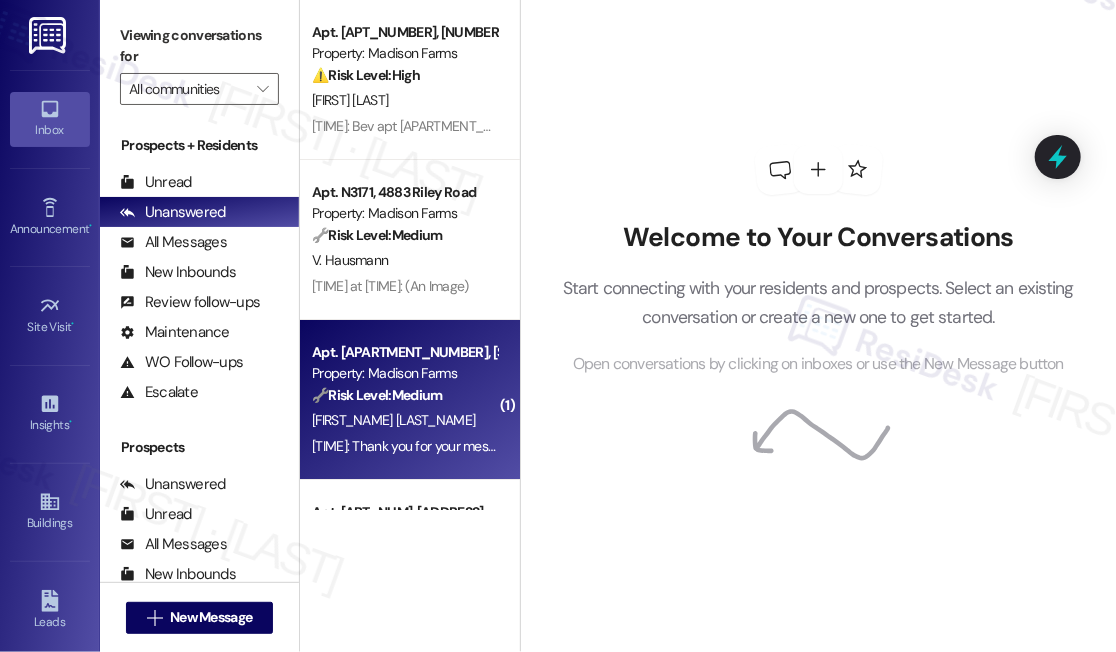 scroll, scrollTop: 90, scrollLeft: 0, axis: vertical 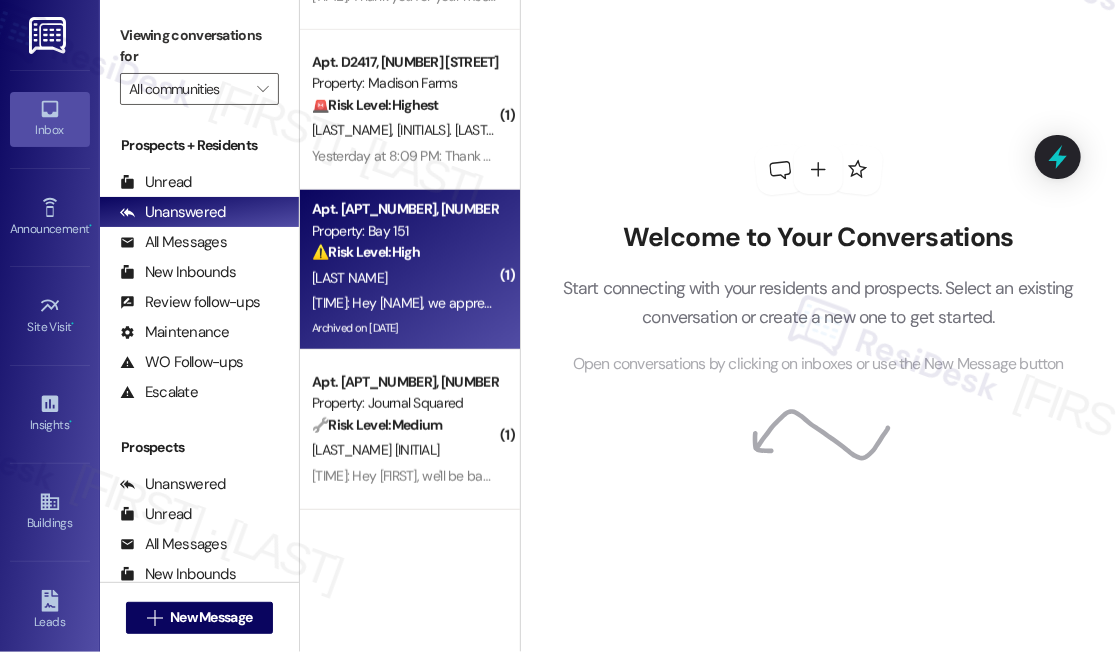 click on "[LAST NAME]" at bounding box center (404, 278) 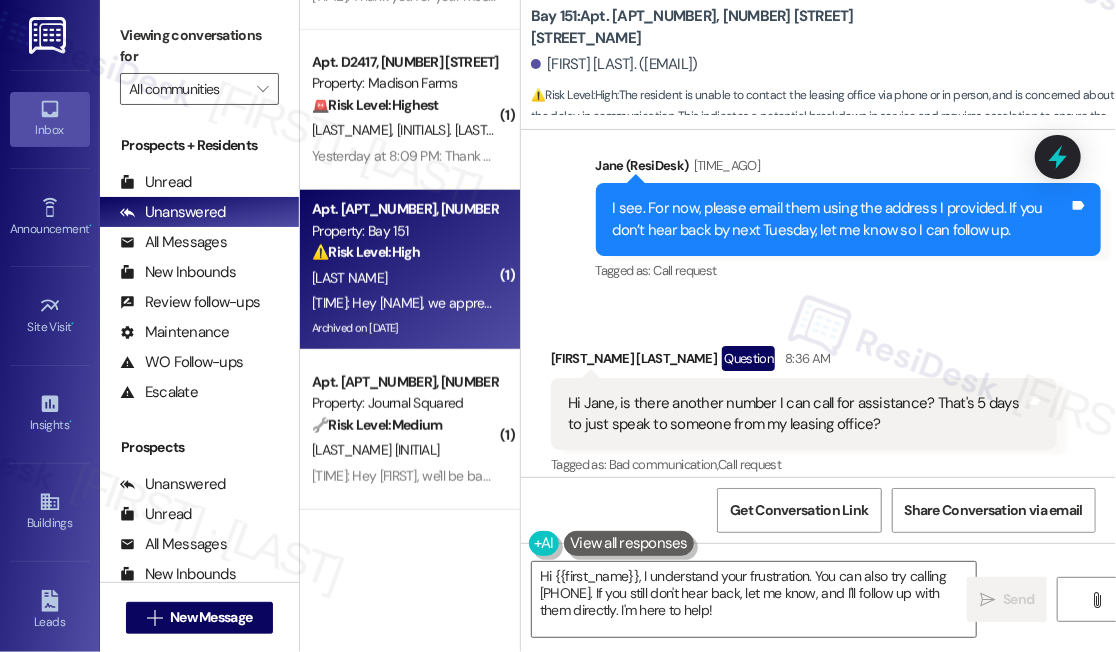 scroll, scrollTop: 84143, scrollLeft: 0, axis: vertical 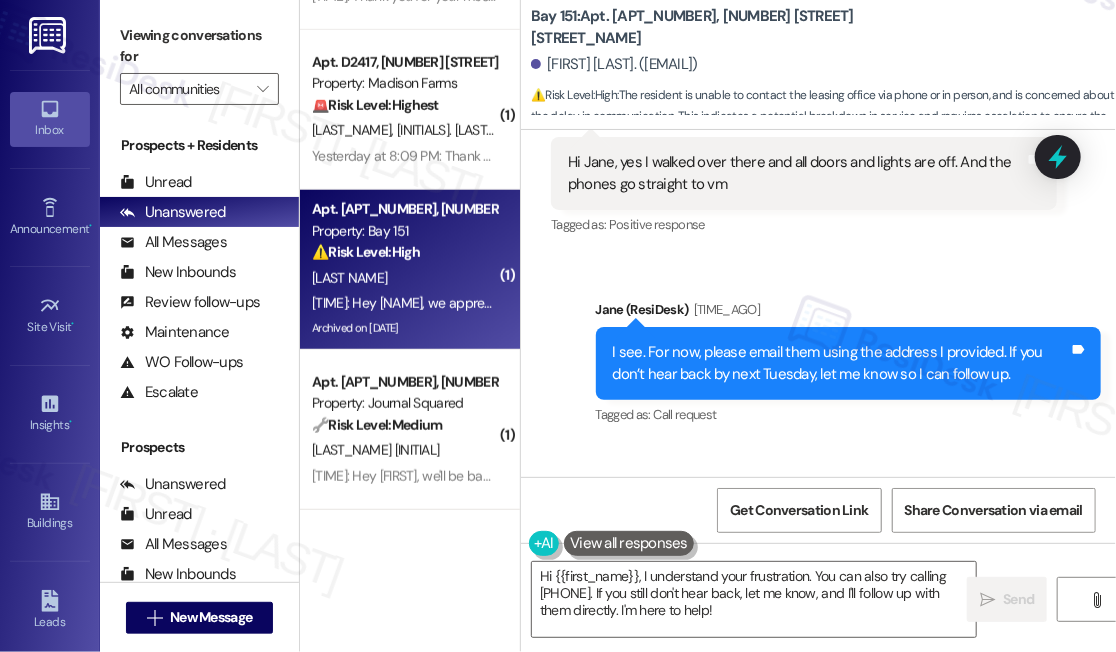 click at bounding box center [865, 650] 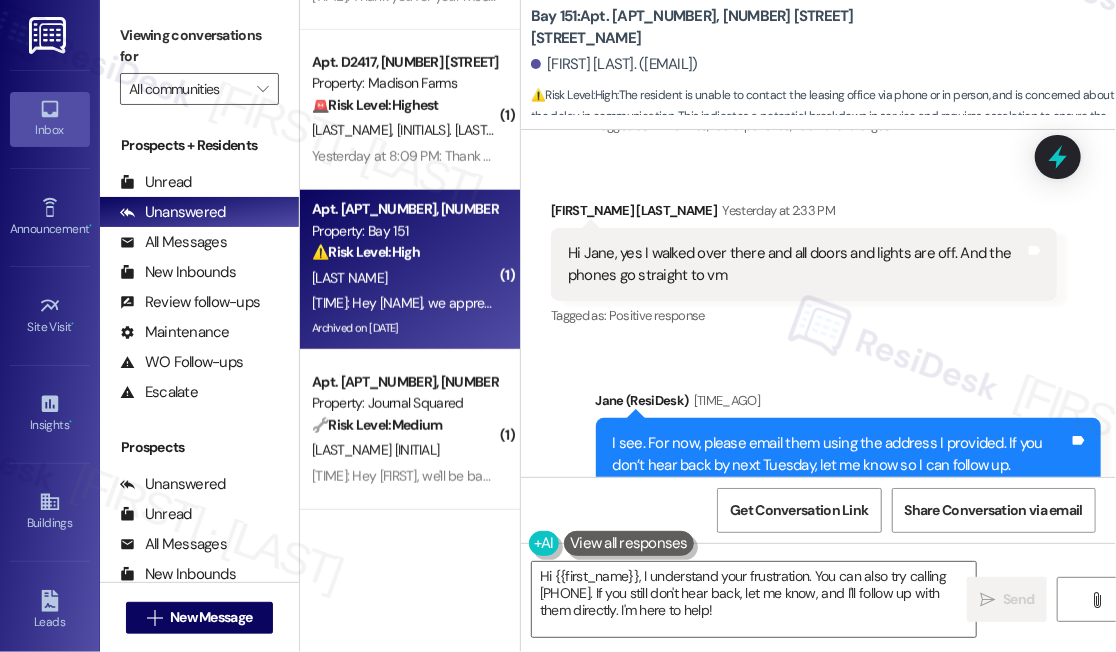 scroll, scrollTop: 83961, scrollLeft: 0, axis: vertical 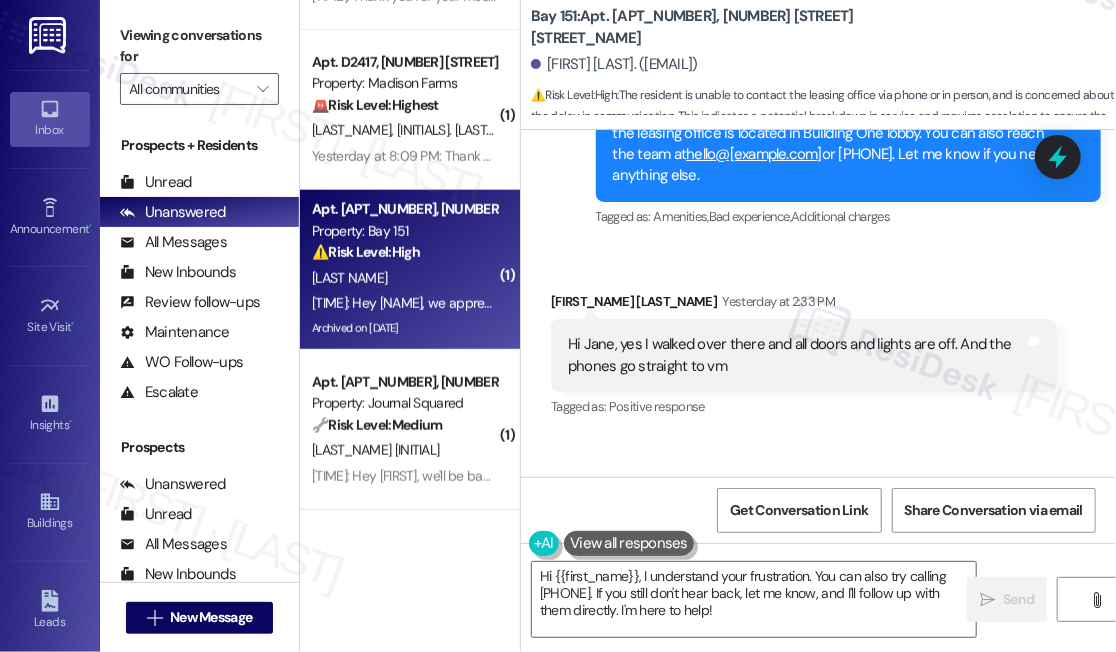 click on "Hi Jane, is there another number I can call for assistance? That's 5 days to just speak to someone from my leasing office?" at bounding box center (796, 740) 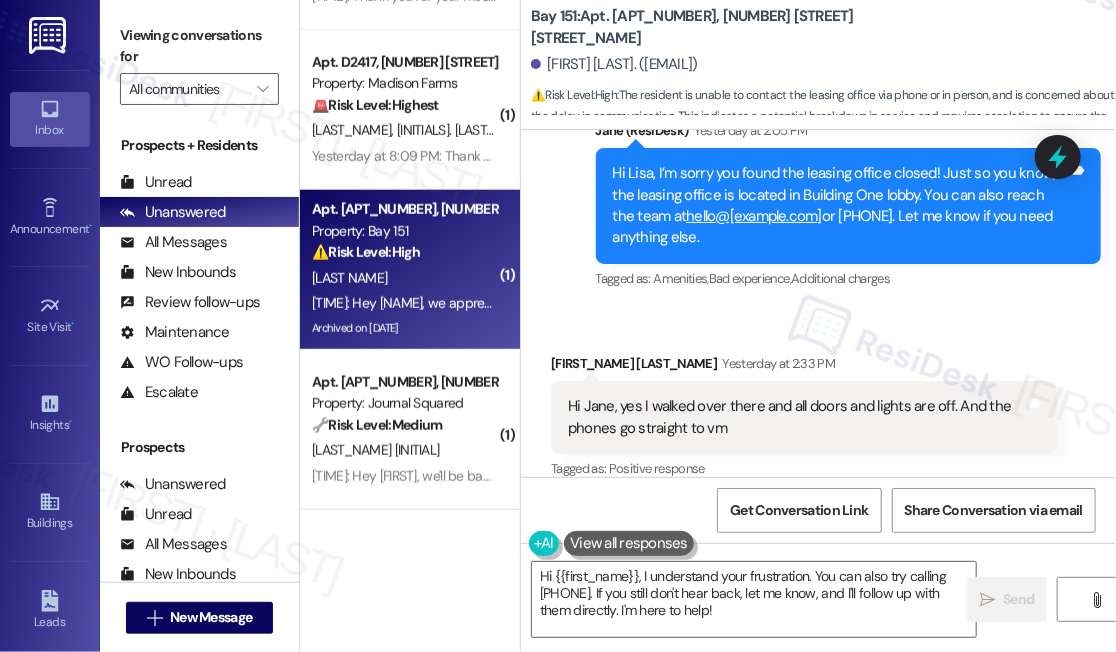 scroll, scrollTop: 83870, scrollLeft: 0, axis: vertical 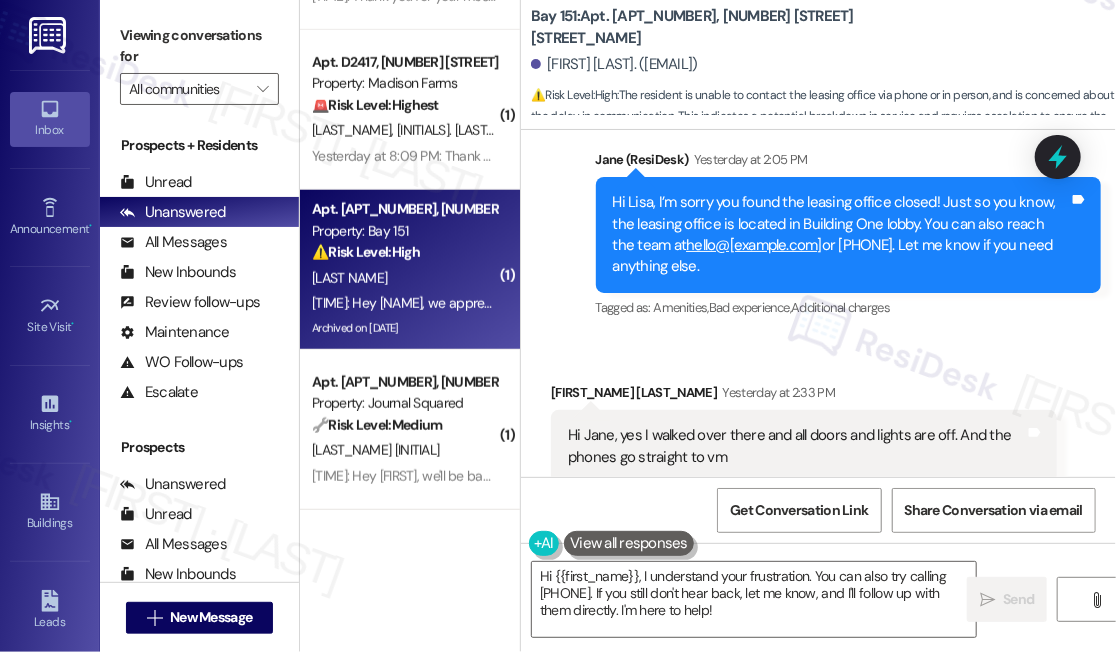 click on "I see. For now, please email them using the address I provided. If you don’t hear back by next Tuesday, let me know so I can follow up." at bounding box center (841, 636) 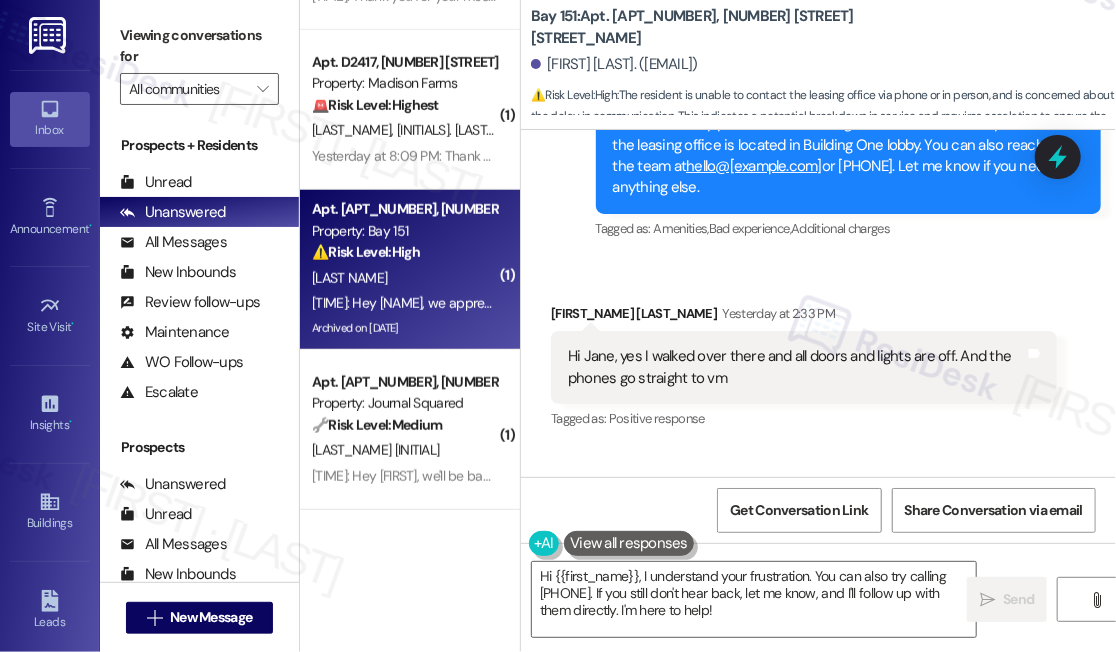 scroll, scrollTop: 84052, scrollLeft: 0, axis: vertical 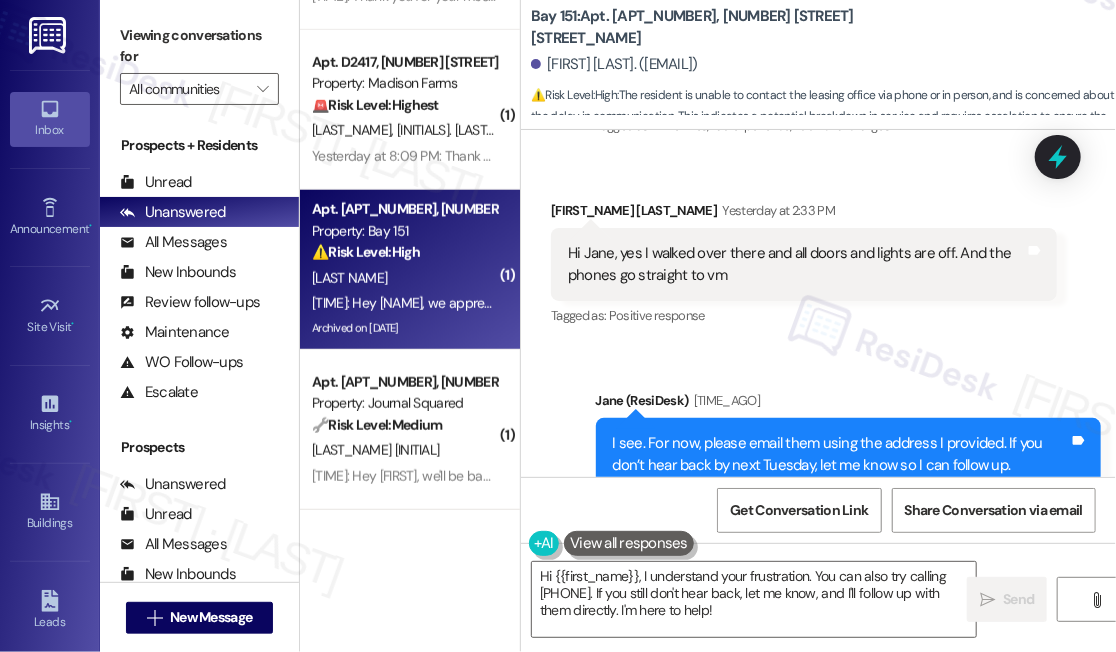 click on "Hi Jane, is there another number I can call for assistance? That's 5 days to just speak to someone from my leasing office?" at bounding box center (796, 649) 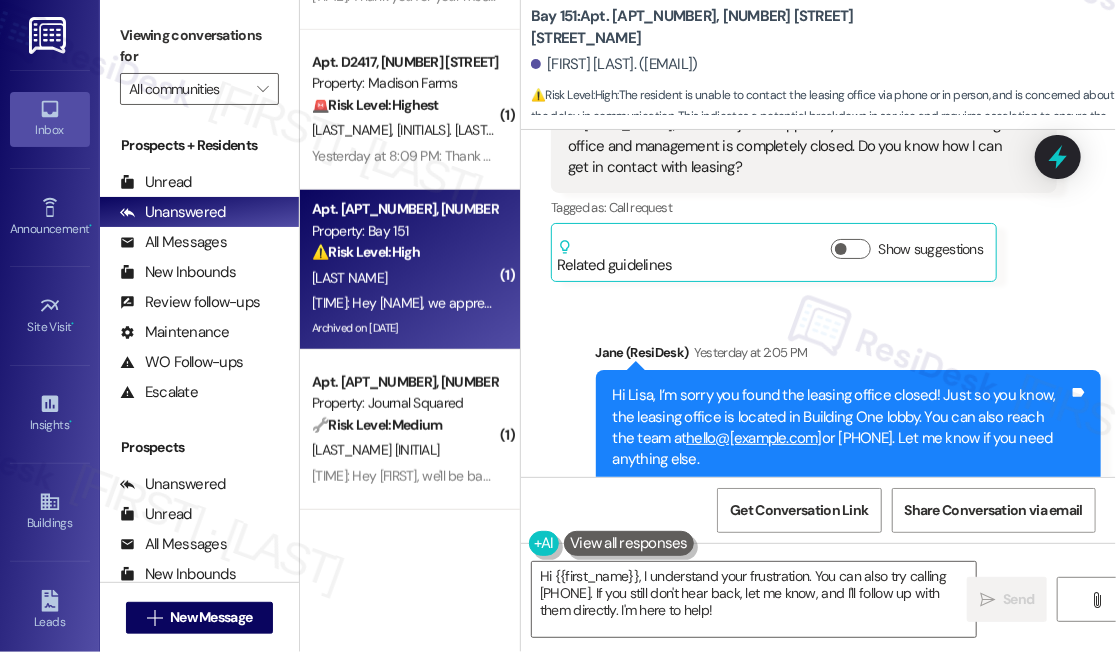 scroll, scrollTop: 83597, scrollLeft: 0, axis: vertical 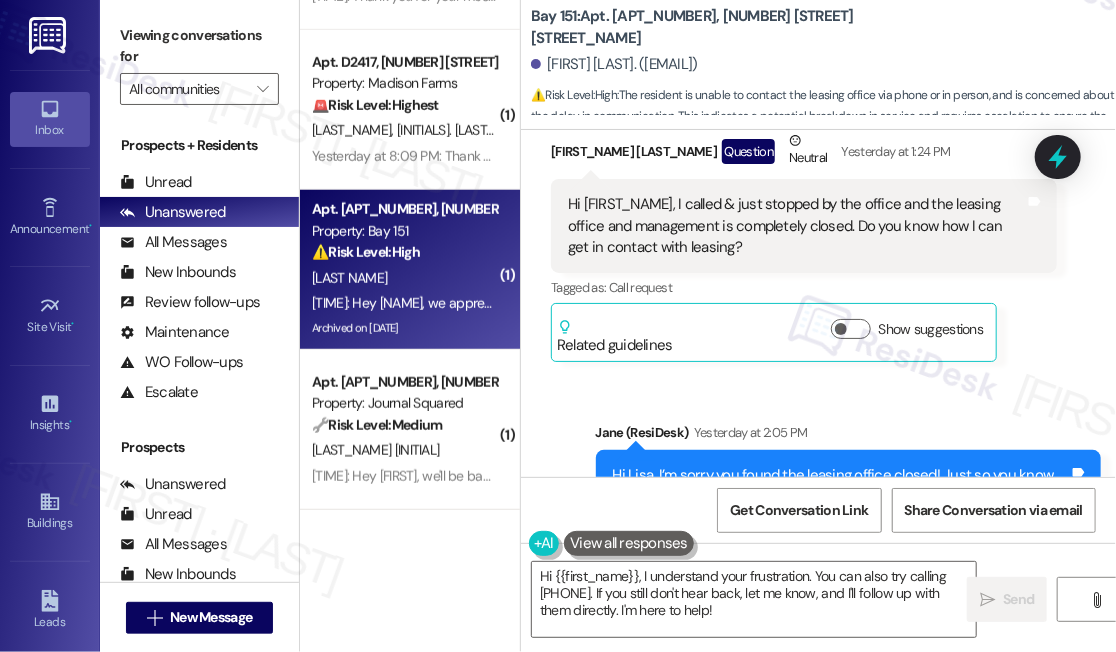 click on "Hi Jane, yes I walked over there and all doors and lights are off. And the phones go straight to vm Tags and notes" at bounding box center (804, 719) 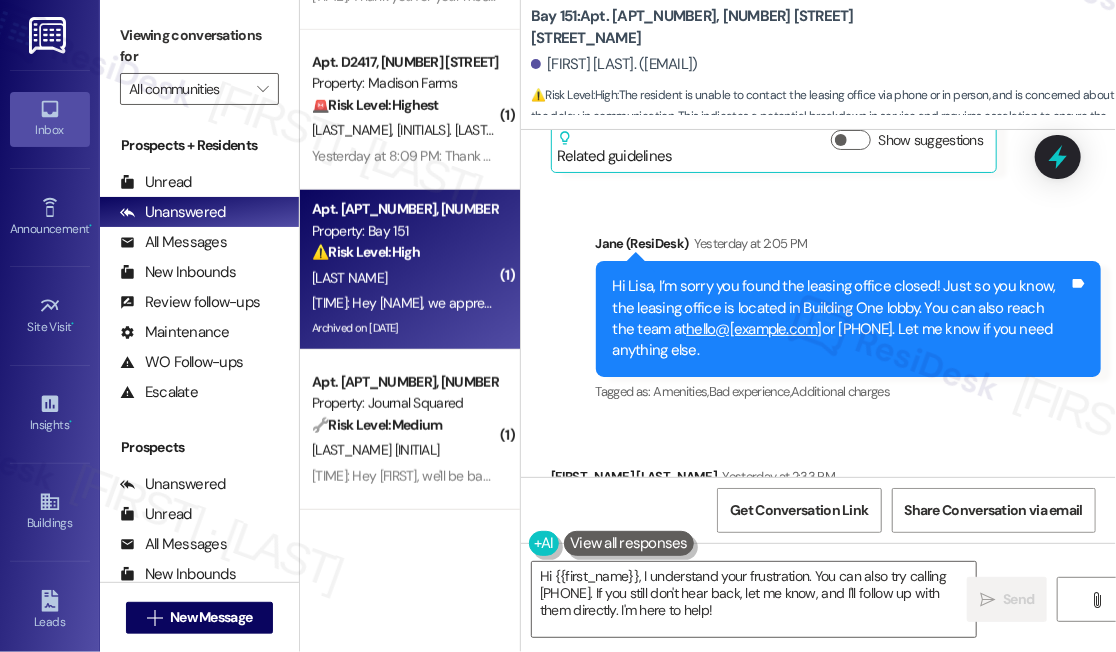 scroll, scrollTop: 84143, scrollLeft: 0, axis: vertical 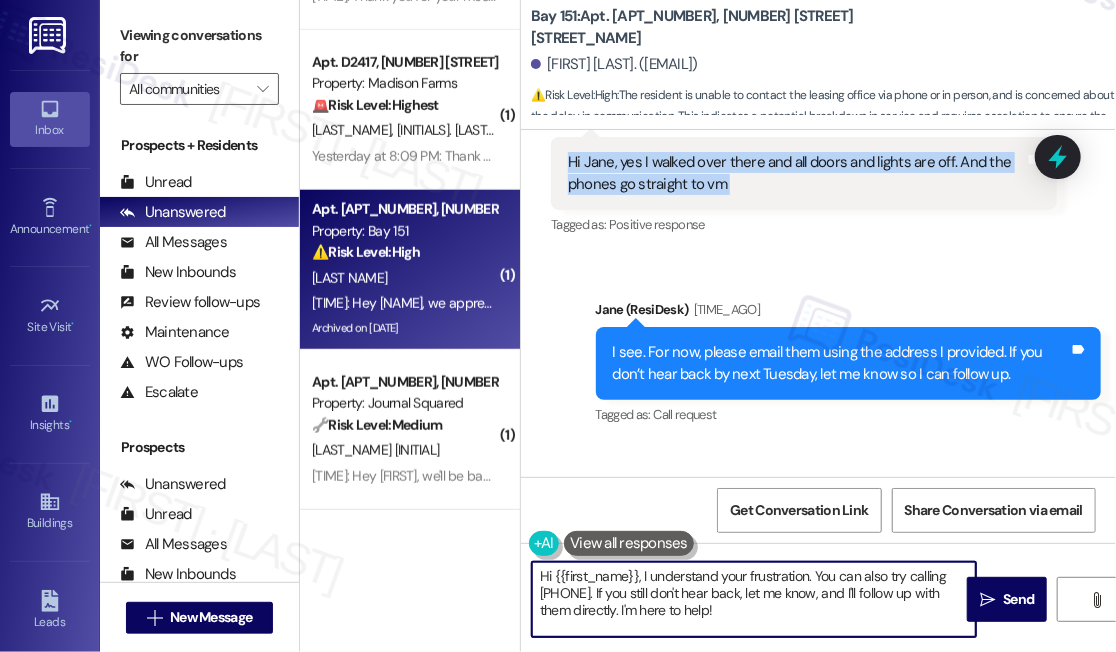 click on "Hi {{first_name}}, I understand your frustration. You can also try calling [PHONE]. If you still don't hear back, let me know, and I'll follow up with them directly. I'm here to help!" at bounding box center (754, 599) 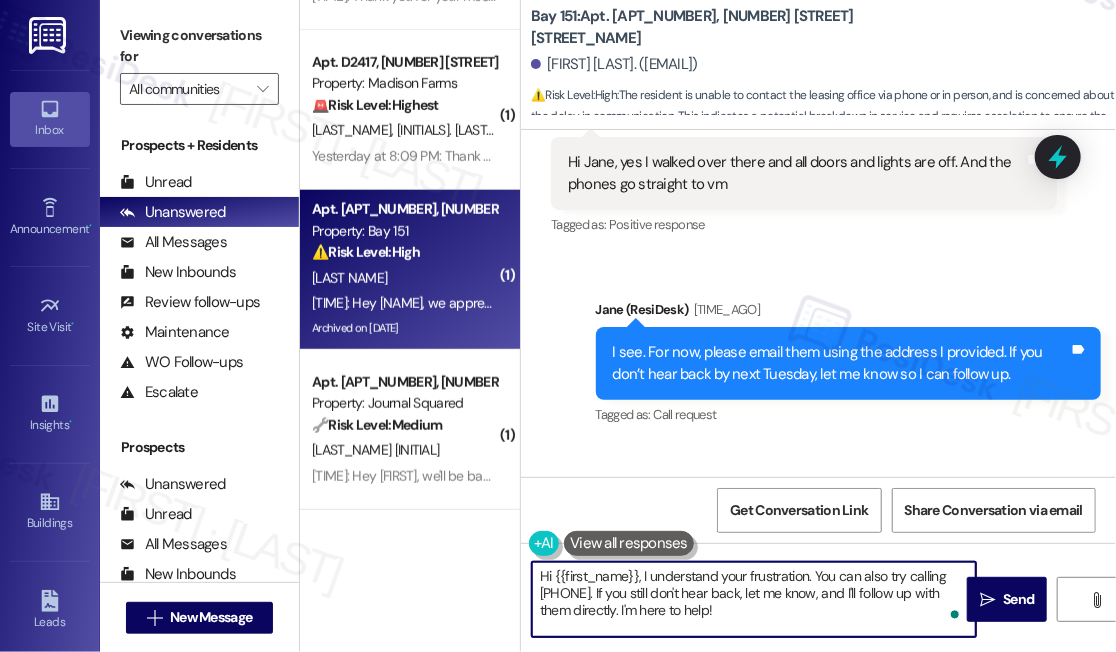 drag, startPoint x: 796, startPoint y: 617, endPoint x: 642, endPoint y: 576, distance: 159.36436 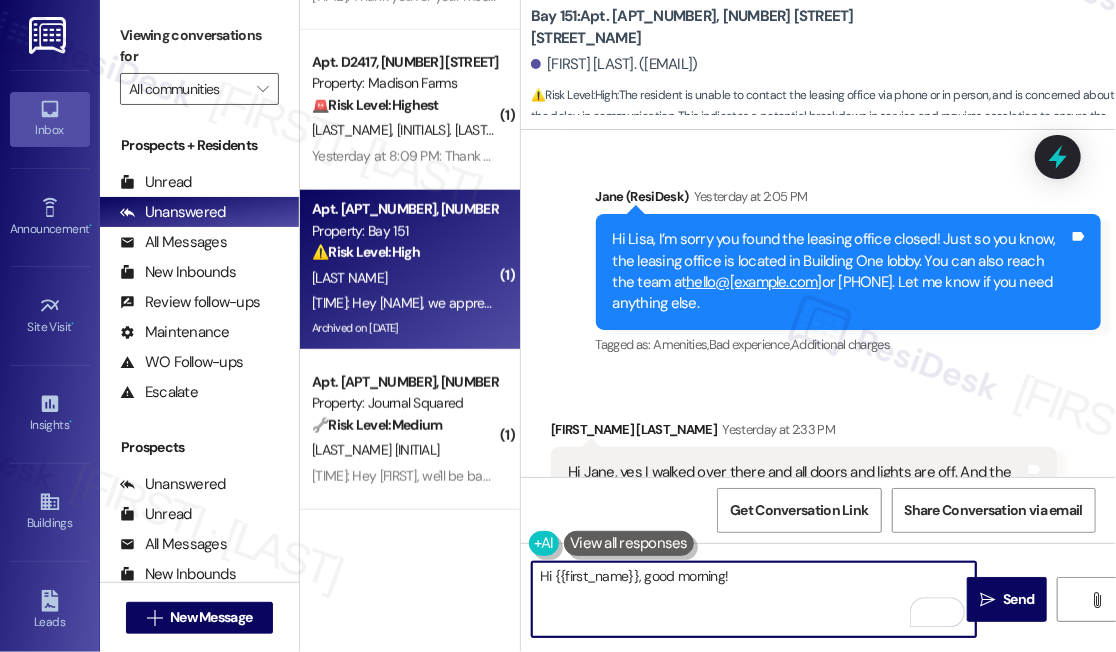 scroll, scrollTop: 83792, scrollLeft: 0, axis: vertical 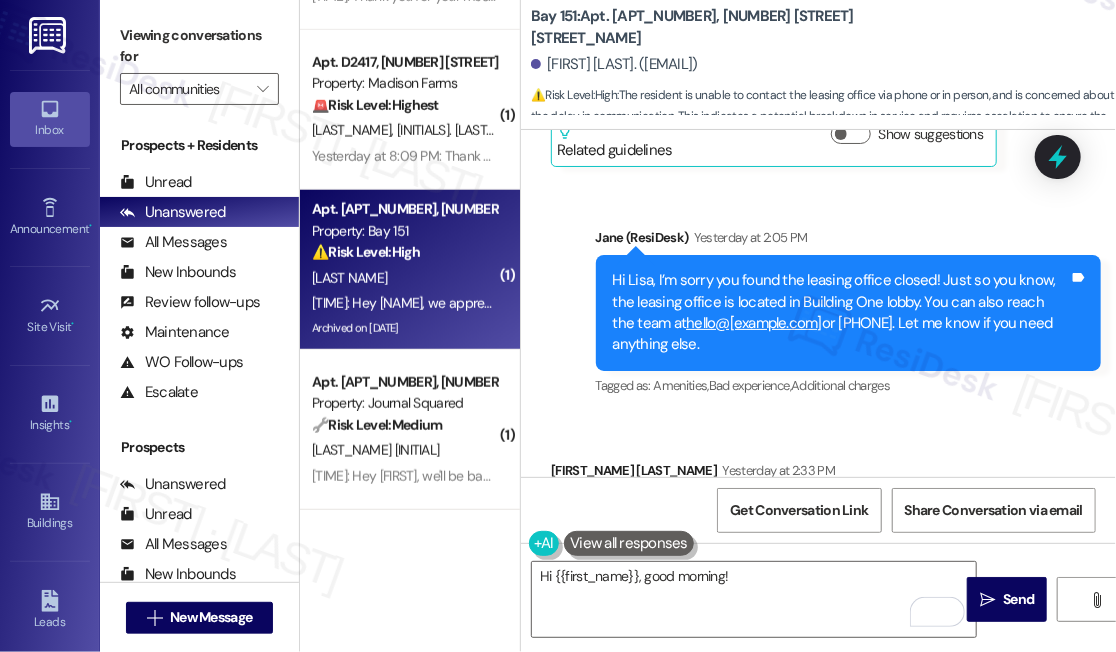 drag, startPoint x: 254, startPoint y: 20, endPoint x: 286, endPoint y: 20, distance: 32 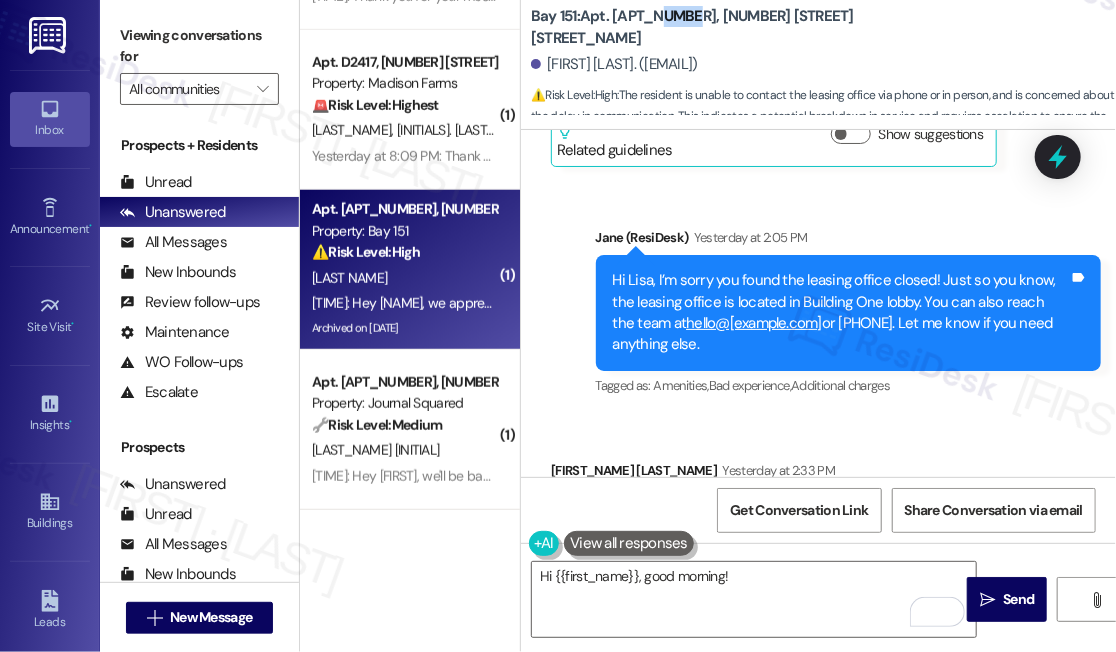 click on "Bay 151: Apt. [APT_NUMBER], [NUMBER] [STREET] [STREET_NAME] [LAST_NAME]. ([EMAIL]) ⚠️ Risk Level: High : The resident is unable to contact the leasing office via phone or in person, and is concerned about the delay in communication. This indicates a potential breakdown in service and requires escalation to ensure the resident's needs are addressed promptly." at bounding box center (823, 60) 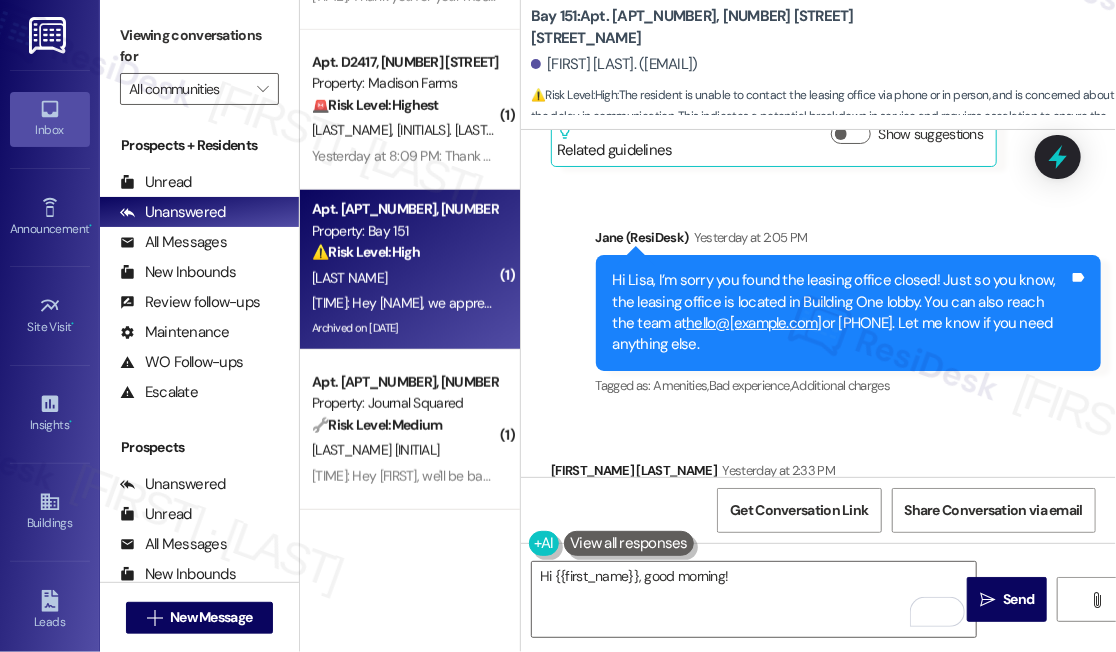 click on "I see. For now, please email them using the address I provided. If you don’t hear back by next Tuesday, let me know so I can follow up." at bounding box center (841, 714) 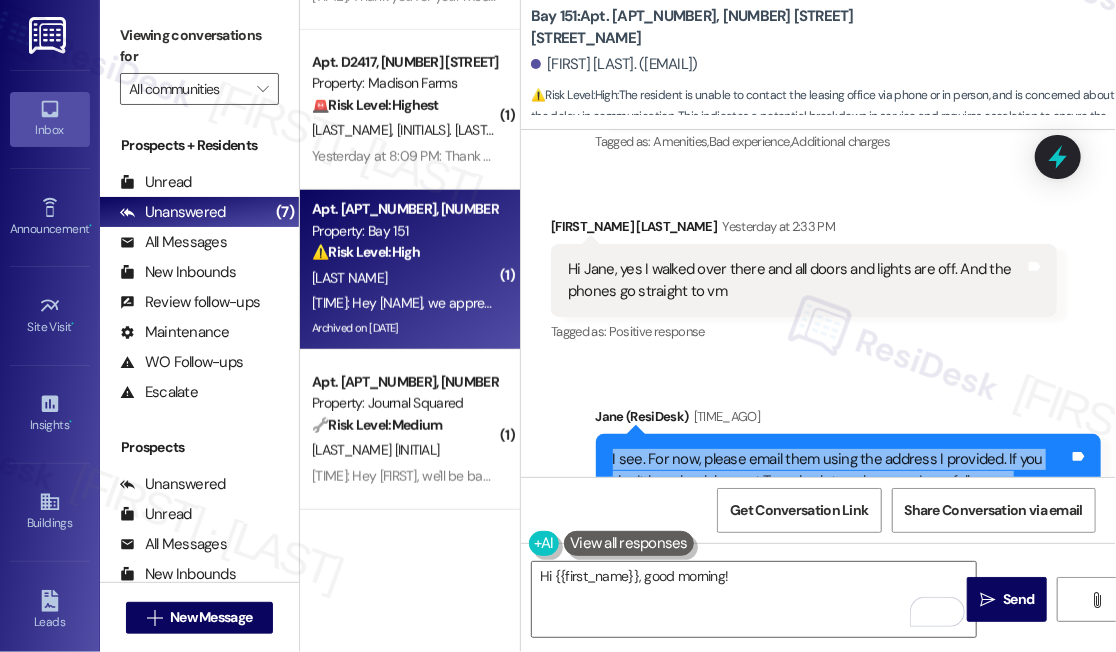scroll, scrollTop: 84155, scrollLeft: 0, axis: vertical 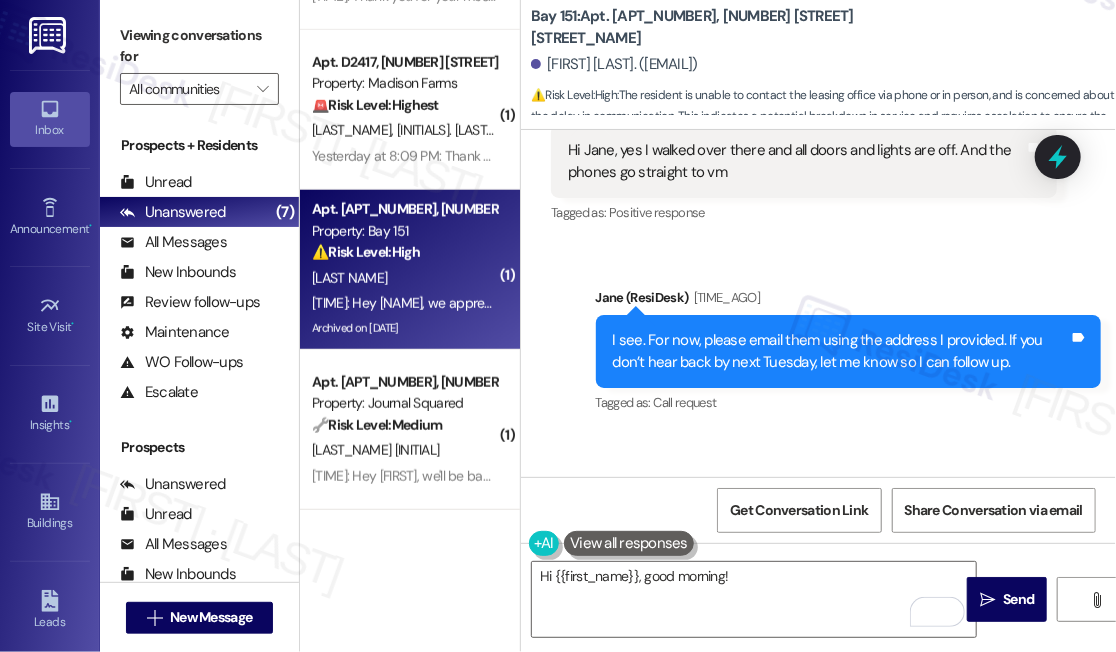 click on "Hey [FIRST], we appreciate your text! We'll be back at [TIME] to help you out. If it's urgent, dial our emergency number. Take care!" at bounding box center (841, 795) 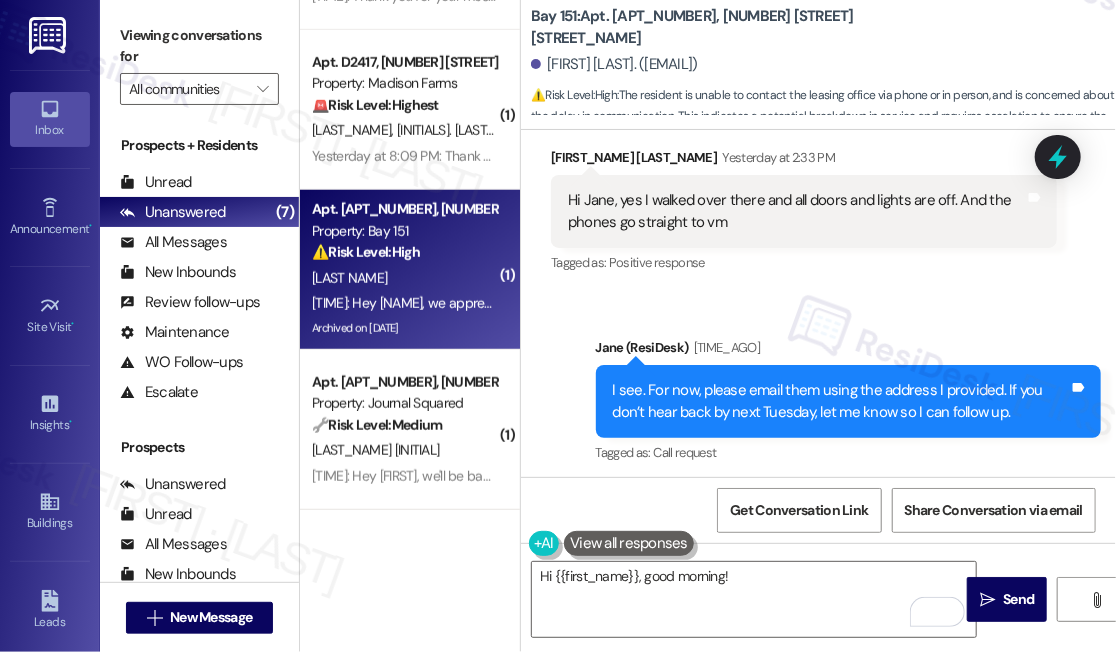 scroll, scrollTop: 84064, scrollLeft: 0, axis: vertical 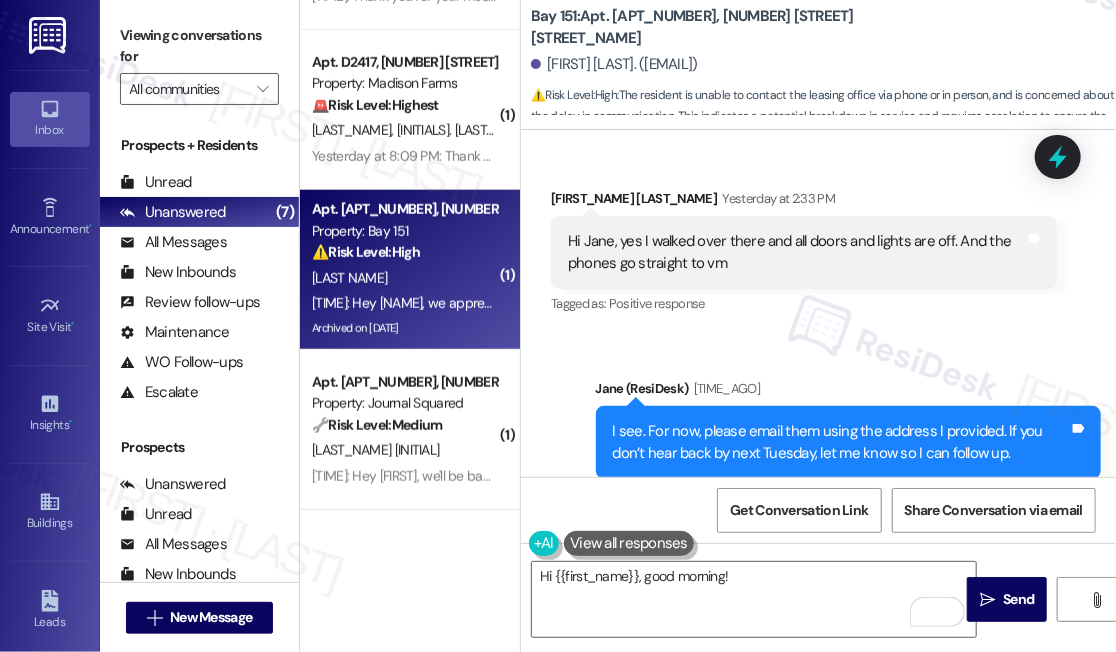click on "Hi Jane, is there another number I can call for assistance? That's 5 days to just speak to someone from my leasing office?" at bounding box center [796, 637] 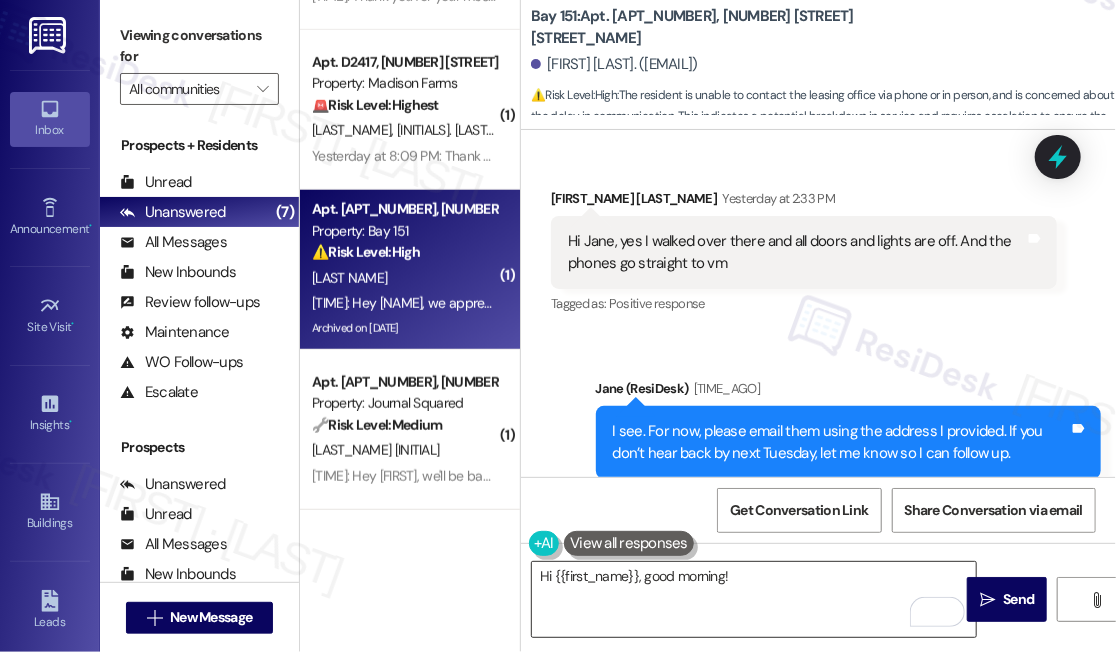 click on "Hi {{first_name}}, good morning!" at bounding box center [754, 599] 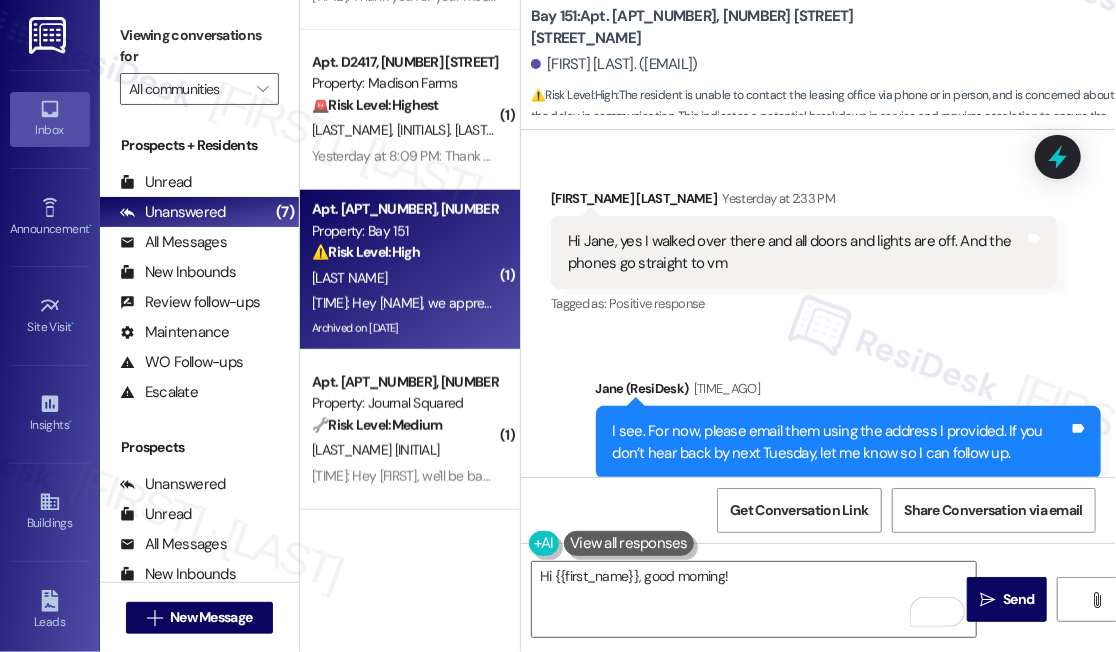 click on "Viewing conversations for" at bounding box center [199, 46] 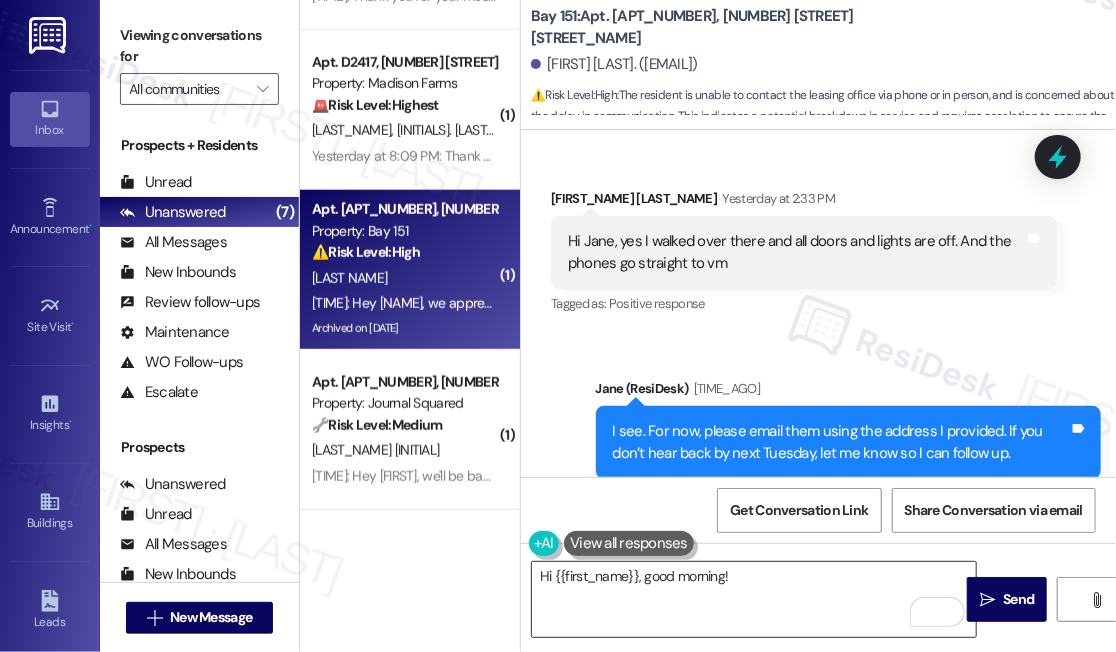 click on "Hi {{first_name}}, good morning!" at bounding box center (754, 599) 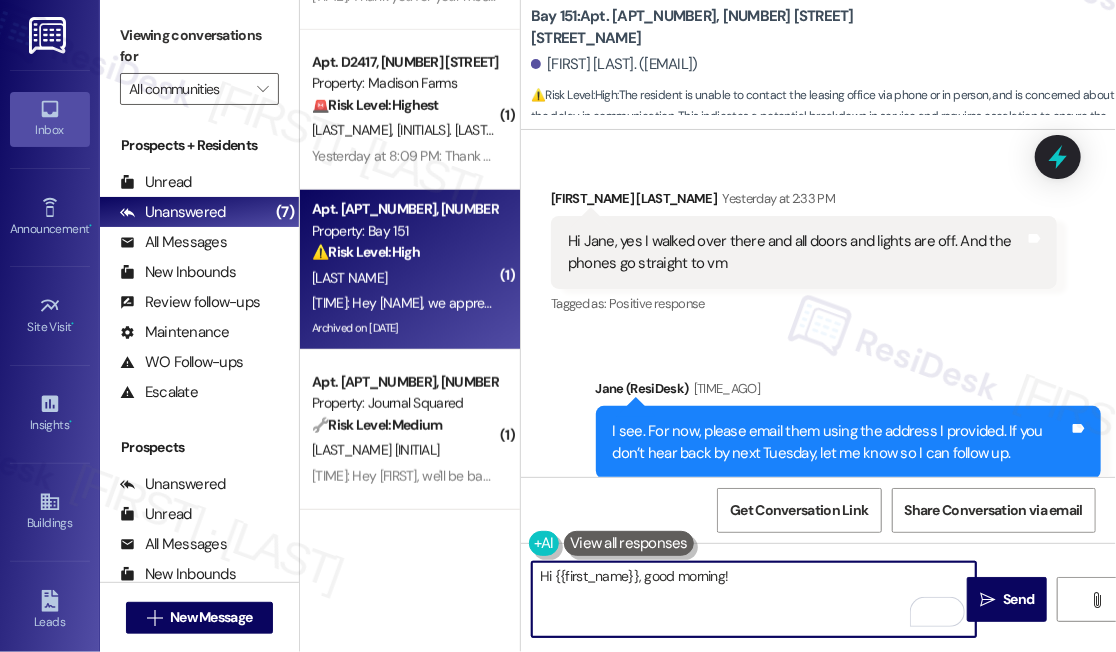 click on "Hi Jane, is there another number I can call for assistance? That's 5 days to just speak to someone from my leasing office?" at bounding box center [796, 637] 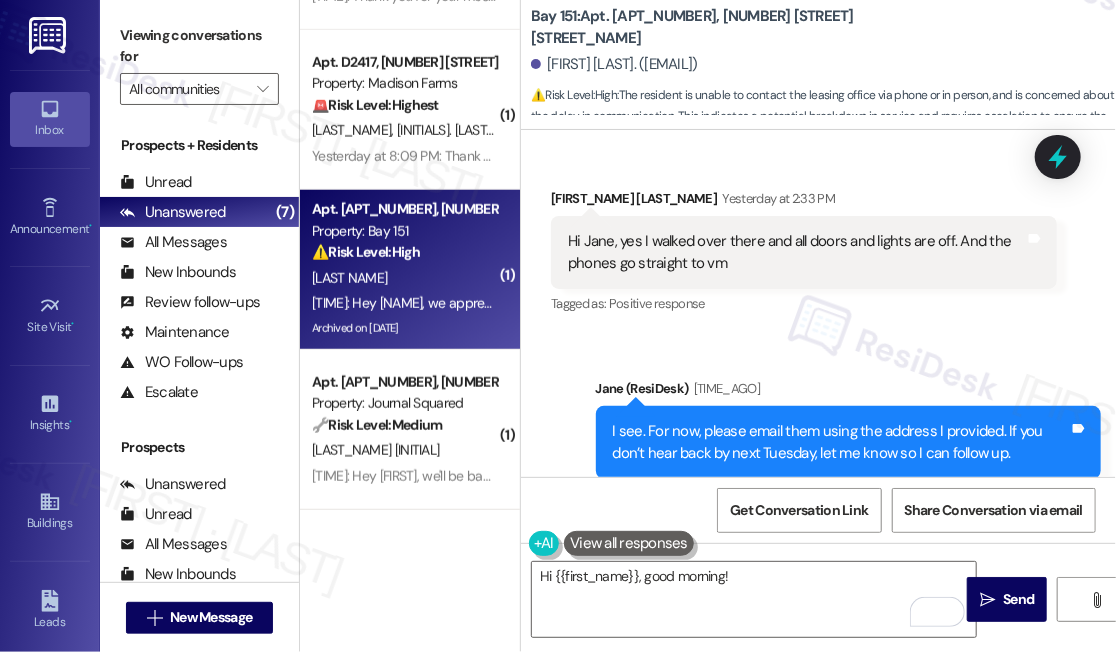 click on "Hi Jane, is there another number I can call for assistance? That's 5 days to just speak to someone from my leasing office?" at bounding box center [796, 637] 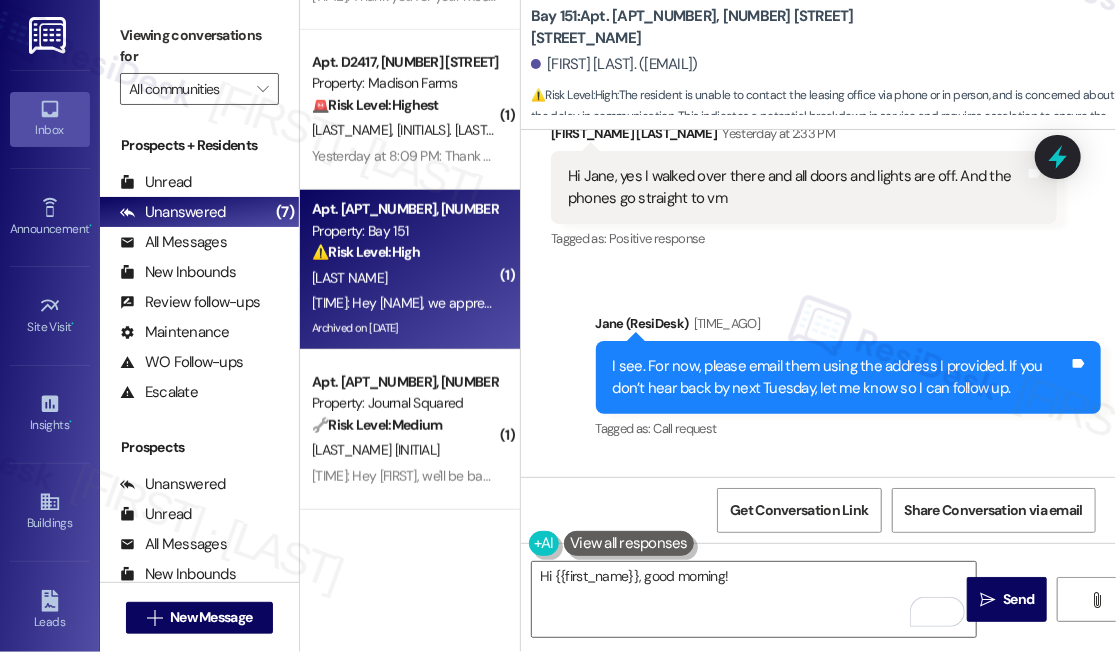 scroll, scrollTop: 84155, scrollLeft: 0, axis: vertical 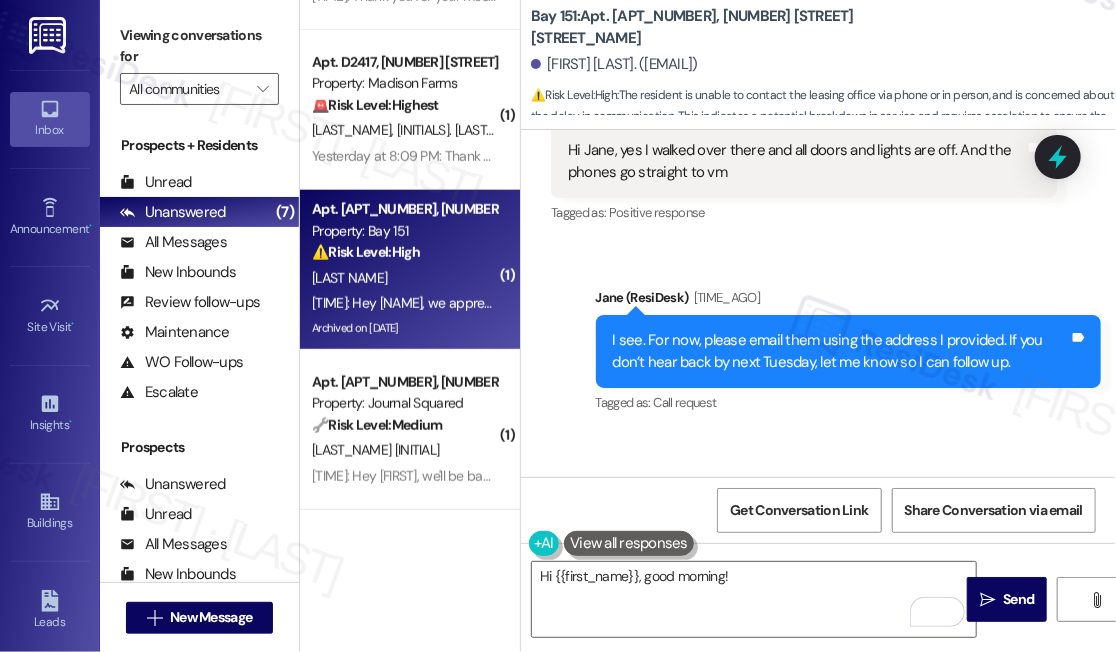 click on "Viewing conversations for All communities " at bounding box center [199, 62] 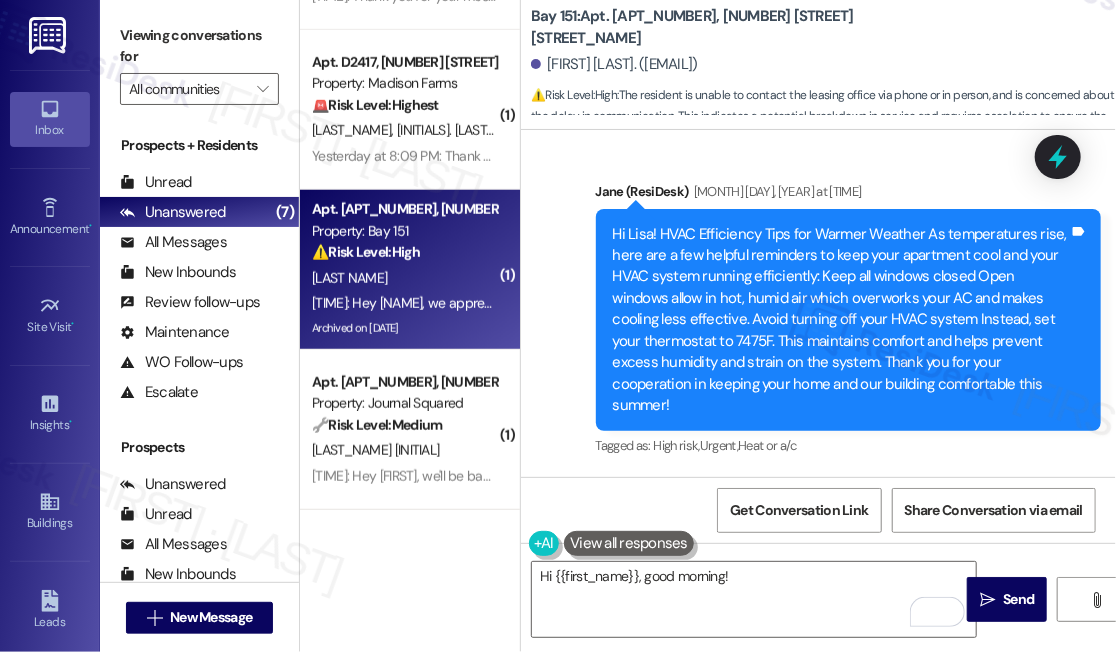 scroll, scrollTop: 83412, scrollLeft: 0, axis: vertical 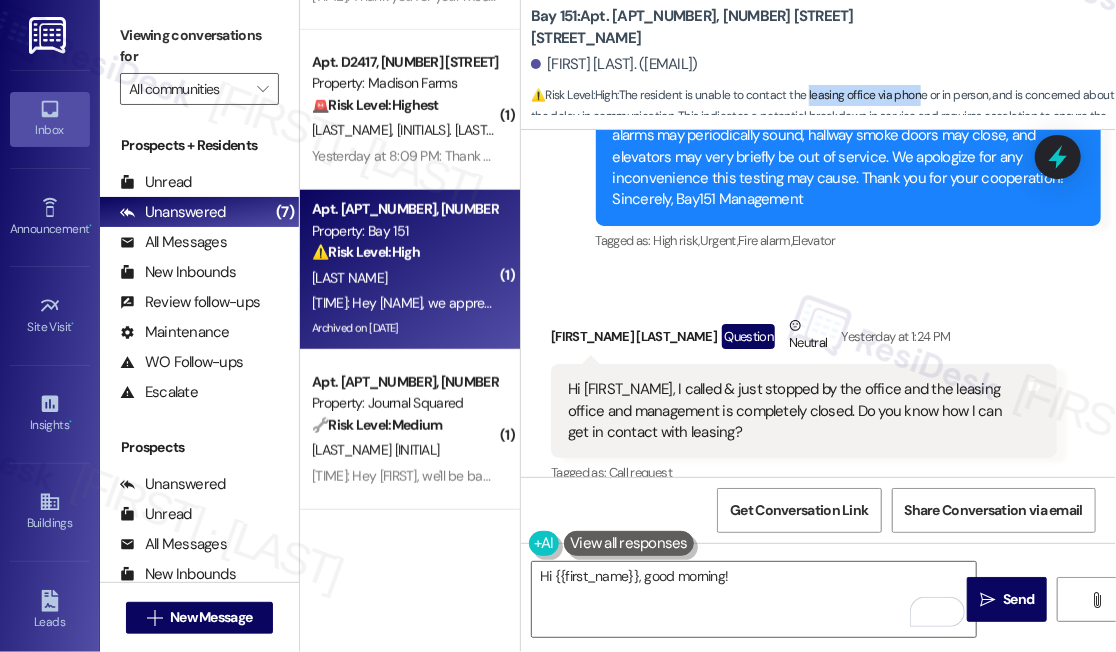 drag, startPoint x: 812, startPoint y: 96, endPoint x: 926, endPoint y: 96, distance: 114 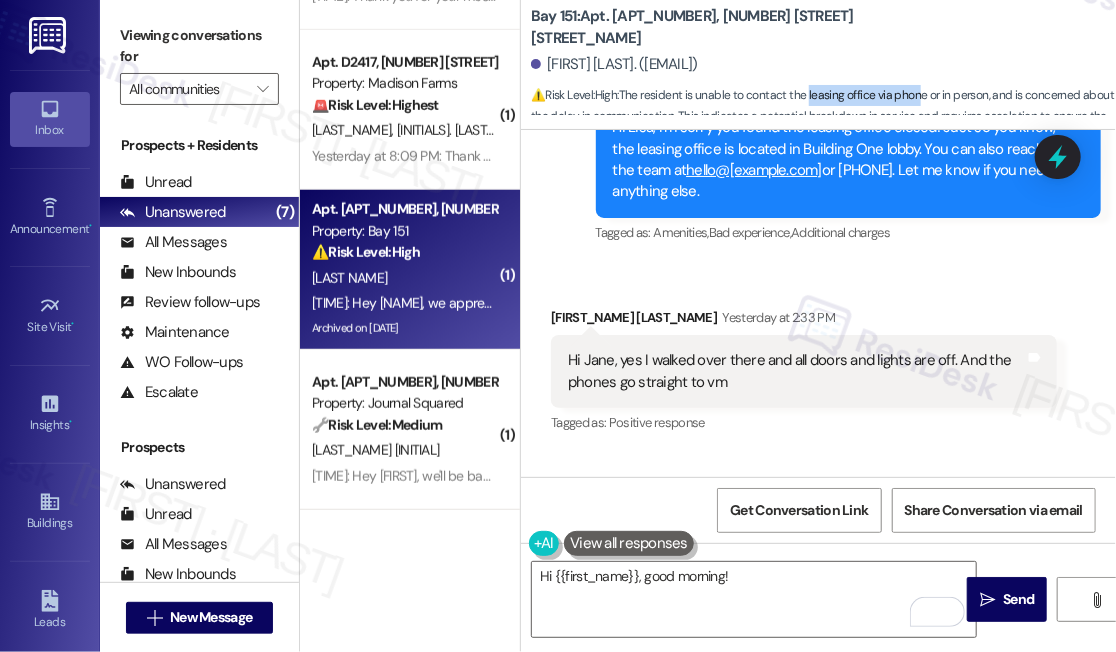 scroll, scrollTop: 84155, scrollLeft: 0, axis: vertical 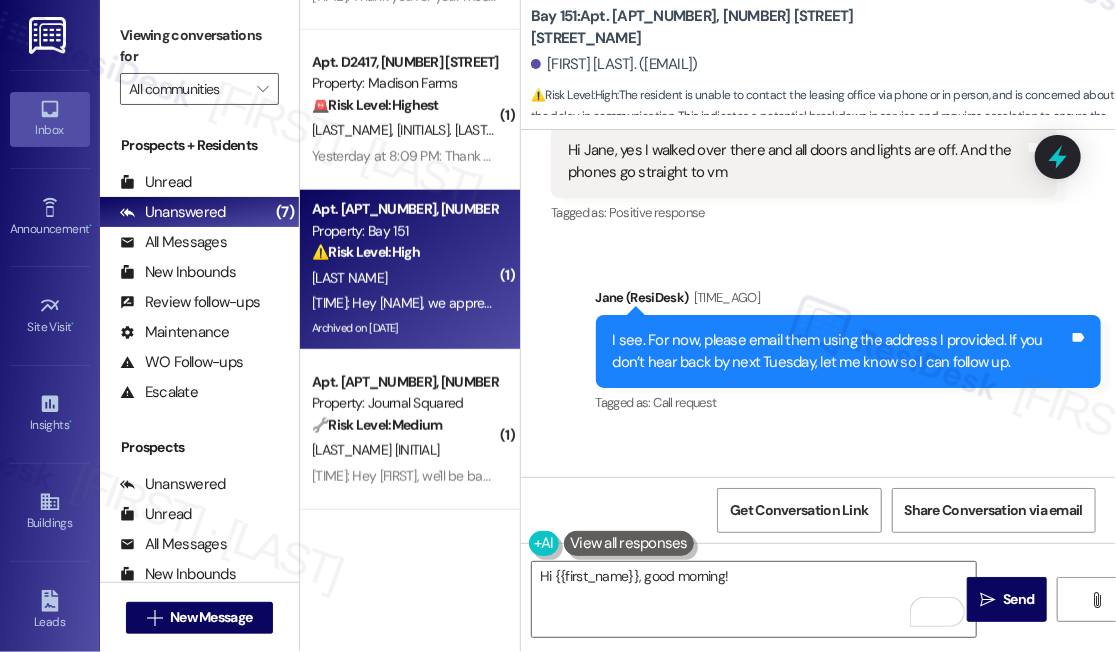 click on "Hey [FIRST], we appreciate your text! We'll be back at [TIME] to help you out. If it's urgent, dial our emergency number. Take care!" at bounding box center (841, 795) 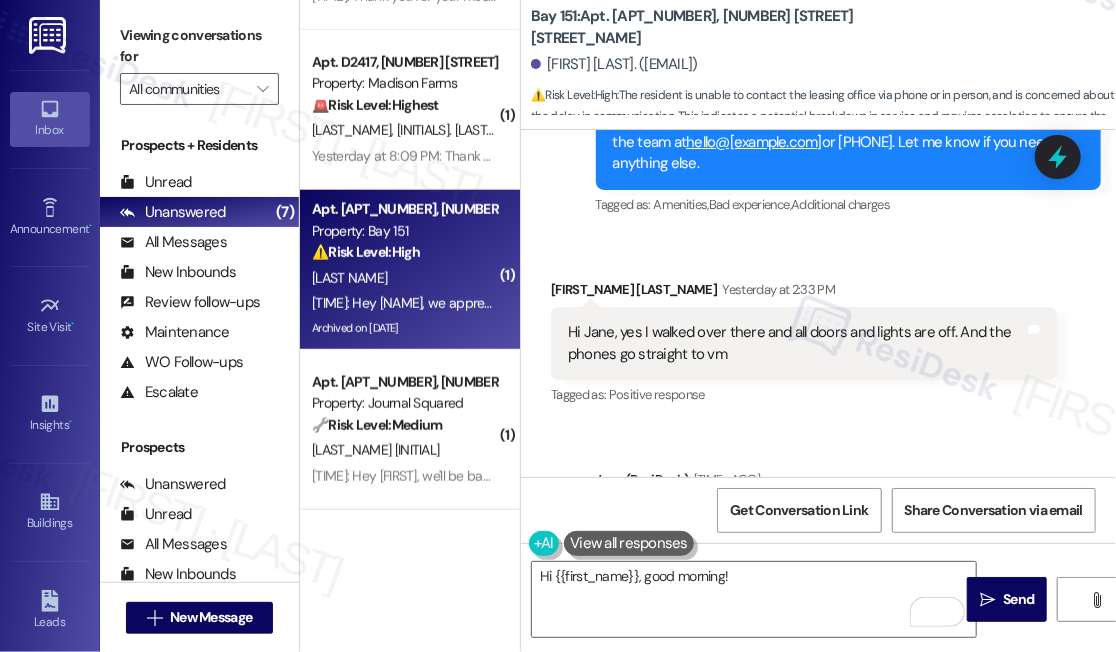 scroll, scrollTop: 83792, scrollLeft: 0, axis: vertical 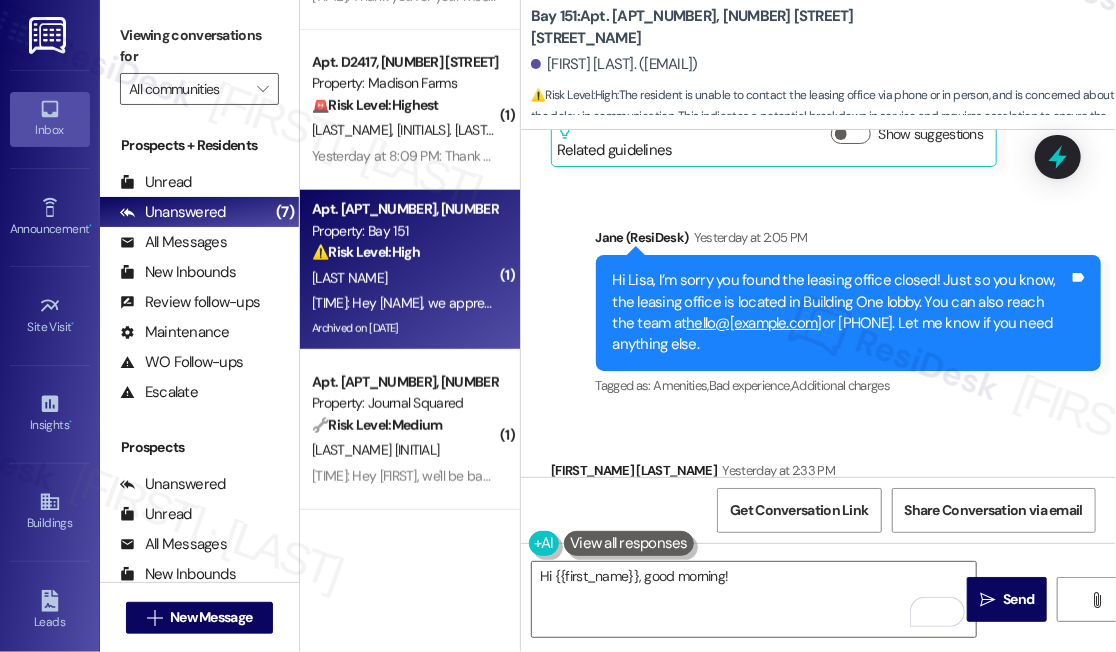 click on "I see. For now, please email them using the address I provided. If you don’t hear back by next Tuesday, let me know so I can follow up." at bounding box center (841, 714) 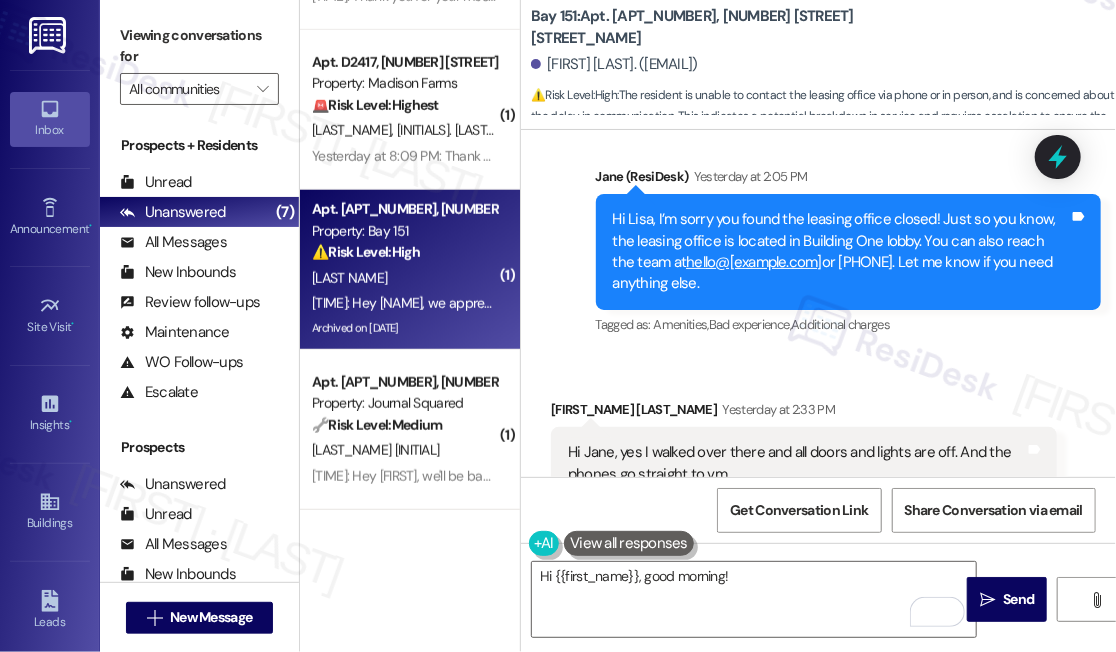scroll, scrollTop: 83882, scrollLeft: 0, axis: vertical 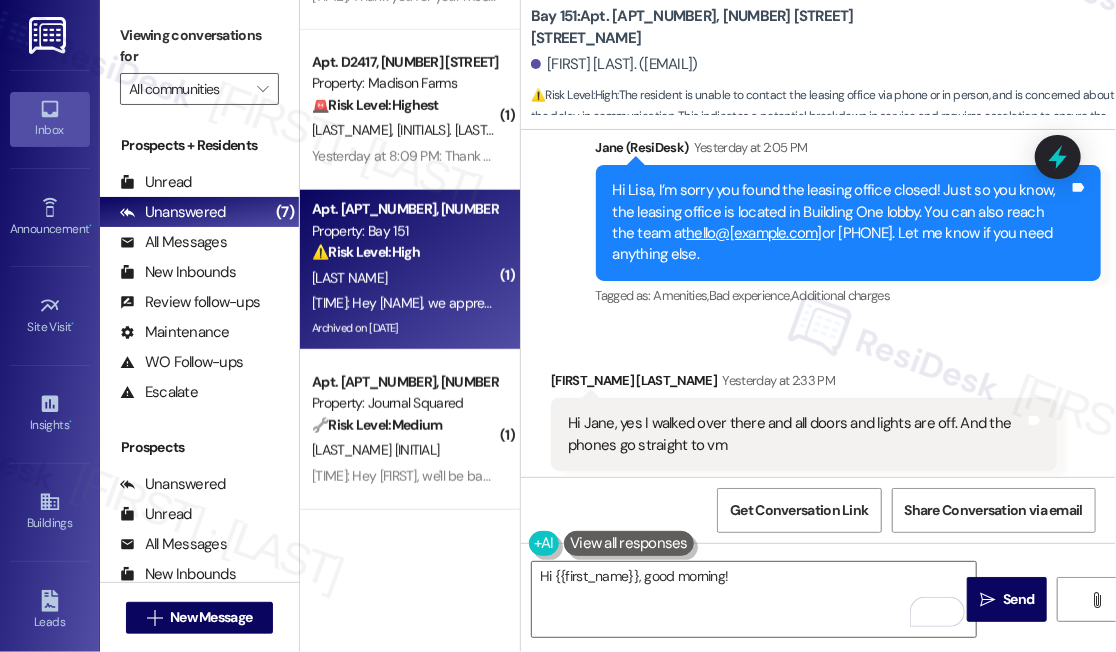 click on "Hi Jane, is there another number I can call for assistance? That's 5 days to just speak to someone from my leasing office?" at bounding box center (796, 819) 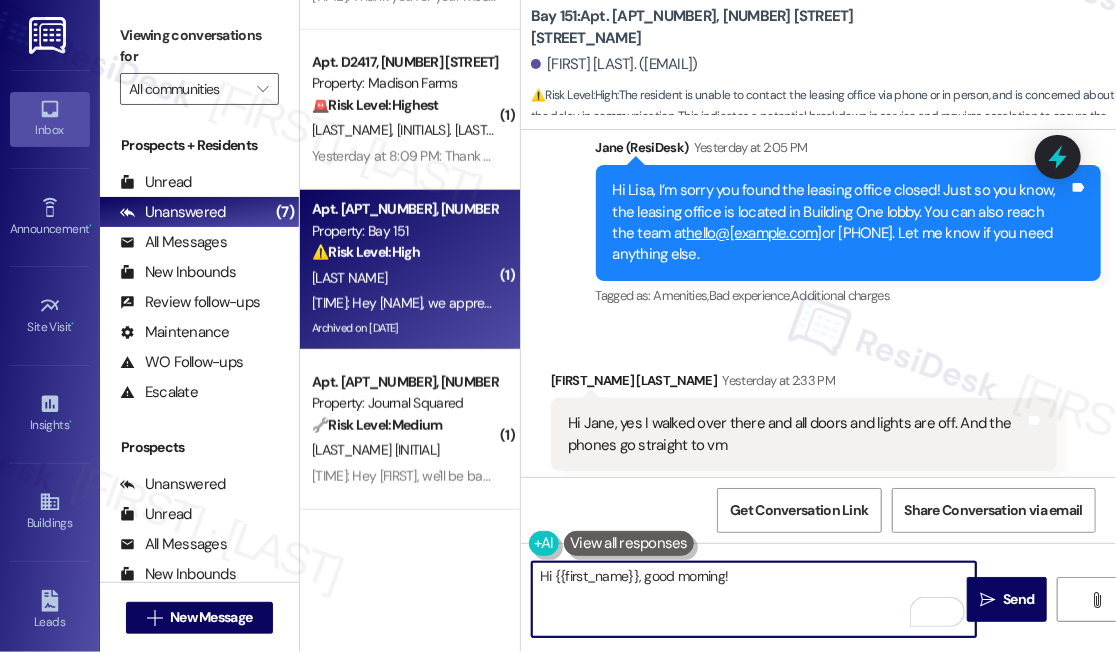 click on "Hi {{first_name}}, good morning!" at bounding box center [754, 599] 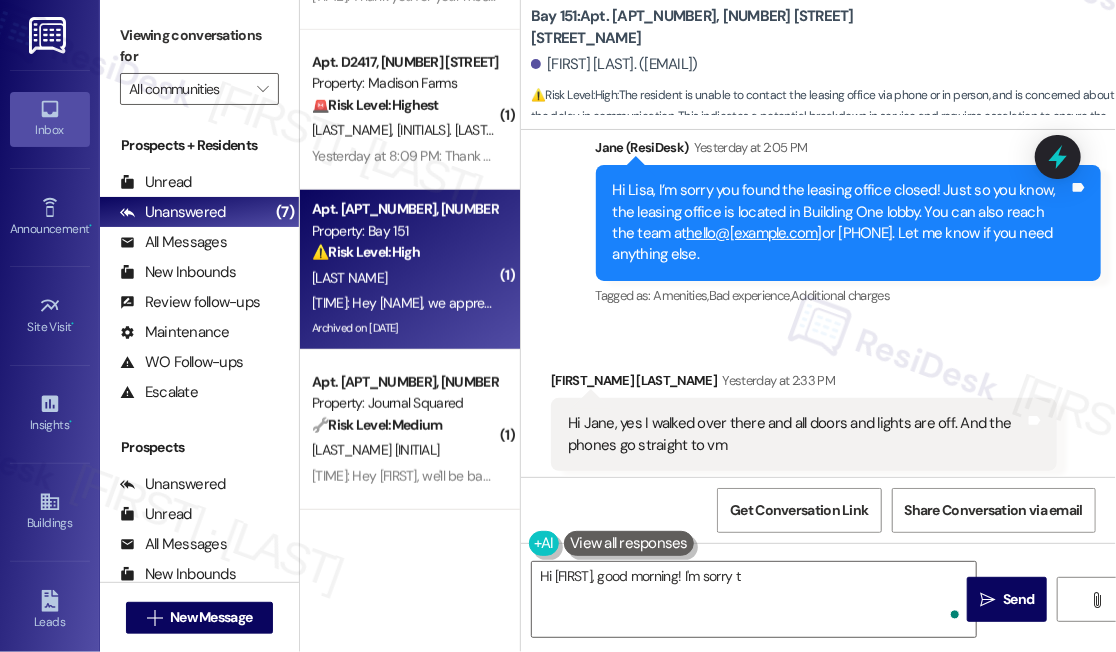 click on "Hi [FIRST_NAME], good morning! I'm sorry t  Send " at bounding box center [818, 618] 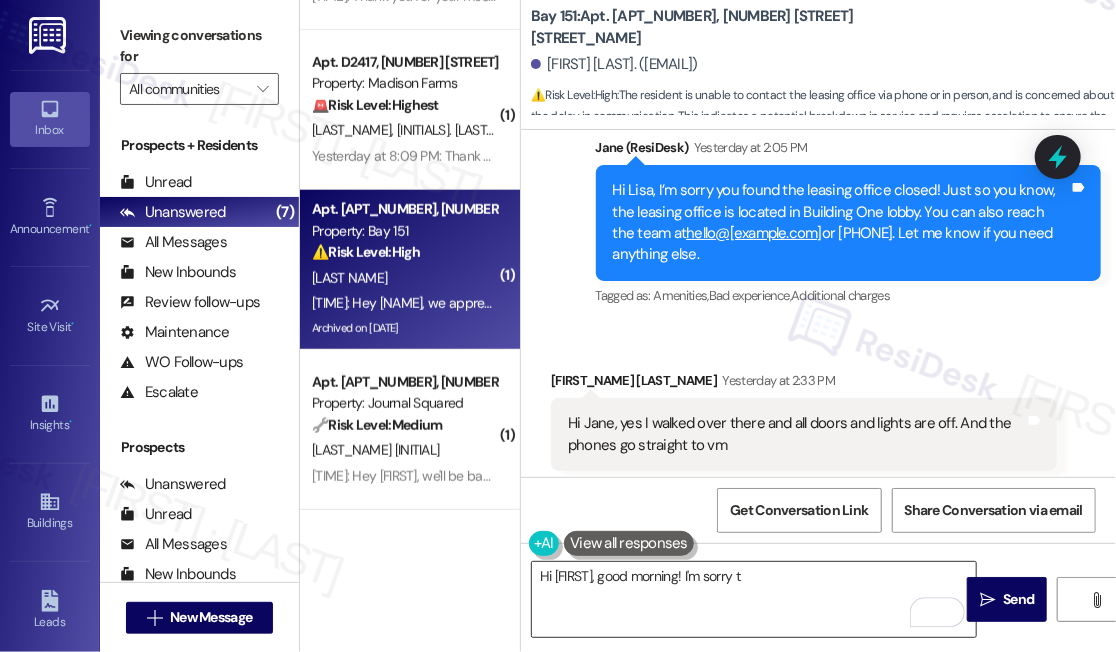 click on "Hi [FIRST], good morning! I'm sorry t" at bounding box center (754, 599) 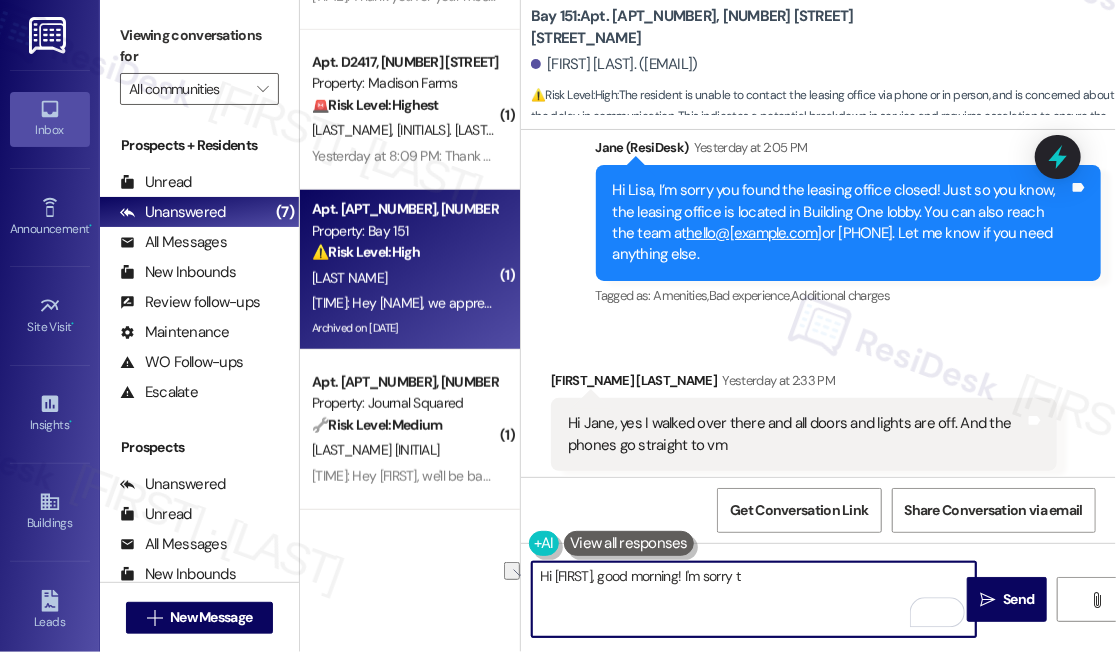 drag, startPoint x: 813, startPoint y: 583, endPoint x: 730, endPoint y: 582, distance: 83.00603 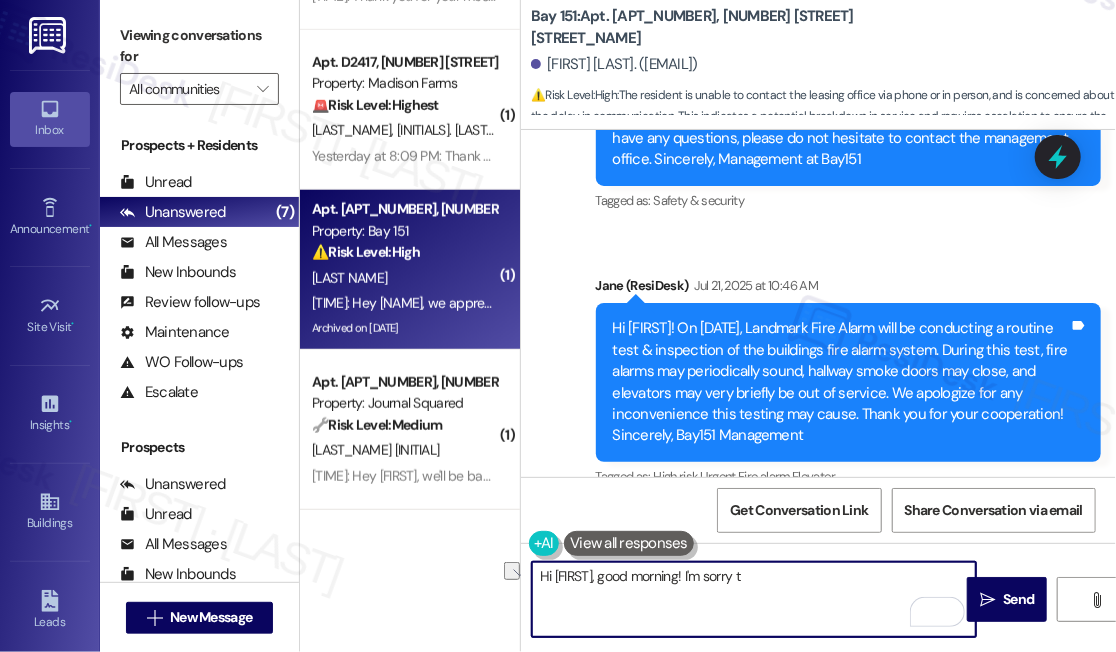 scroll, scrollTop: 83064, scrollLeft: 0, axis: vertical 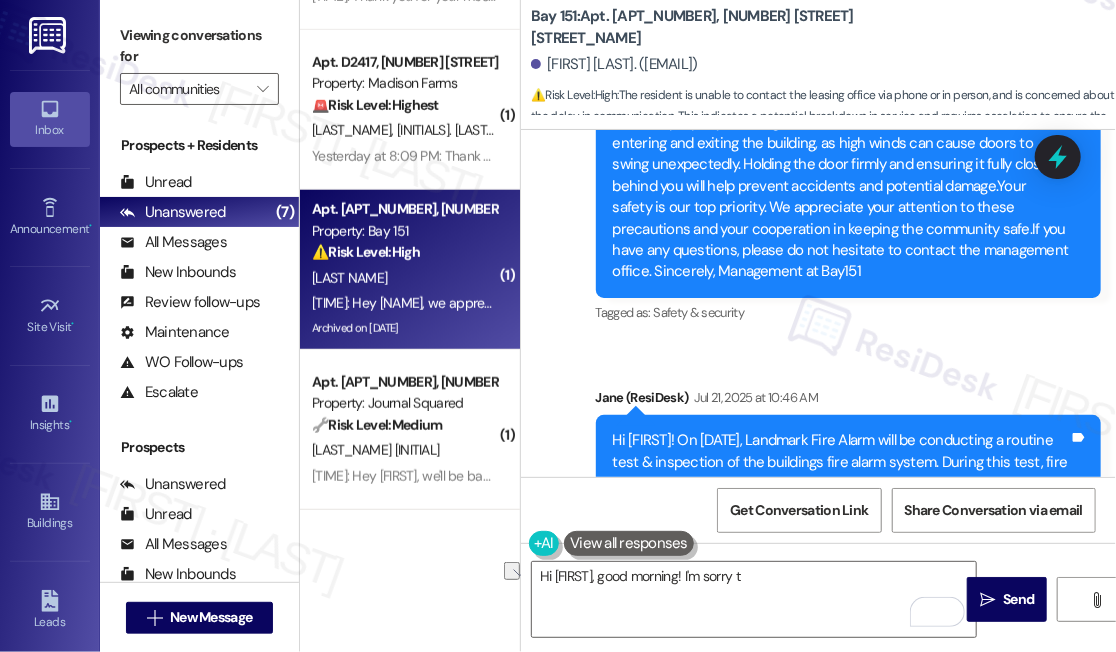 click on "Hi [FIRST_NAME], I called & just stopped by the office and the leasing office and management is completely closed. Do you know how I can get in contact with leasing?" at bounding box center (796, 759) 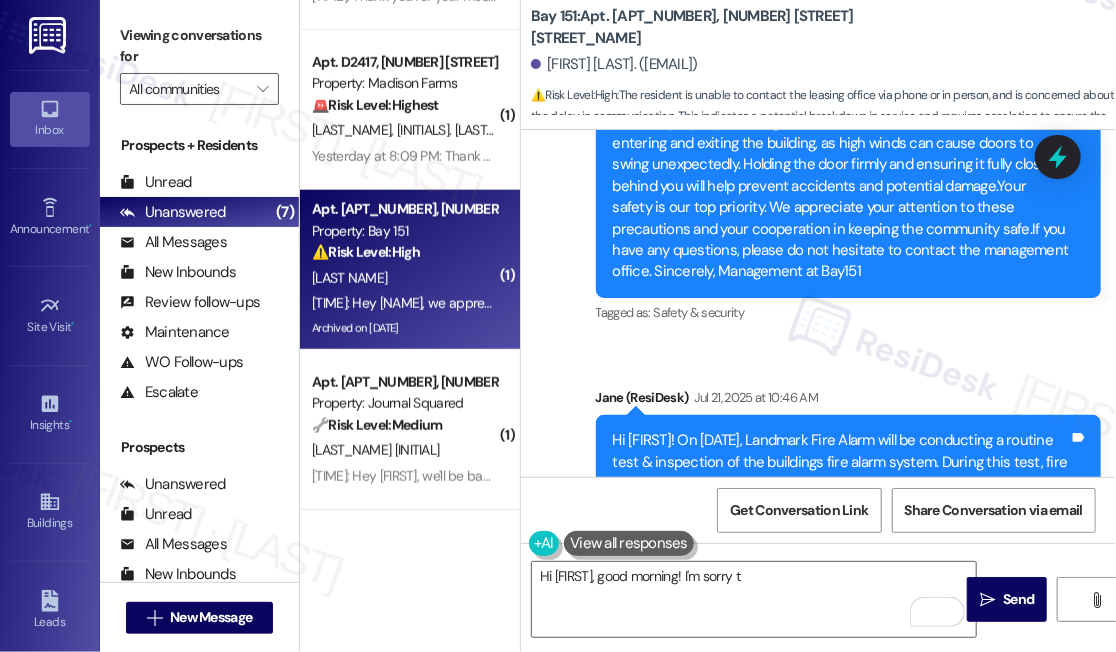 click on "Hi [FIRST_NAME], I called & just stopped by the office and the leasing office and management is completely closed. Do you know how I can get in contact with leasing?" at bounding box center [796, 759] 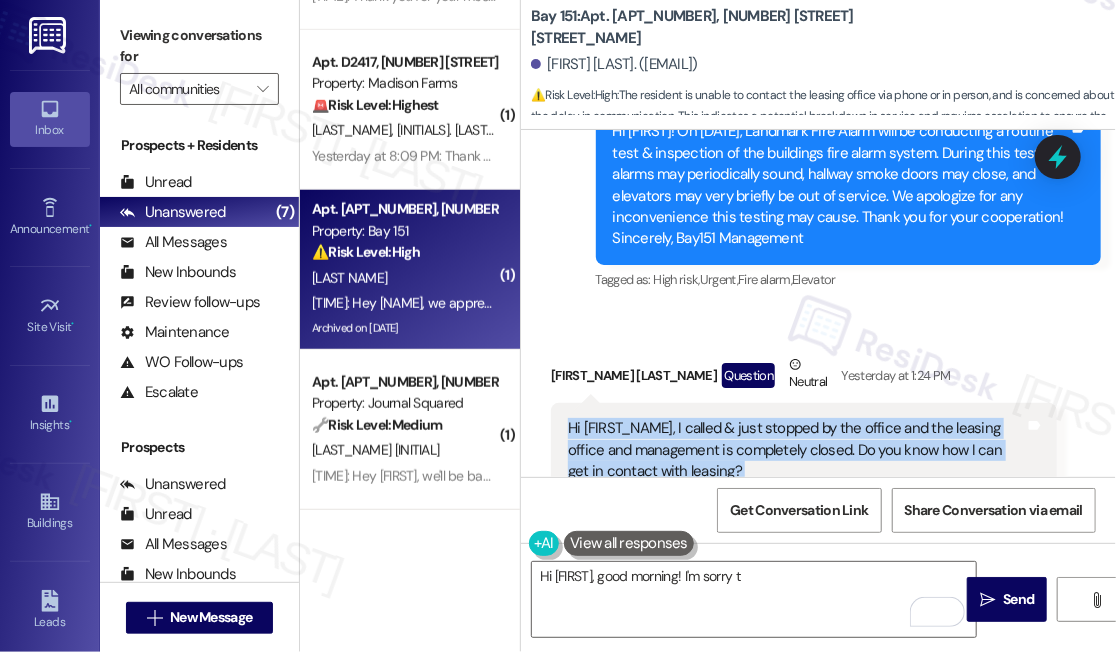 scroll, scrollTop: 83428, scrollLeft: 0, axis: vertical 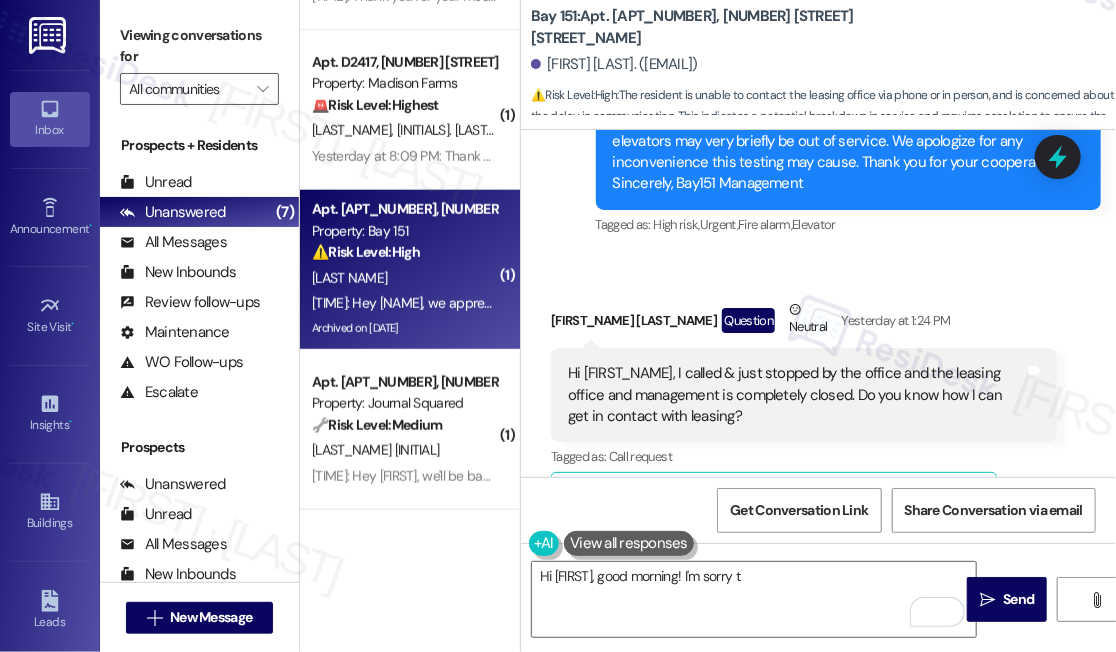 click on "Hi Lisa, I’m sorry you found the leasing office closed! Just so you know, the leasing office is located in Building One lobby. You can also reach the team at hello@example.com or ([PHONE]). Let me know if you need anything else." at bounding box center [841, 677] 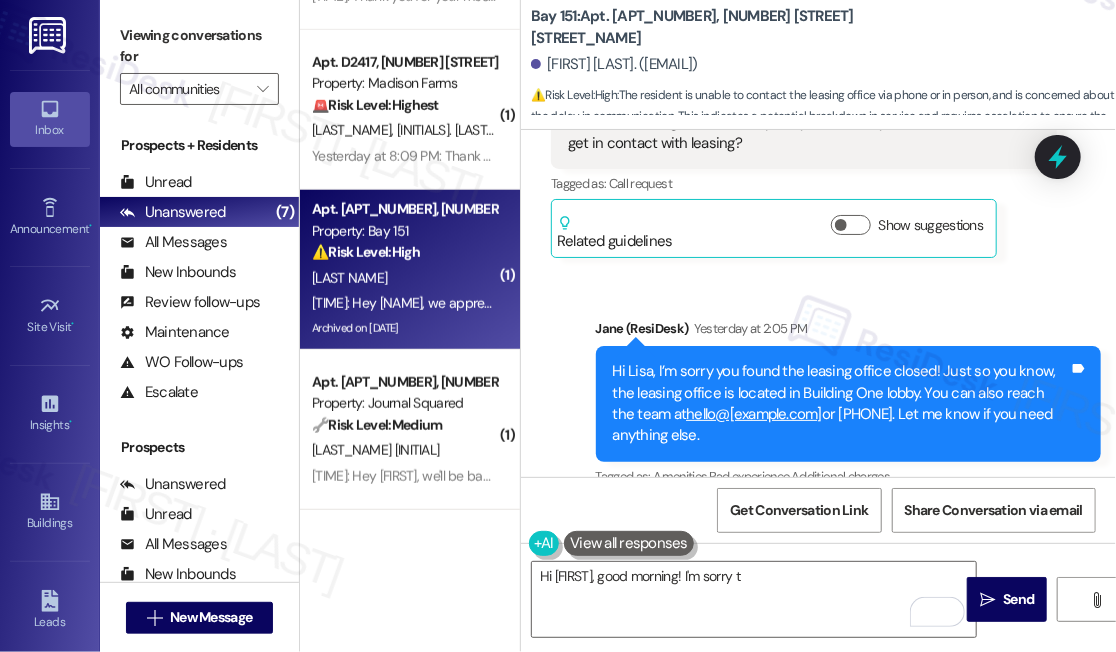 click on "Hi Jane, yes I walked over there and all doors and lights are off. And the phones go straight to vm" at bounding box center [796, 615] 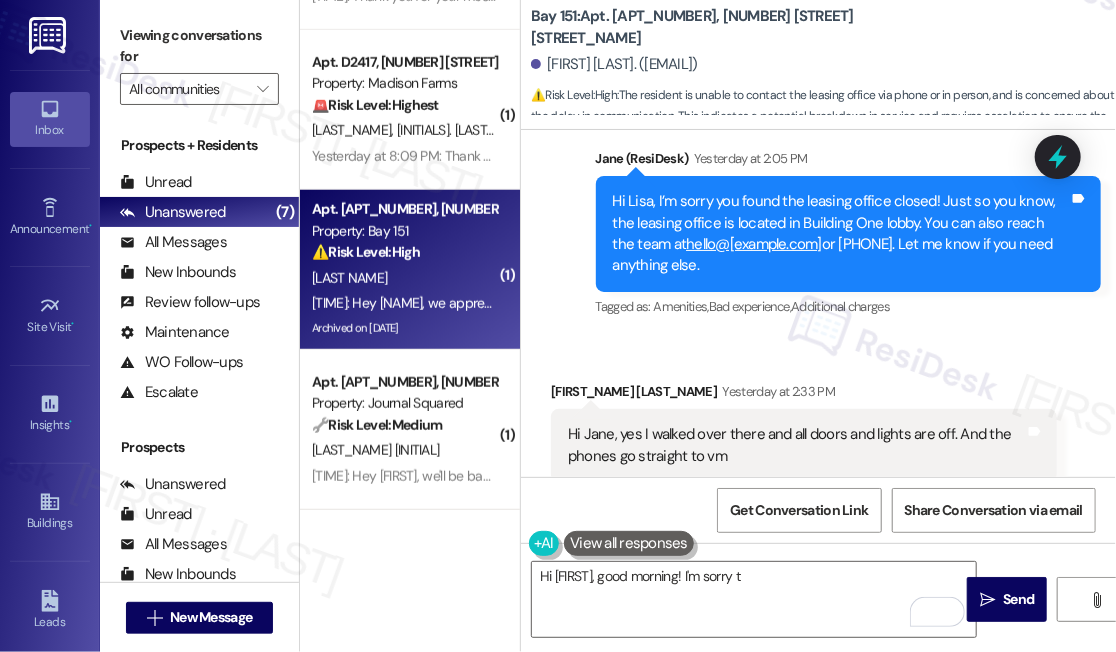 scroll, scrollTop: 83882, scrollLeft: 0, axis: vertical 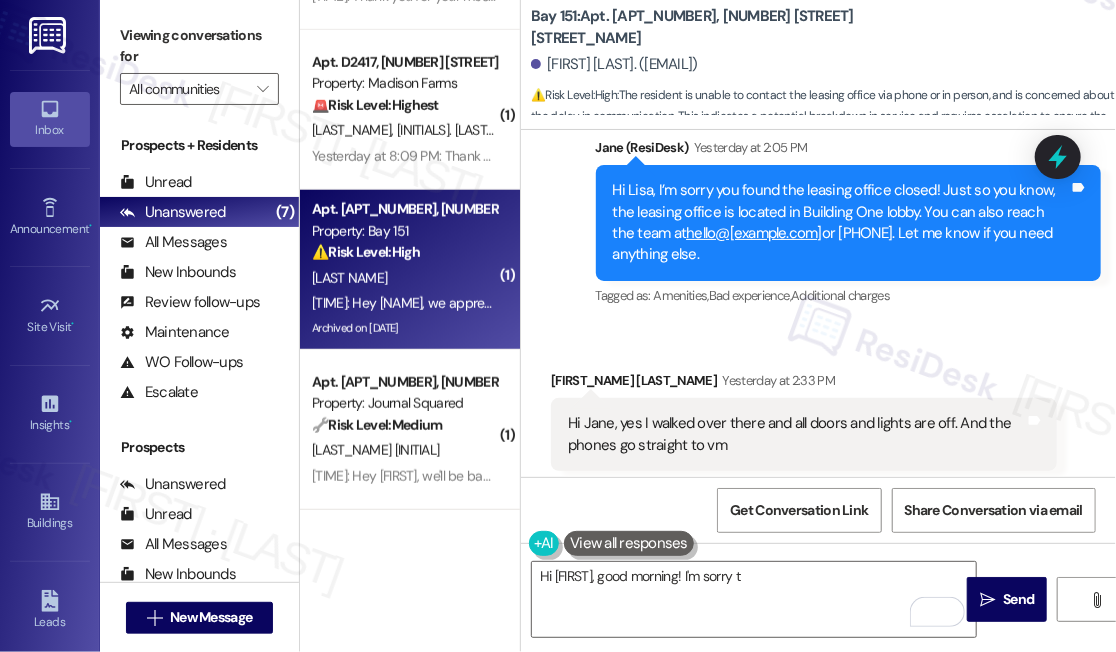 click on "I see. For now, please email them using the address I provided. If you don’t hear back by next Tuesday, let me know so I can follow up." at bounding box center (841, 624) 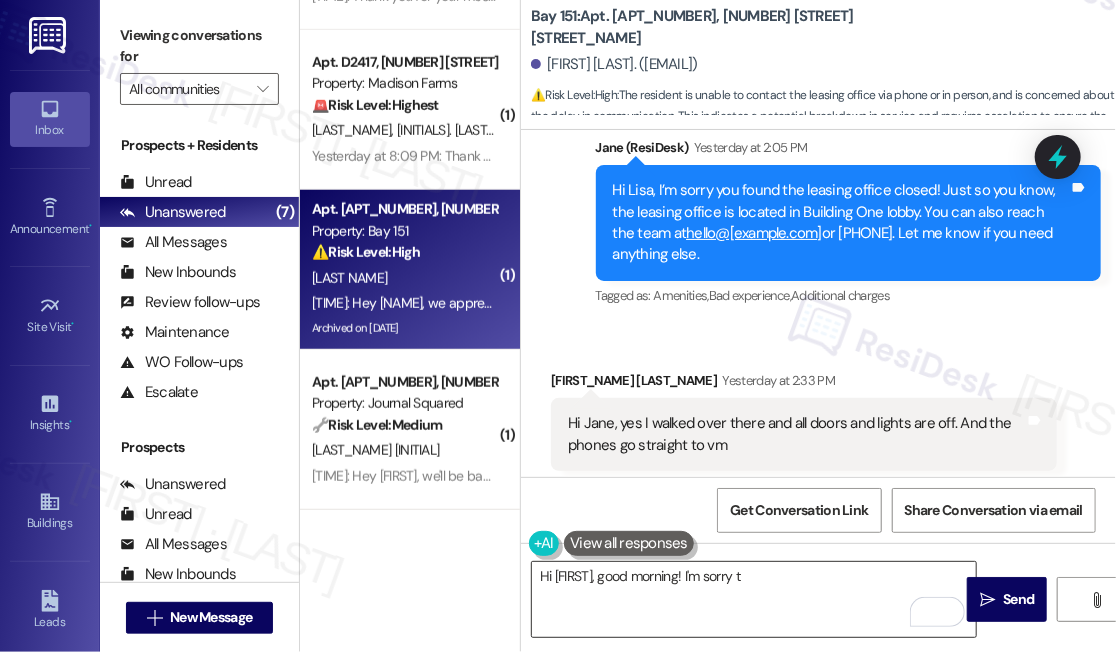 click on "Hi [FIRST], good morning! I'm sorry t" at bounding box center [754, 599] 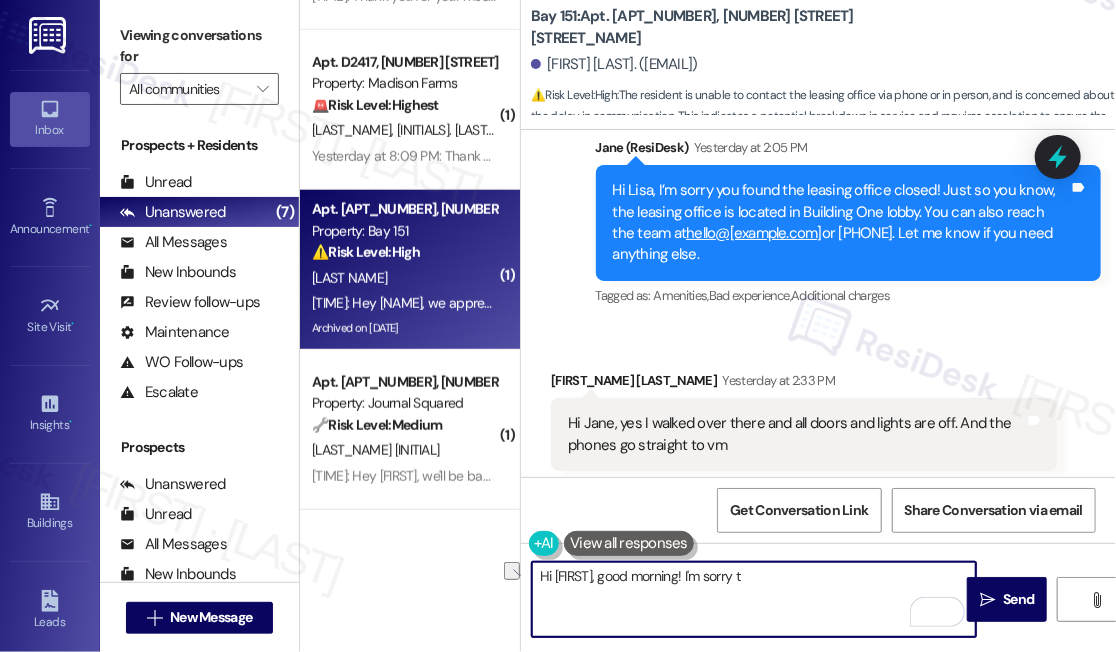 drag, startPoint x: 824, startPoint y: 576, endPoint x: 730, endPoint y: 576, distance: 94 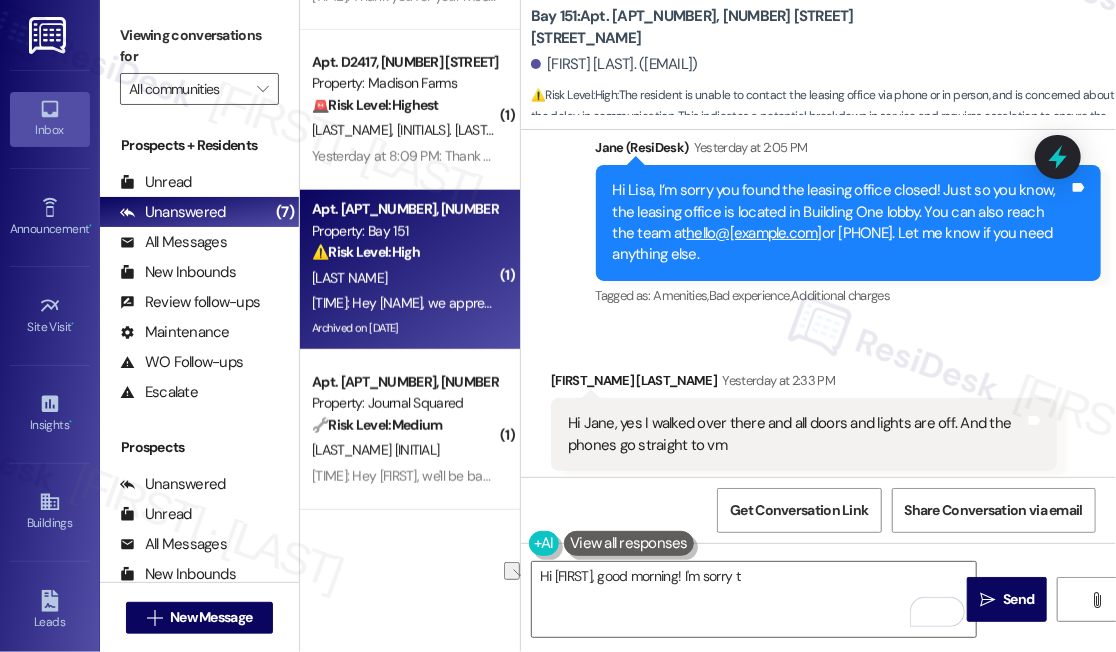 click on "Viewing conversations for" at bounding box center [199, 46] 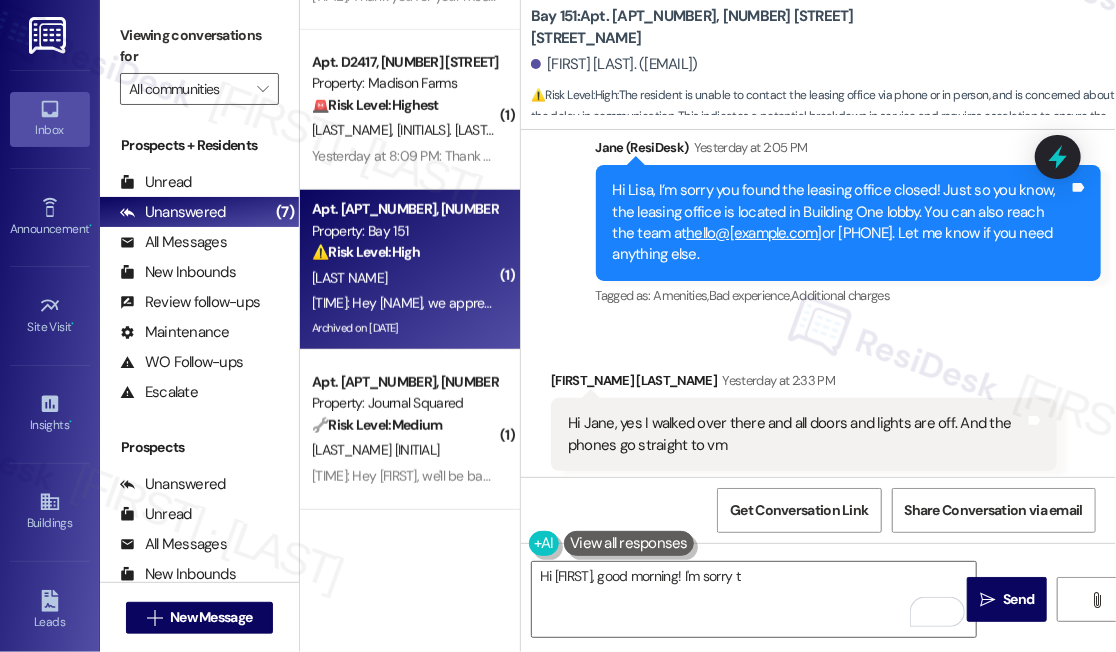 click on "Viewing conversations for" at bounding box center (199, 46) 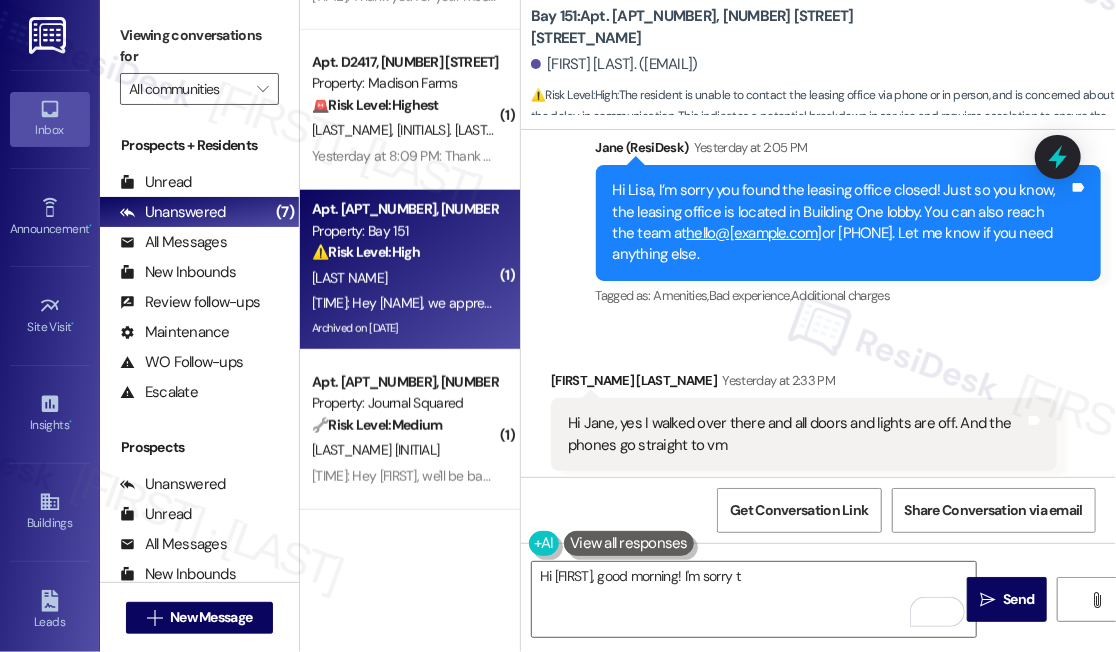 click on "Hi Jane, is there another number I can call for assistance? That's 5 days to just speak to someone from my leasing office?" at bounding box center [796, 819] 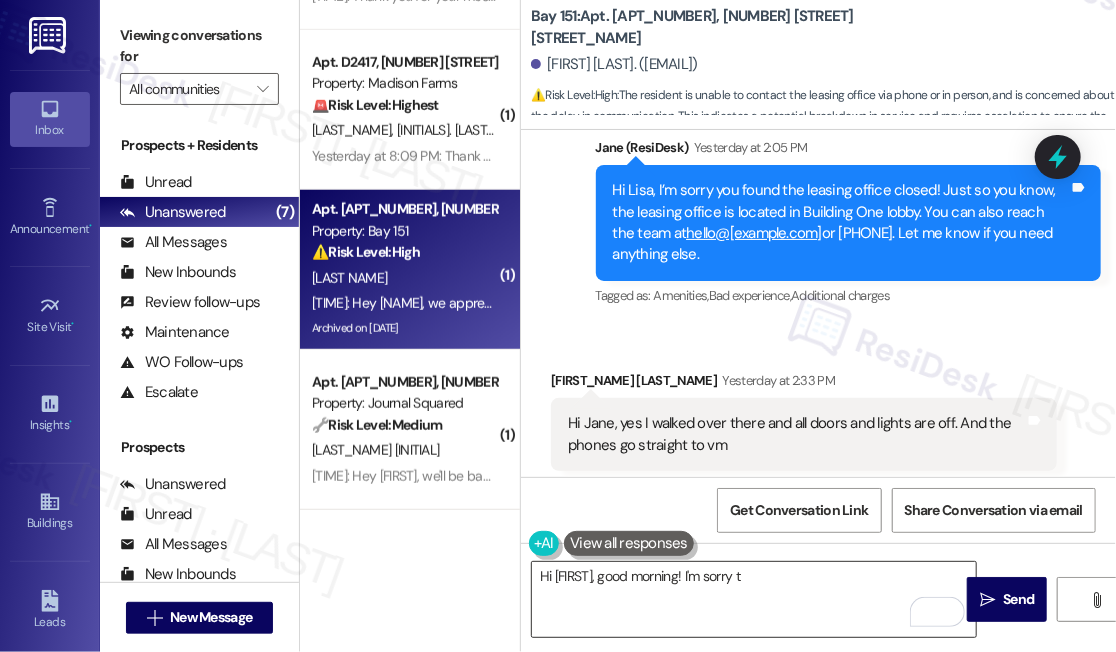 click on "Hi [FIRST], good morning! I'm sorry t" at bounding box center (754, 599) 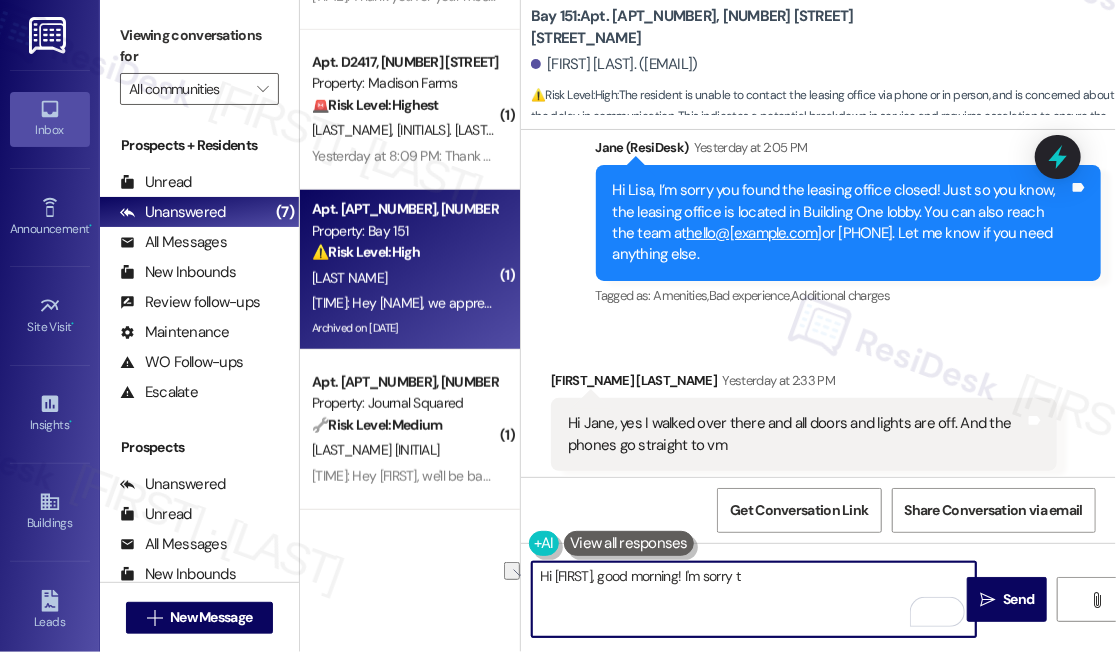 drag, startPoint x: 824, startPoint y: 582, endPoint x: 733, endPoint y: 579, distance: 91.04944 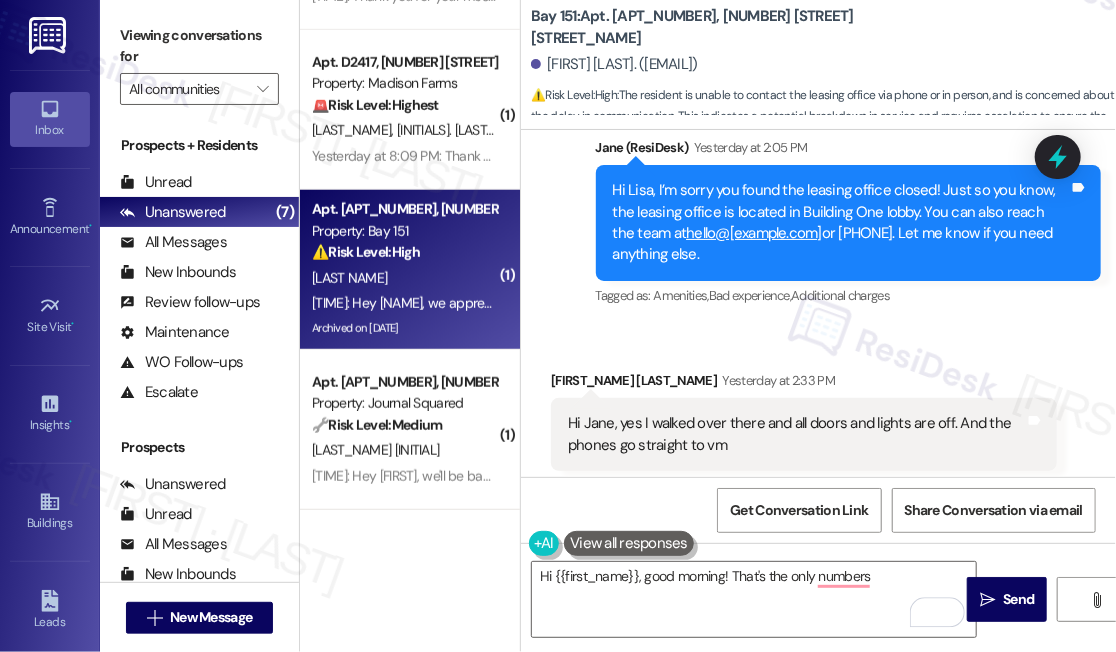 click on "Viewing conversations for" at bounding box center (199, 46) 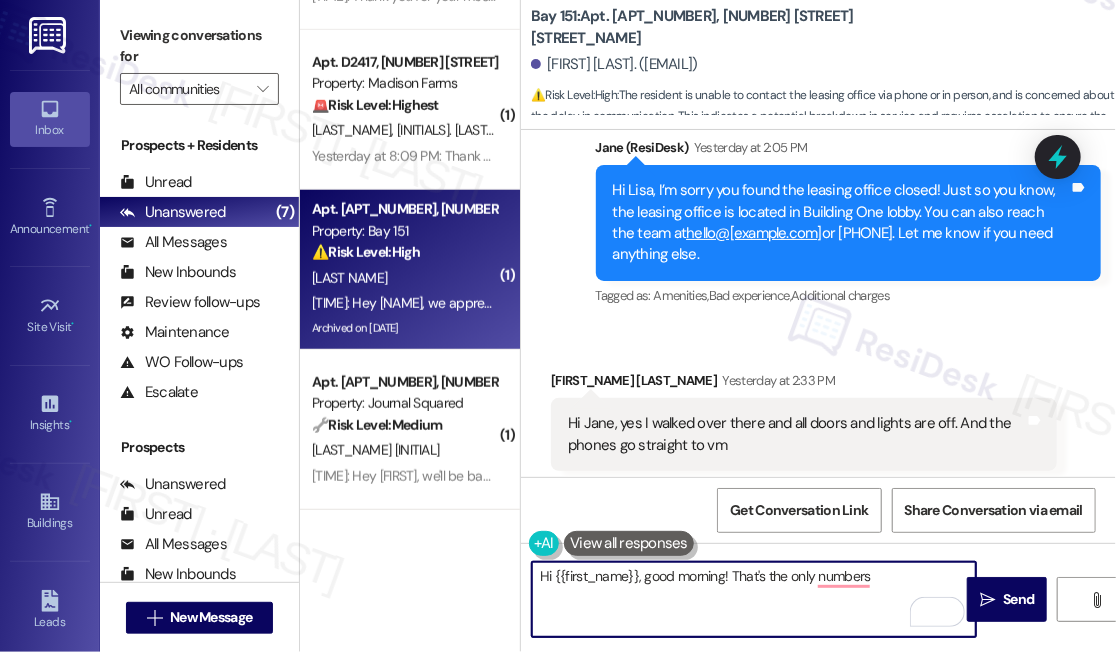 click on "Hi {{first_name}}, good morning! That's the only numbers" at bounding box center [754, 599] 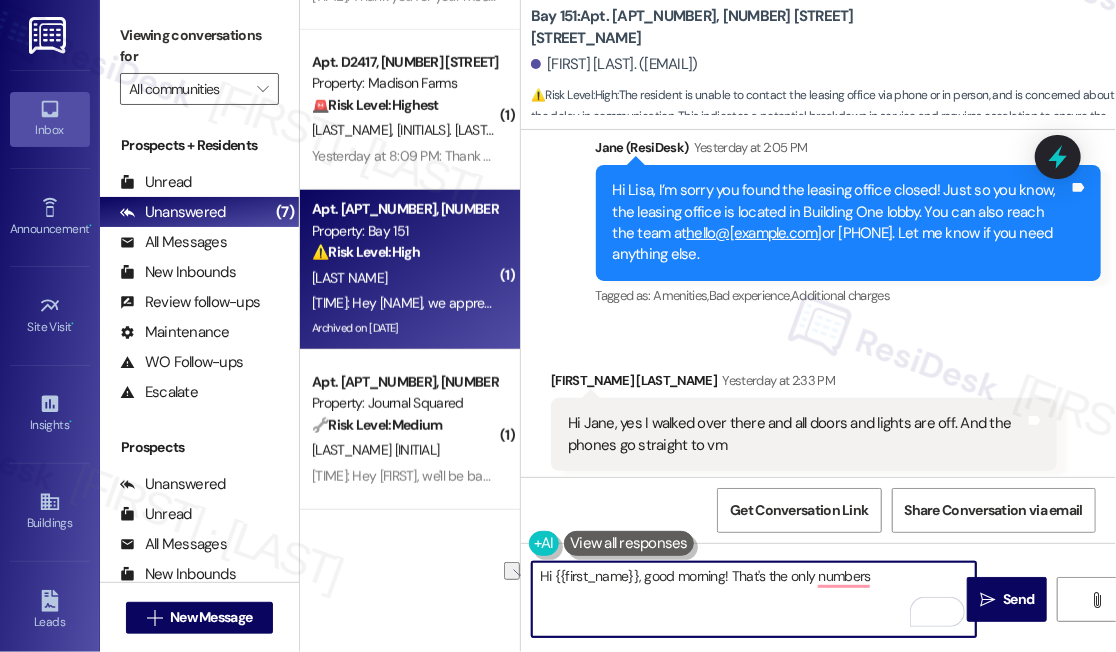 drag, startPoint x: 866, startPoint y: 574, endPoint x: 730, endPoint y: 577, distance: 136.03308 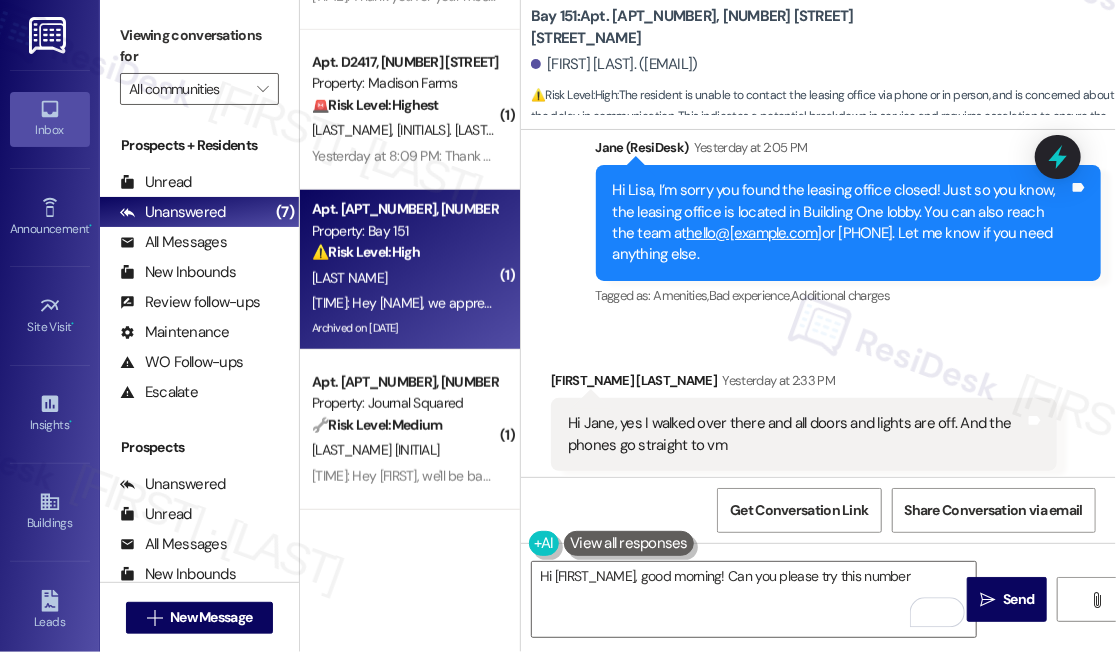 click on "Viewing conversations for" at bounding box center [199, 46] 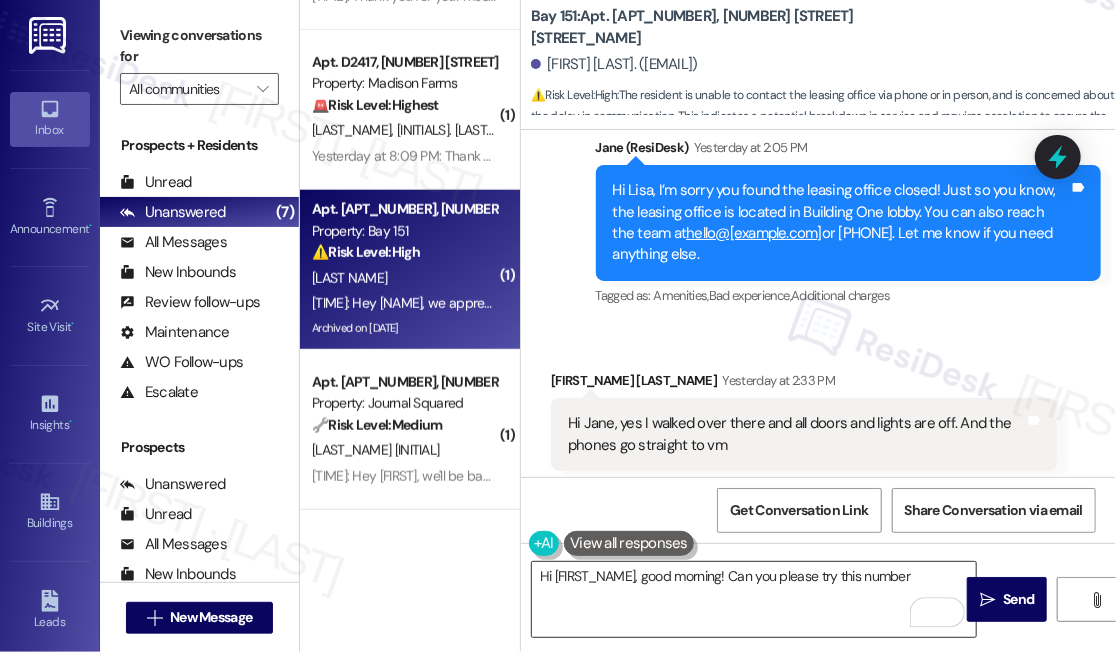 click on "Hi [FIRST_NAME], good morning! Can you please try this number" at bounding box center [754, 599] 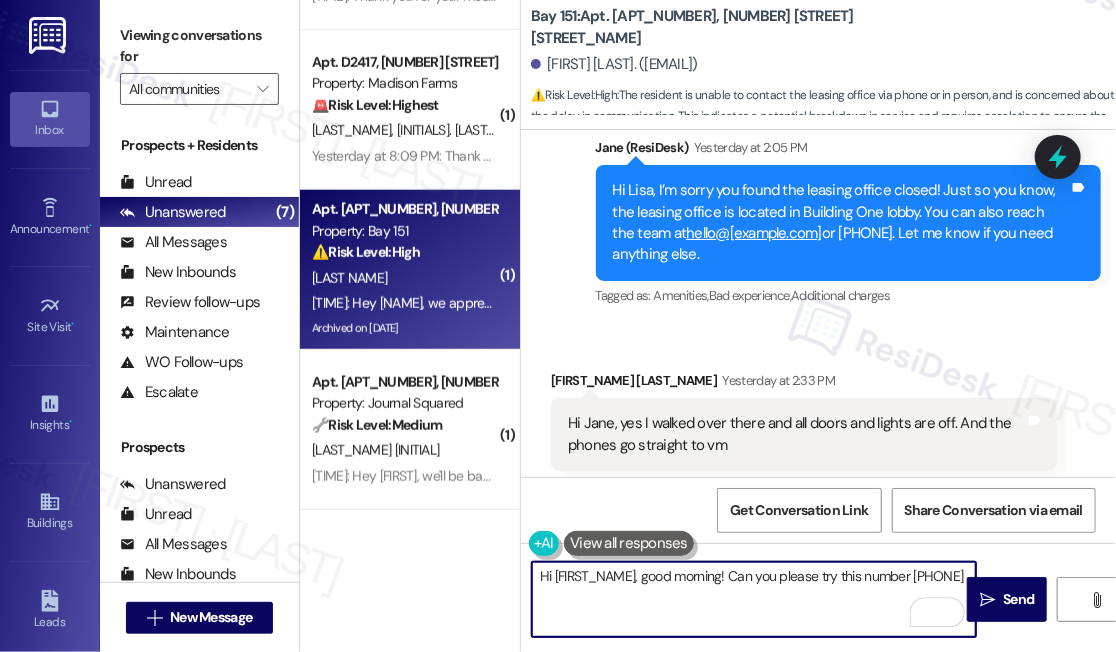 click on "Hi [FIRST_NAME], good morning! Can you please try this number [PHONE]" at bounding box center [754, 599] 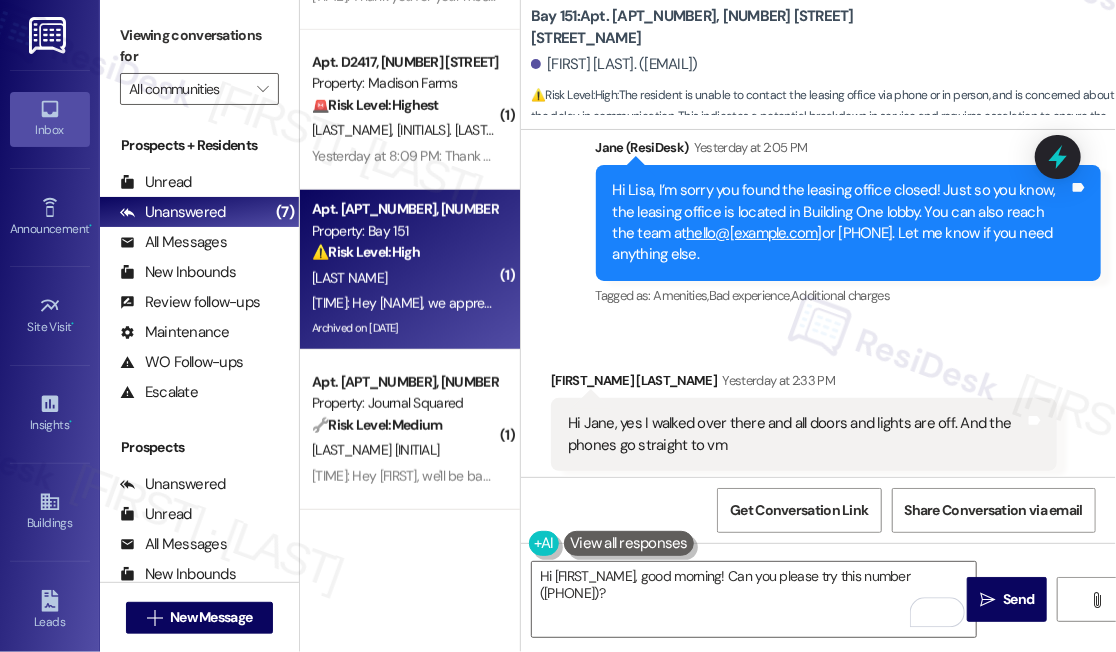 click on "Viewing conversations for All communities " at bounding box center [199, 62] 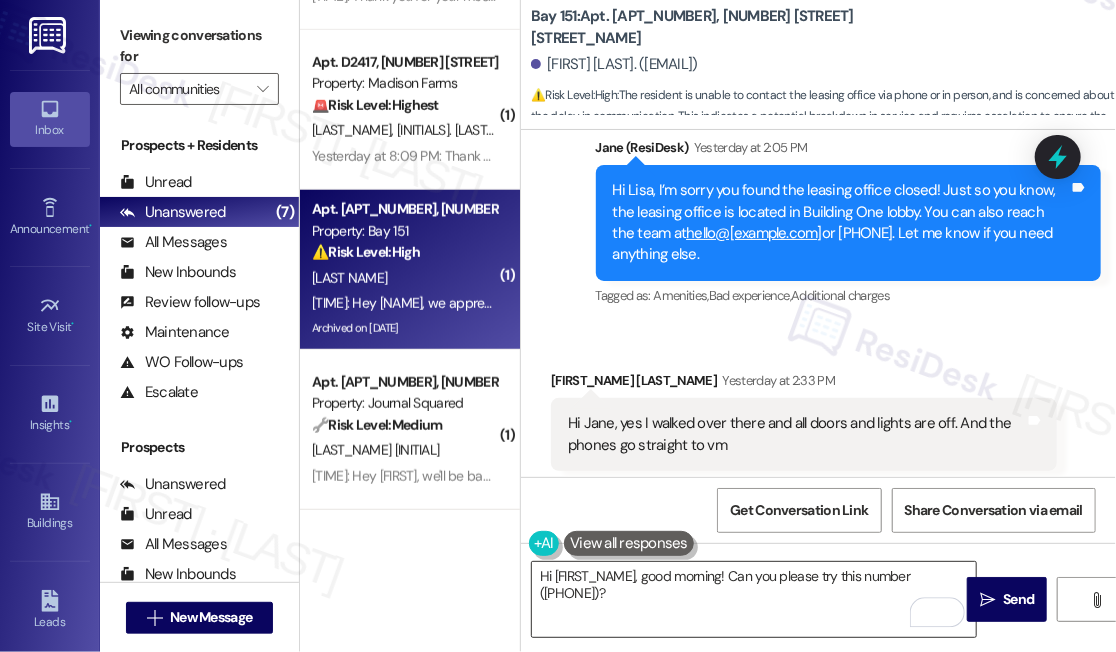 click on "Hi [FIRST_NAME], good morning! Can you please try this number ([PHONE])?" at bounding box center [754, 599] 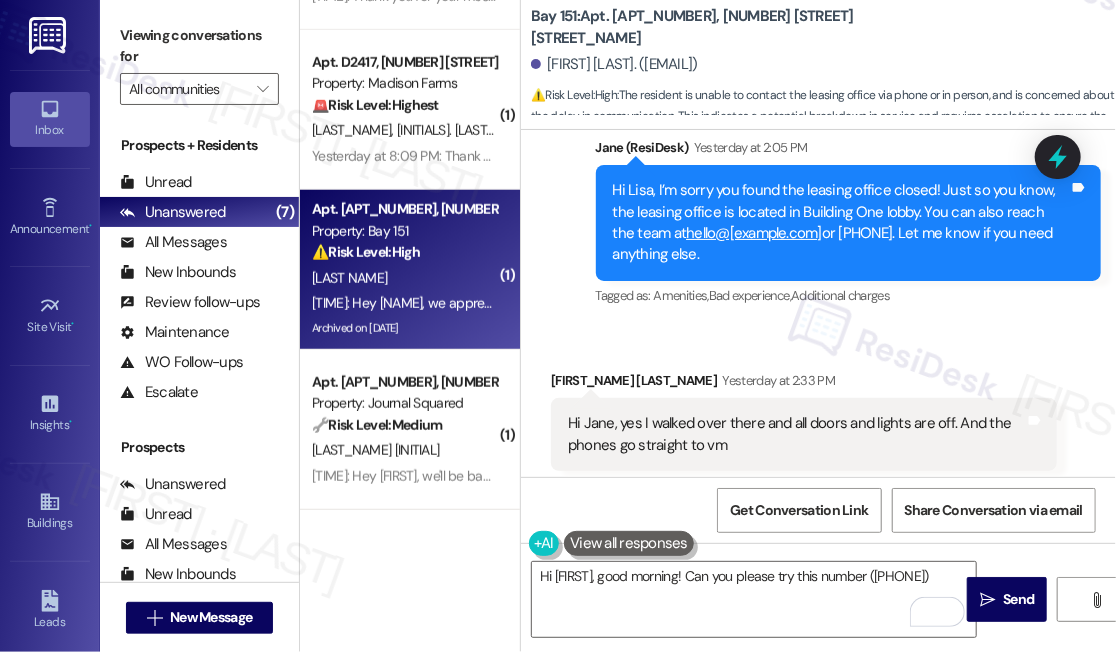 click on "Viewing conversations for" at bounding box center [199, 46] 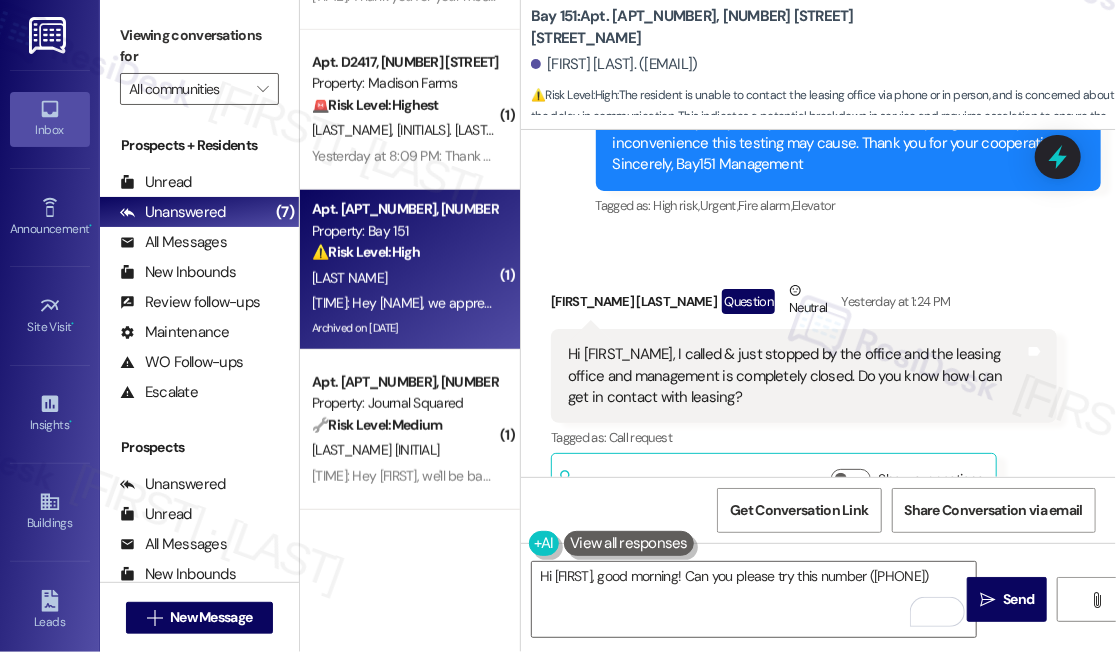 scroll, scrollTop: 83428, scrollLeft: 0, axis: vertical 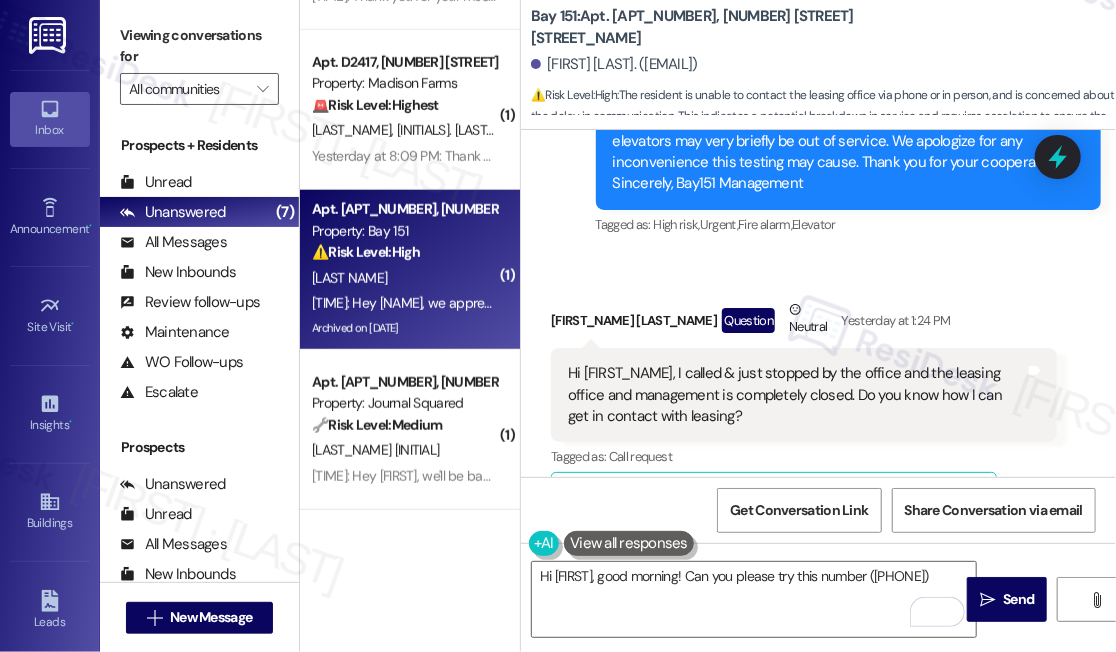 drag, startPoint x: 186, startPoint y: 46, endPoint x: 220, endPoint y: 69, distance: 41.04875 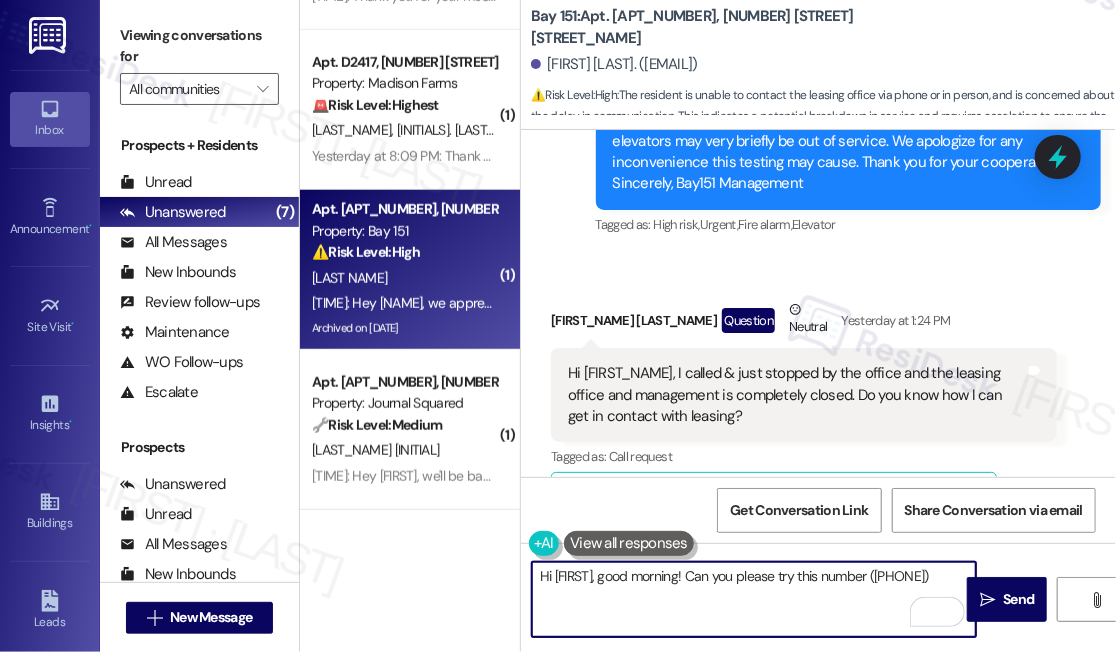 click on "Hi [FIRST], good morning! Can you please try this number ([PHONE])" at bounding box center [754, 599] 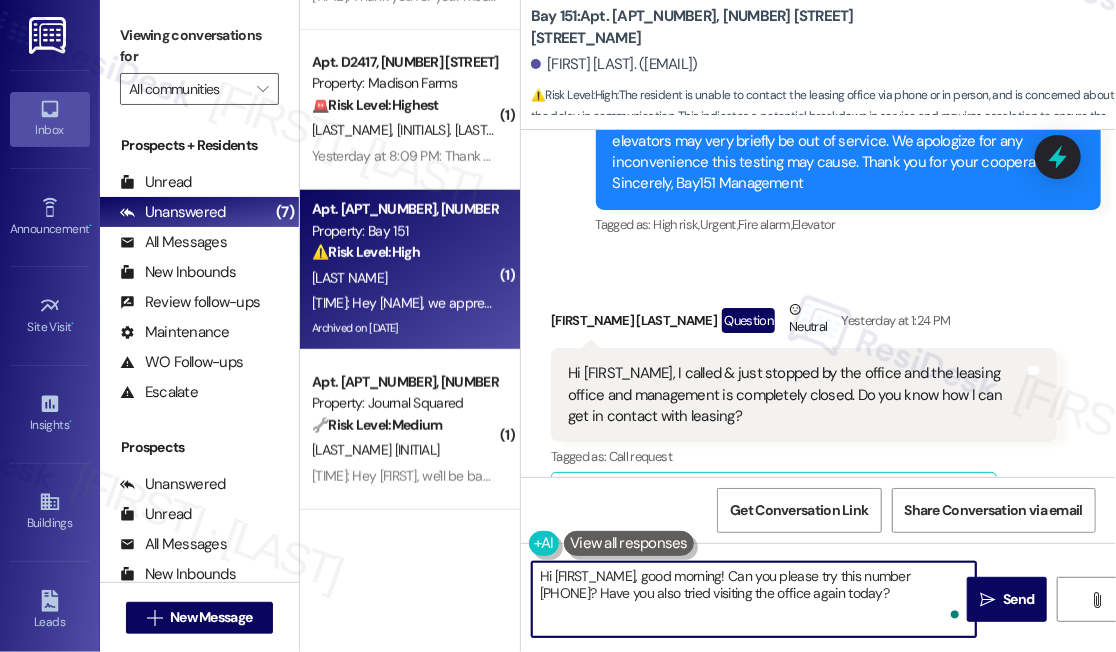 type on "Hi [FIRST_NAME], good morning! Can you please try this number [PHONE]? Have you also tried visiting the office again today?" 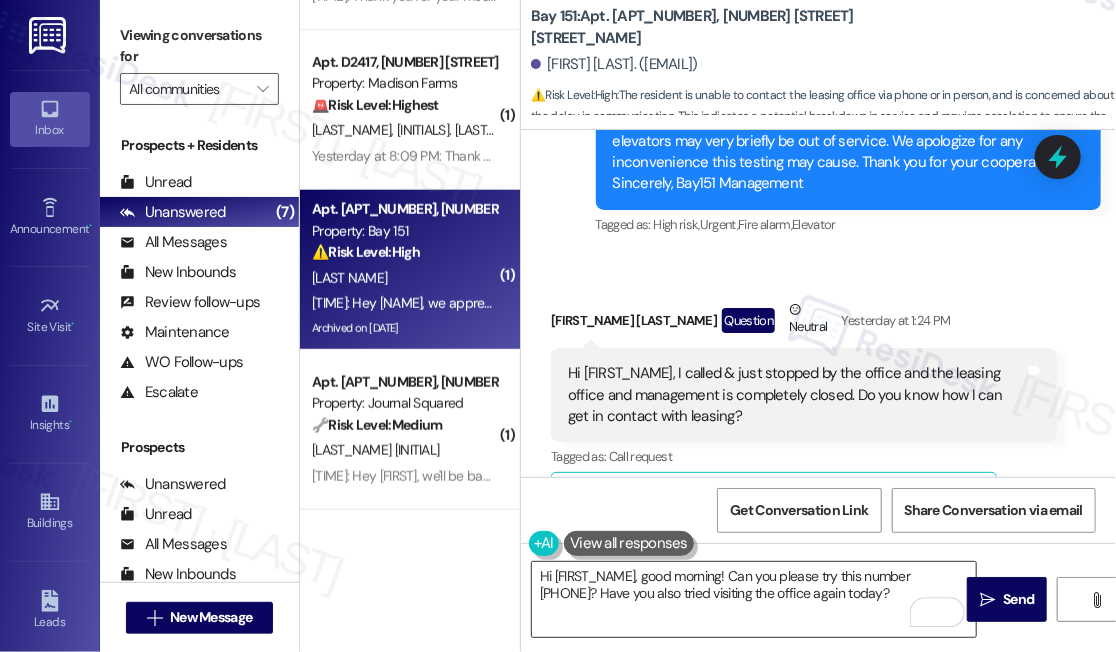 click on "Hi [FIRST_NAME], good morning! Can you please try this number [PHONE]? Have you also tried visiting the office again today?" at bounding box center [754, 599] 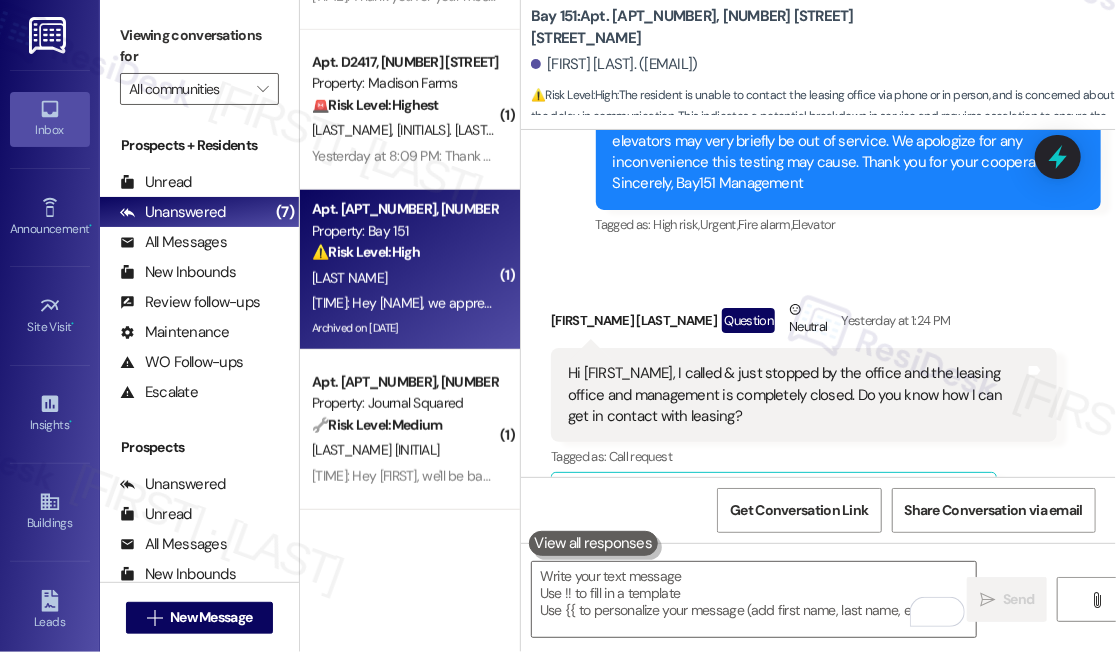 click on "Viewing conversations for" at bounding box center (199, 46) 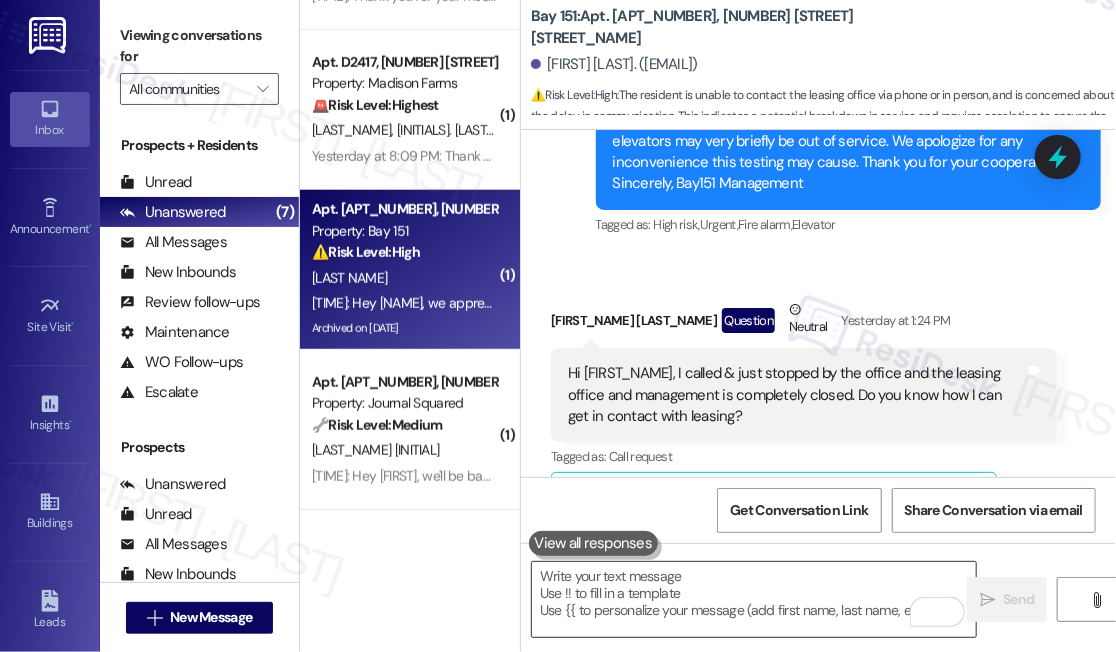 click at bounding box center (754, 599) 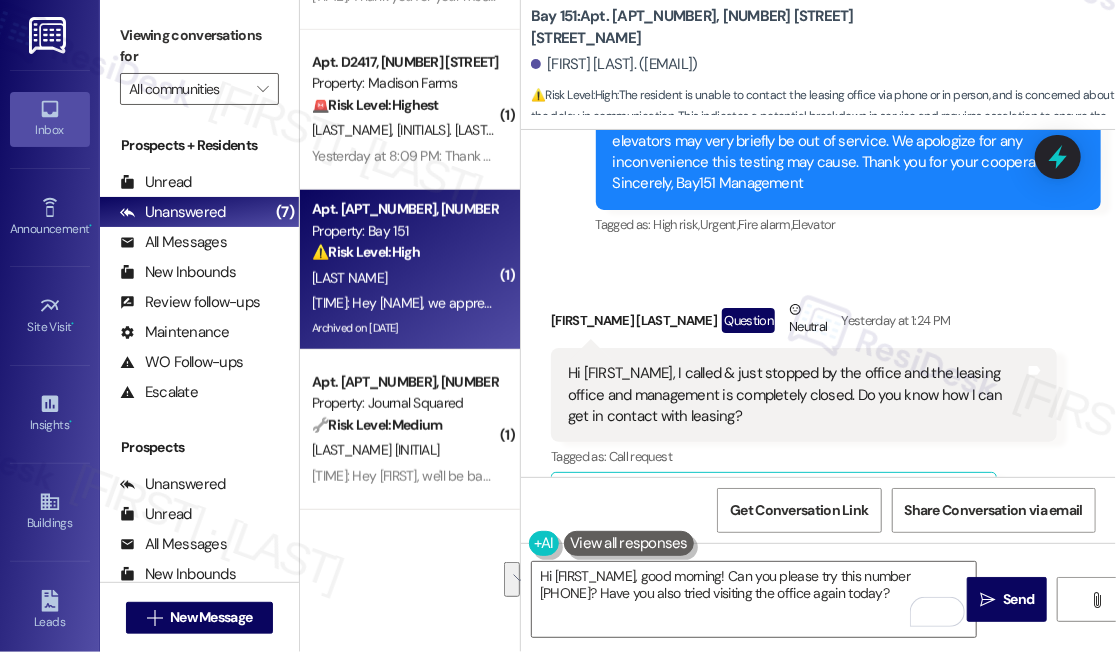 click on "Viewing conversations for" at bounding box center [199, 46] 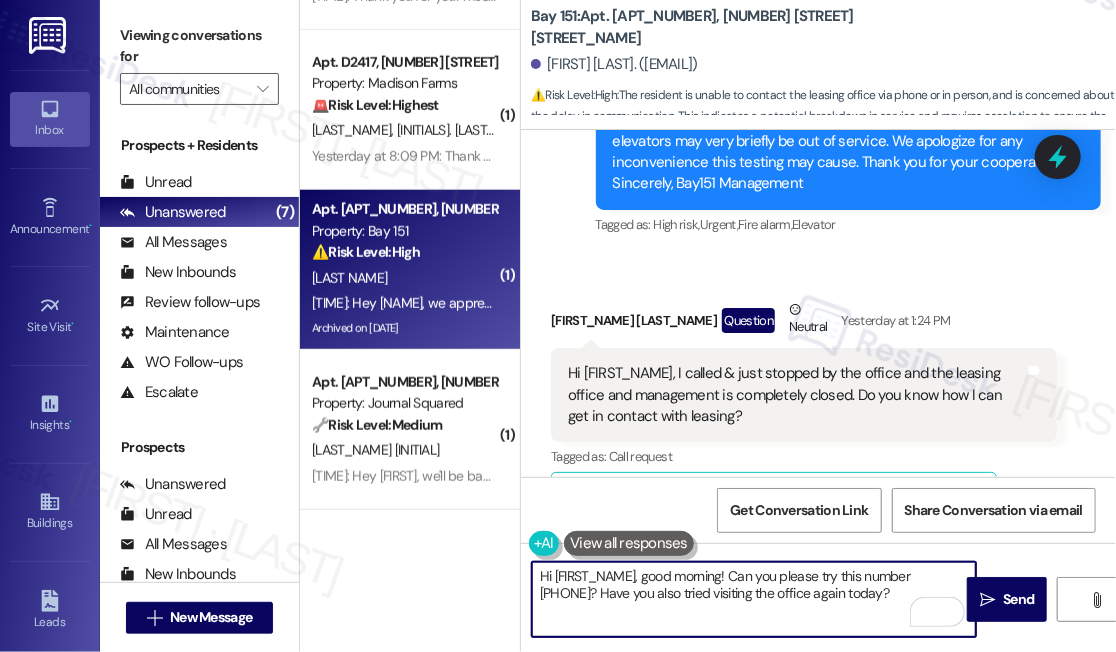 click on "Hi [FIRST_NAME], good morning! Can you please try this number [PHONE]? Have you also tried visiting the office again today?" at bounding box center (754, 599) 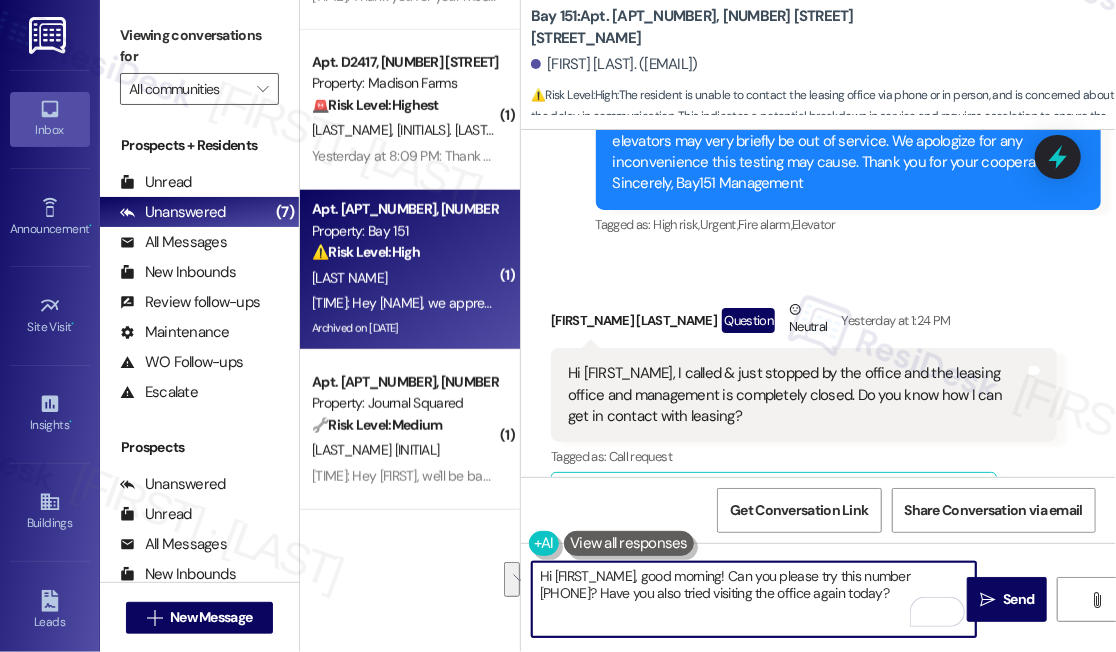 paste on "ould you please try calling this number: [PHONE]? Have you also had a chance to stop by the office again today?" 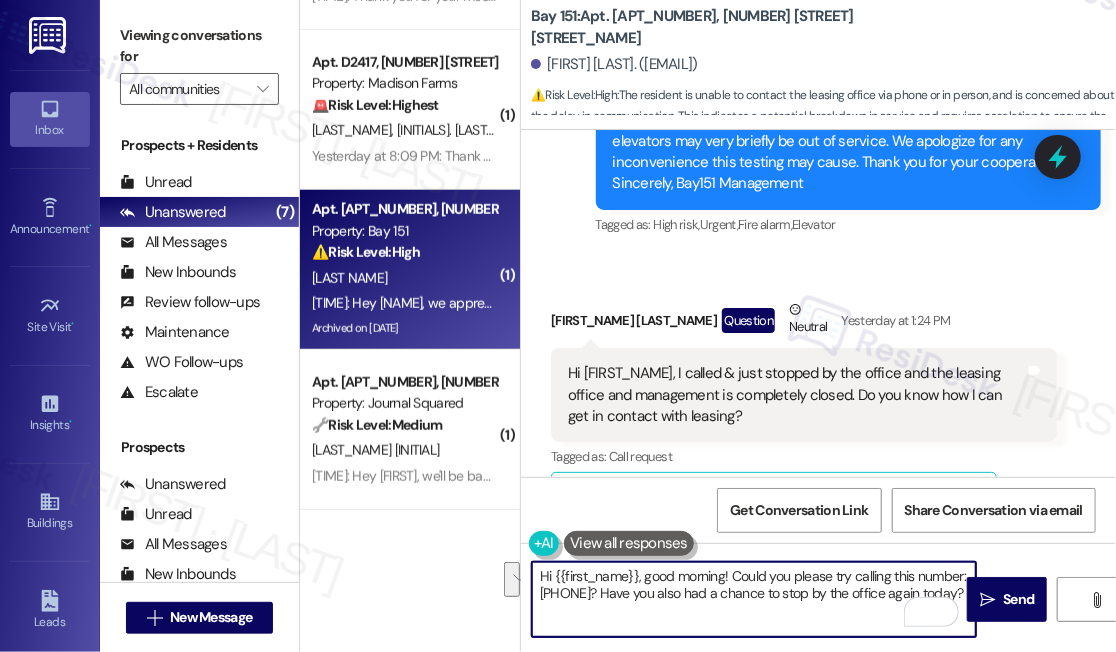 scroll, scrollTop: 16, scrollLeft: 0, axis: vertical 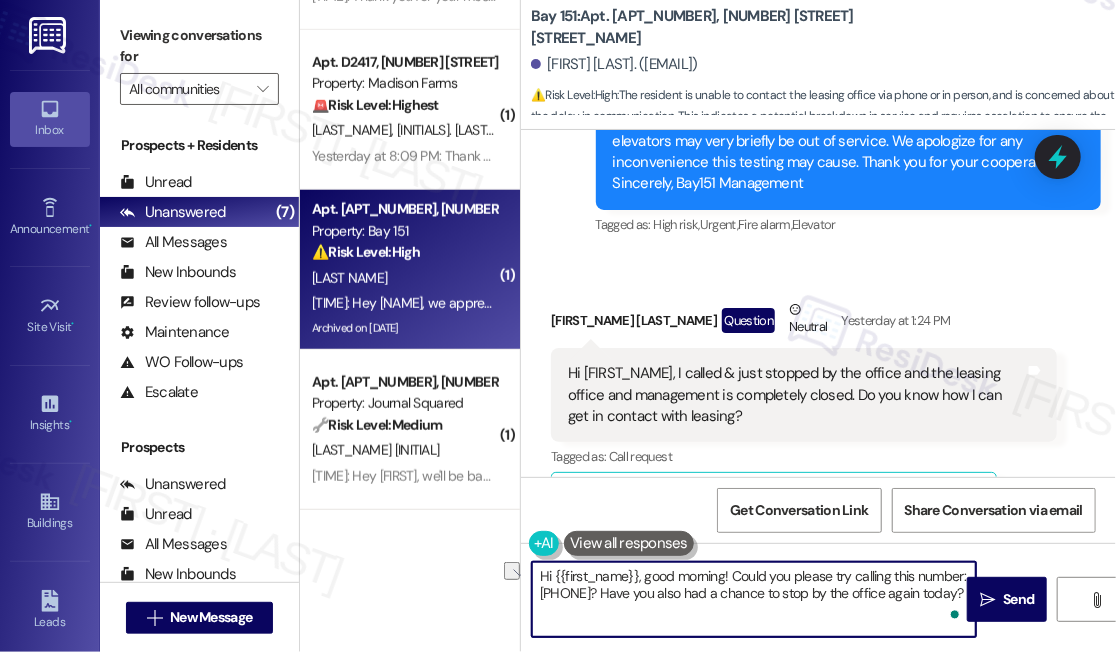 drag, startPoint x: 632, startPoint y: 597, endPoint x: 536, endPoint y: 599, distance: 96.02083 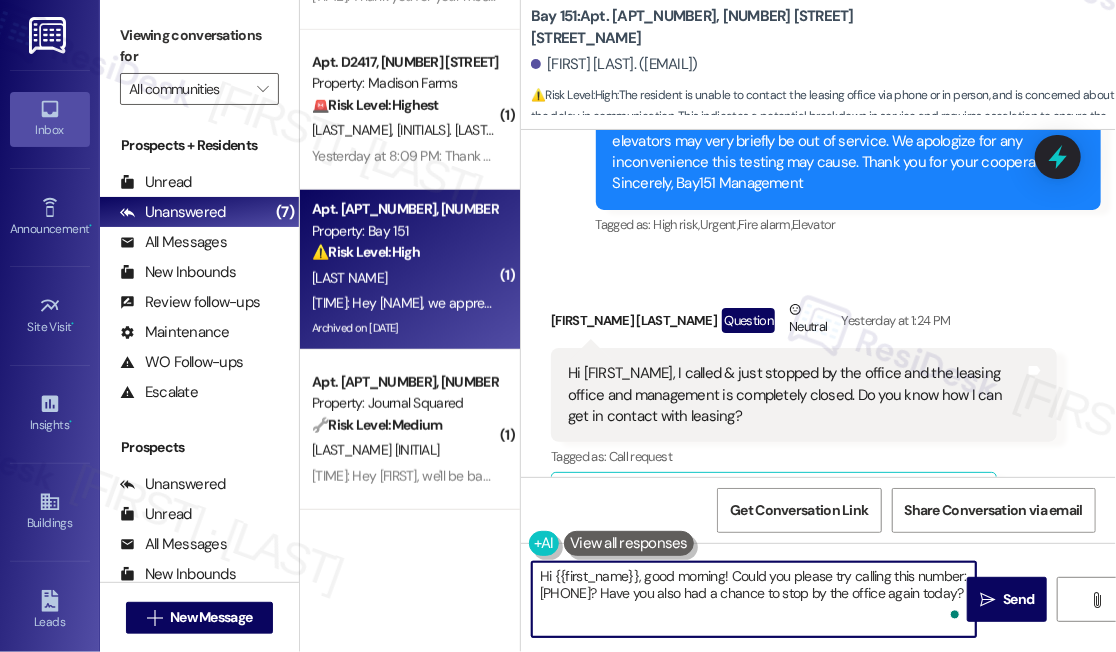 drag, startPoint x: 662, startPoint y: 595, endPoint x: 697, endPoint y: 612, distance: 38.910152 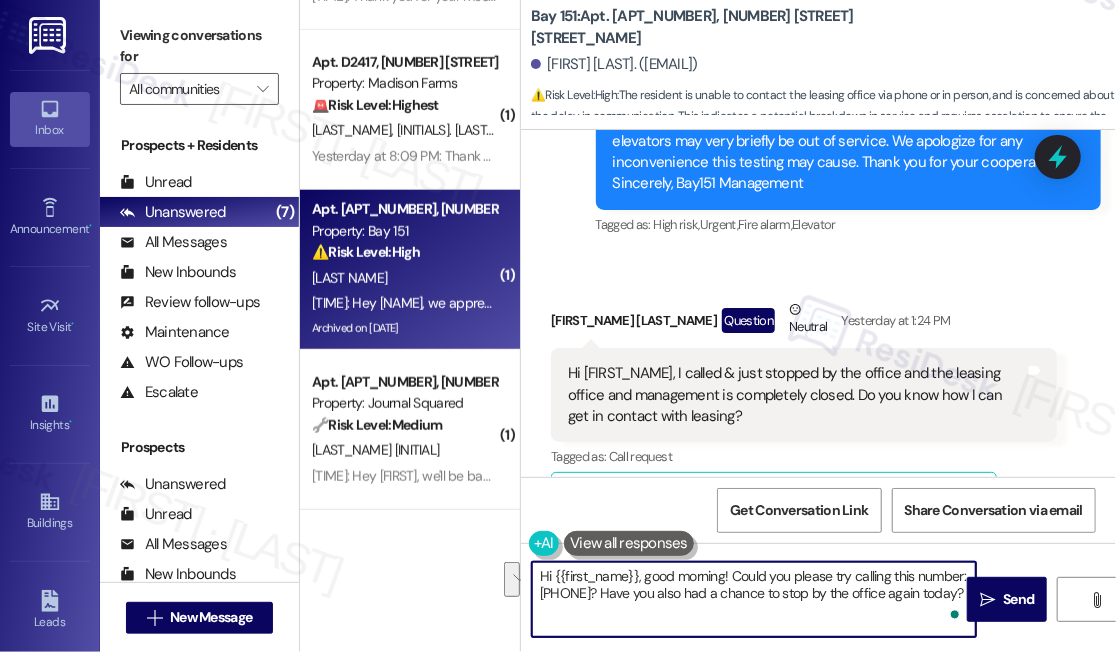 click on "Hi {{first_name}}, good morning! Could you please try calling this number: [PHONE]? Have you also had a chance to stop by the office again today?" at bounding box center (754, 599) 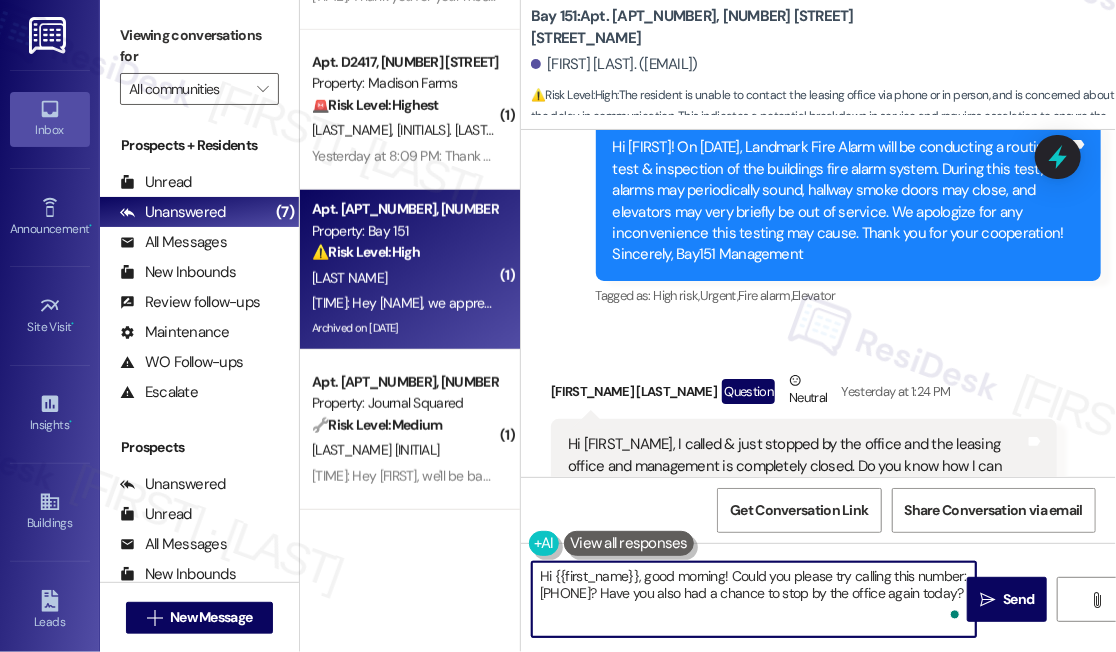scroll, scrollTop: 83428, scrollLeft: 0, axis: vertical 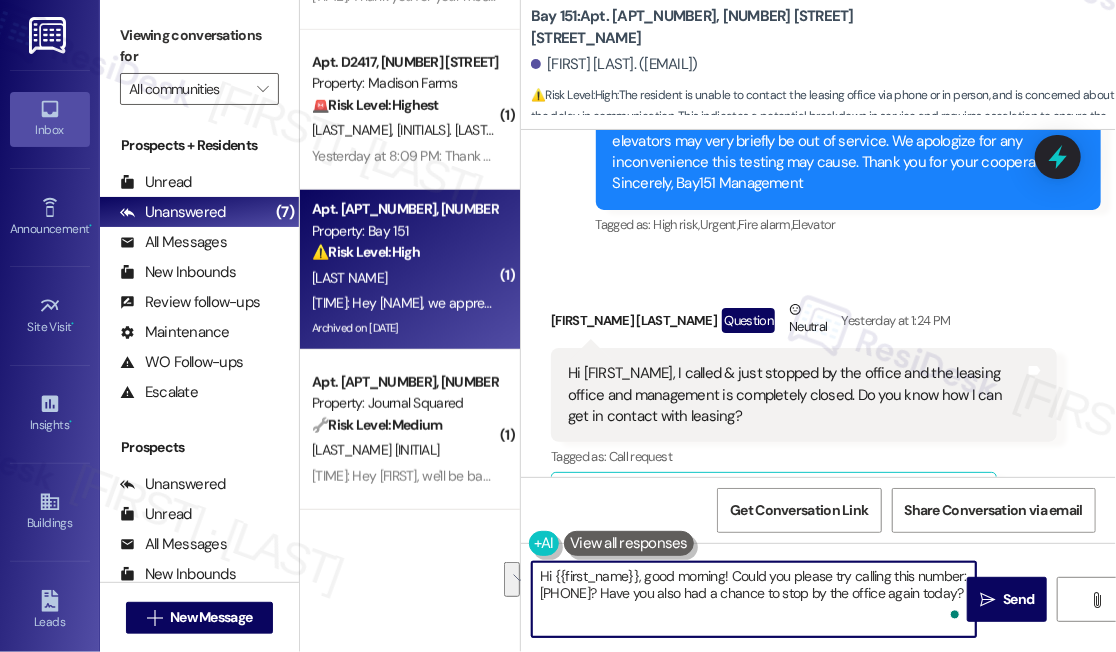 drag, startPoint x: 729, startPoint y: 576, endPoint x: 628, endPoint y: 592, distance: 102.259476 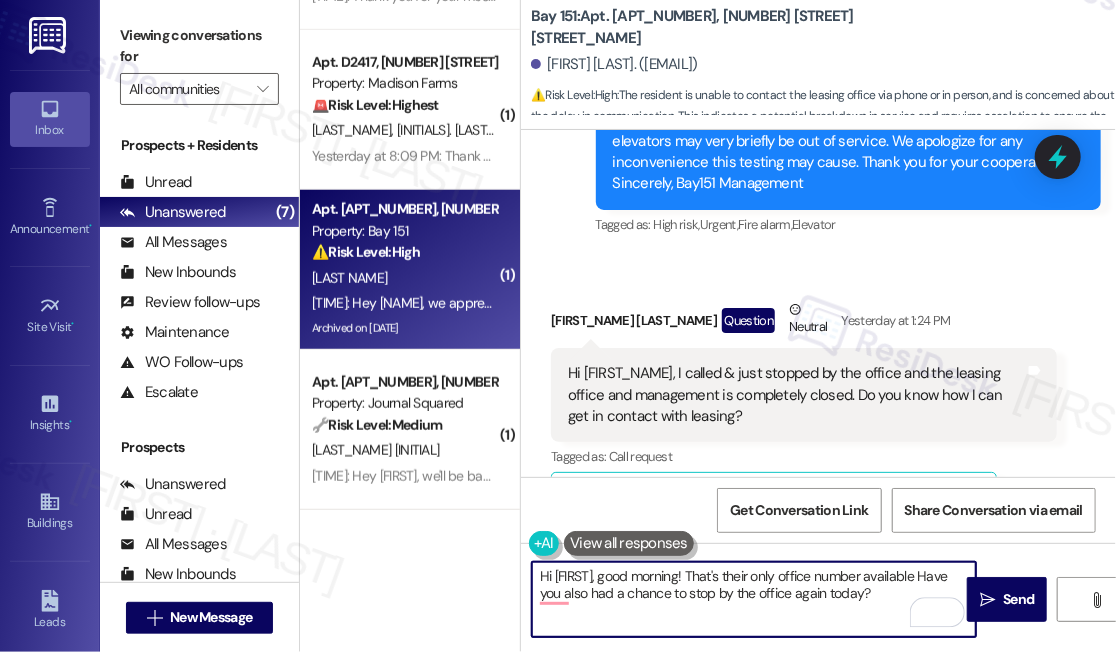type on "Hi {{first_name}}, good morning! That’s the only office number available. Have you also had a chance to stop by the office again today?" 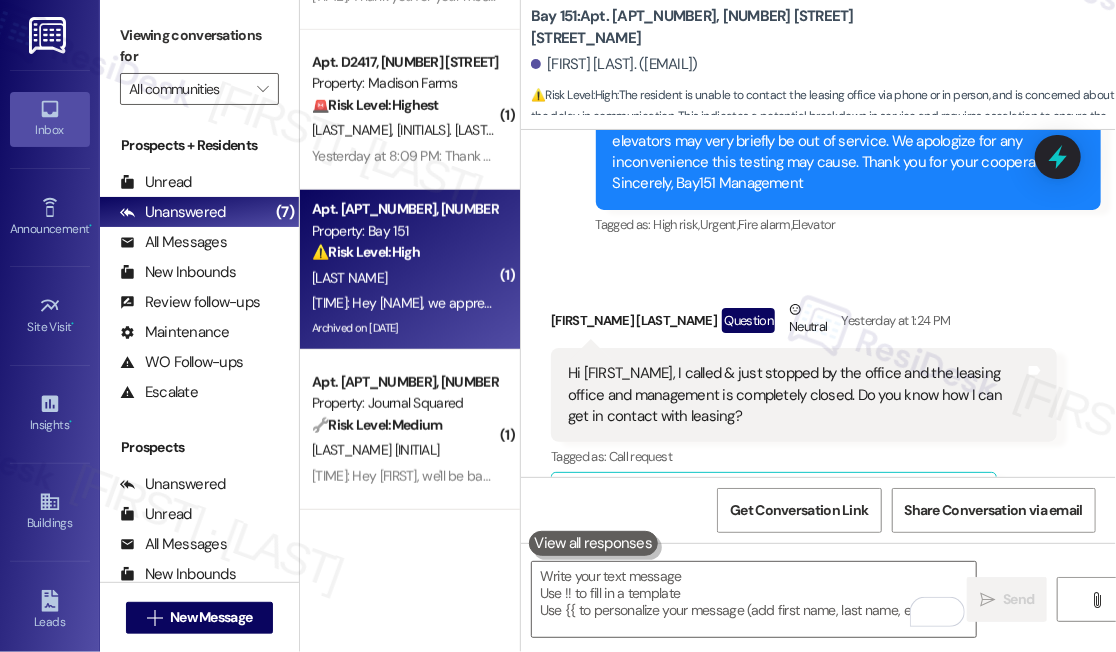 click on "Viewing conversations for" at bounding box center [199, 46] 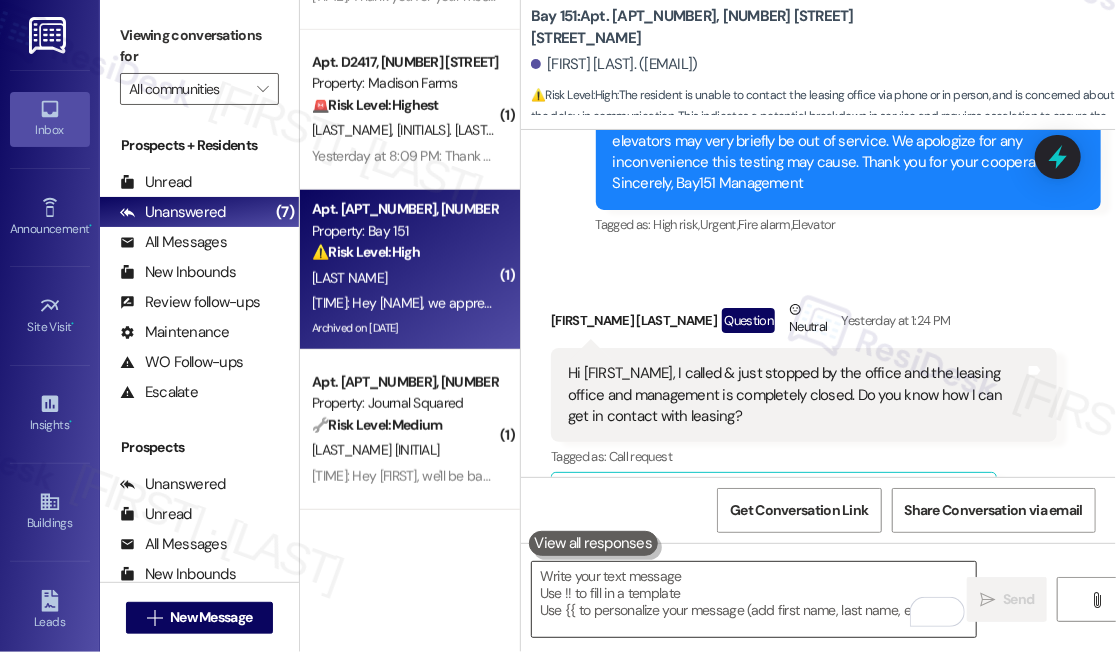 click at bounding box center [754, 599] 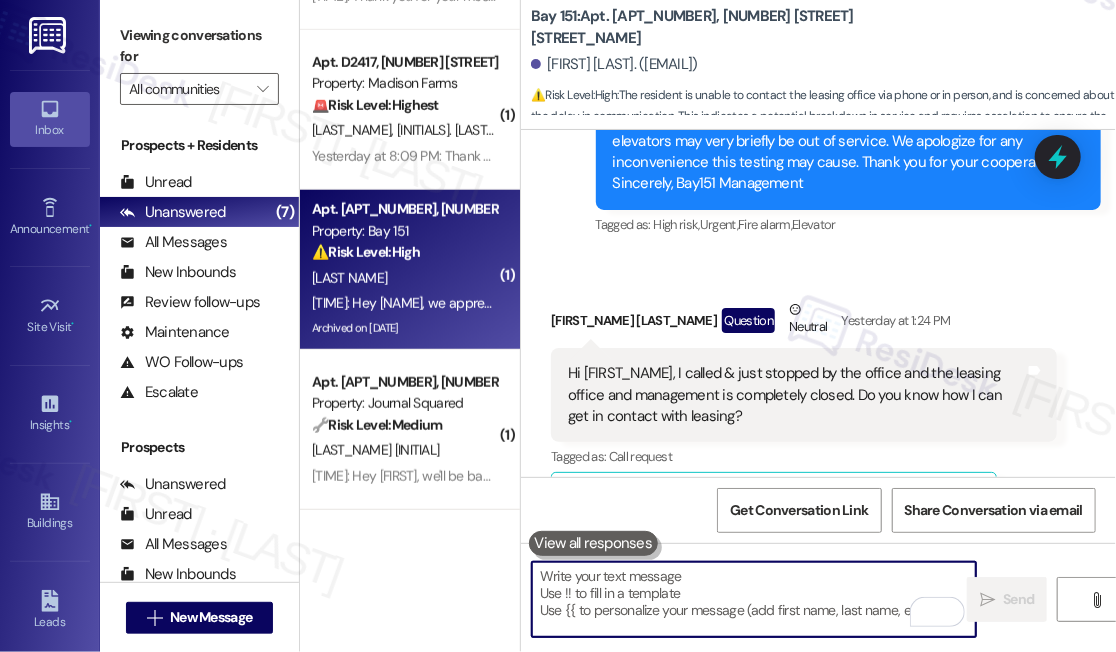 paste on "Hi [FIRST_NAME], good morning! That’s the only office number available. Have you had a chance to stop by the office again today?" 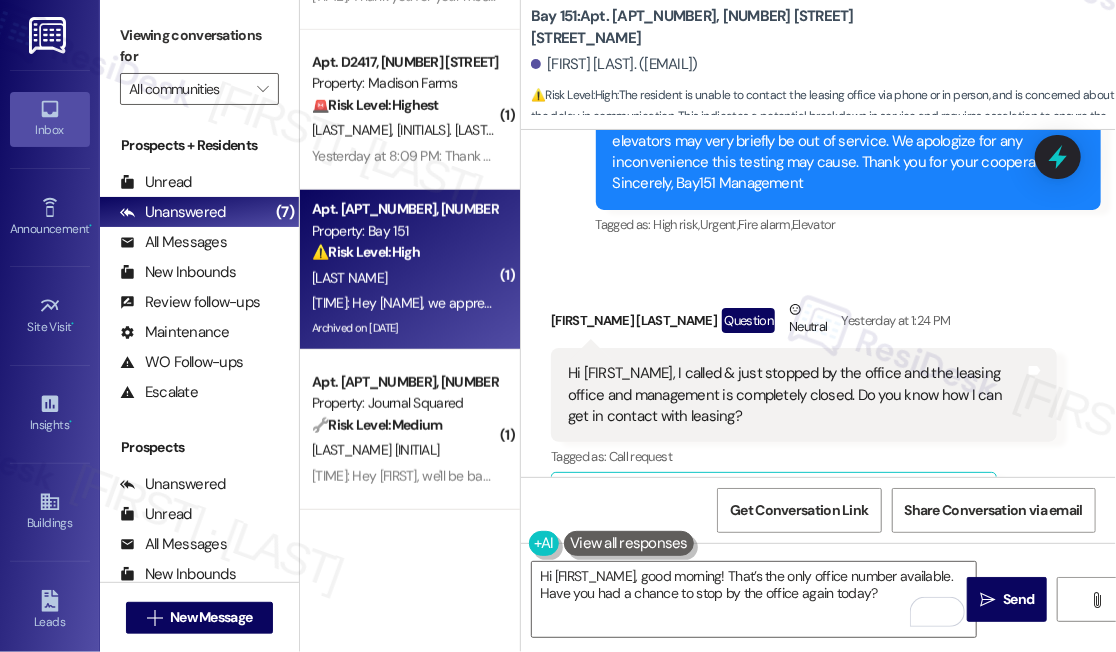 click on "Viewing conversations for" at bounding box center [199, 46] 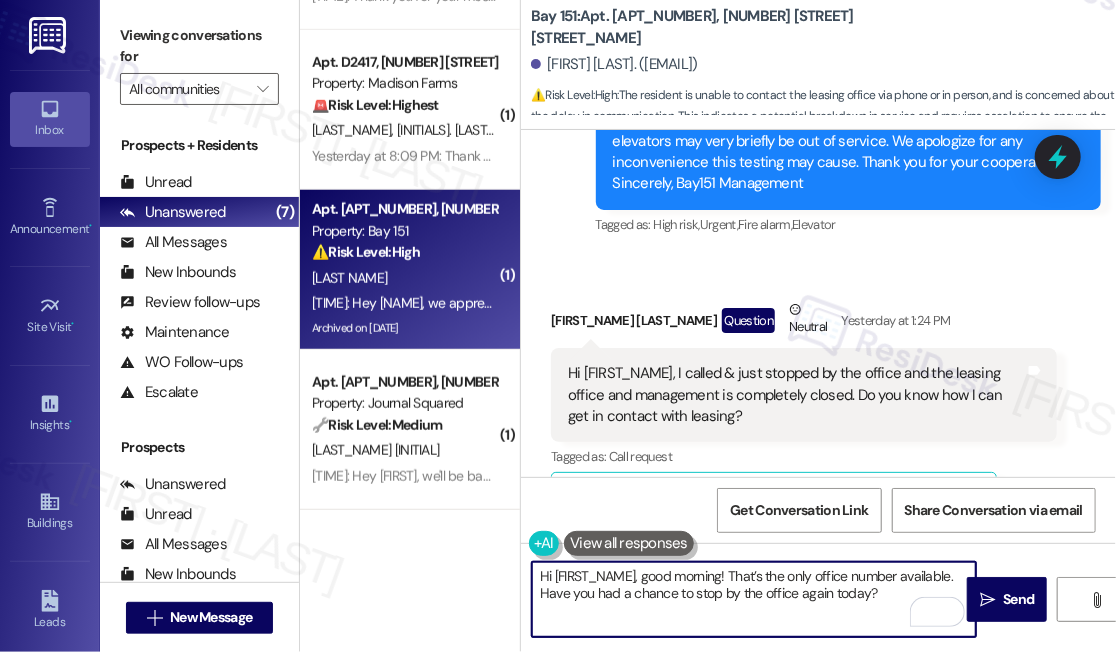click on "Hi [FIRST_NAME], good morning! That’s the only office number available. Have you had a chance to stop by the office again today?" at bounding box center [754, 599] 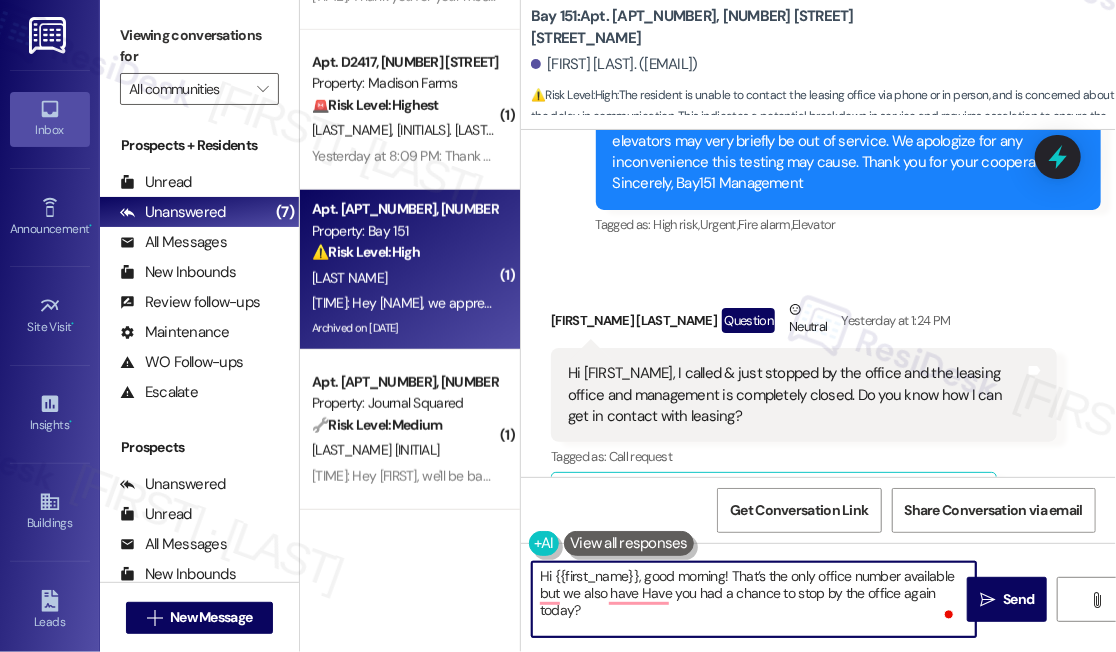 click on "Hi {{first_name}}, good morning! That’s the only office number available but we also have Have you had a chance to stop by the office again today?" at bounding box center [754, 599] 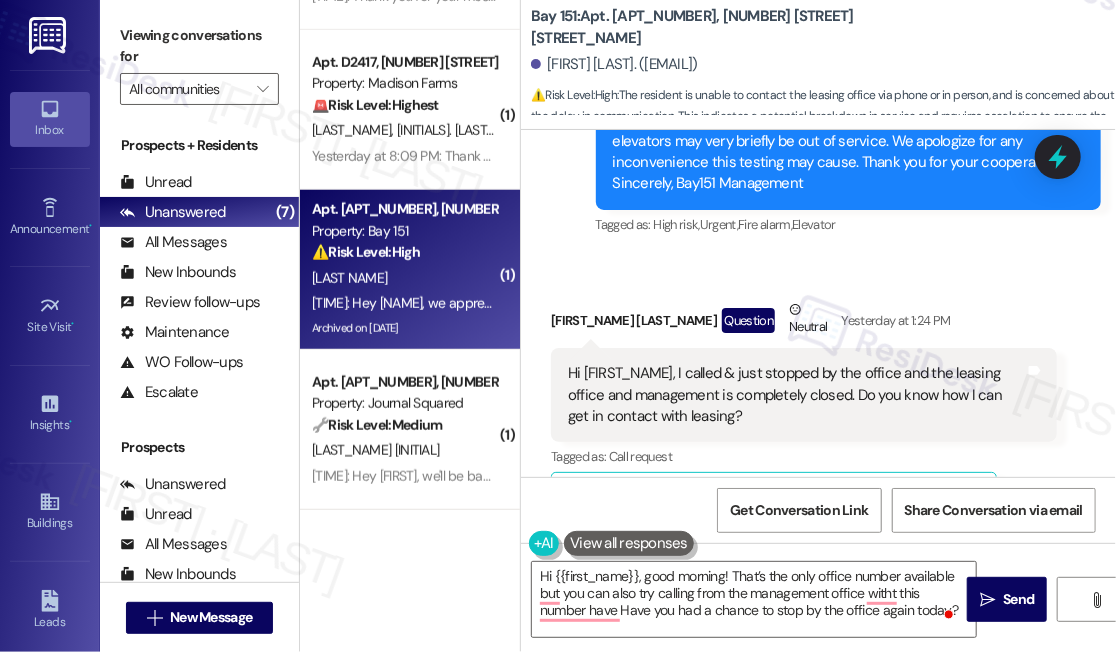 click on "Viewing conversations for" at bounding box center [199, 46] 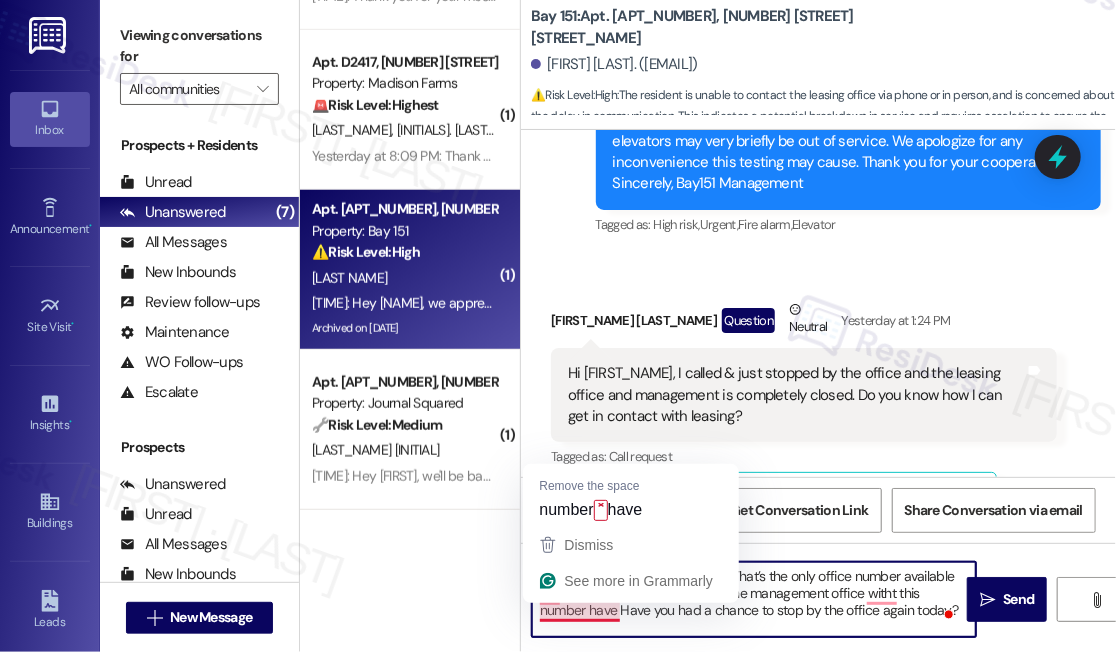 click on "Hi {{first_name}}, good morning! That’s the only office number available but you can also try calling from the management office witht this number have Have you had a chance to stop by the office again today?" at bounding box center (754, 599) 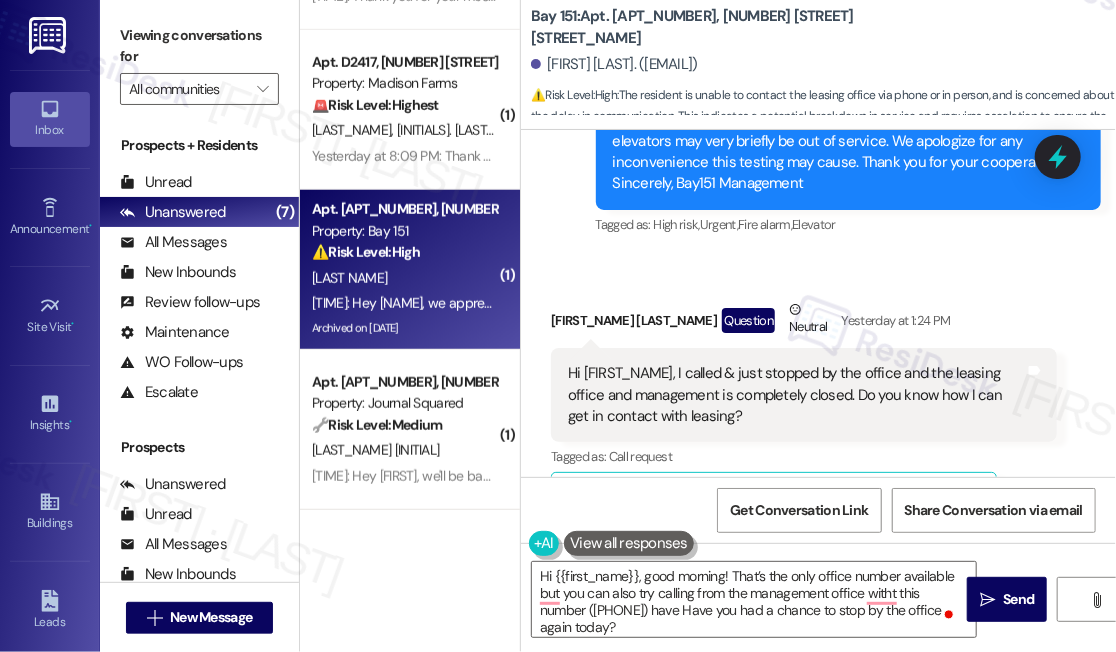 click on "Viewing conversations for" at bounding box center [199, 46] 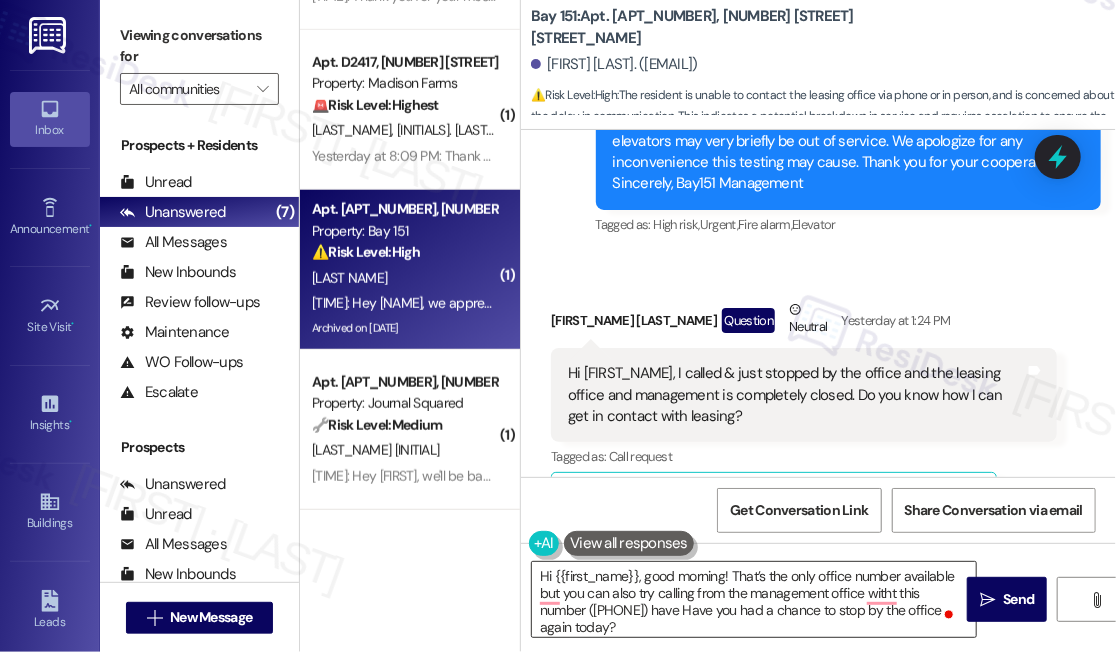 click on "Hi {{first_name}}, good morning! That’s the only office number available but you can also try calling from the management office witht this number ([PHONE]) have Have you had a chance to stop by the office again today?" at bounding box center [754, 599] 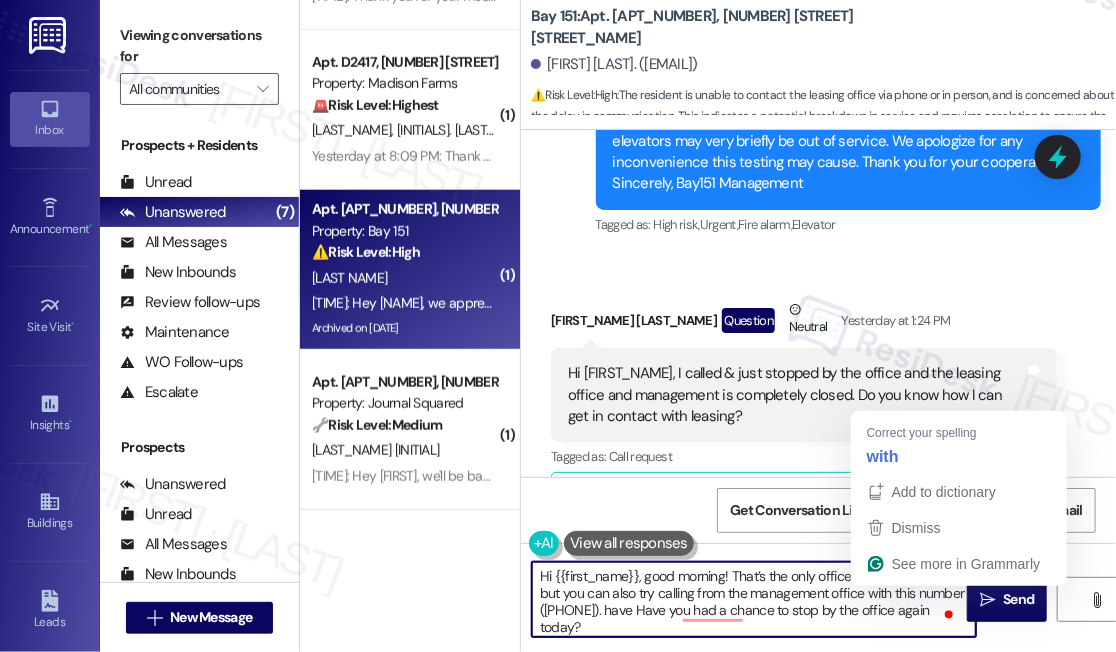 click on "Hi {{first_name}}, good morning! That’s the only office number available but you can also try calling from the management office with this number ([PHONE]). have Have you had a chance to stop by the office again today?" at bounding box center [754, 599] 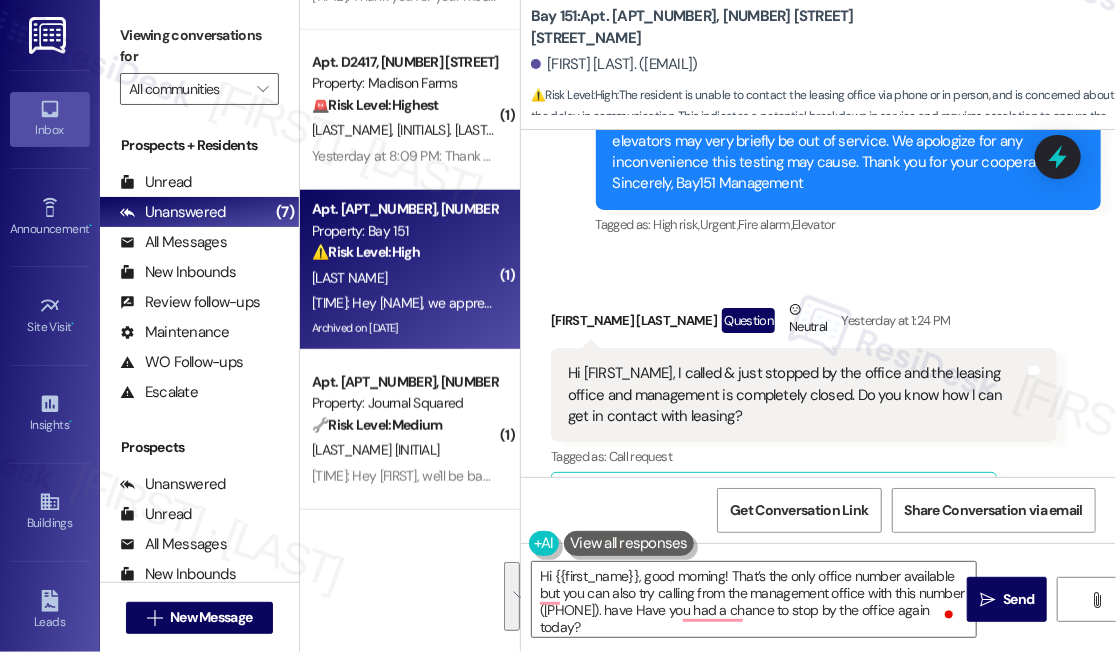 click on "Viewing conversations for" at bounding box center [199, 46] 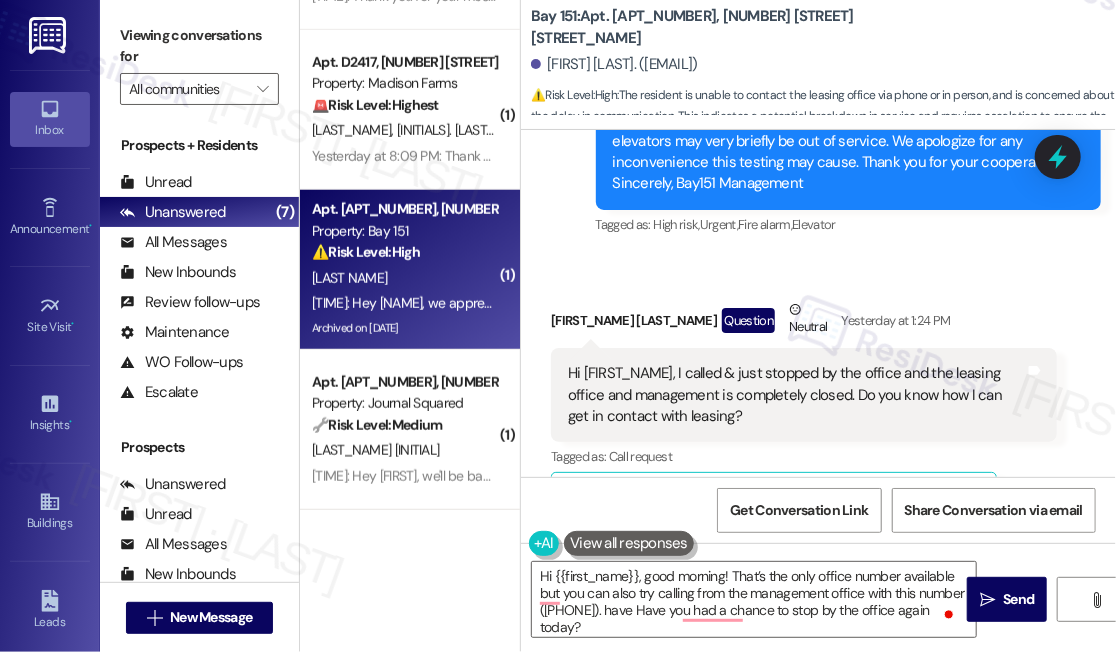 drag, startPoint x: 221, startPoint y: 42, endPoint x: 413, endPoint y: 214, distance: 257.7751 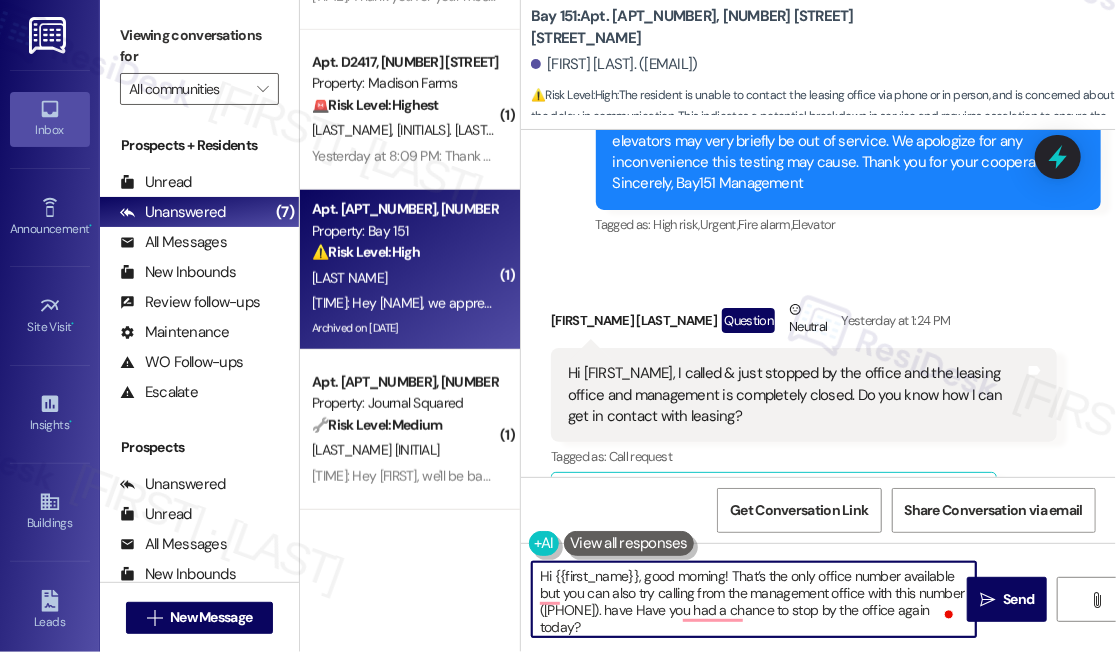 click on "Hi {{first_name}}, good morning! That’s the only office number available but you can also try calling from the management office with this number ([PHONE]). have Have you had a chance to stop by the office again today?" at bounding box center [754, 599] 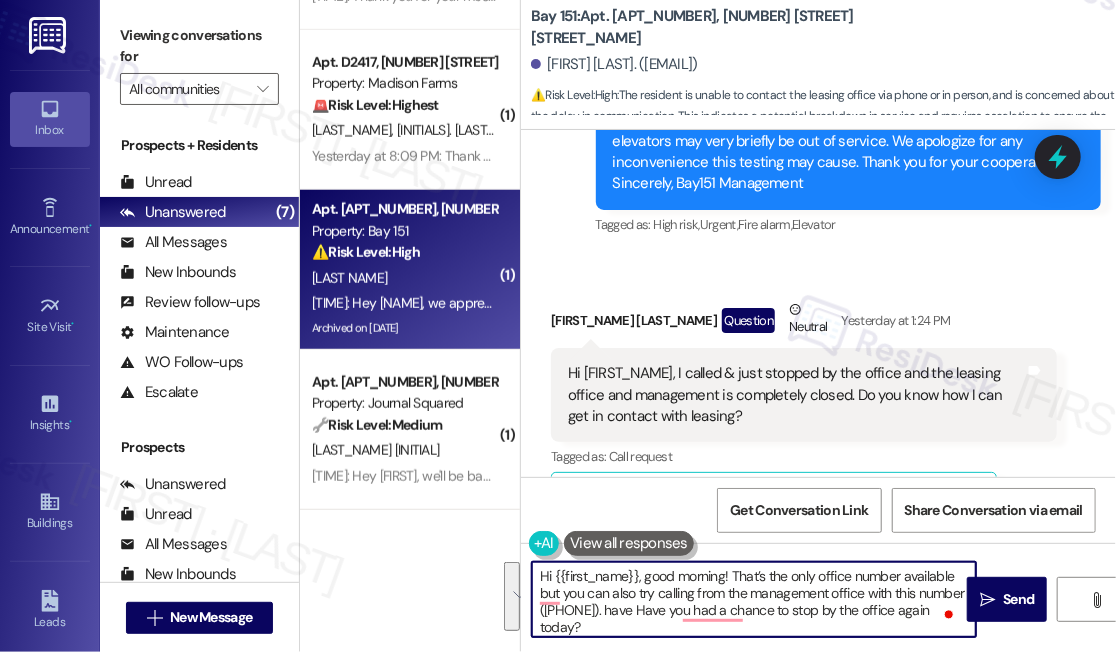 paste on ", but you can also try reaching the management office directly at ([PHONE]). Have you had a chance to stop by the office again today?" 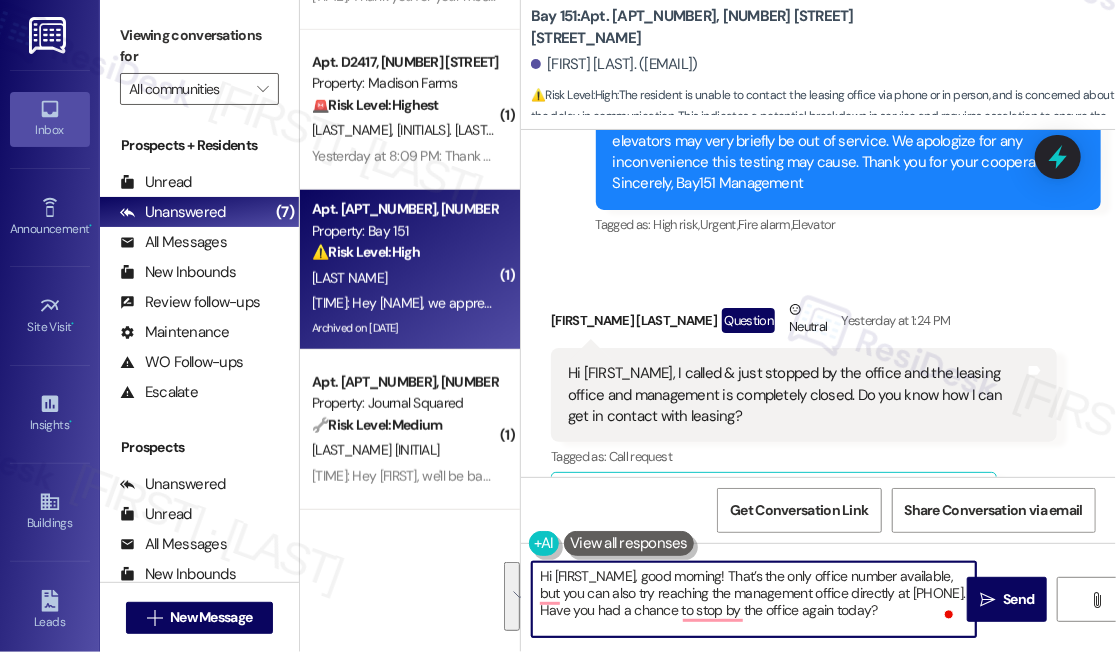 scroll, scrollTop: 0, scrollLeft: 0, axis: both 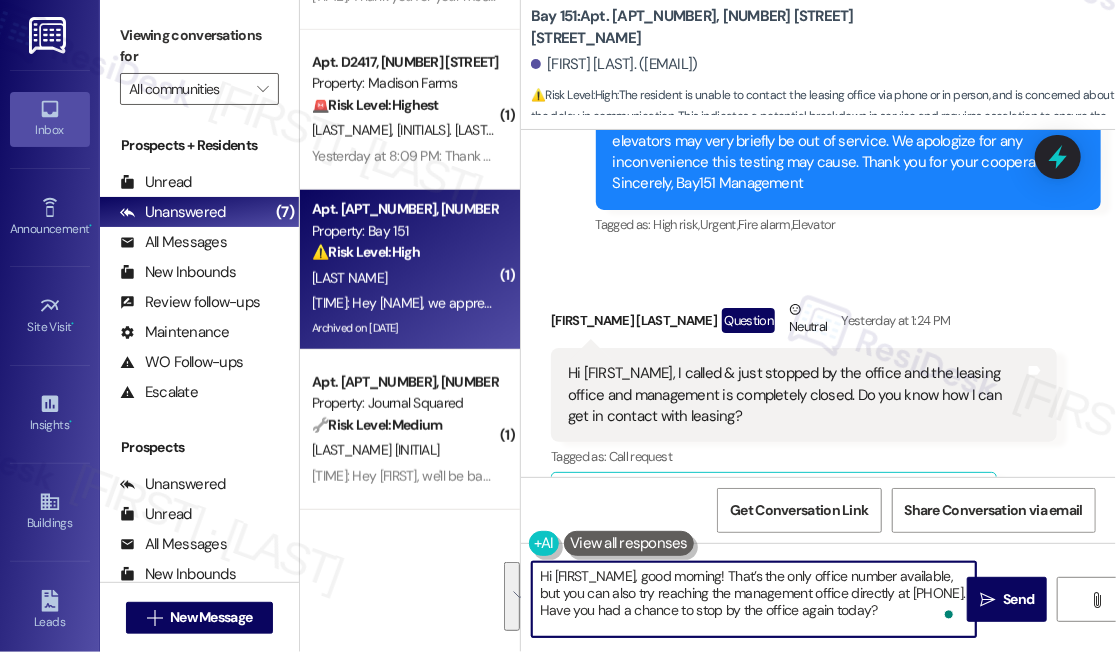 click on "Hi [FIRST_NAME], good morning! That’s the only office number available, but you can also try reaching the management office directly at [PHONE]. Have you had a chance to stop by the office again today?" at bounding box center (754, 599) 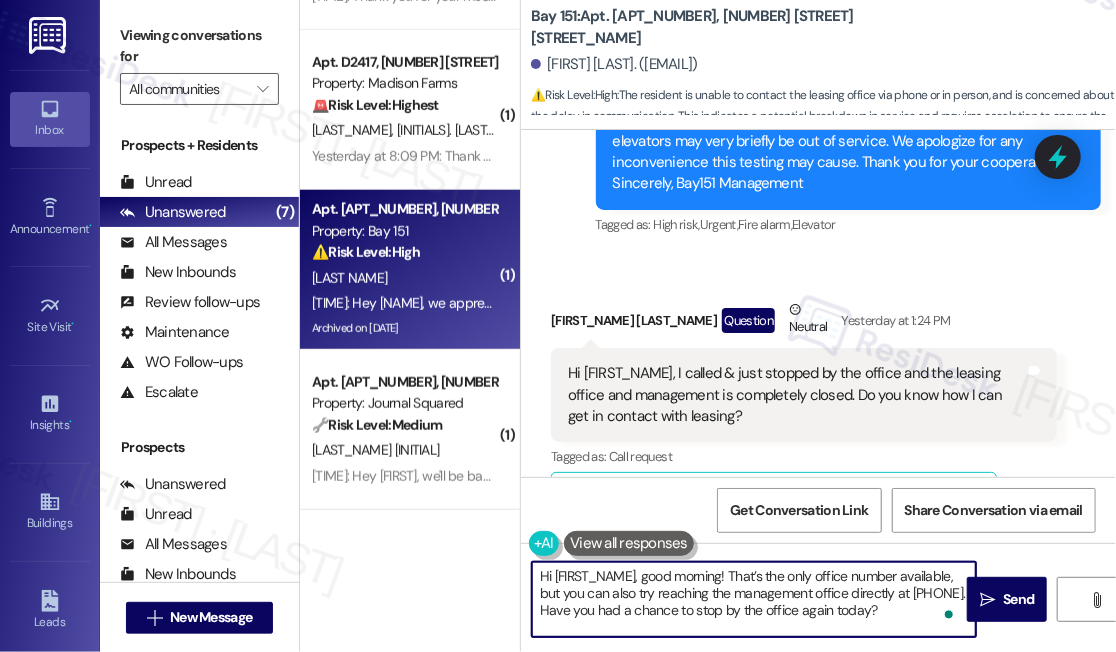 click on "Hi [FIRST_NAME], good morning! That’s the only office number available, but you can also try reaching the management office directly at [PHONE]. Have you had a chance to stop by the office again today?" at bounding box center [754, 599] 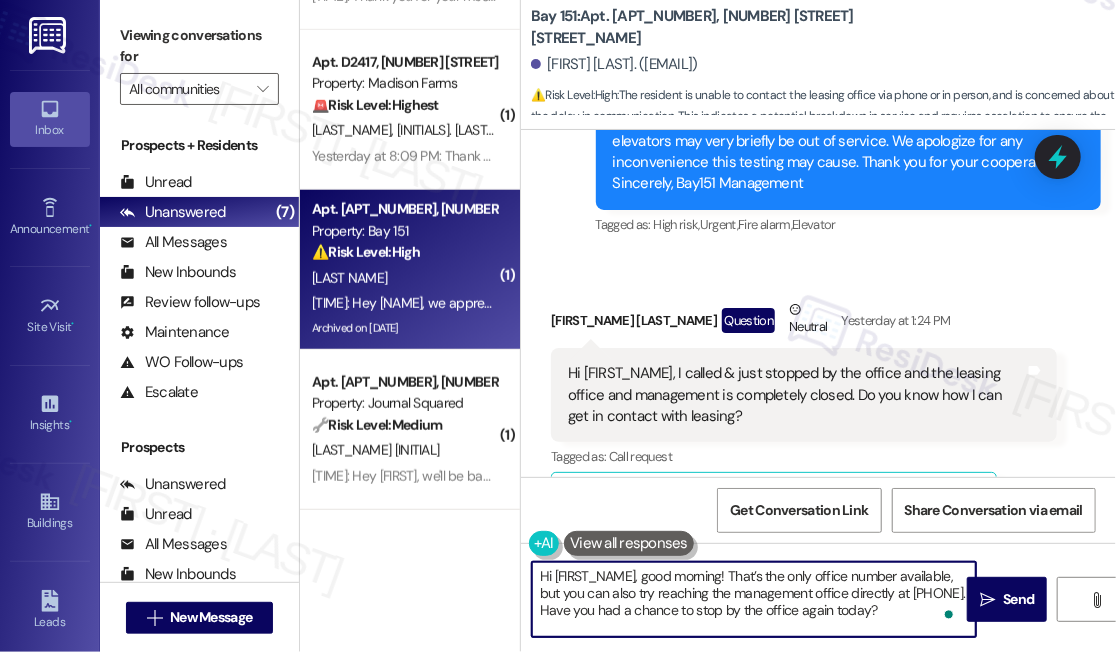 click on "Hi [FIRST_NAME], good morning! That’s the only office number available, but you can also try reaching the management office directly at [PHONE]. Have you had a chance to stop by the office again today?" at bounding box center (754, 599) 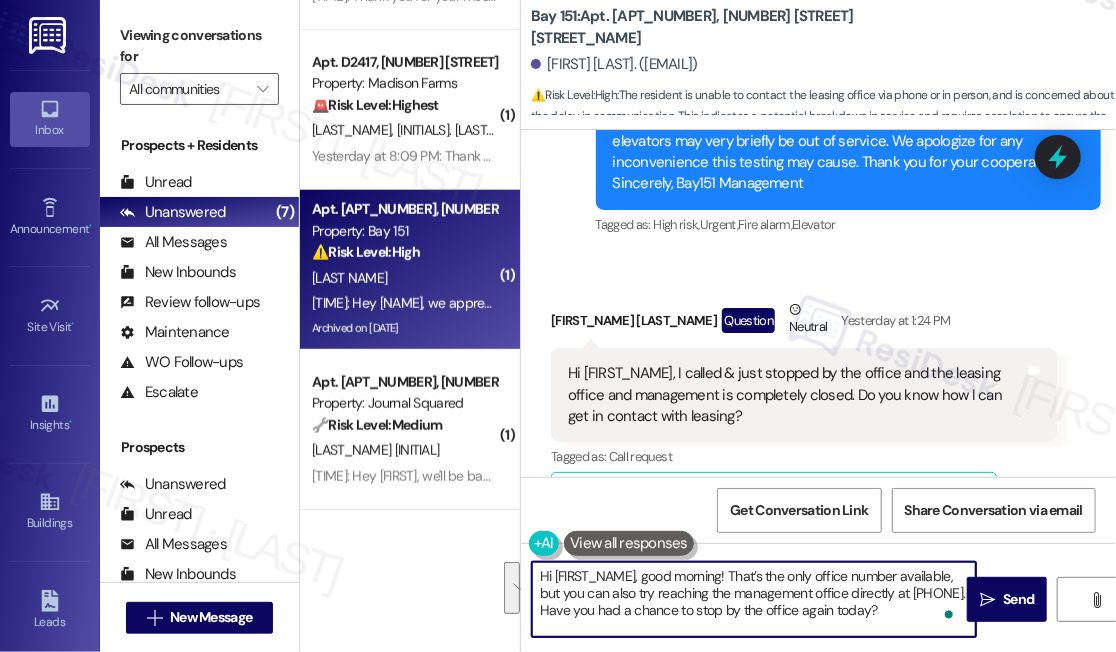 click on "Hi [FIRST_NAME], good morning! That’s the only office number available, but you can also try reaching the management office directly at [PHONE]. Have you had a chance to stop by the office again today?" at bounding box center [754, 599] 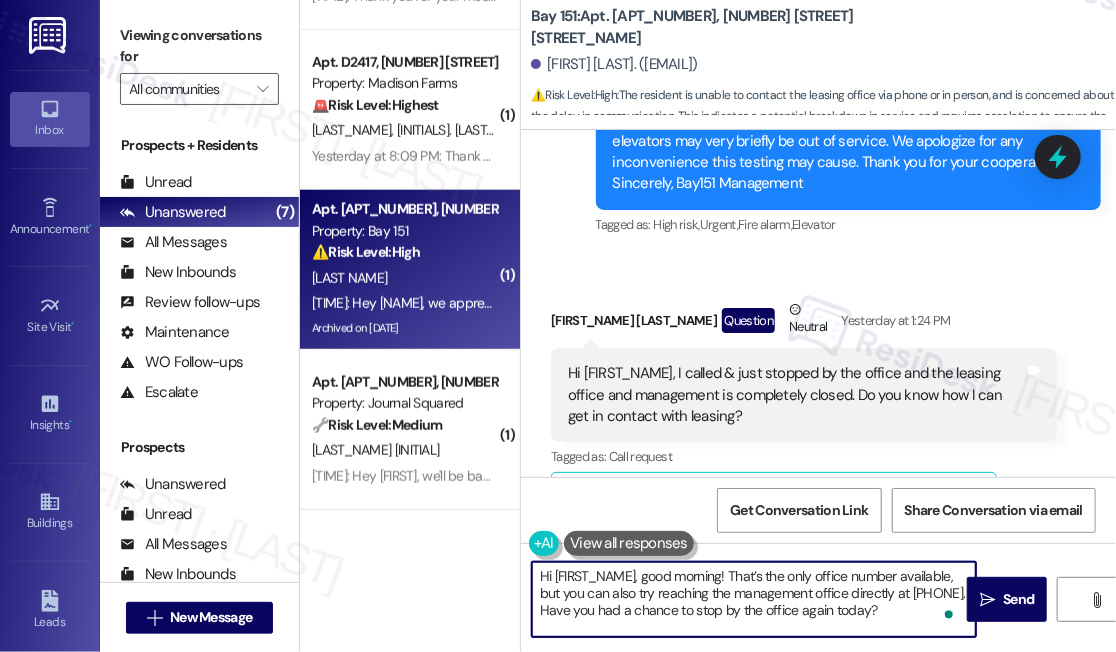 drag, startPoint x: 629, startPoint y: 615, endPoint x: 824, endPoint y: 619, distance: 195.04102 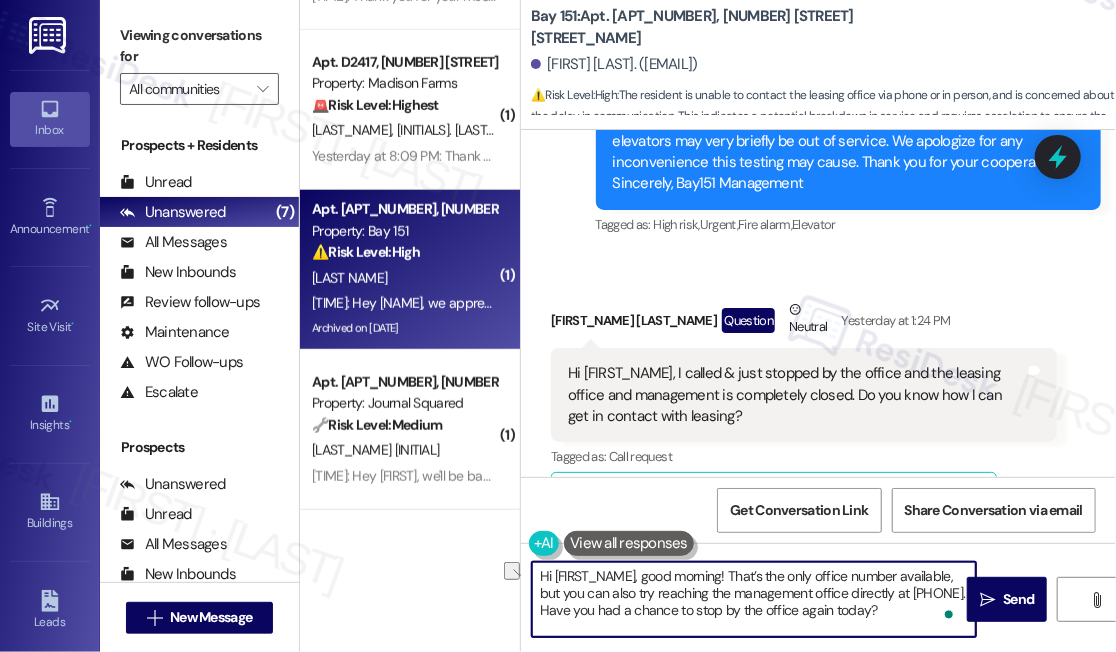 click on "Hi [FIRST_NAME], good morning! That’s the only office number available, but you can also try reaching the management office directly at [PHONE]. Have you had a chance to stop by the office again today?" at bounding box center [754, 599] 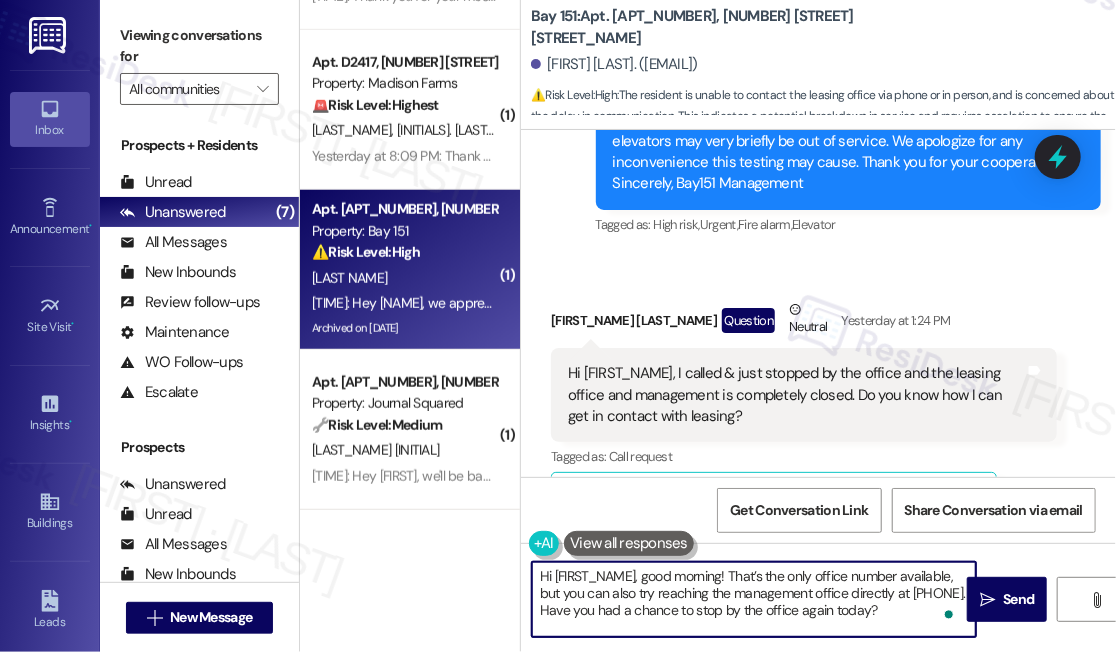 click on "Hi [FIRST_NAME], good morning! That’s the only office number available, but you can also try reaching the management office directly at [PHONE]. Have you had a chance to stop by the office again today?" at bounding box center [754, 599] 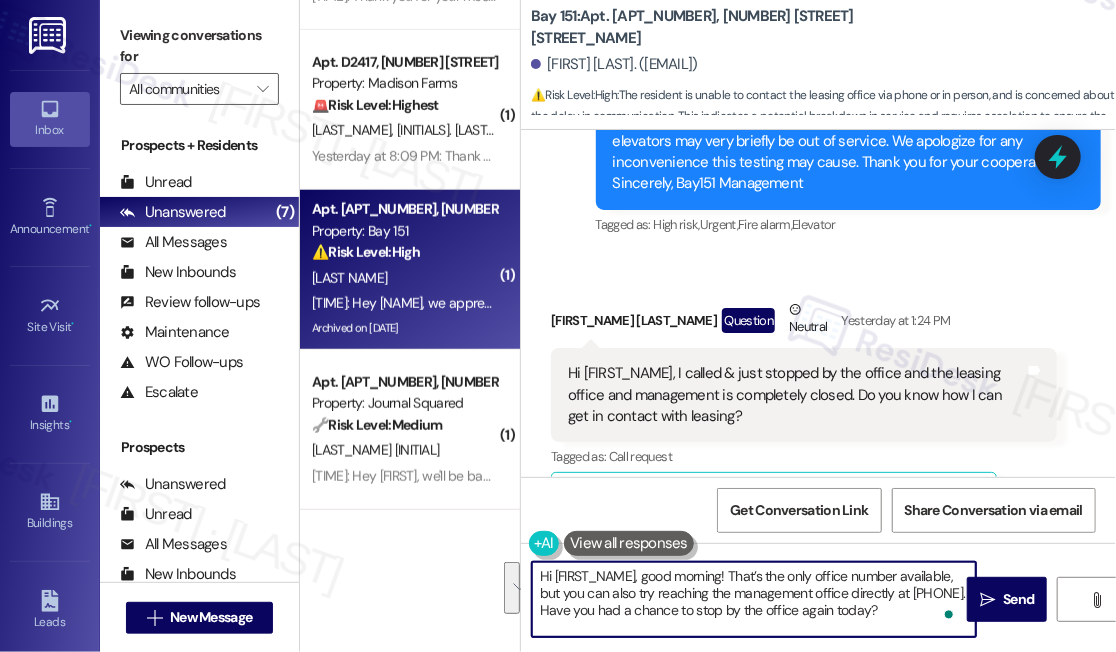 click on "Hi [FIRST_NAME], good morning! That’s the only office number available, but you can also try reaching the management office directly at [PHONE]. Have you had a chance to stop by the office again today?" at bounding box center [754, 599] 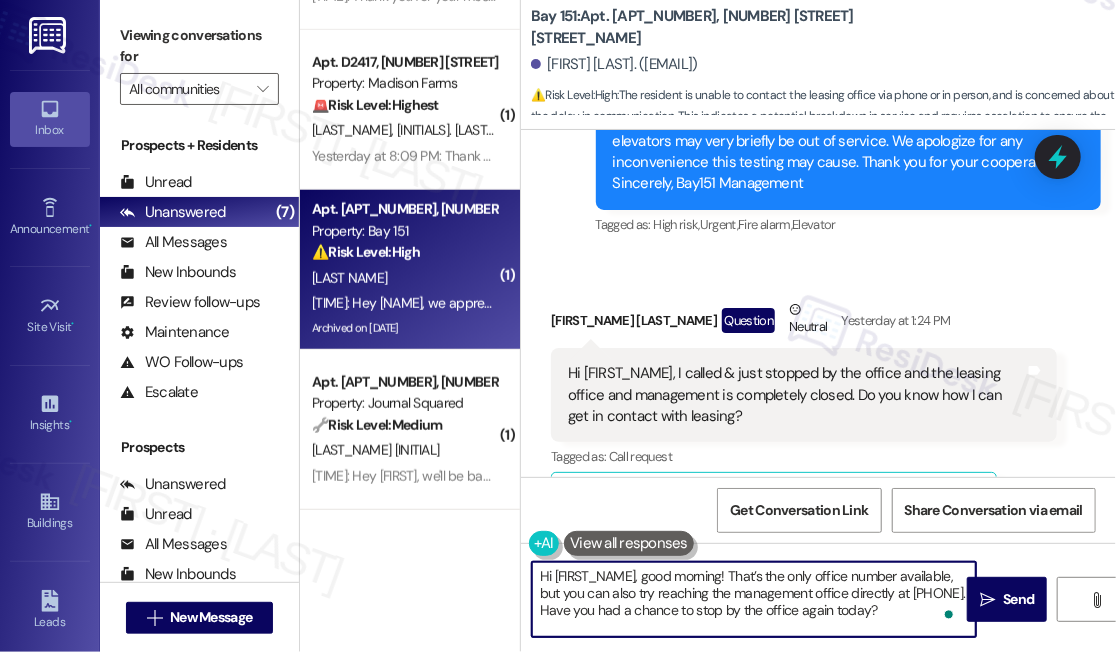 click on "Hi [FIRST_NAME], good morning! That’s the only office number available, but you can also try reaching the management office directly at [PHONE]. Have you had a chance to stop by the office again today?" at bounding box center [754, 599] 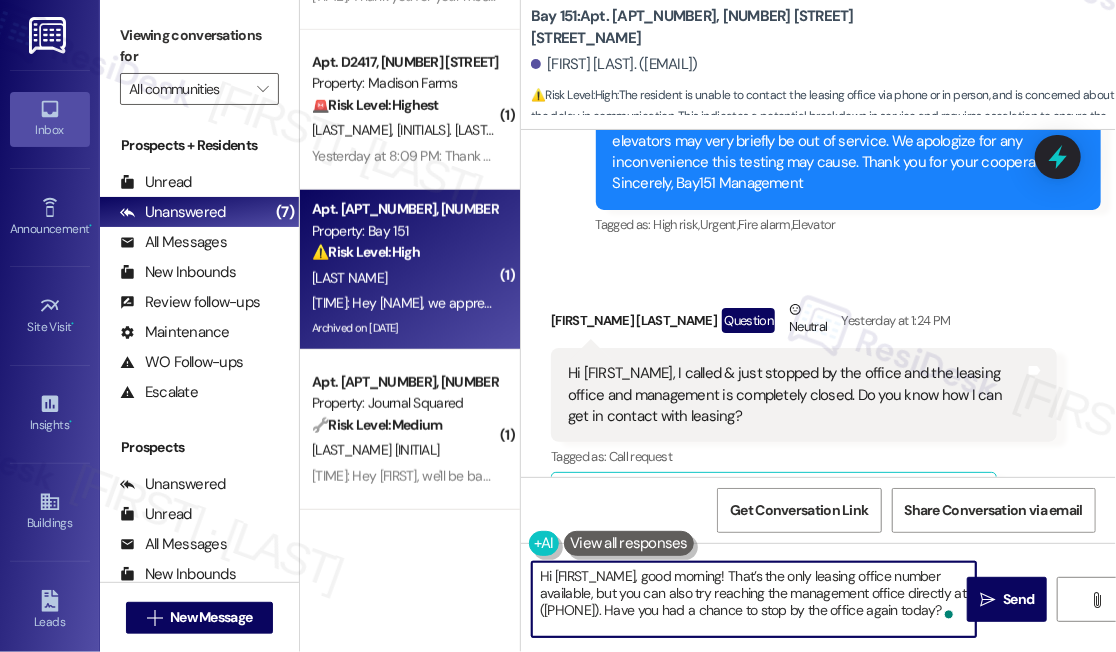 click on "Hi [FIRST_NAME], good morning! That’s the only leasing office number available, but you can also try reaching the management office directly at ([PHONE]). Have you had a chance to stop by the office again today?" at bounding box center (754, 599) 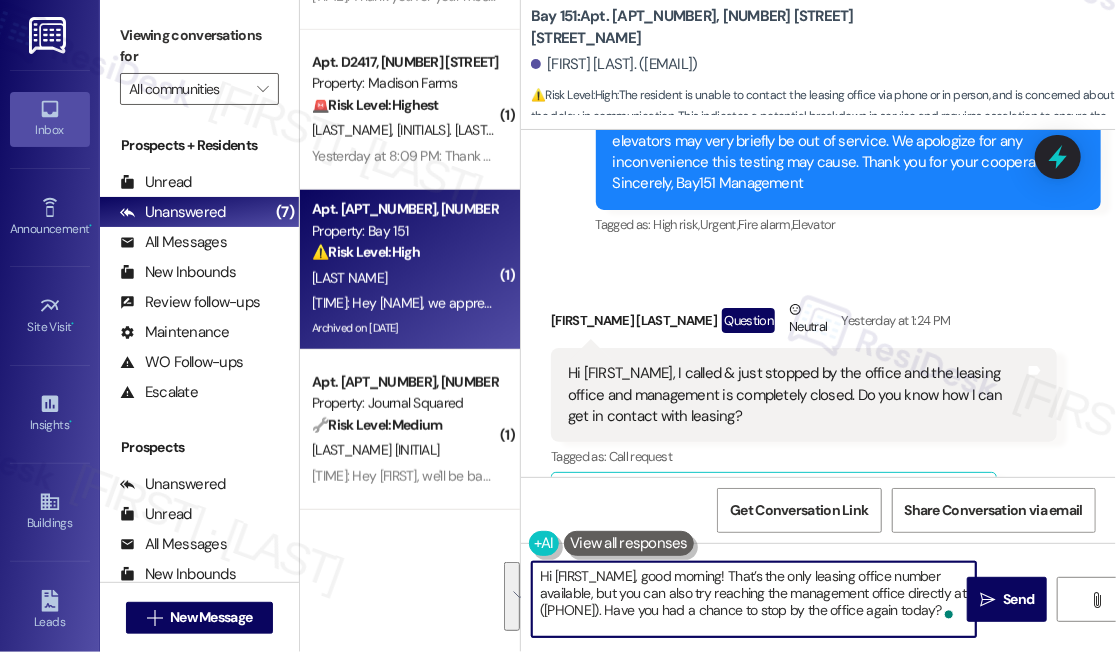 click on "Hi [FIRST_NAME], good morning! That’s the only leasing office number available, but you can also try reaching the management office directly at ([PHONE]). Have you had a chance to stop by the office again today?" at bounding box center [754, 599] 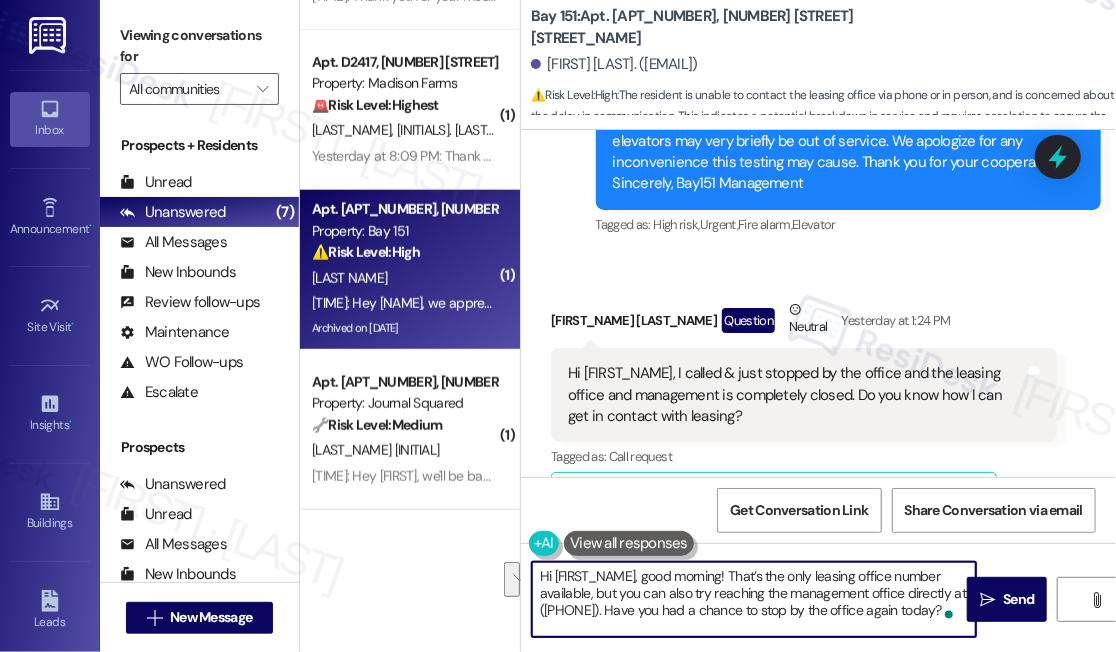 drag, startPoint x: 644, startPoint y: 608, endPoint x: 776, endPoint y: 596, distance: 132.54433 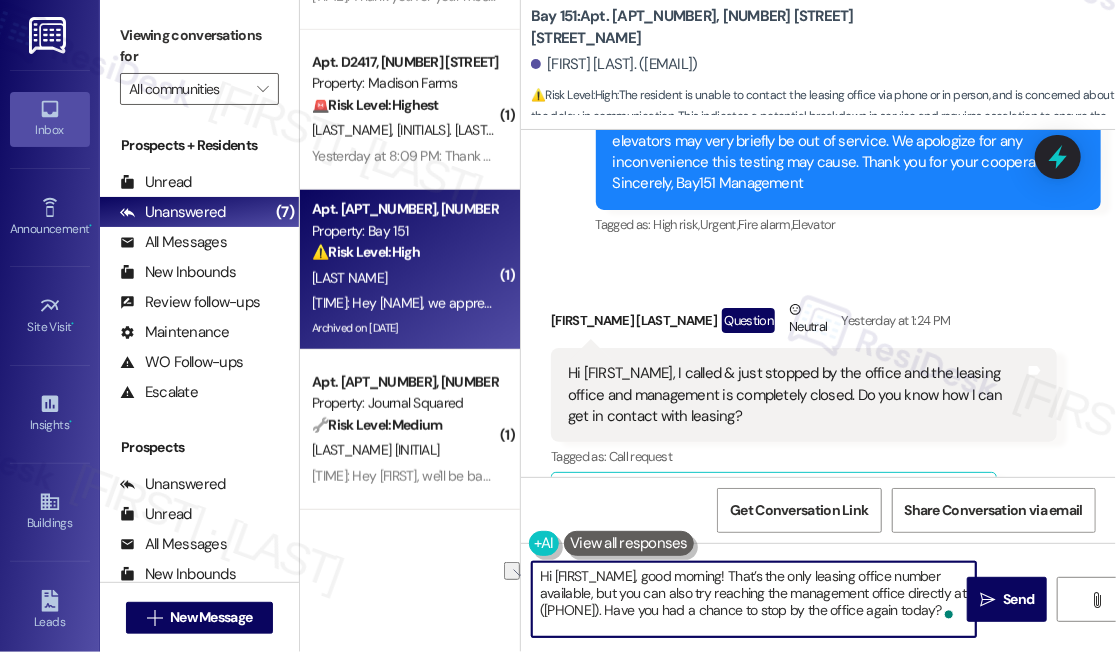 drag, startPoint x: 774, startPoint y: 596, endPoint x: 948, endPoint y: 586, distance: 174.28712 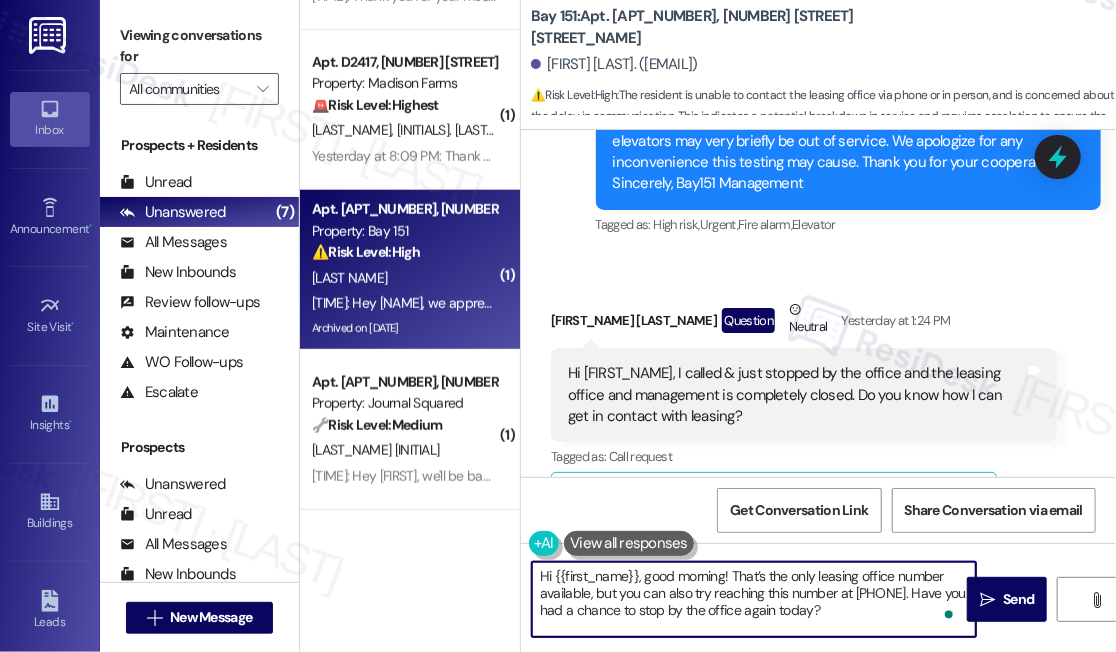 click on "Hi {{first_name}}, good morning! That’s the only leasing office number available, but you can also try reaching this number at [PHONE]. Have you had a chance to stop by the office again today?" at bounding box center (754, 599) 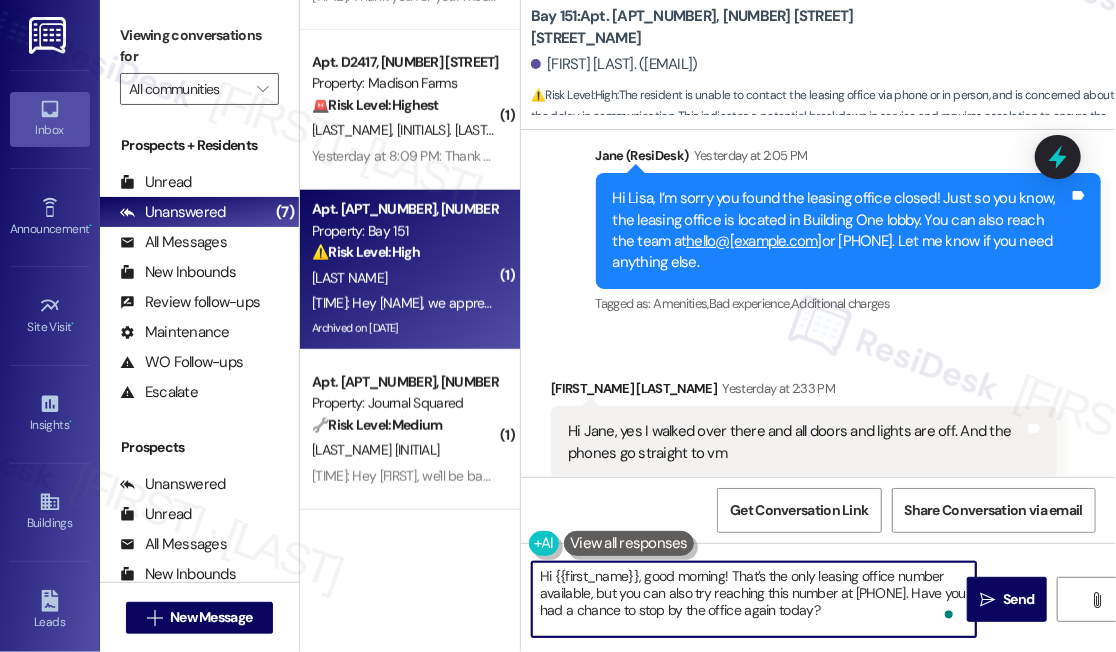scroll, scrollTop: 83973, scrollLeft: 0, axis: vertical 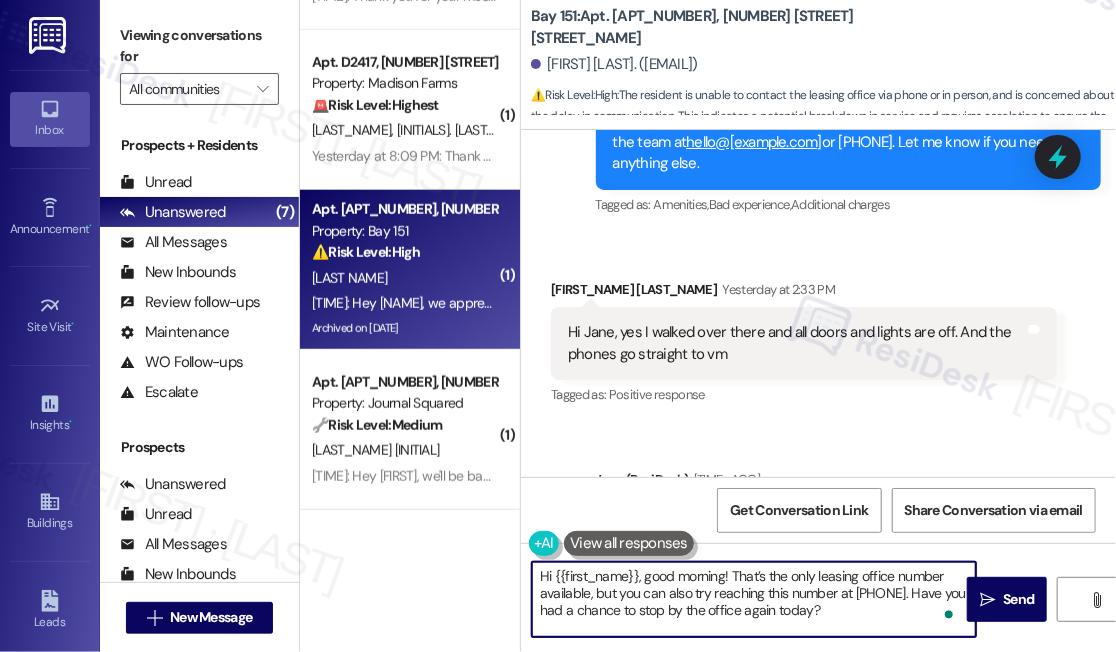 click on "Hi {{first_name}}, good morning! That’s the only leasing office number available, but you can also try reaching this number at [PHONE]. Have you had a chance to stop by the office again today?" at bounding box center [754, 599] 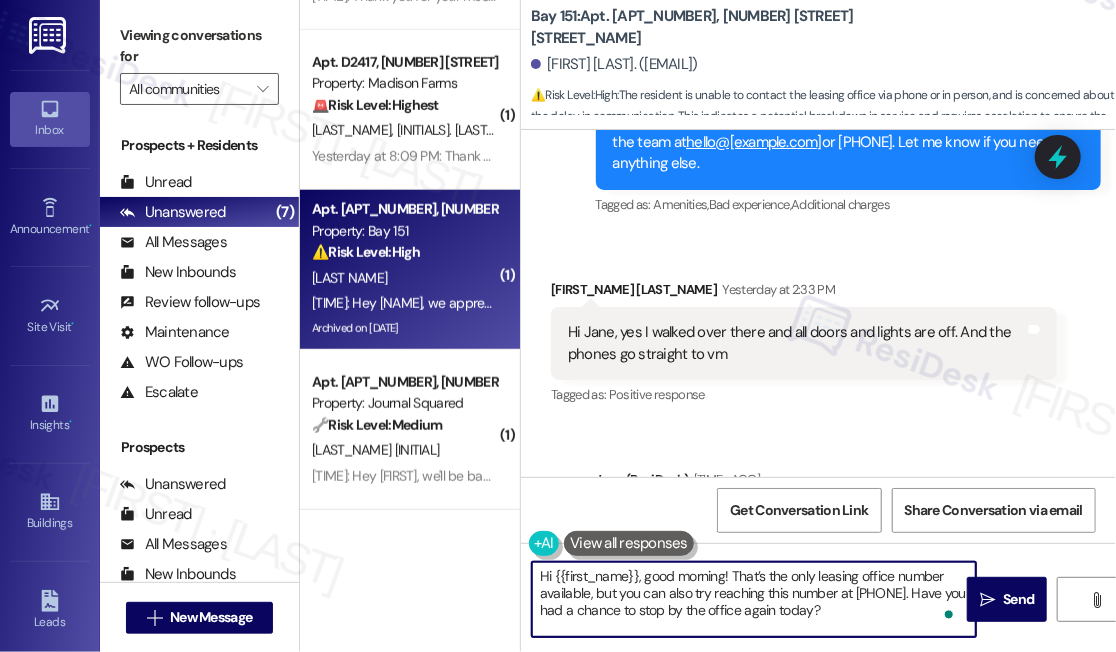 click on "Hi {{first_name}}, good morning! That’s the only leasing office number available, but you can also try reaching this number at [PHONE]. Have you had a chance to stop by the office again today?" at bounding box center (754, 599) 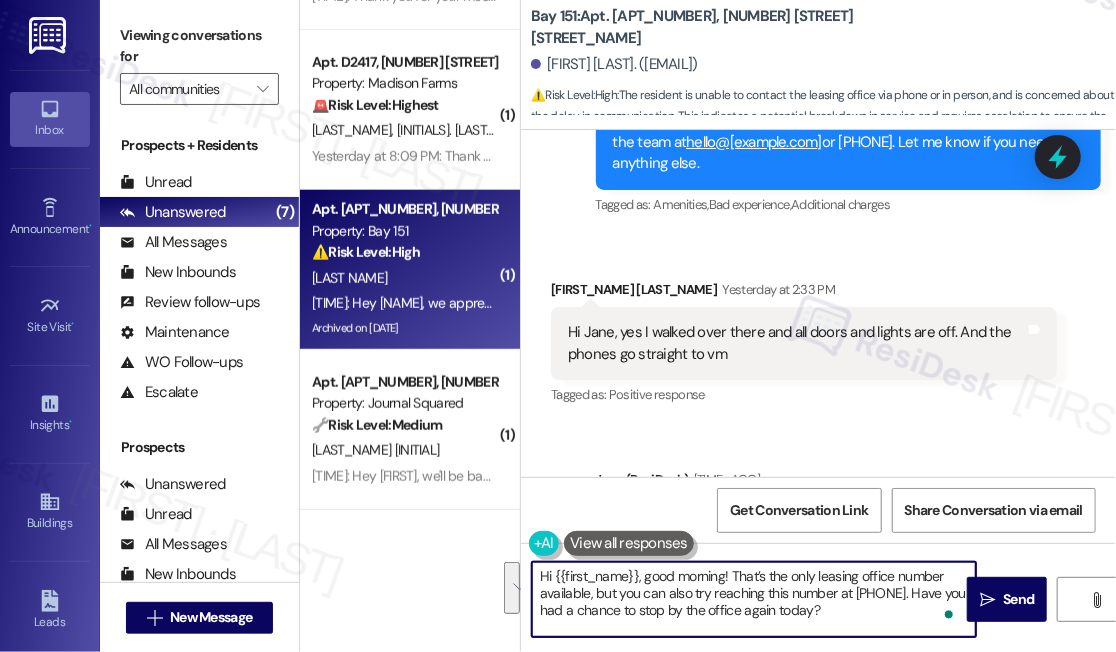 click on "Hi {{first_name}}, good morning! That’s the only leasing office number available, but you can also try reaching this number at [PHONE]. Have you had a chance to stop by the office again today?" at bounding box center (754, 599) 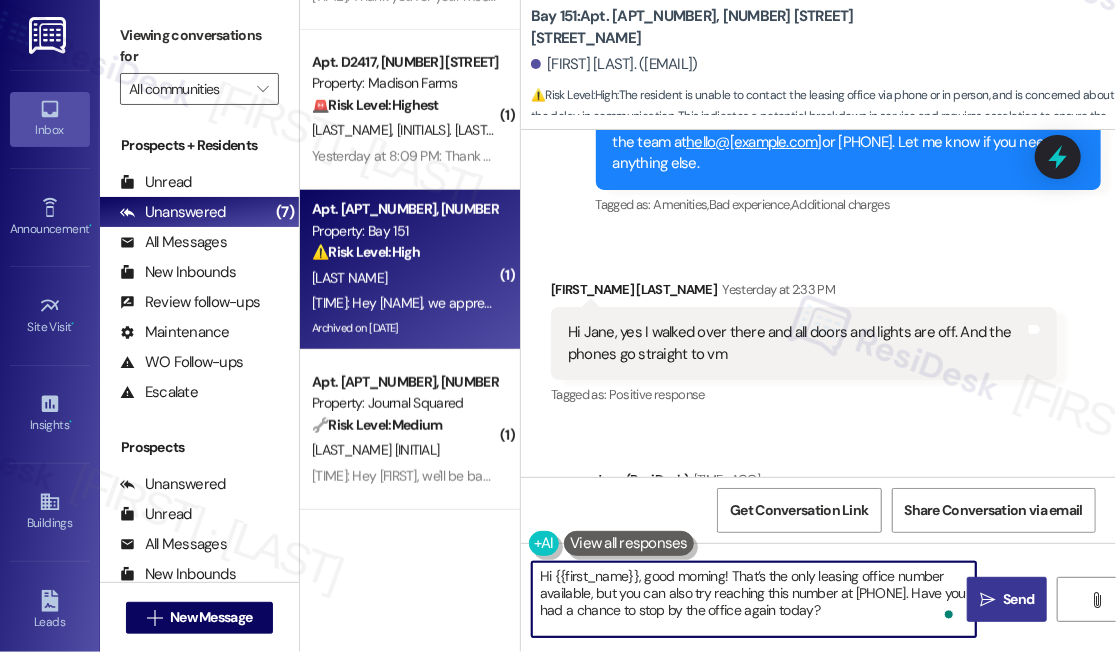 type on "Hi {{first_name}}, good morning! That’s the only leasing office number available, but you can also try reaching this number at [PHONE]. Have you had a chance to stop by the office again today?" 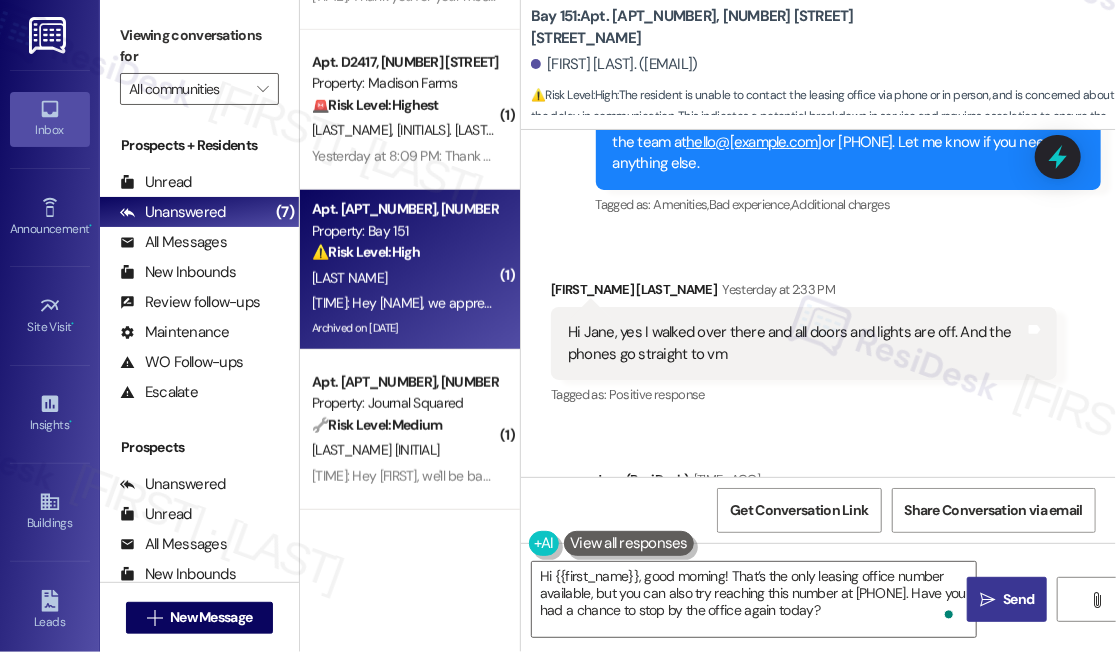 click on "Send" at bounding box center (1018, 599) 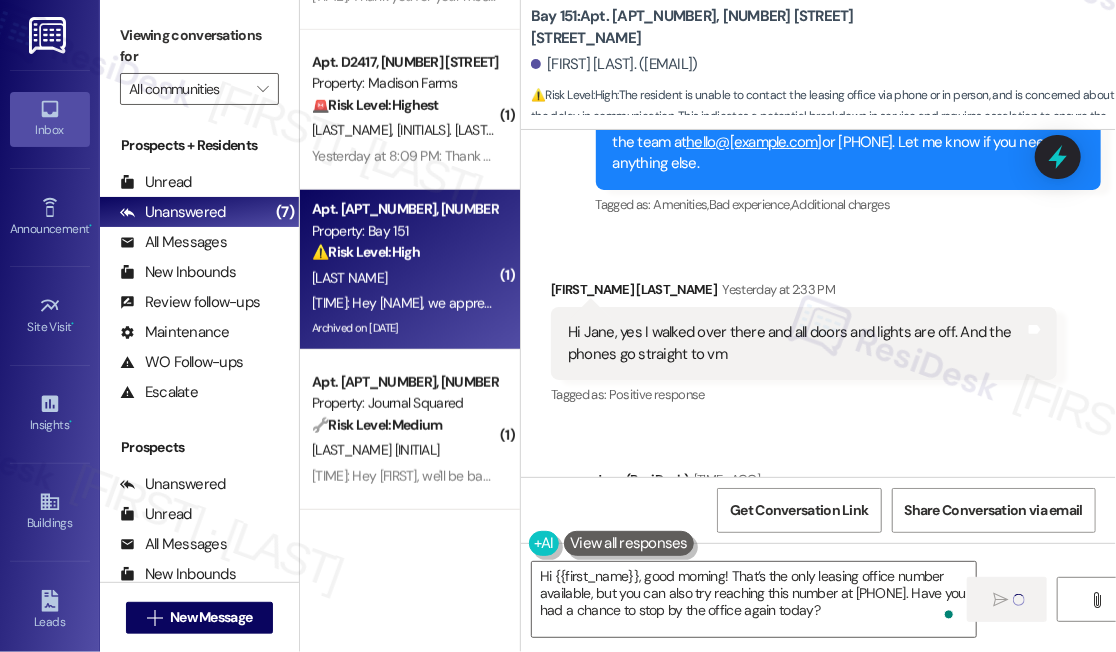 type 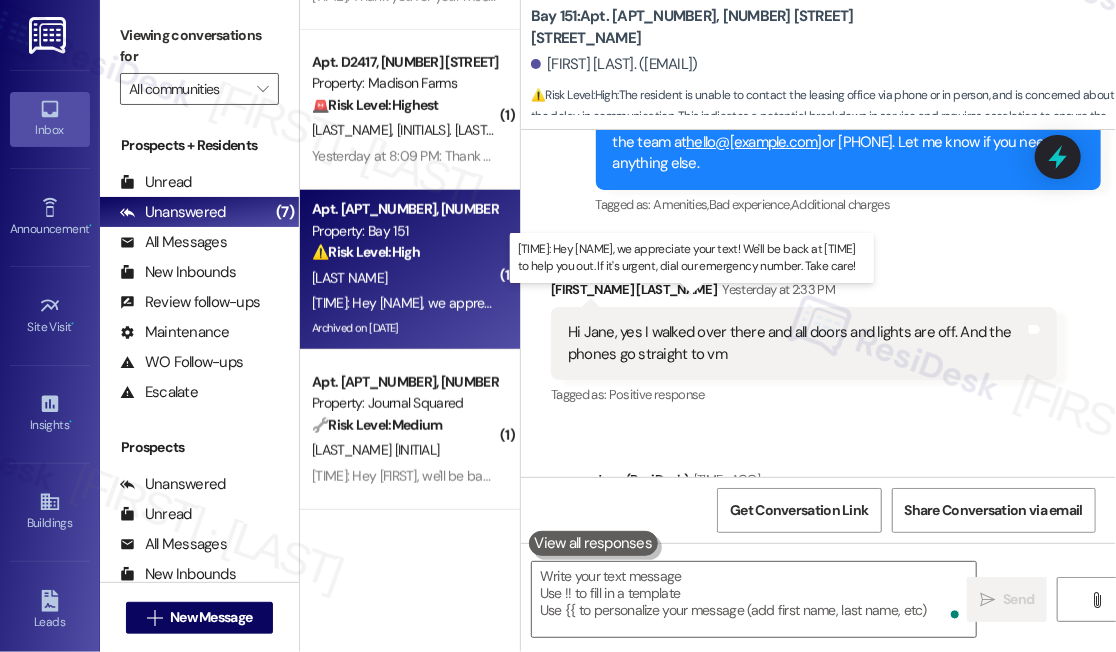 scroll, scrollTop: 83964, scrollLeft: 0, axis: vertical 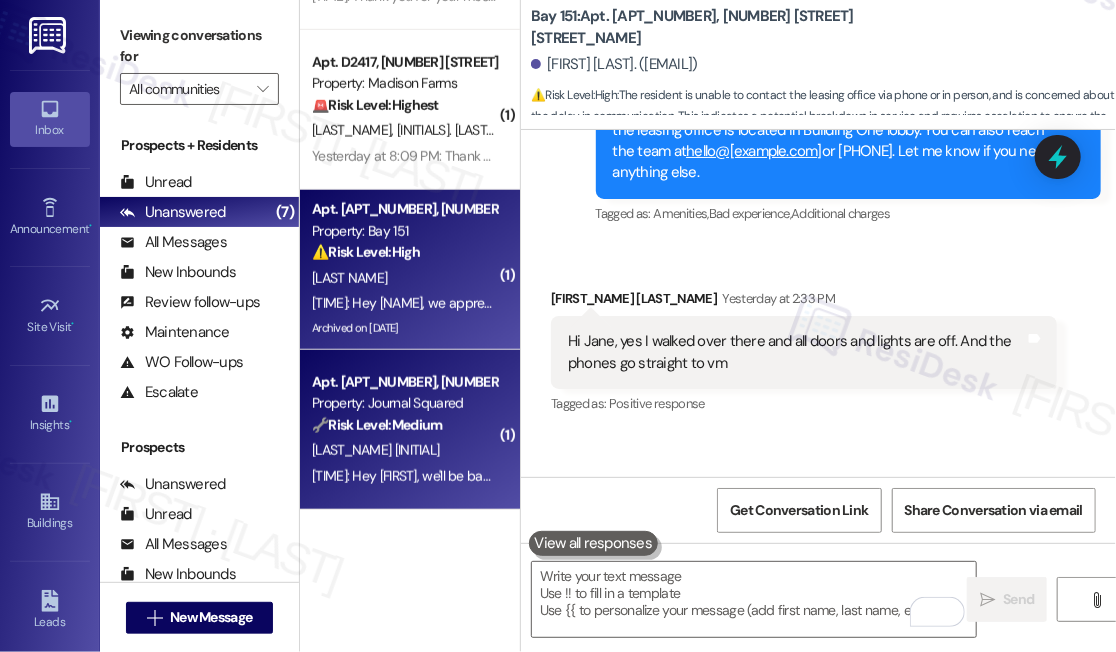 click on "[LAST_NAME] [INITIAL]" at bounding box center [404, 450] 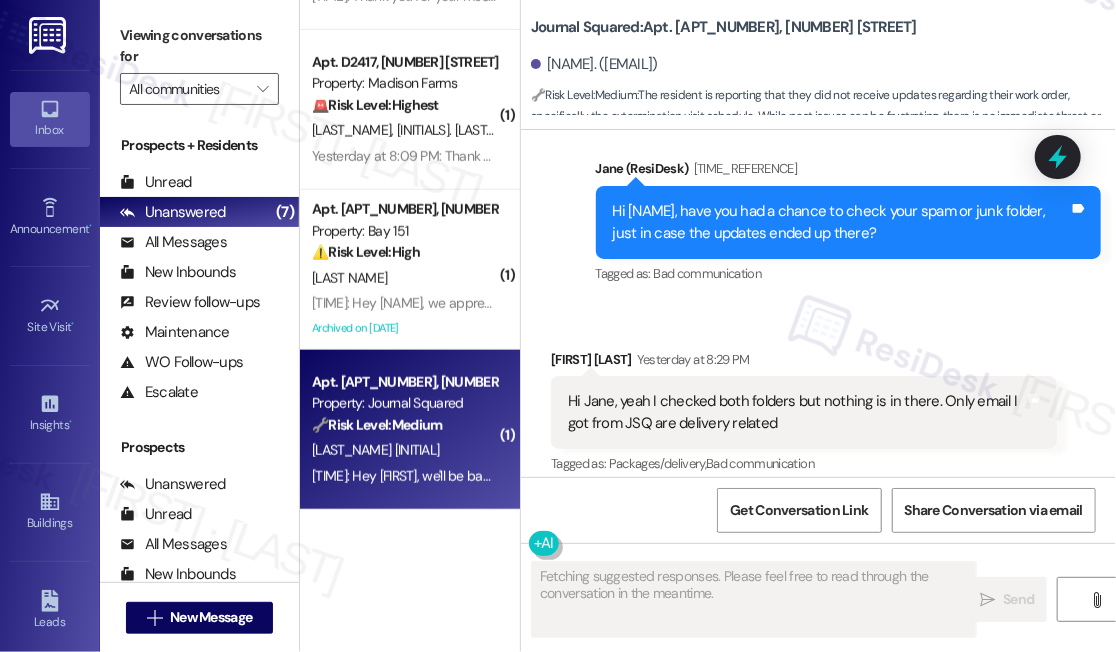 scroll, scrollTop: 14638, scrollLeft: 0, axis: vertical 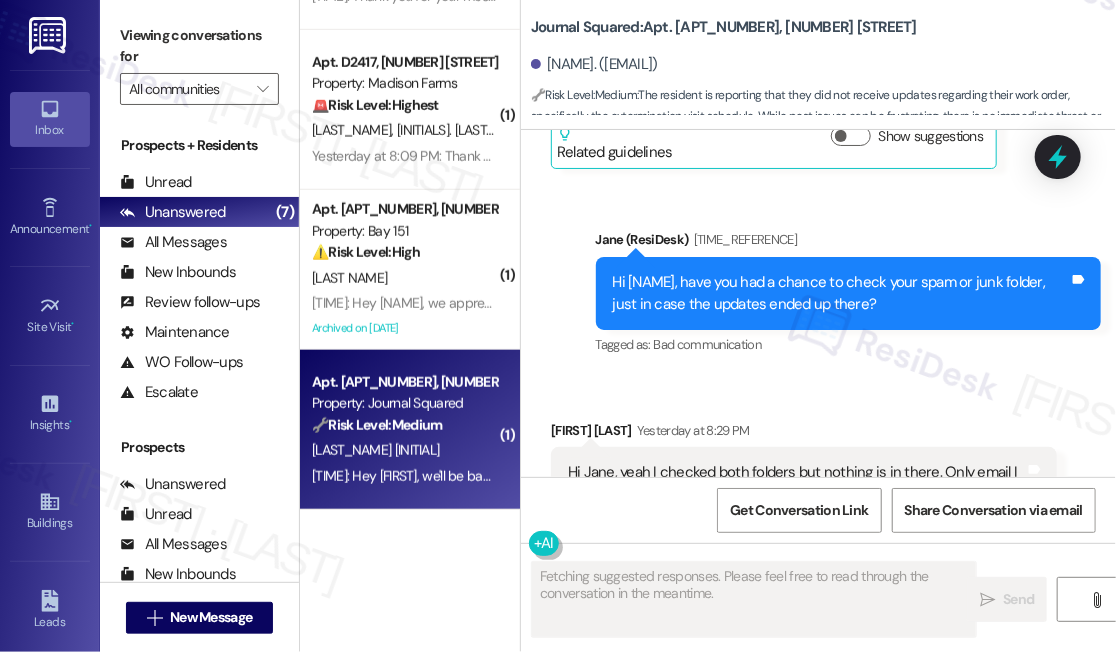 click on "Hi [NAME], have you had a chance to check your spam or junk folder, just in case the updates ended up there?" at bounding box center (841, 293) 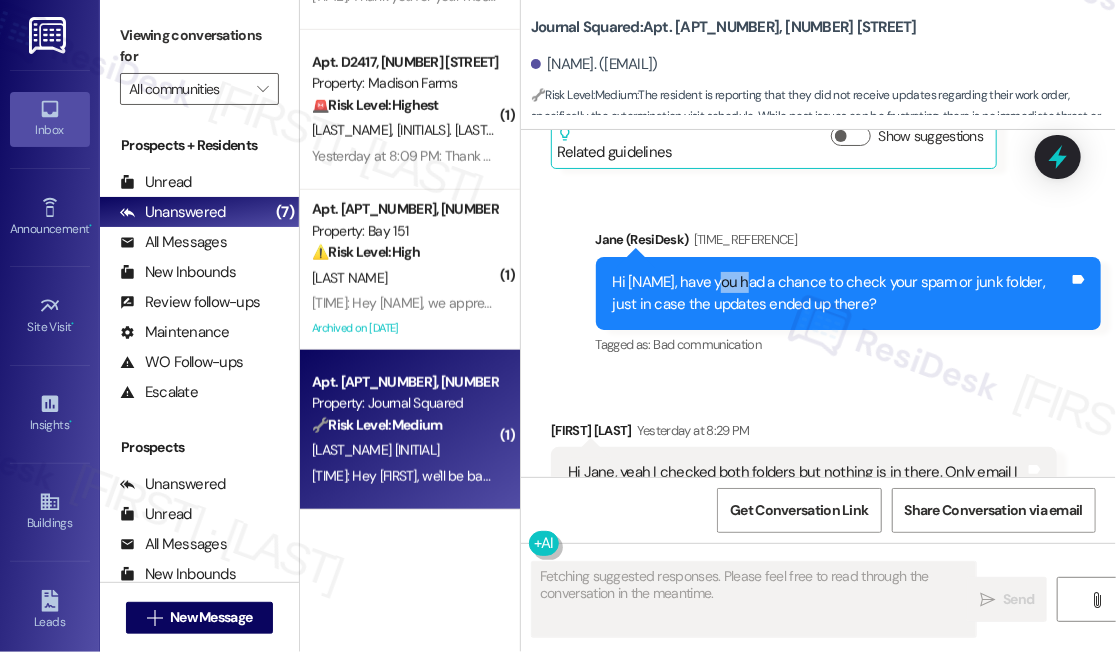 click on "Hi [NAME], have you had a chance to check your spam or junk folder, just in case the updates ended up there?" at bounding box center [841, 293] 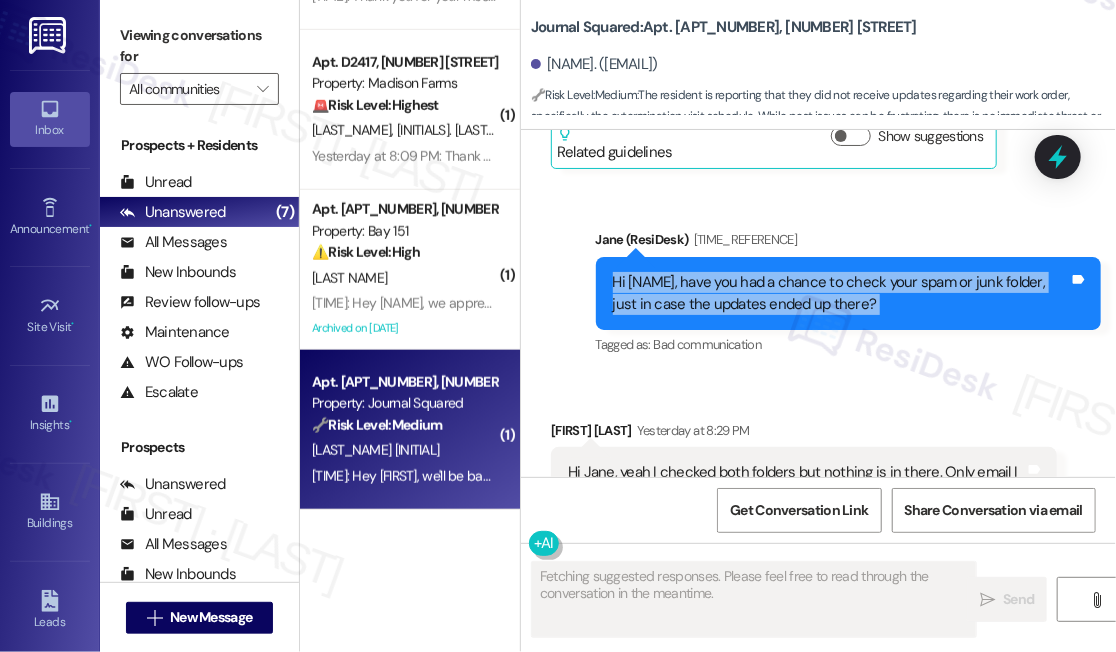 click on "Hi [NAME], have you had a chance to check your spam or junk folder, just in case the updates ended up there?" at bounding box center (841, 293) 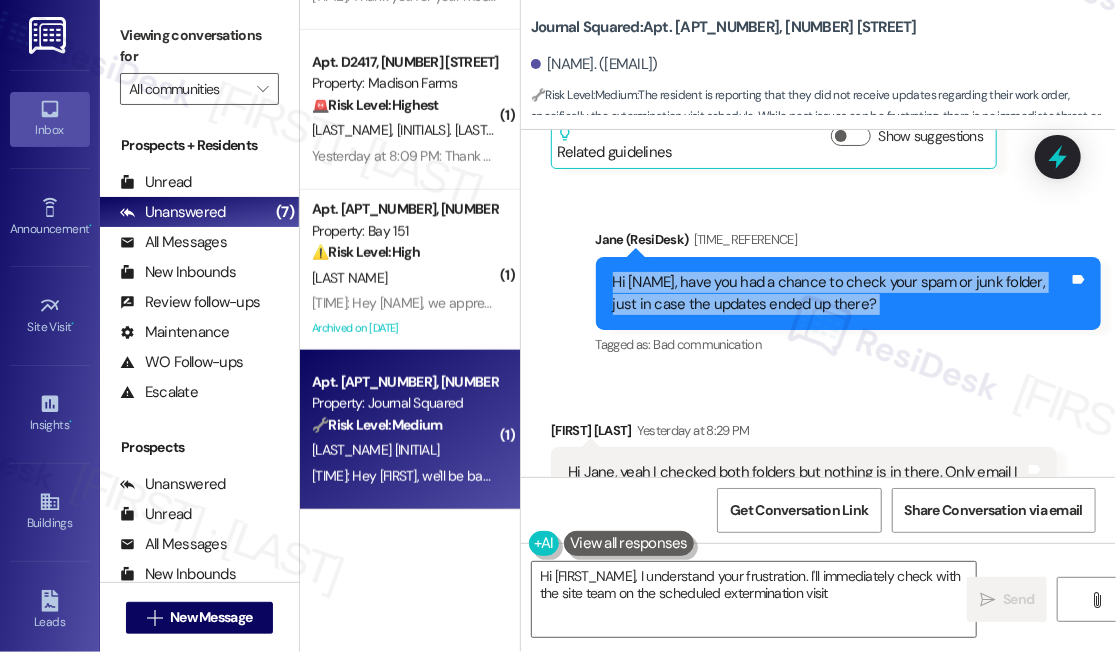 scroll, scrollTop: 14911, scrollLeft: 0, axis: vertical 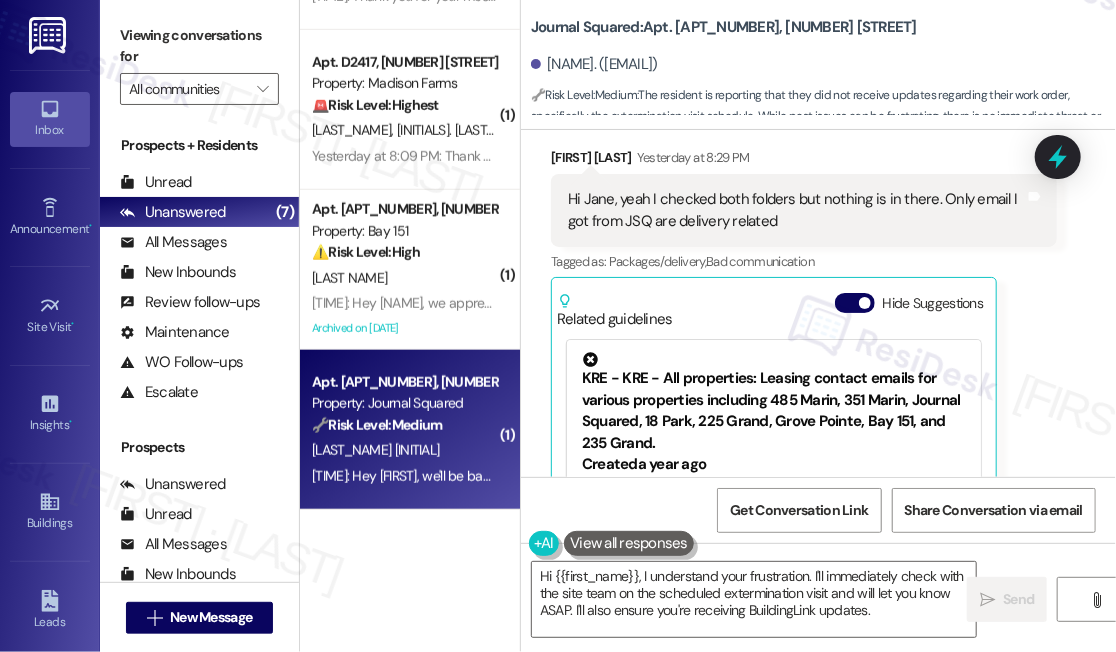 click on "Hi Jane, yeah I checked both folders but nothing is in there. Only email I got from JSQ are delivery related" at bounding box center (796, 210) 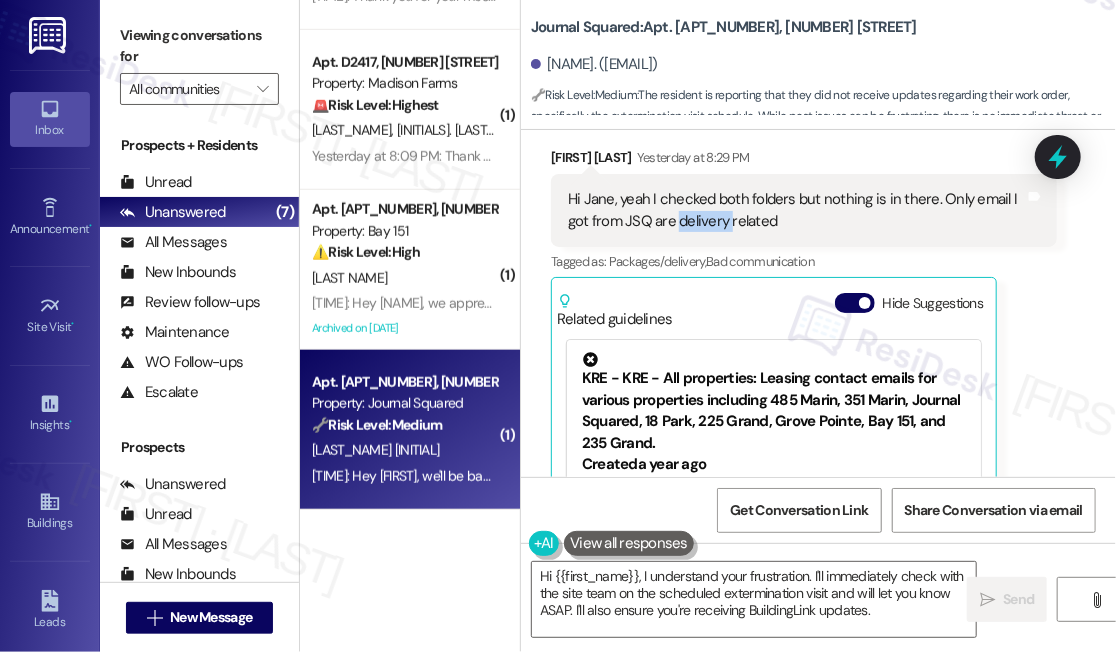 click on "Hi Jane, yeah I checked both folders but nothing is in there. Only email I got from JSQ are delivery related" at bounding box center [796, 210] 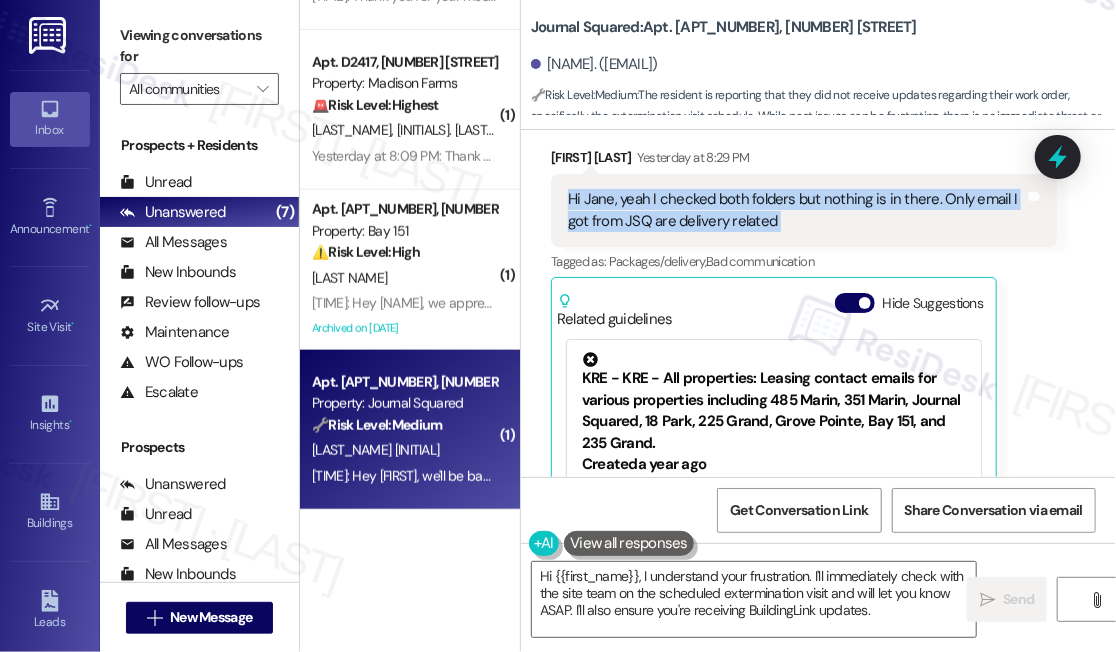 click on "Hi Jane, yeah I checked both folders but nothing is in there. Only email I got from JSQ are delivery related" at bounding box center [796, 210] 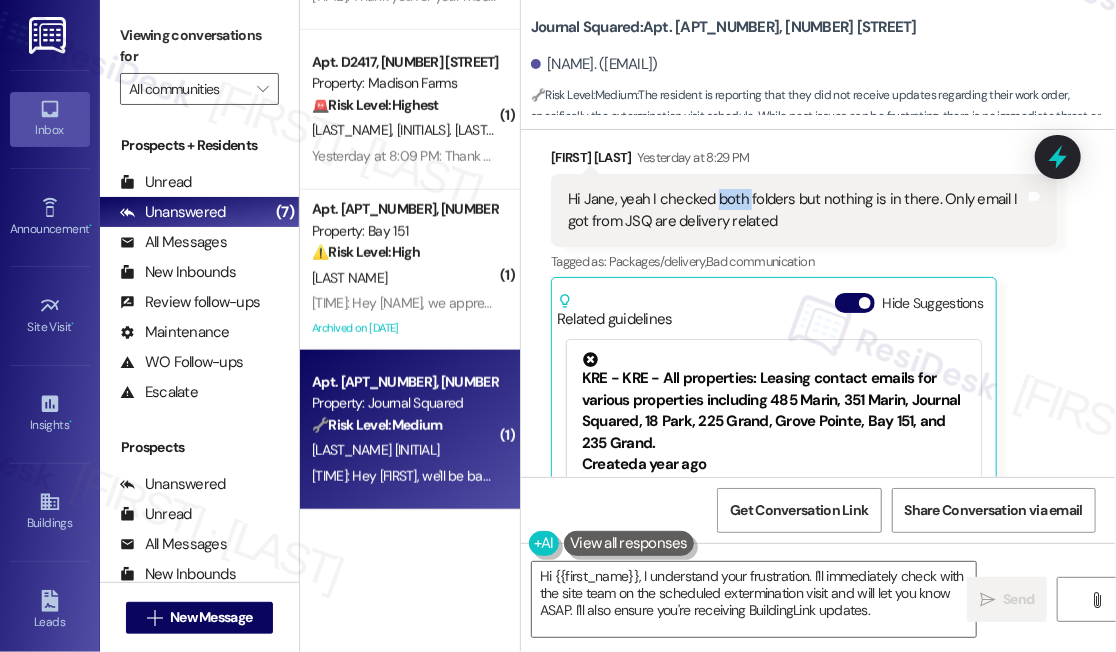 click on "Hi Jane, yeah I checked both folders but nothing is in there. Only email I got from JSQ are delivery related" at bounding box center [796, 210] 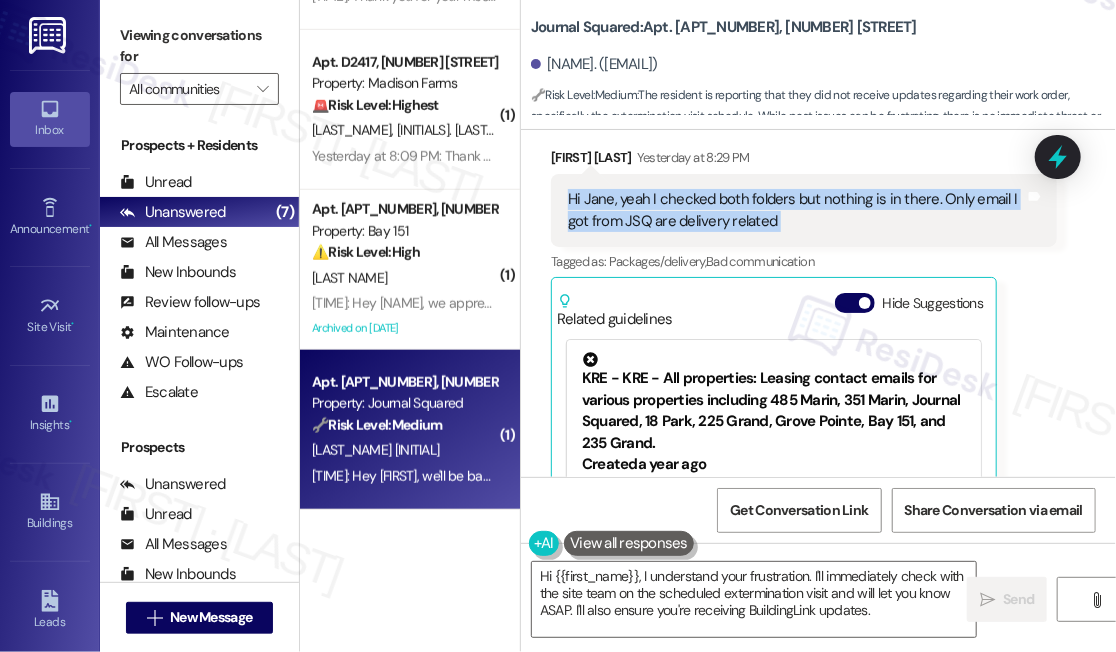 click on "Hi Jane, yeah I checked both folders but nothing is in there. Only email I got from JSQ are delivery related" at bounding box center (796, 210) 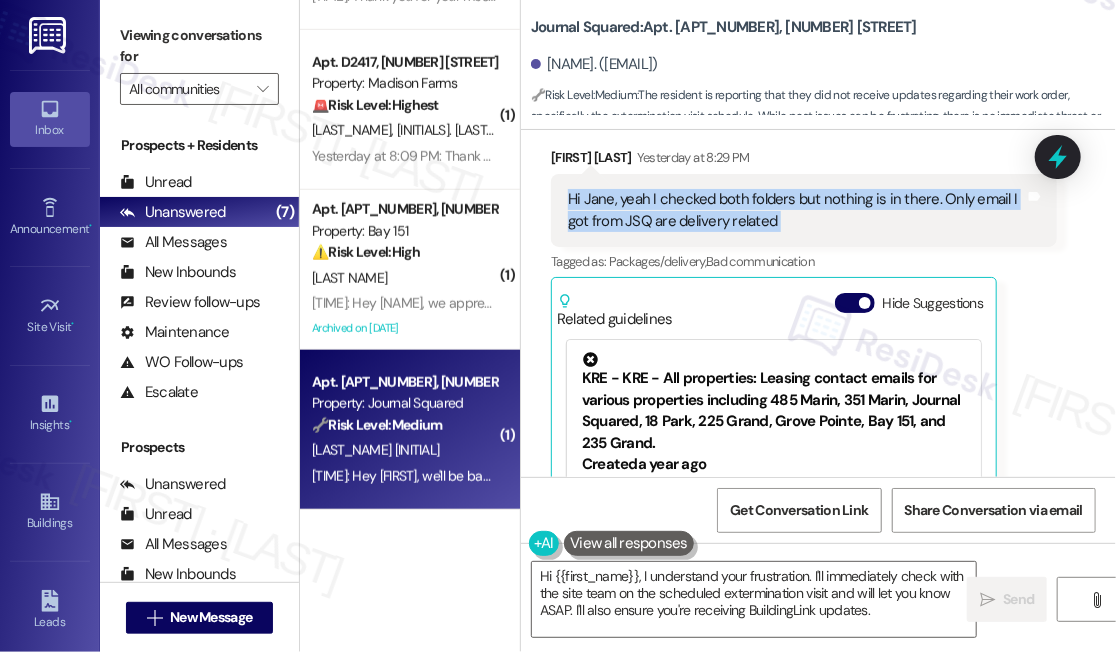 click on "Hi Jane, yeah I checked both folders but nothing is in there. Only email I got from JSQ are delivery related" at bounding box center (796, 210) 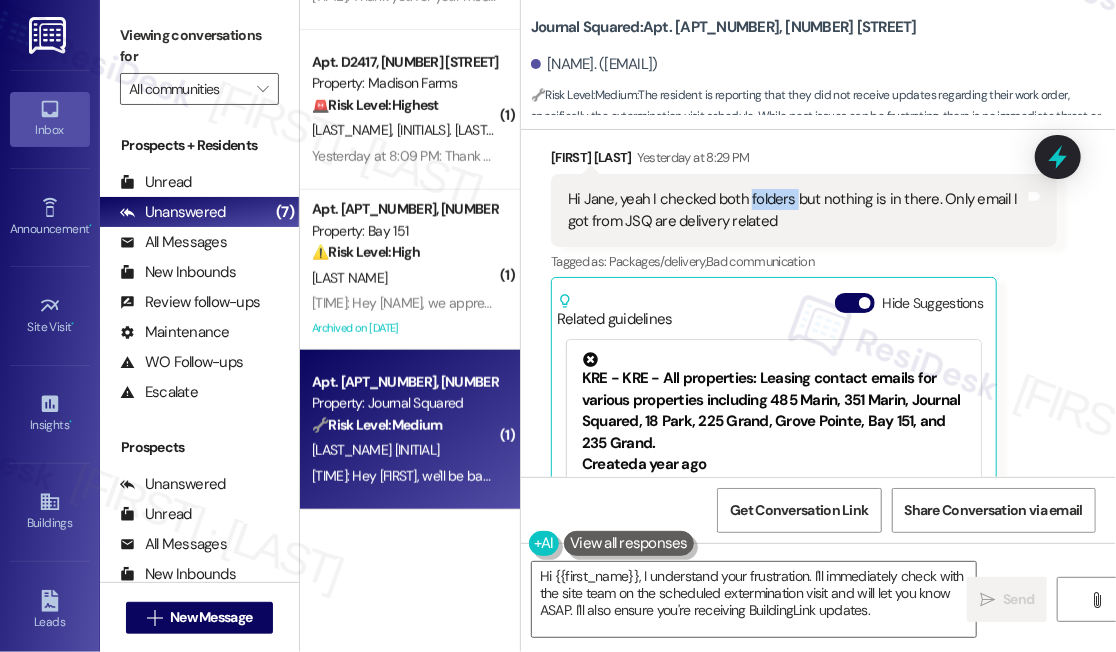 click on "Hi Jane, yeah I checked both folders but nothing is in there. Only email I got from JSQ are delivery related" at bounding box center (796, 210) 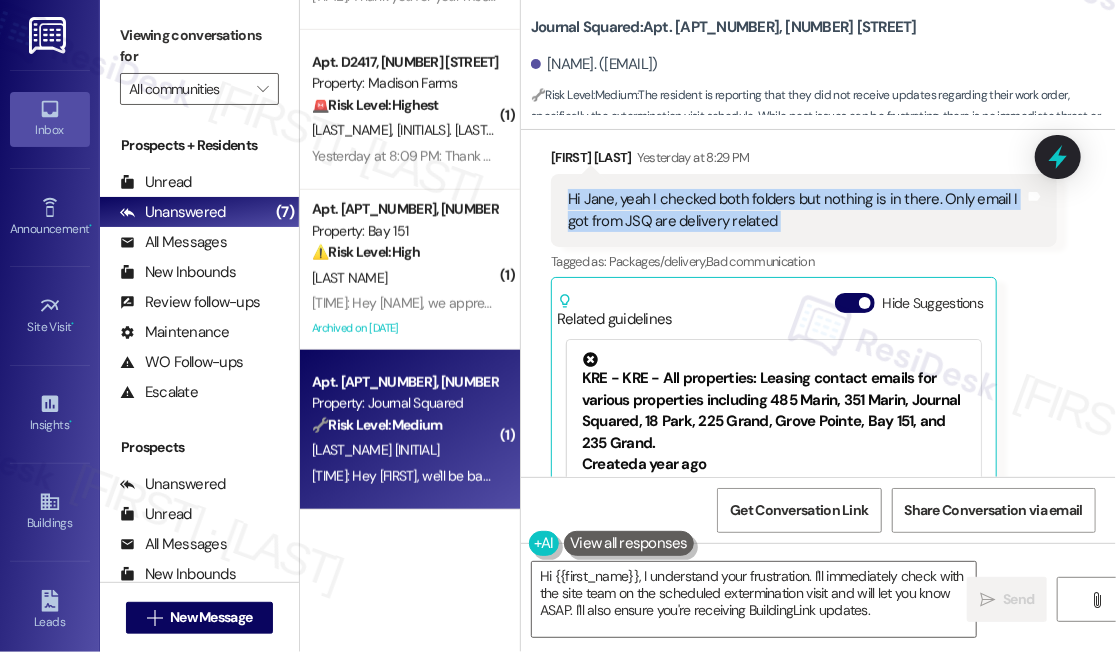 click on "Hi Jane, yeah I checked both folders but nothing is in there. Only email I got from JSQ are delivery related" at bounding box center [796, 210] 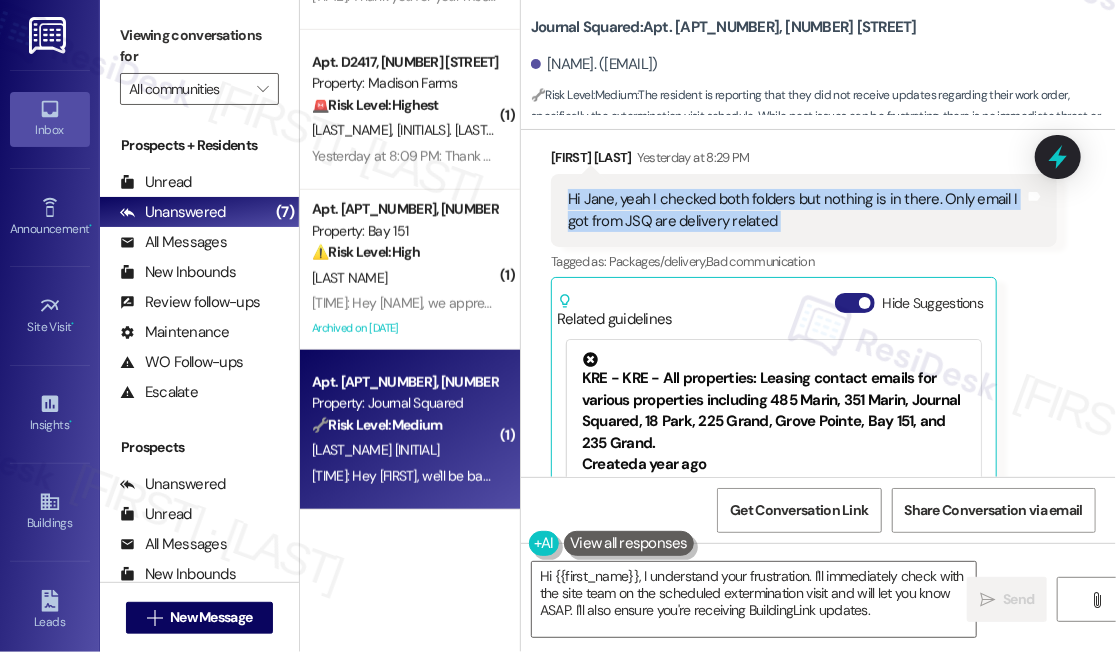 click on "Hide Suggestions" at bounding box center (855, 303) 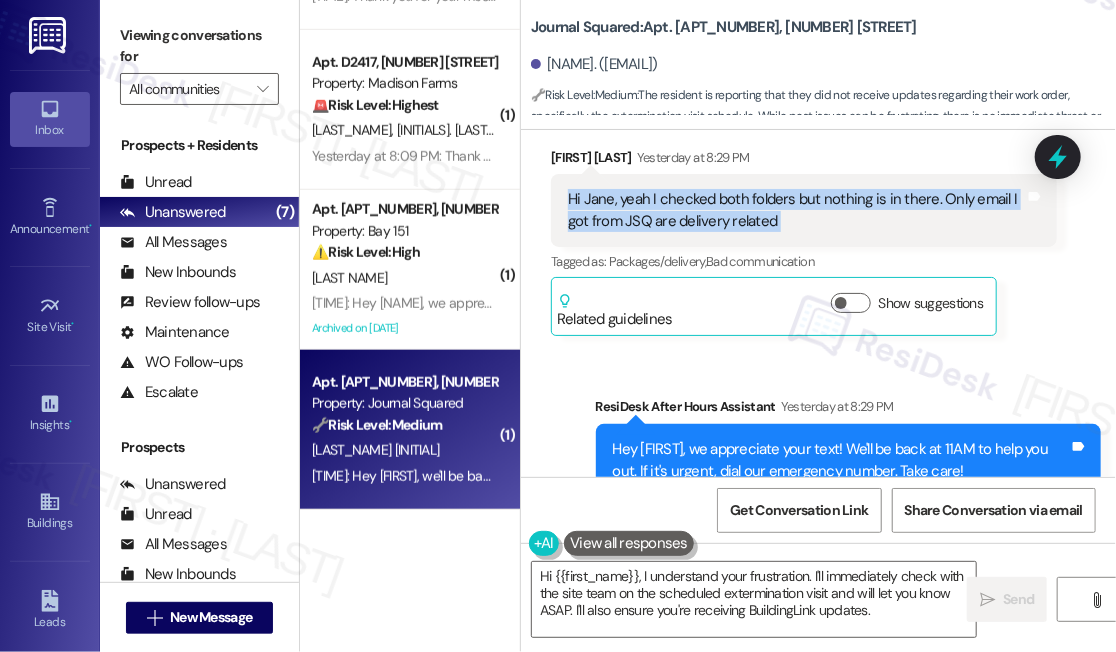 scroll, scrollTop: 14547, scrollLeft: 0, axis: vertical 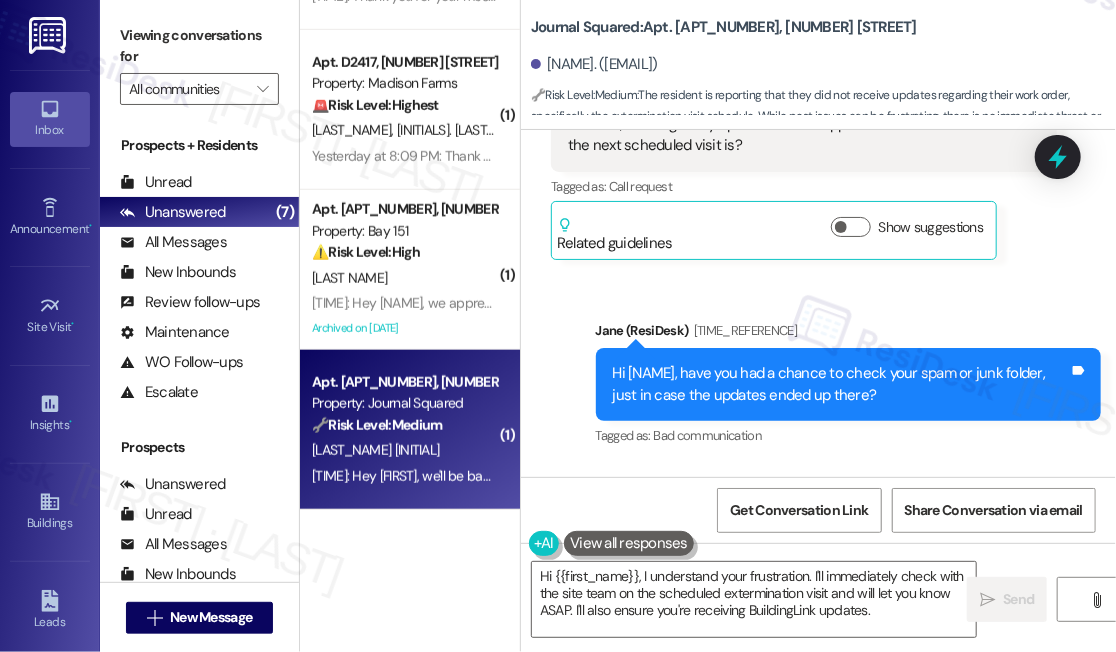 click on "Hi [NAME], have you had a chance to check your spam or junk folder, just in case the updates ended up there?" at bounding box center [841, 384] 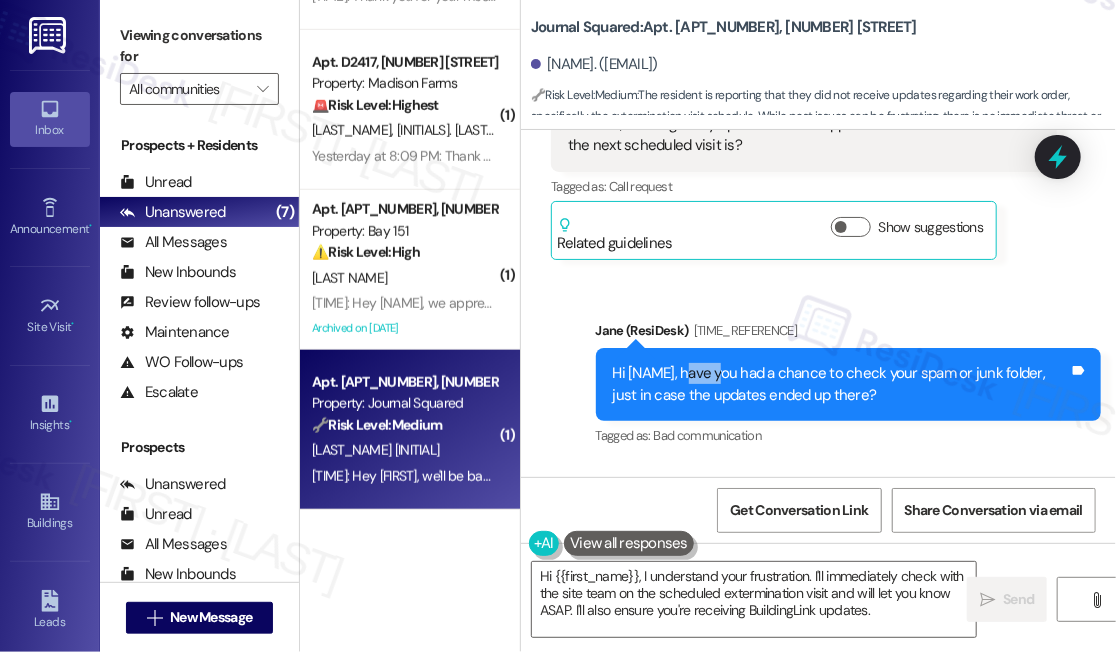 click on "Hi [NAME], have you had a chance to check your spam or junk folder, just in case the updates ended up there?" at bounding box center (841, 384) 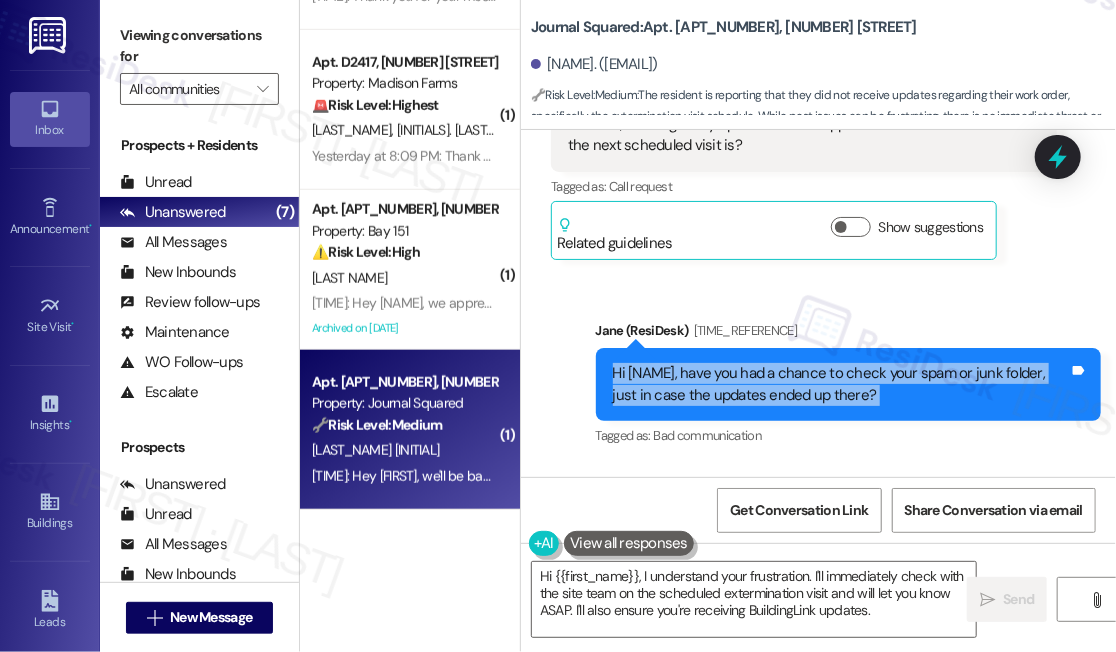 click on "Hi [NAME], have you had a chance to check your spam or junk folder, just in case the updates ended up there?" at bounding box center [841, 384] 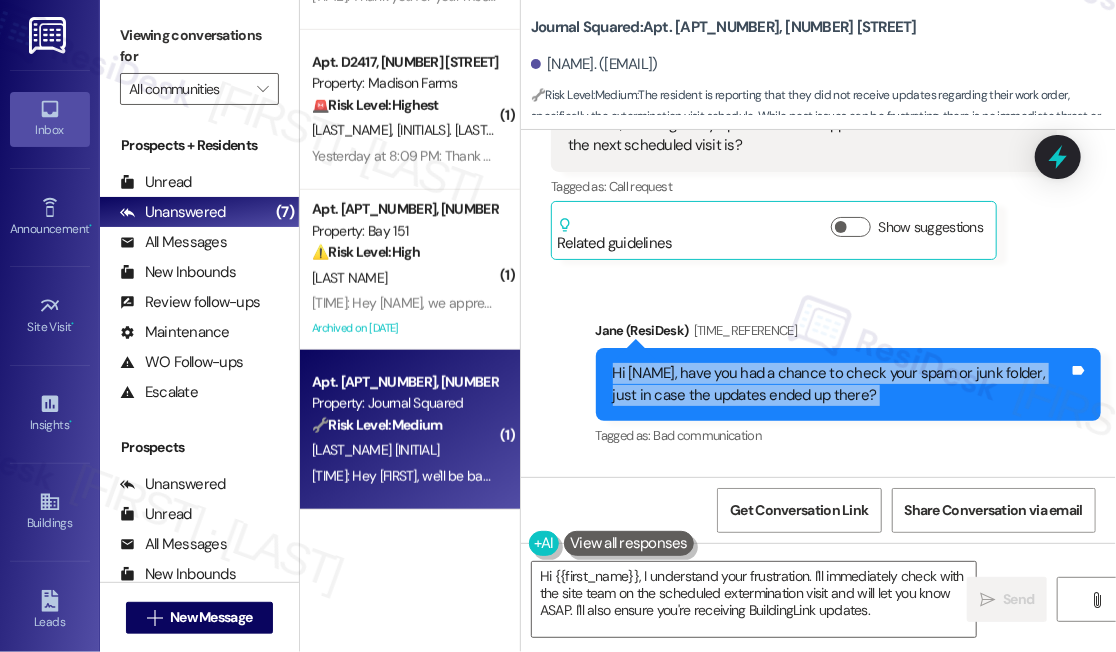 scroll, scrollTop: 15002, scrollLeft: 0, axis: vertical 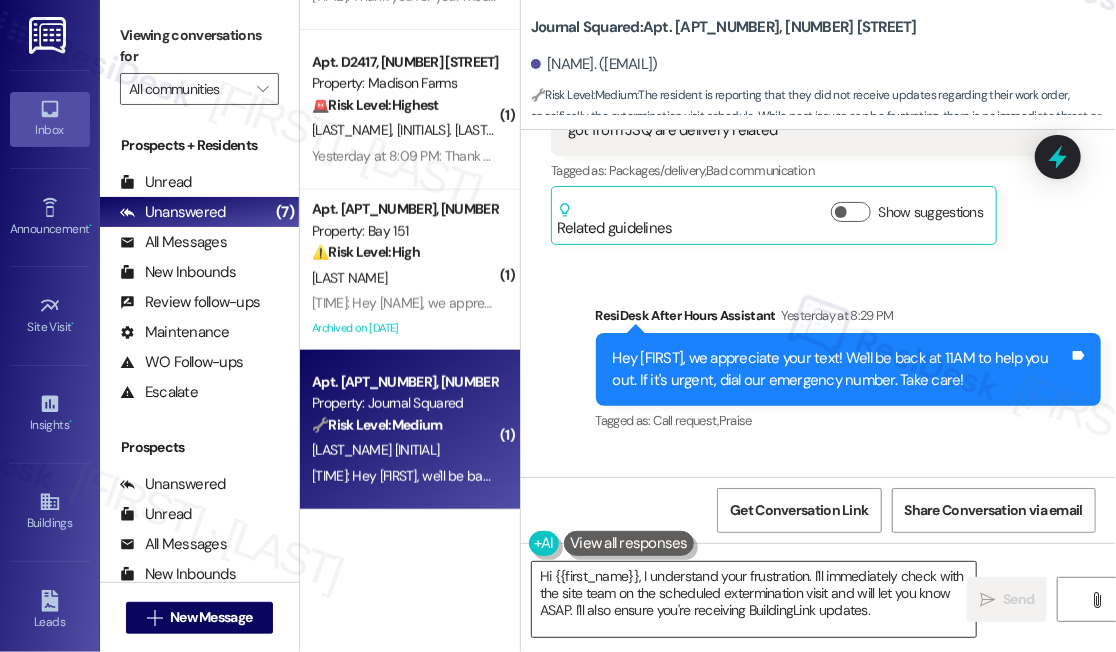 click on "Hi {{first_name}}, I understand your frustration. I'll immediately check with the site team on the scheduled extermination visit and will let you know ASAP. I'll also ensure you're receiving BuildingLink updates." at bounding box center [754, 599] 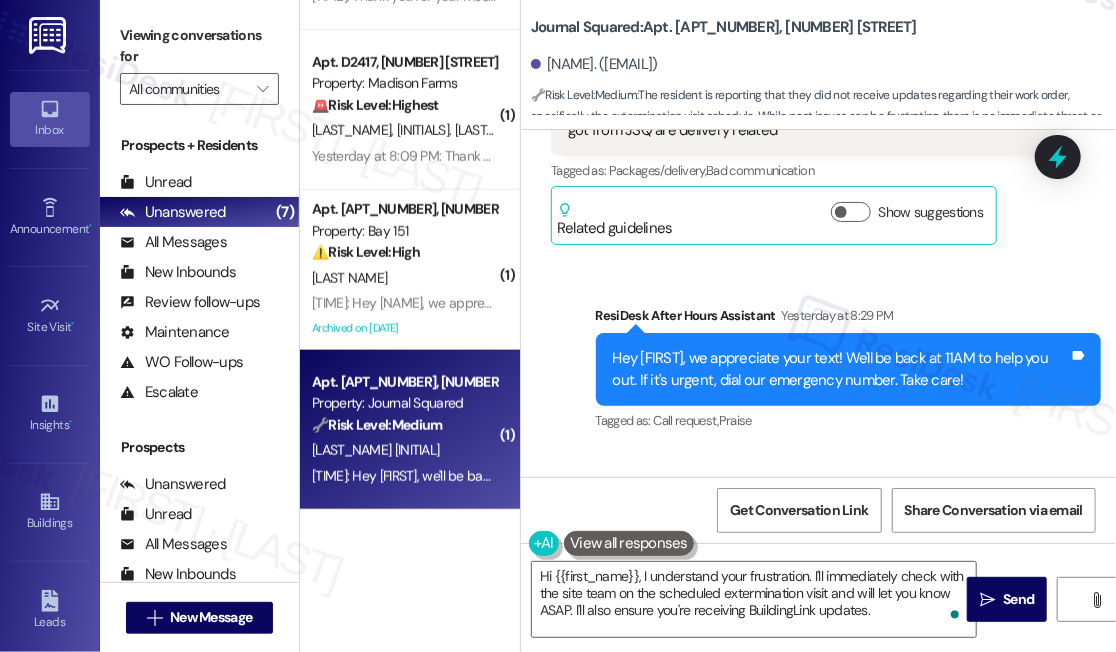 click on "Viewing conversations for All communities " at bounding box center [199, 62] 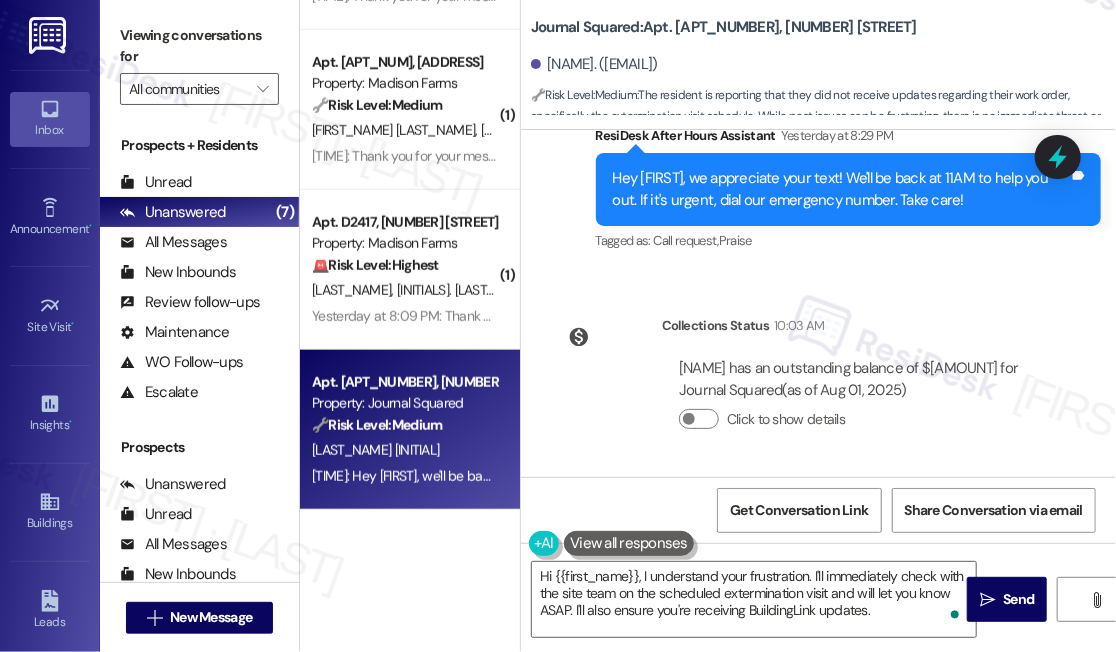 scroll, scrollTop: 15196, scrollLeft: 0, axis: vertical 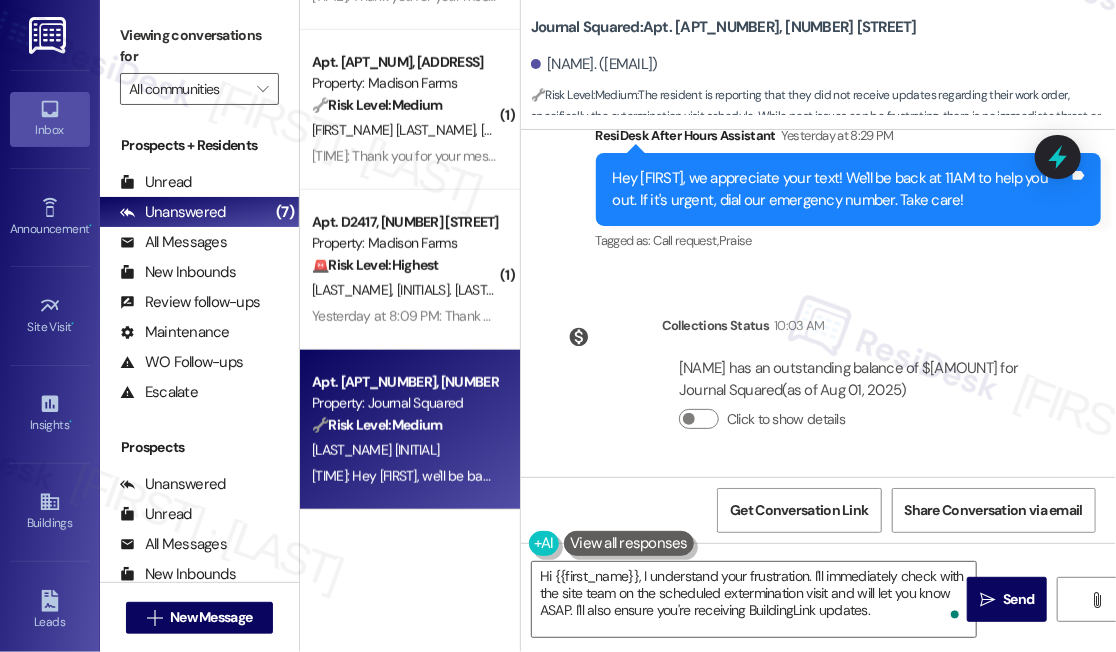 click on "Apt. [NUMBER], [ADDRESS] Property: Journal Squared 🔧 Risk Level: Medium The resident is reporting that they did not receive updates regarding their work order, specifically the extermination visit schedule. While pest issues can be frustrating, there is no immediate threat or indication of policy failure. The resident is simply seeking clarification on the schedule." at bounding box center (404, 404) 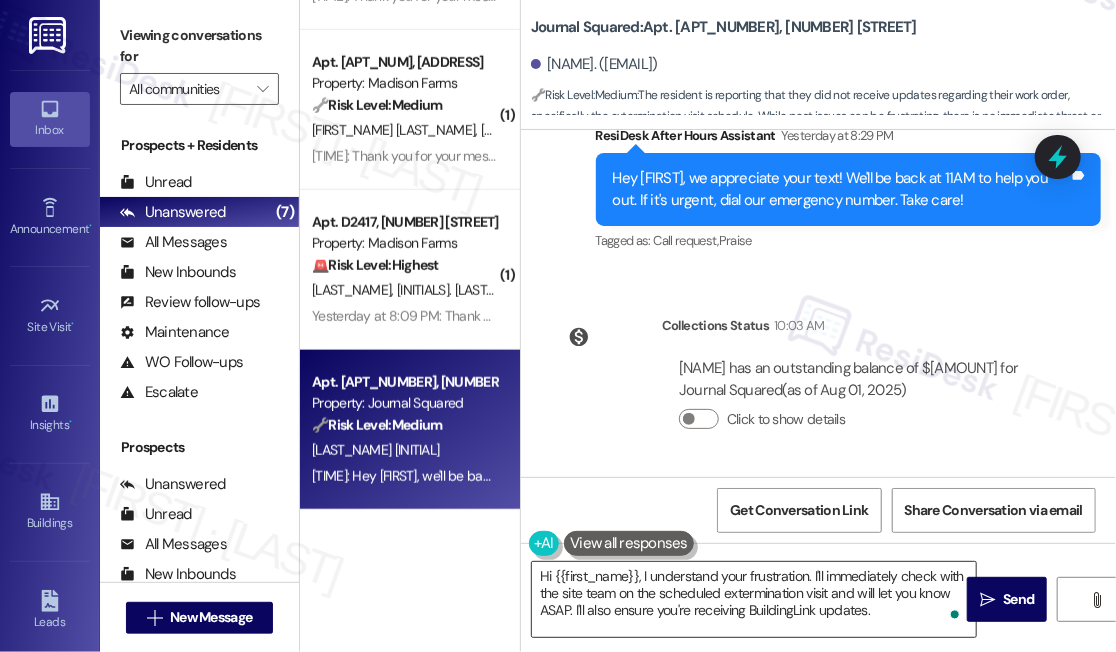 click on "Hi {{first_name}}, I understand your frustration. I'll immediately check with the site team on the scheduled extermination visit and will let you know ASAP. I'll also ensure you're receiving BuildingLink updates." at bounding box center [754, 599] 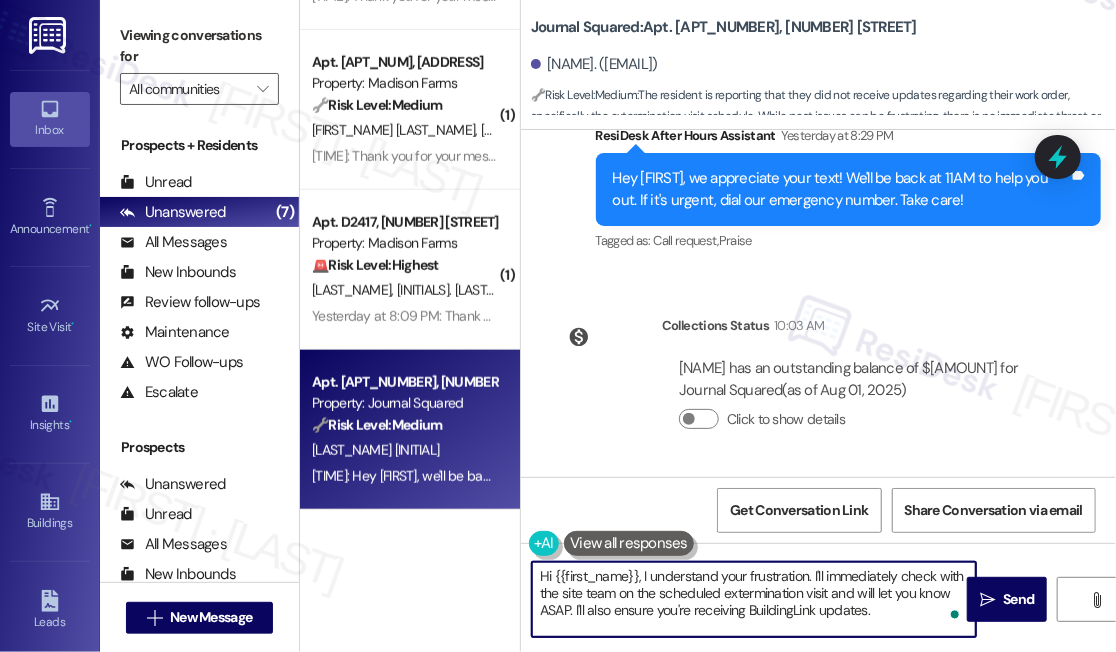 click on "Hi {{first_name}}, I understand your frustration. I'll immediately check with the site team on the scheduled extermination visit and will let you know ASAP. I'll also ensure you're receiving BuildingLink updates." at bounding box center (754, 599) 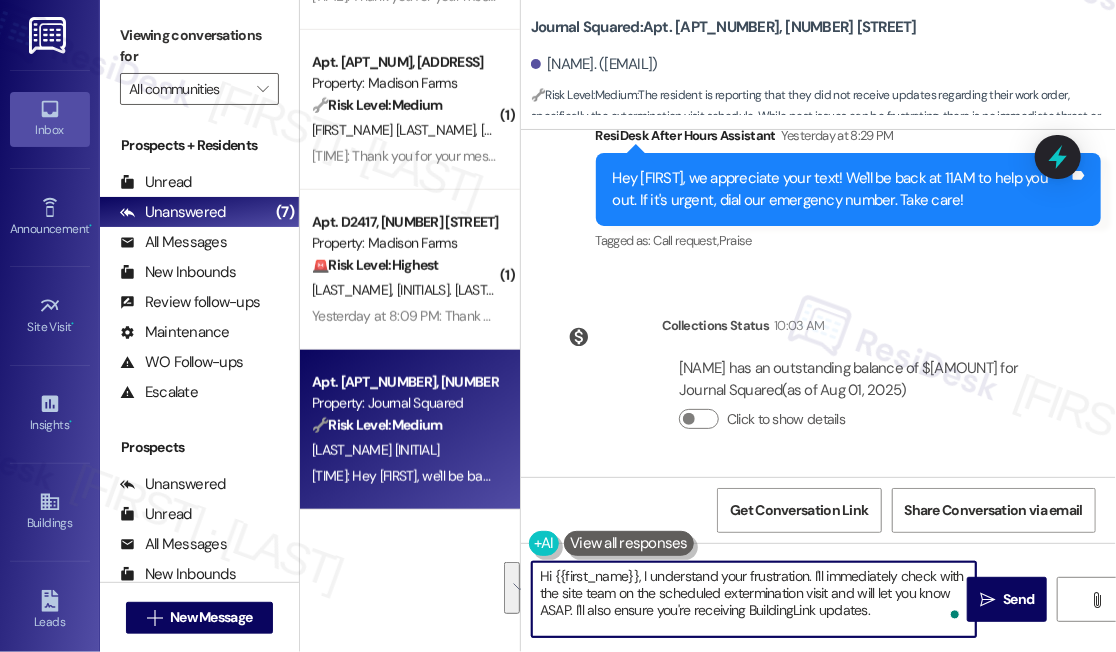 scroll, scrollTop: 15105, scrollLeft: 0, axis: vertical 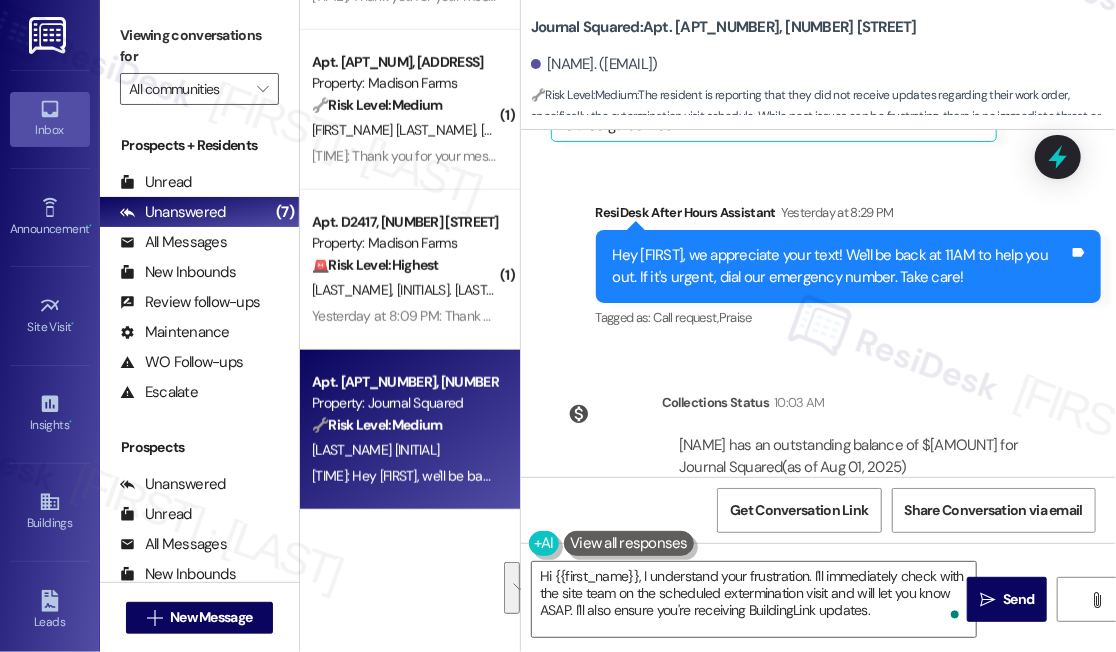click on "Hey [FIRST], we appreciate your text! We'll be back at 11AM to help you out. If it's urgent, dial our emergency number. Take care!" at bounding box center (841, 266) 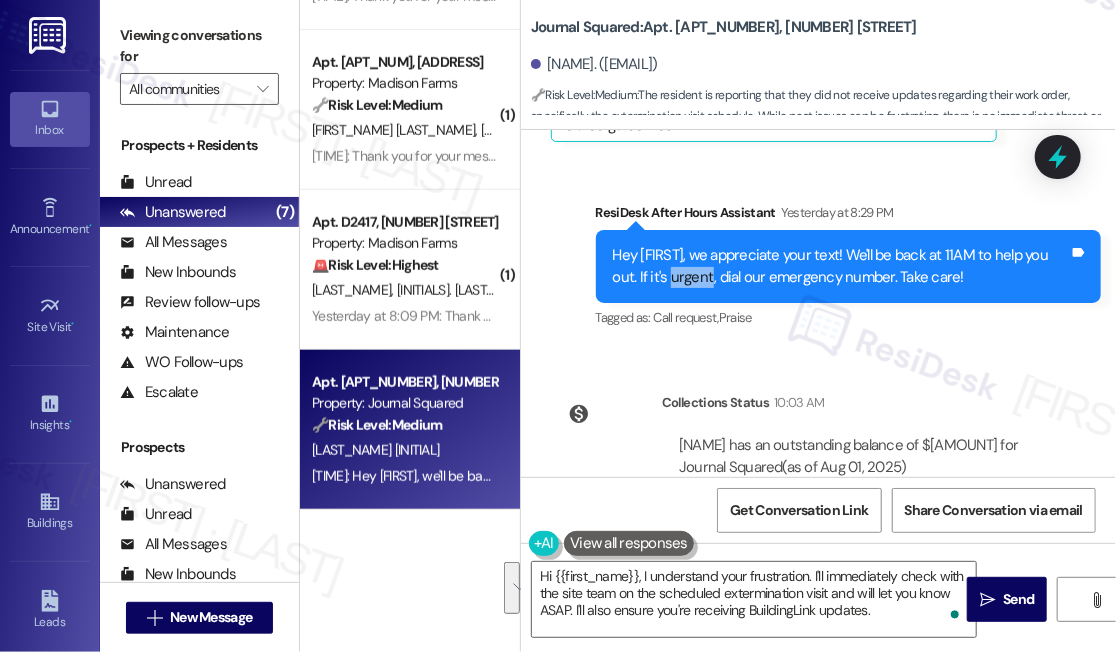 click on "Hey [FIRST], we appreciate your text! We'll be back at 11AM to help you out. If it's urgent, dial our emergency number. Take care!" at bounding box center (841, 266) 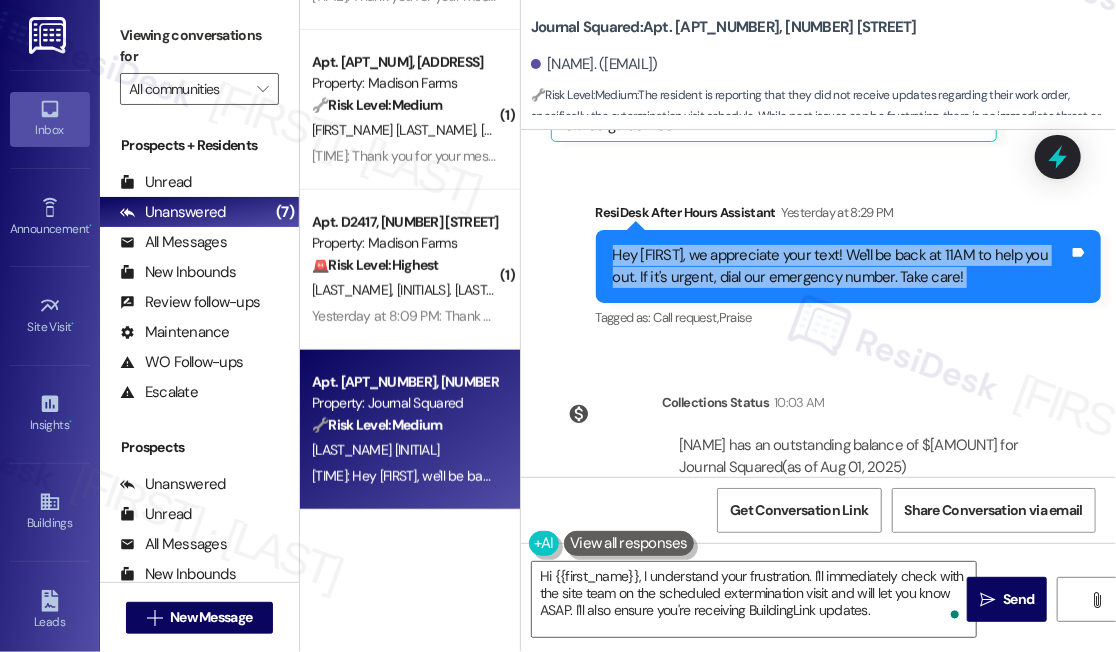 click on "Hey [FIRST], we appreciate your text! We'll be back at 11AM to help you out. If it's urgent, dial our emergency number. Take care!" at bounding box center (841, 266) 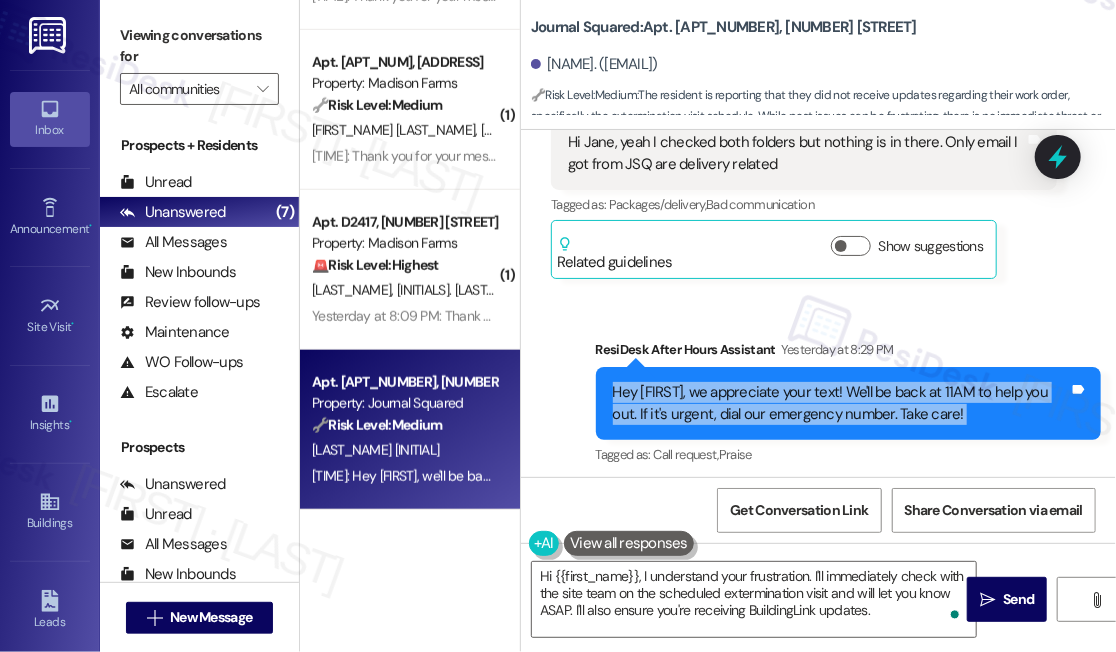 scroll, scrollTop: 14832, scrollLeft: 0, axis: vertical 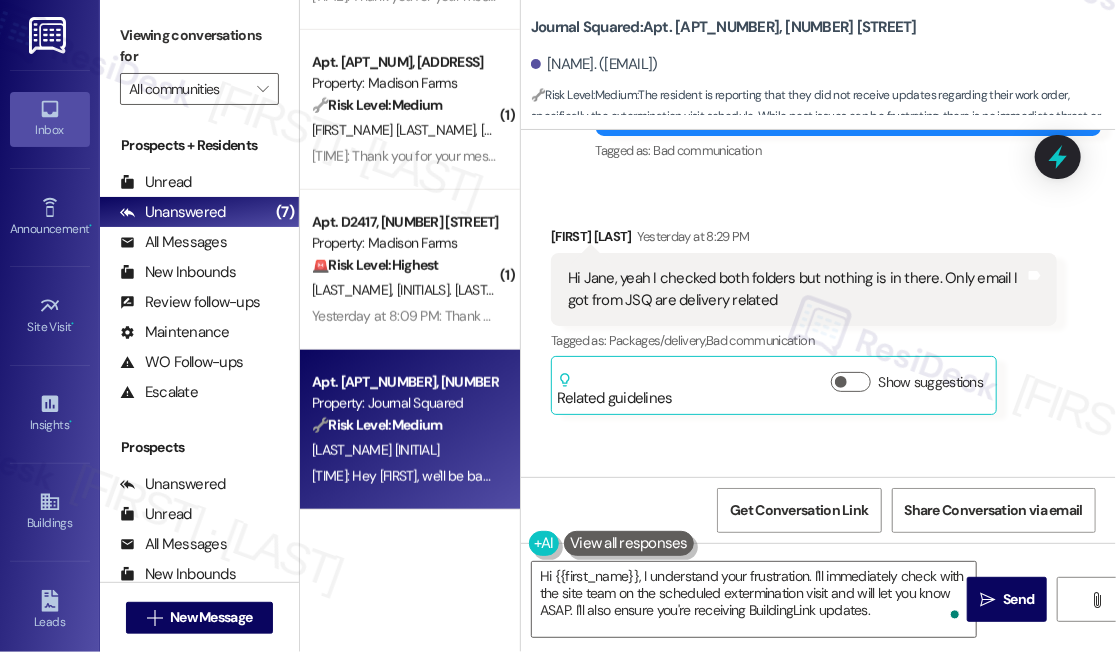 click on "Hi Jane, yeah I checked both folders but nothing is in there. Only email I got from JSQ are delivery related" at bounding box center (796, 289) 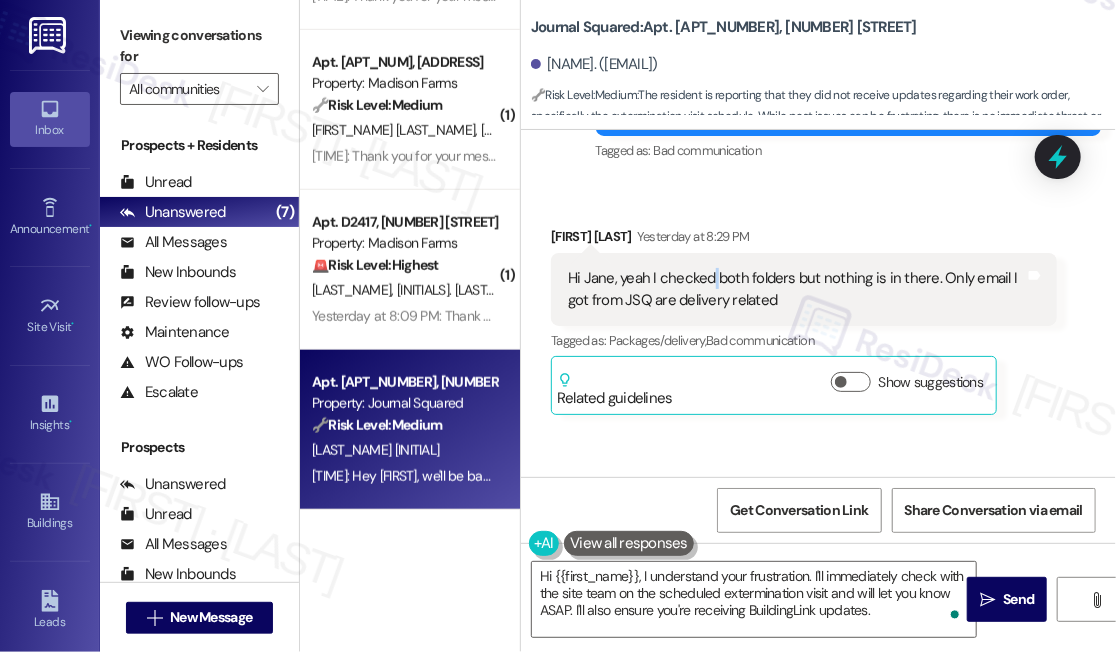click on "Hi Jane, yeah I checked both folders but nothing is in there. Only email I got from JSQ are delivery related" at bounding box center (796, 289) 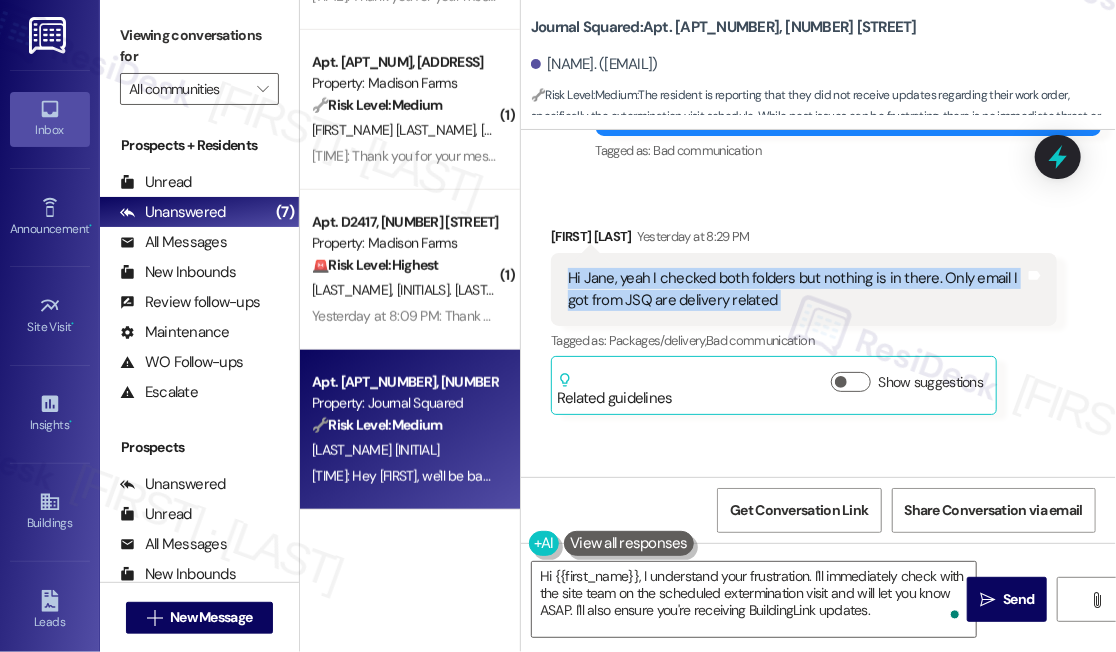 click on "Hi Jane, yeah I checked both folders but nothing is in there. Only email I got from JSQ are delivery related" at bounding box center (796, 289) 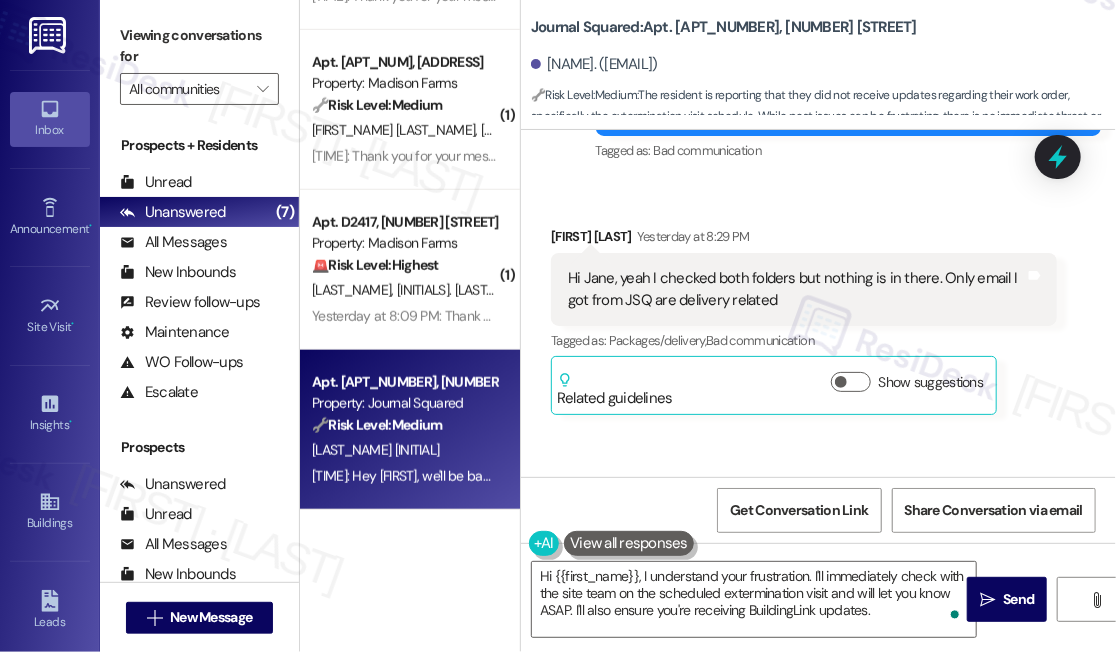 click on "Journal Squared: Apt. [NUMBER], [ADDRESS]" at bounding box center (724, 27) 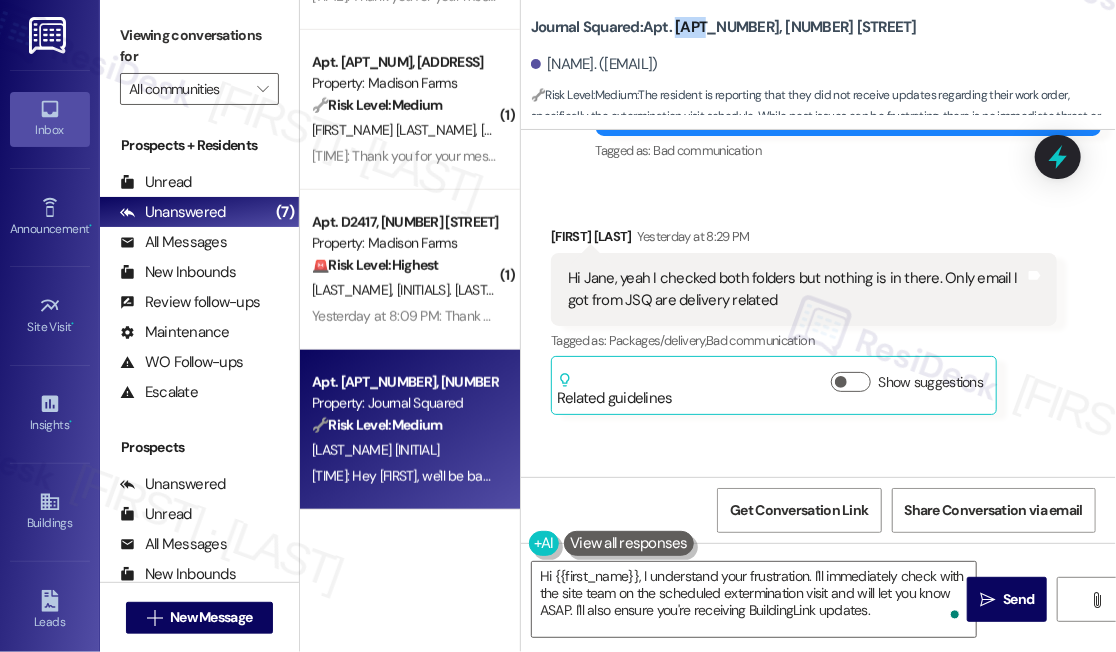 click on "Journal Squared: Apt. [NUMBER], [ADDRESS]" at bounding box center (724, 27) 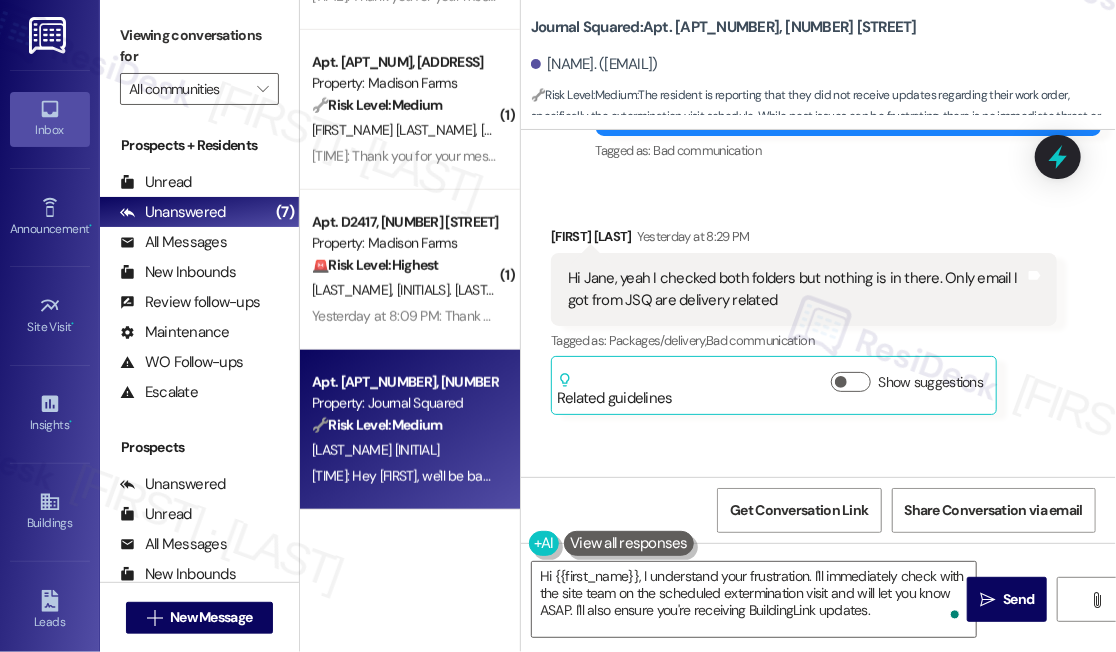 click on "Viewing conversations for" at bounding box center [199, 46] 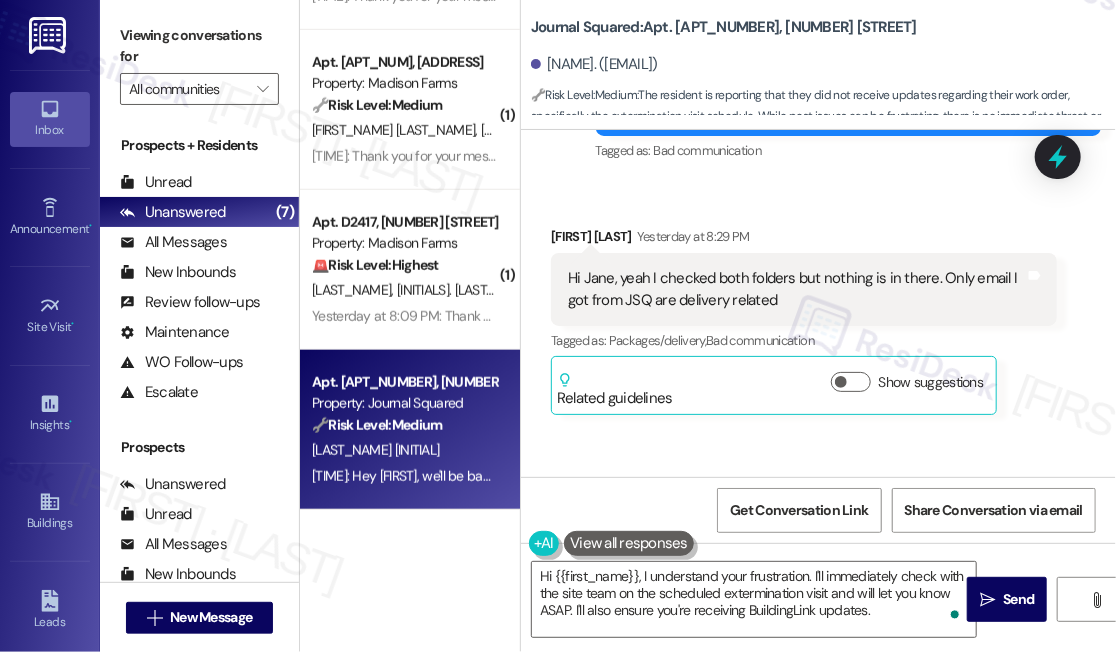 click on "Viewing conversations for All communities " at bounding box center (199, 62) 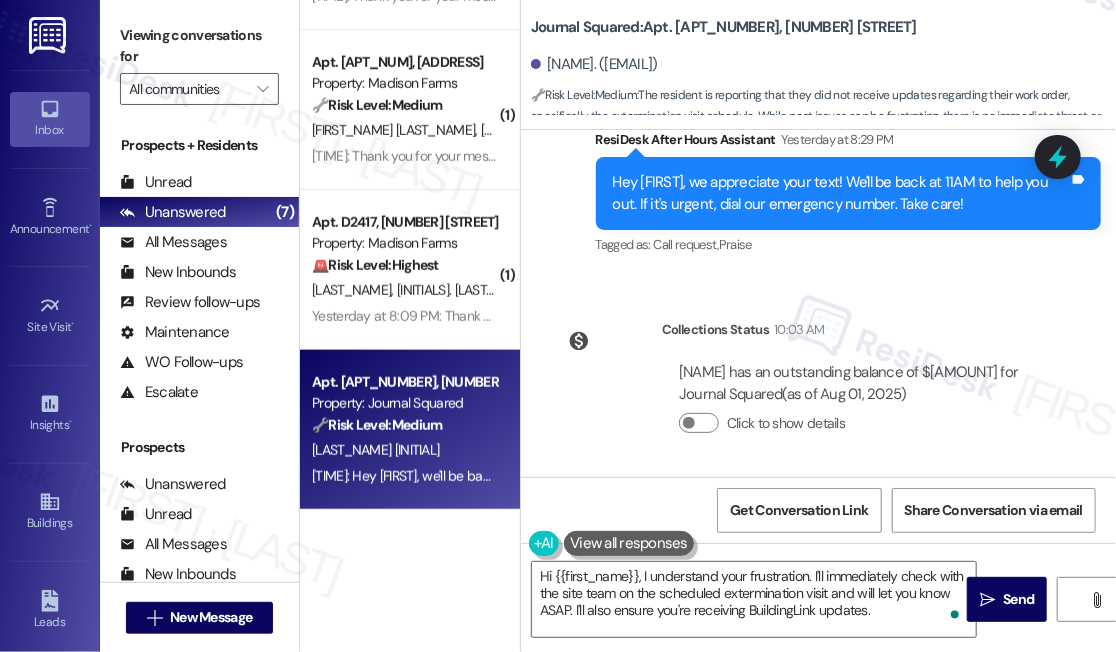 scroll, scrollTop: 15196, scrollLeft: 0, axis: vertical 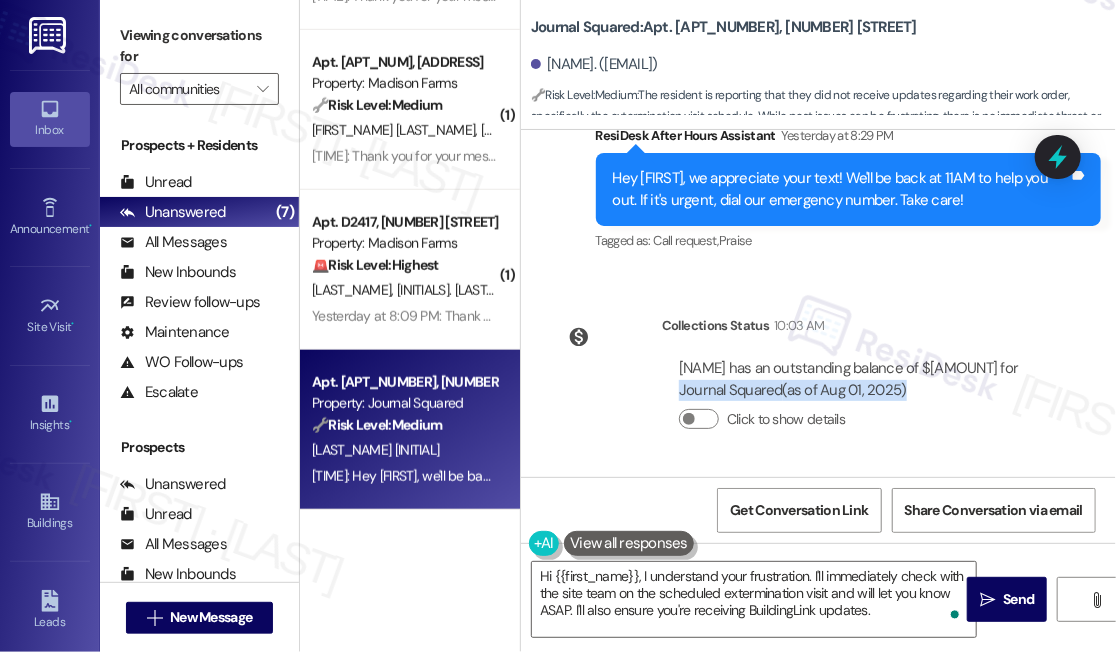 drag, startPoint x: 917, startPoint y: 381, endPoint x: 1033, endPoint y: 379, distance: 116.01724 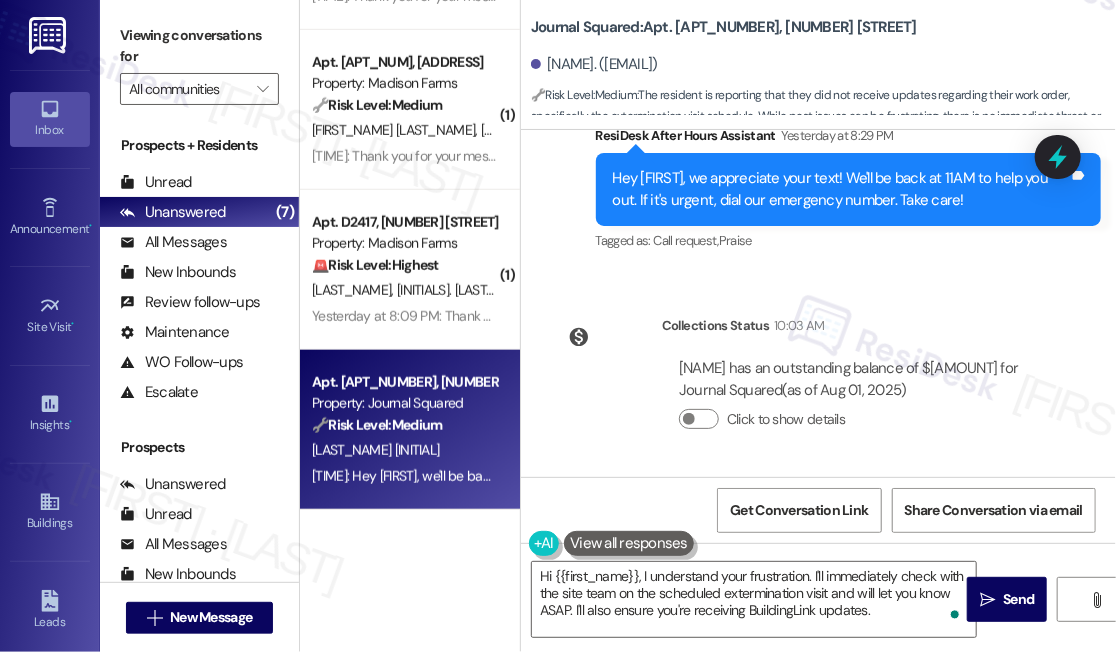 click on "[FIRST] [LAST] has an outstanding balance of $[NUMBER] for Journal Squared (as of [DATE])" at bounding box center [859, 379] 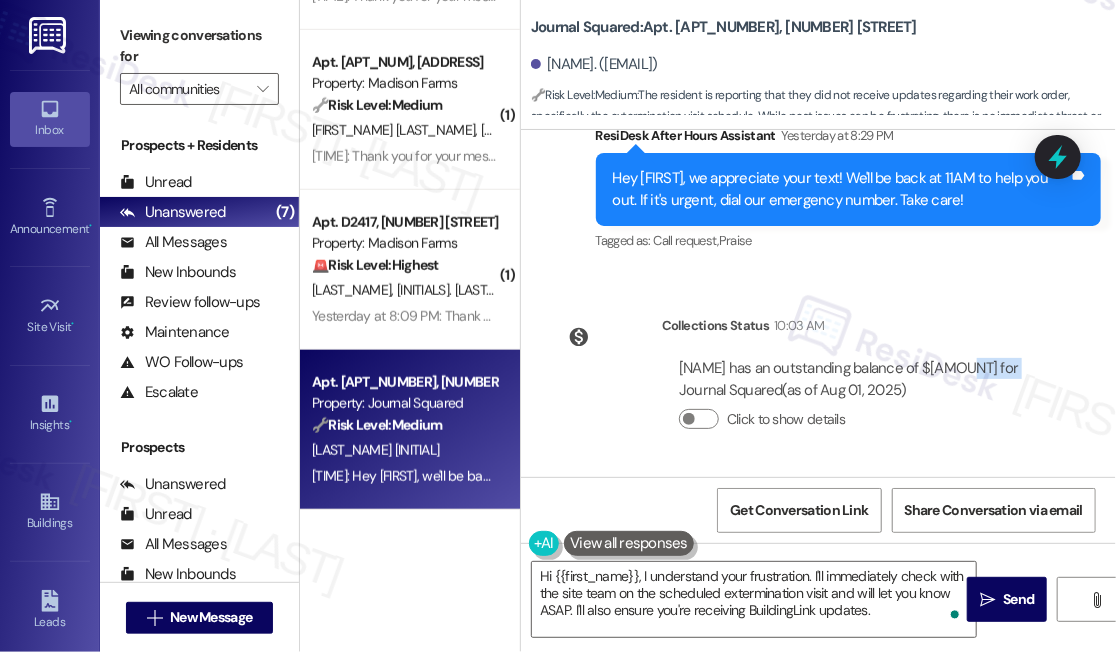 click on "[FIRST] [LAST] has an outstanding balance of $[NUMBER] for Journal Squared (as of [DATE])" at bounding box center [859, 379] 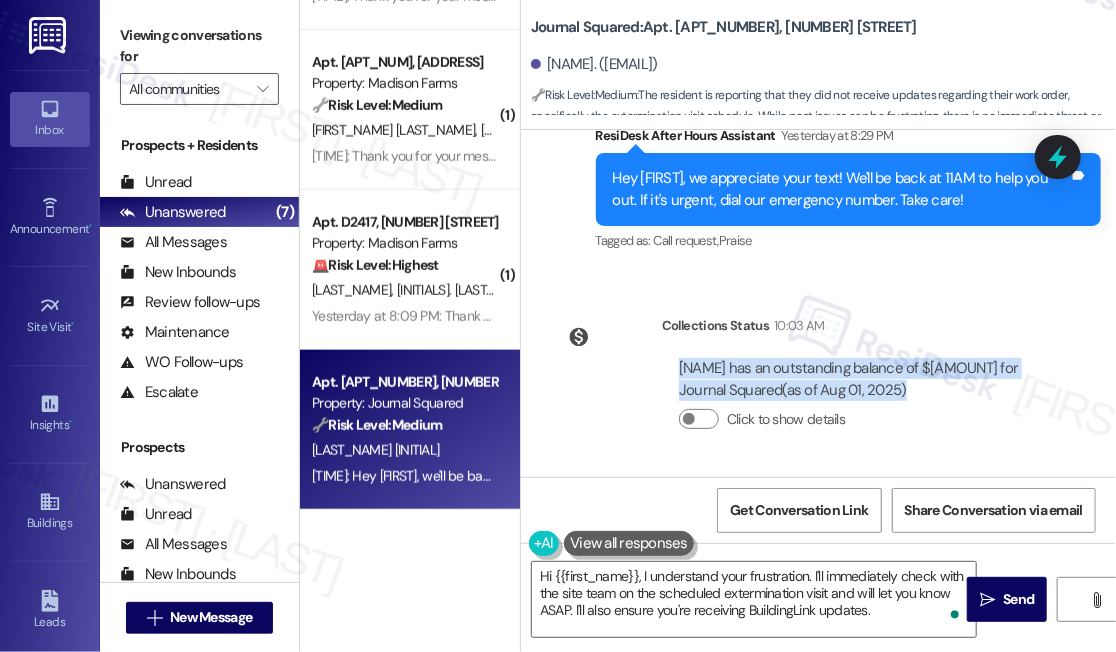 click on "[FIRST] [LAST] has an outstanding balance of $[NUMBER] for Journal Squared (as of [DATE])" at bounding box center (859, 379) 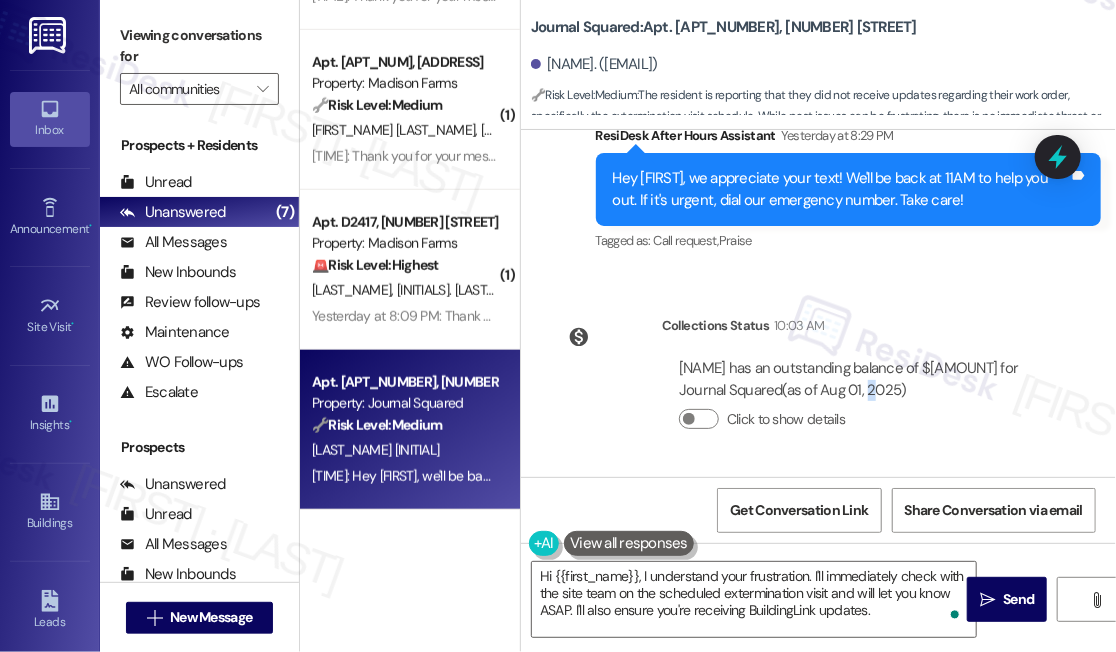 click on "[FIRST] [LAST] has an outstanding balance of $[NUMBER] for Journal Squared (as of [DATE])" at bounding box center (859, 379) 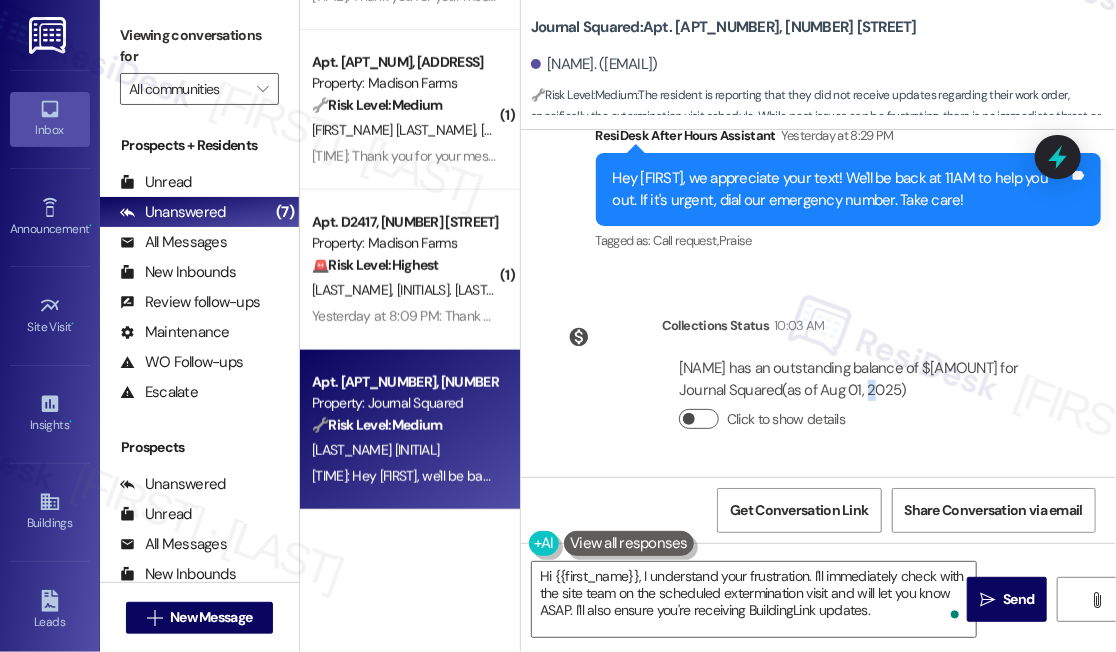 click at bounding box center (689, 419) 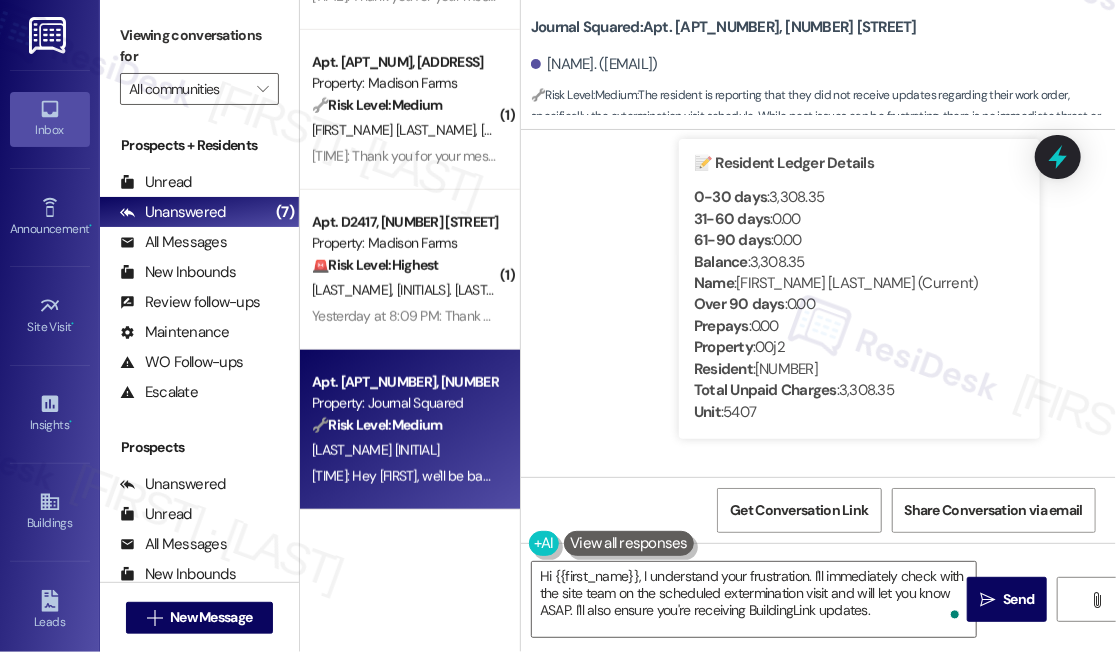 scroll, scrollTop: 15496, scrollLeft: 0, axis: vertical 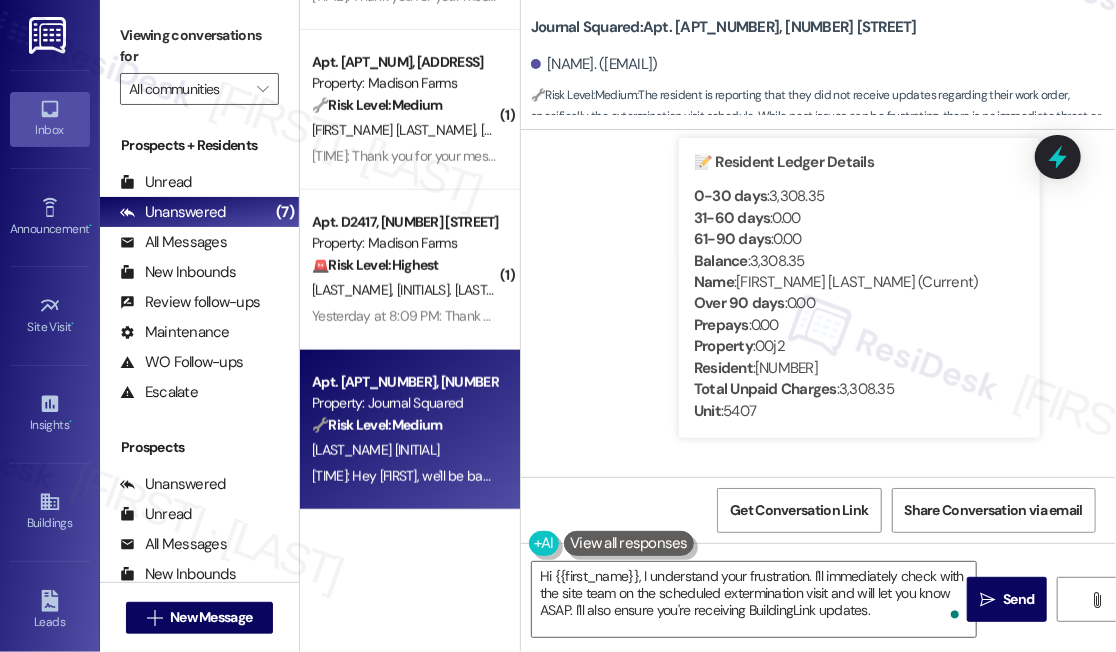 click on "[NUMBER]-[NUMBER] days : [PRICE]" at bounding box center (859, 196) 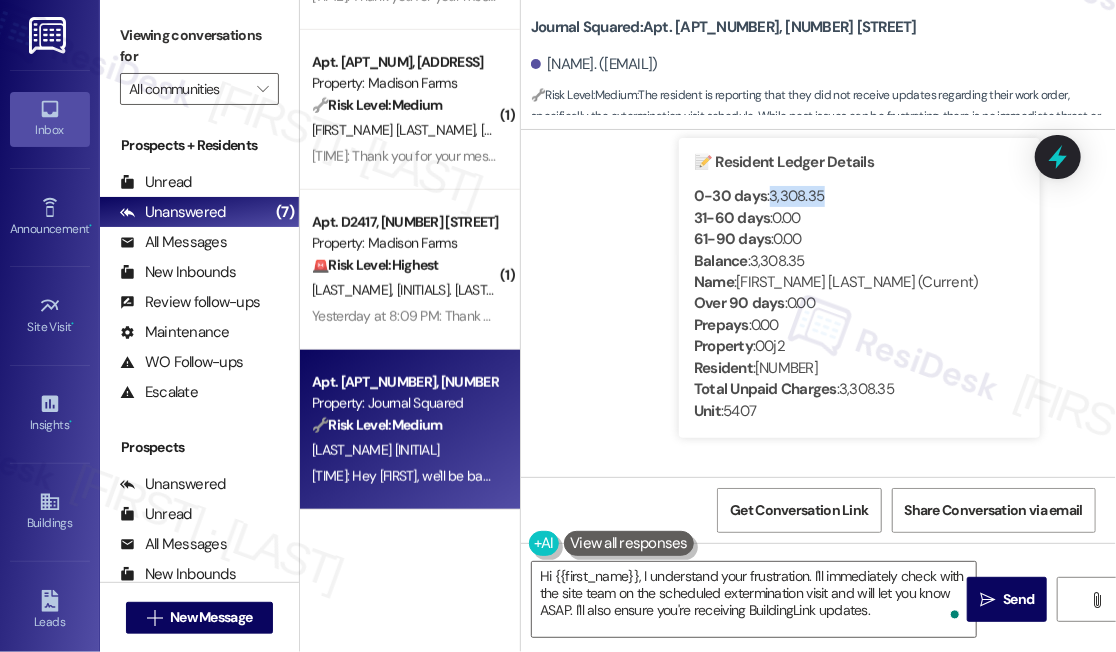 click on "[NUMBER]-[NUMBER] days : [PRICE]" at bounding box center (859, 196) 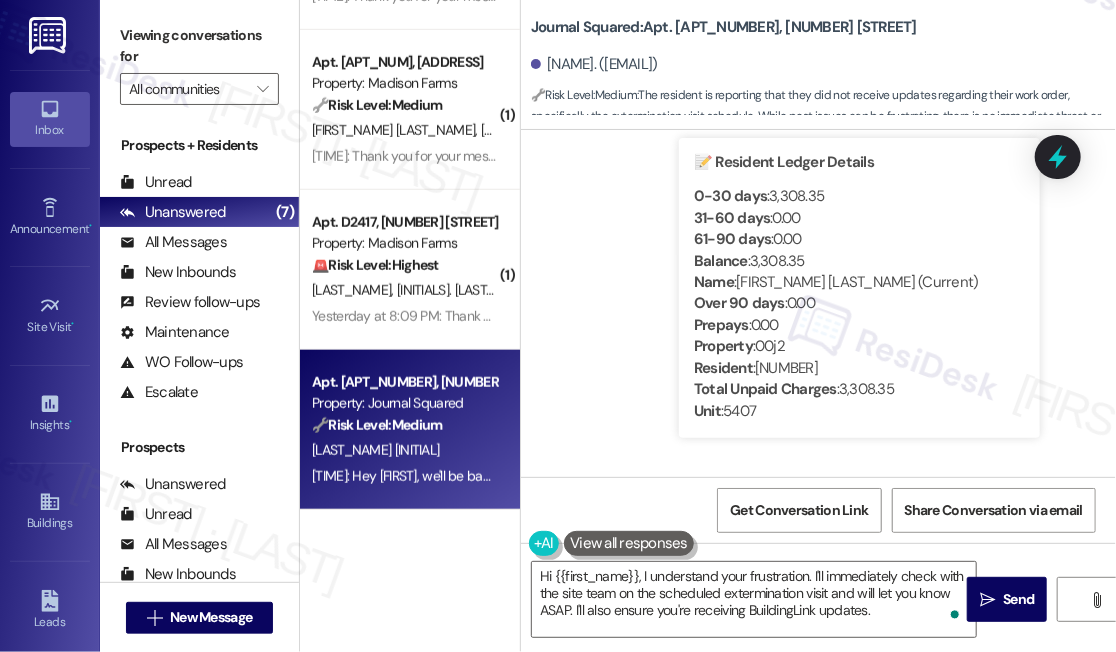 drag, startPoint x: 211, startPoint y: 46, endPoint x: 177, endPoint y: 18, distance: 44.04543 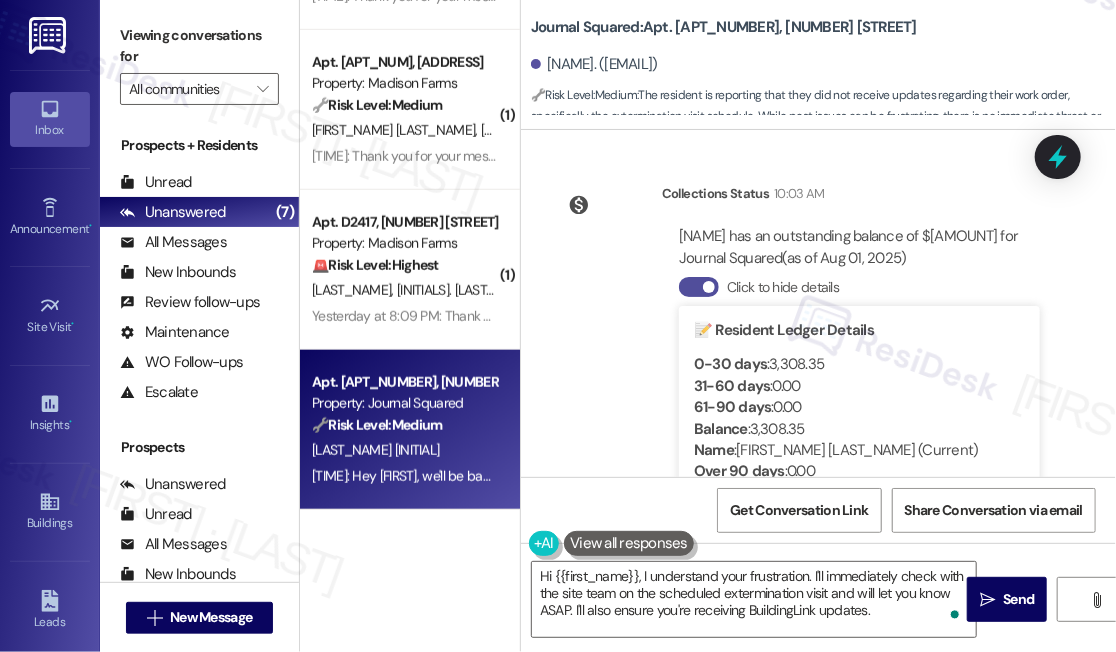 click on "Click to hide details" at bounding box center [699, 287] 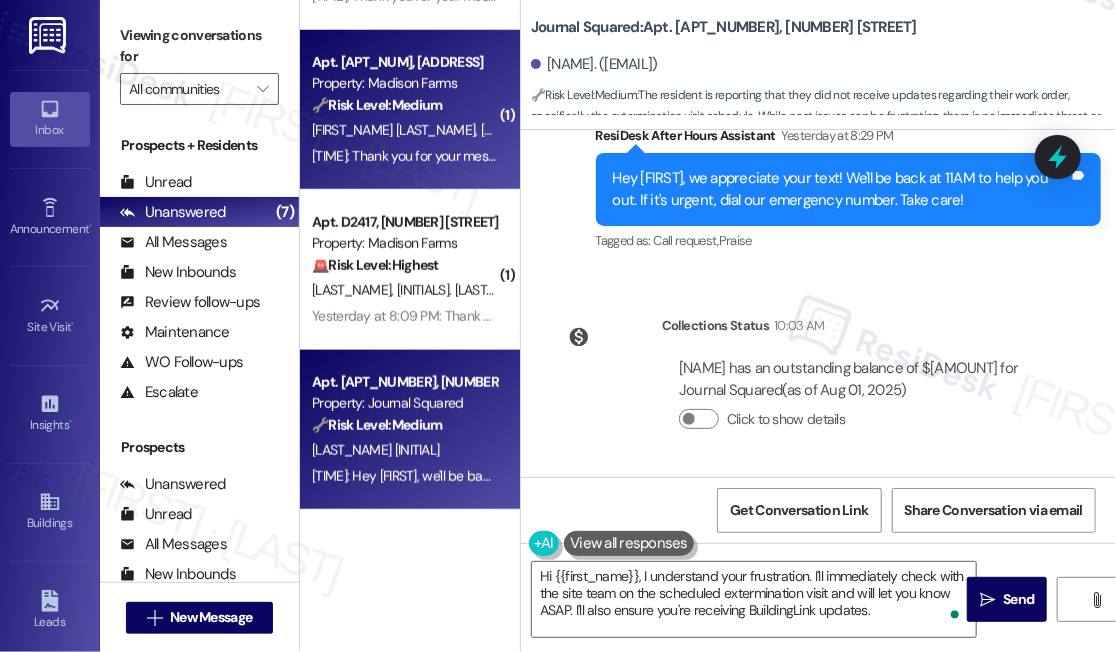 scroll, scrollTop: 15196, scrollLeft: 0, axis: vertical 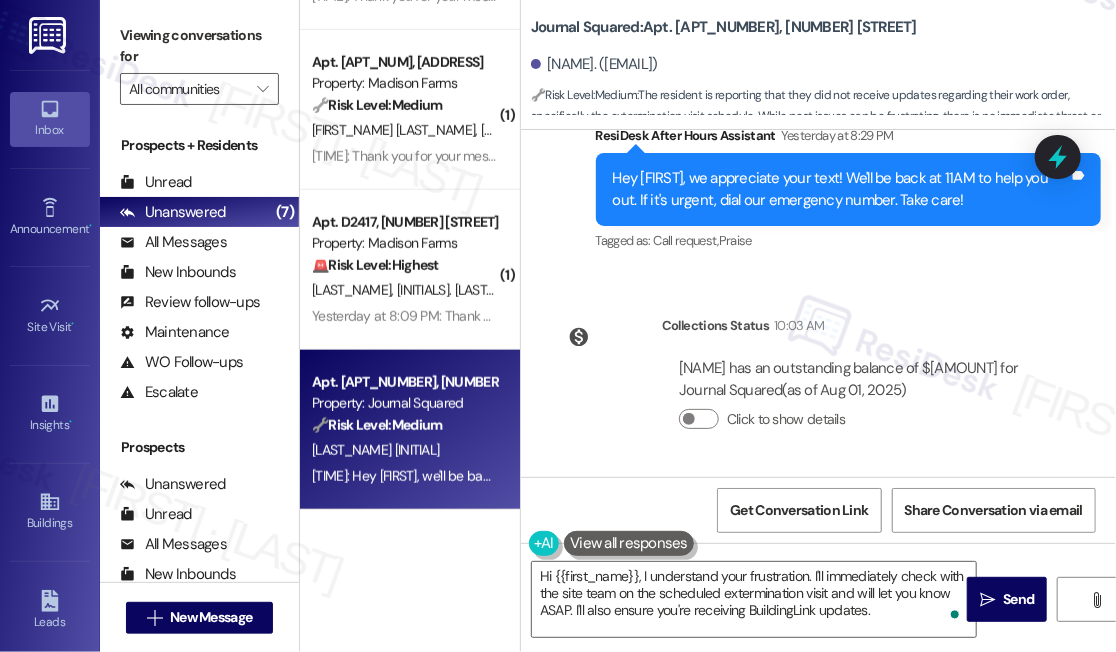 click on "Viewing conversations for" at bounding box center (199, 46) 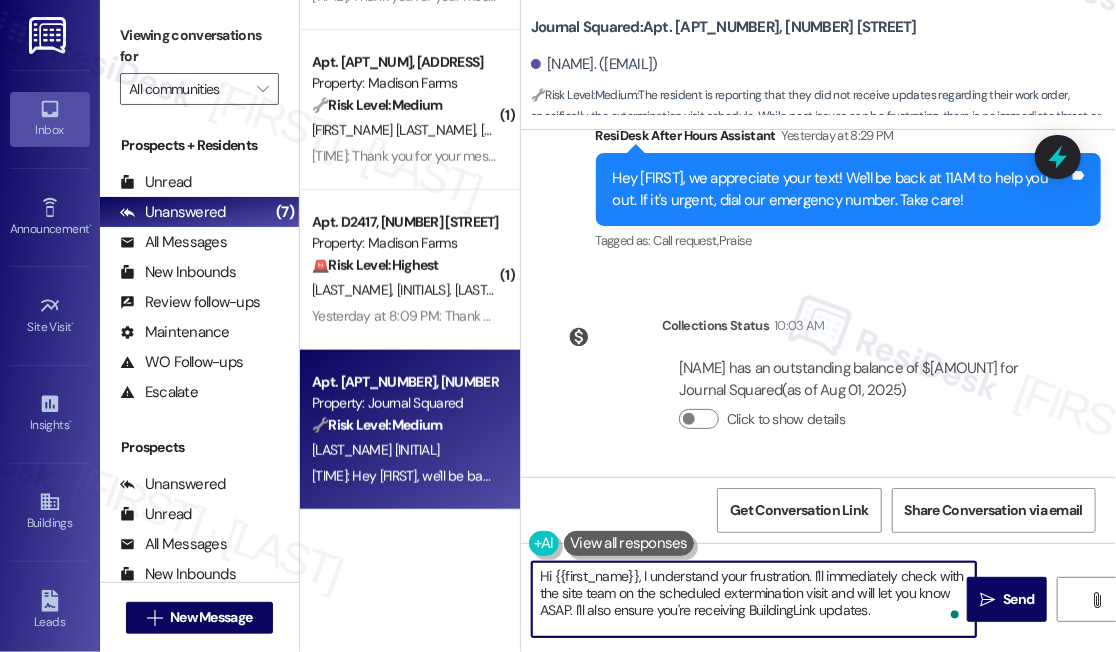 click on "Hi {{first_name}}, I understand your frustration. I'll immediately check with the site team on the scheduled extermination visit and will let you know ASAP. I'll also ensure you're receiving BuildingLink updates." at bounding box center [754, 599] 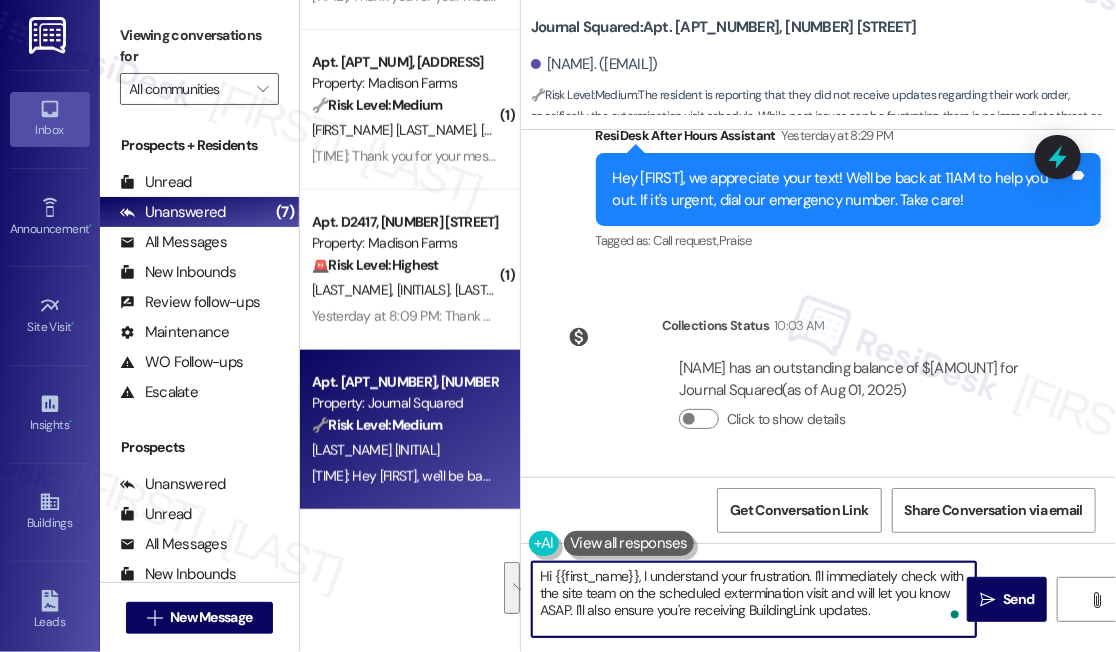 drag, startPoint x: 885, startPoint y: 609, endPoint x: 642, endPoint y: 577, distance: 245.09795 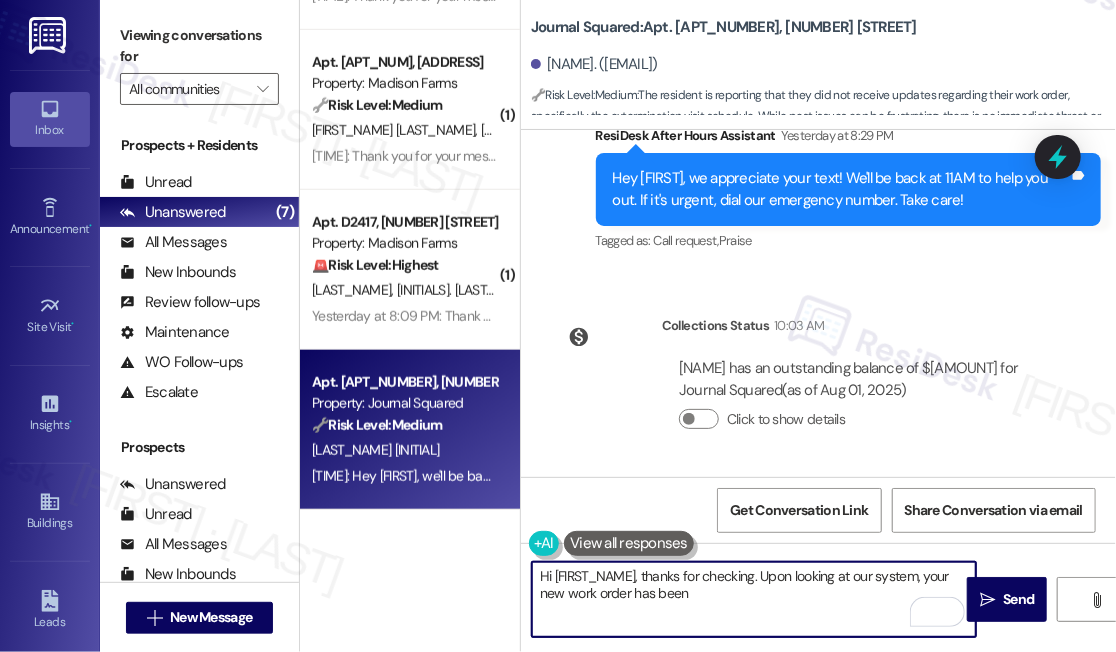 click on "Hi [FIRST_NAME], thanks for checking. Upon looking at our system, your new work order has been" at bounding box center (754, 599) 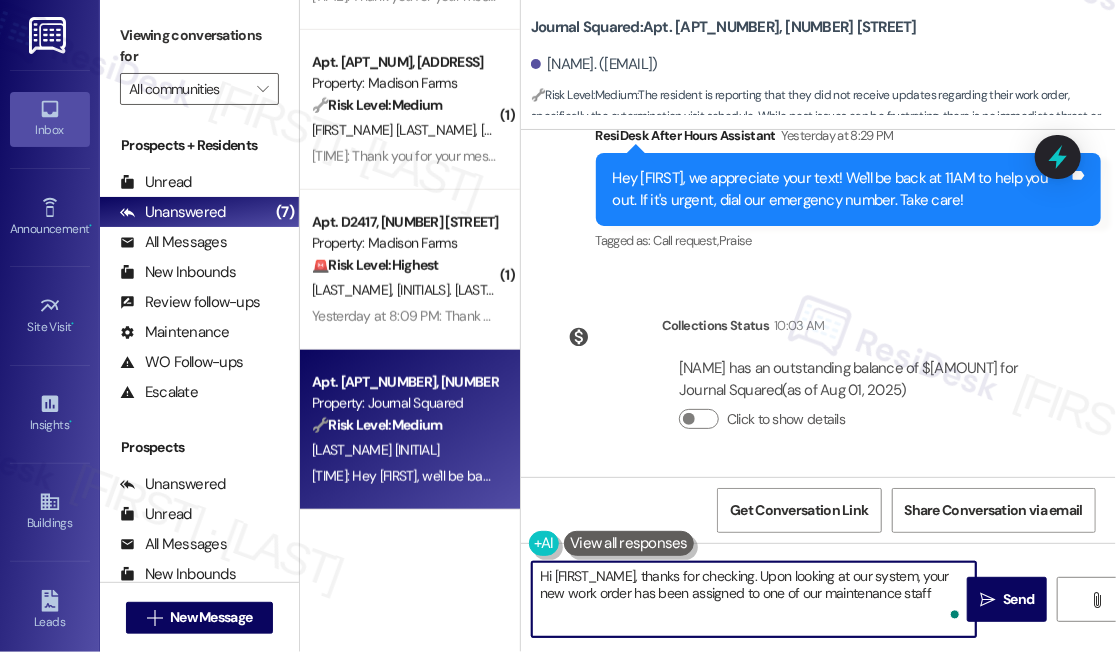 type on "Hi {{first_name}}, thanks for checking. Upon looking at our system, your new work order has been assigned to one of our maintenance staff." 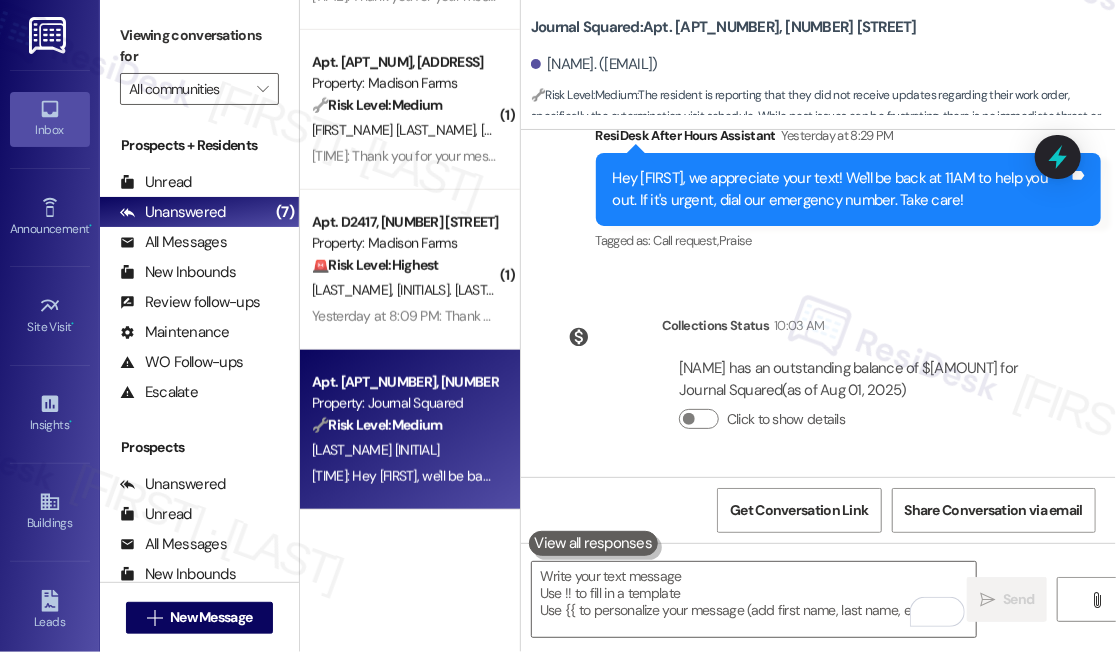 click on "Viewing conversations for" at bounding box center [199, 46] 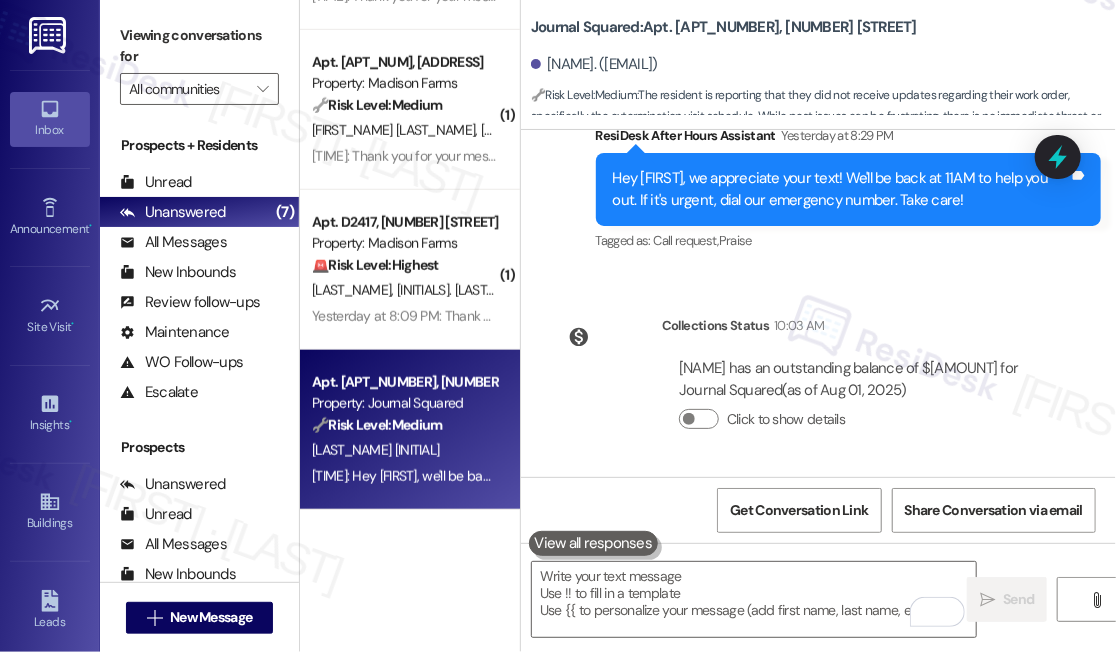 click on "Viewing conversations for" at bounding box center (199, 46) 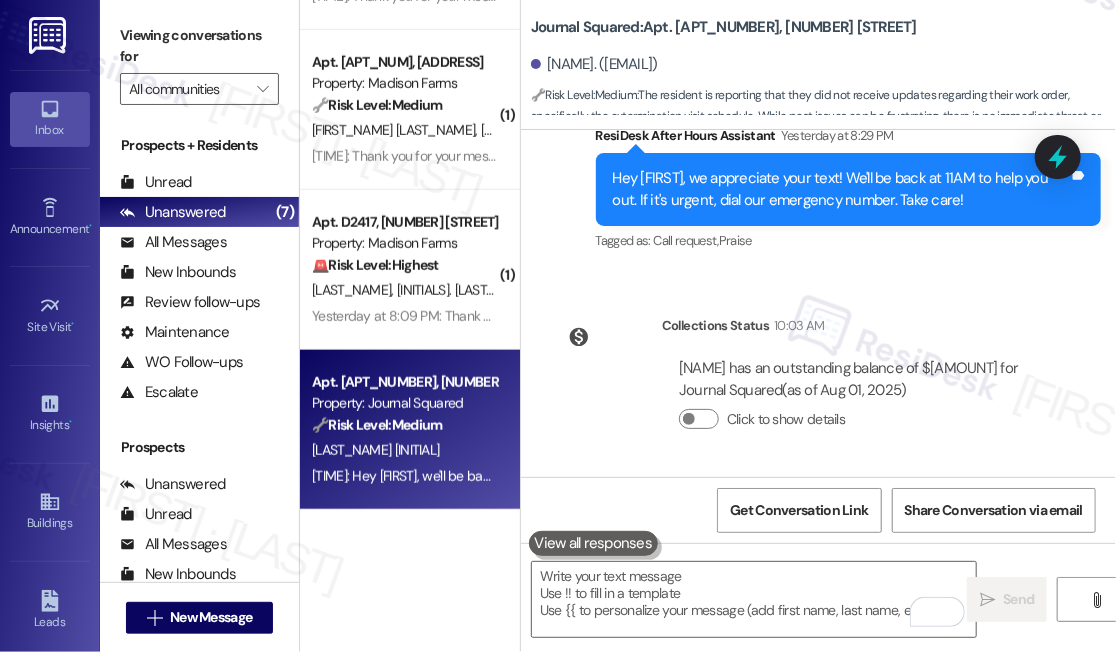 click on "Viewing conversations for" at bounding box center [199, 46] 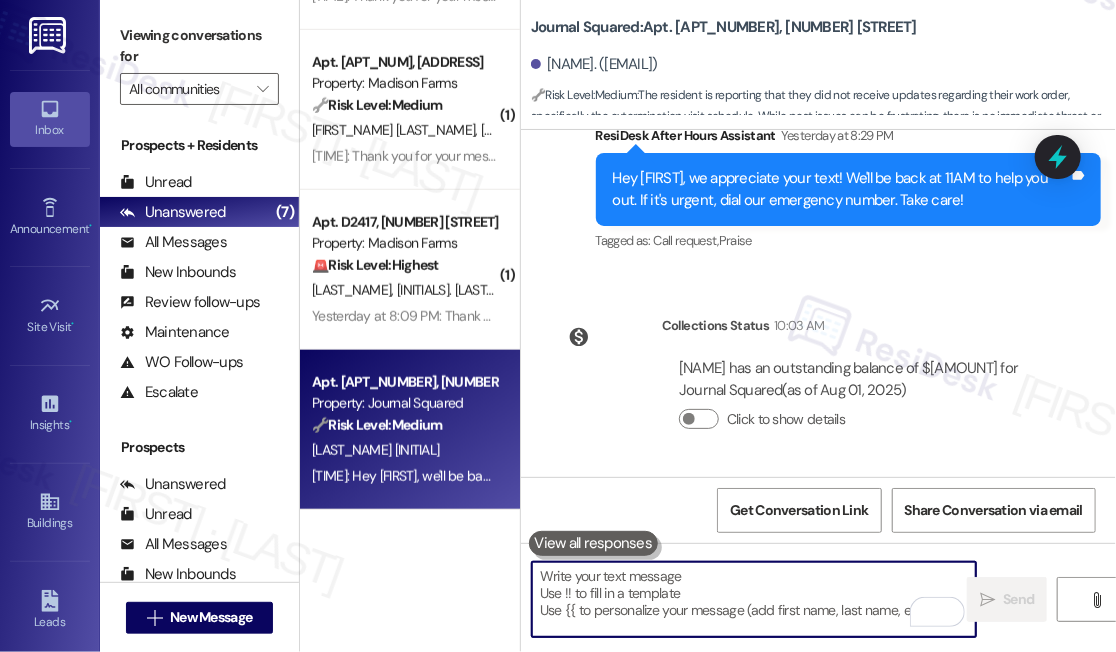 click at bounding box center [754, 599] 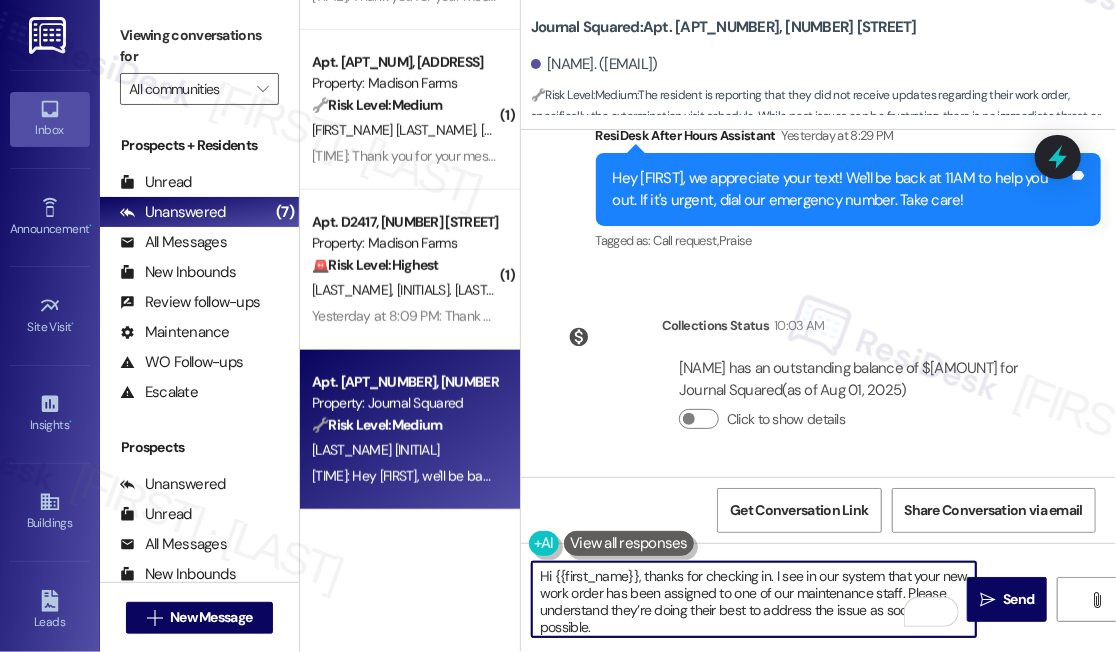 scroll, scrollTop: 34, scrollLeft: 0, axis: vertical 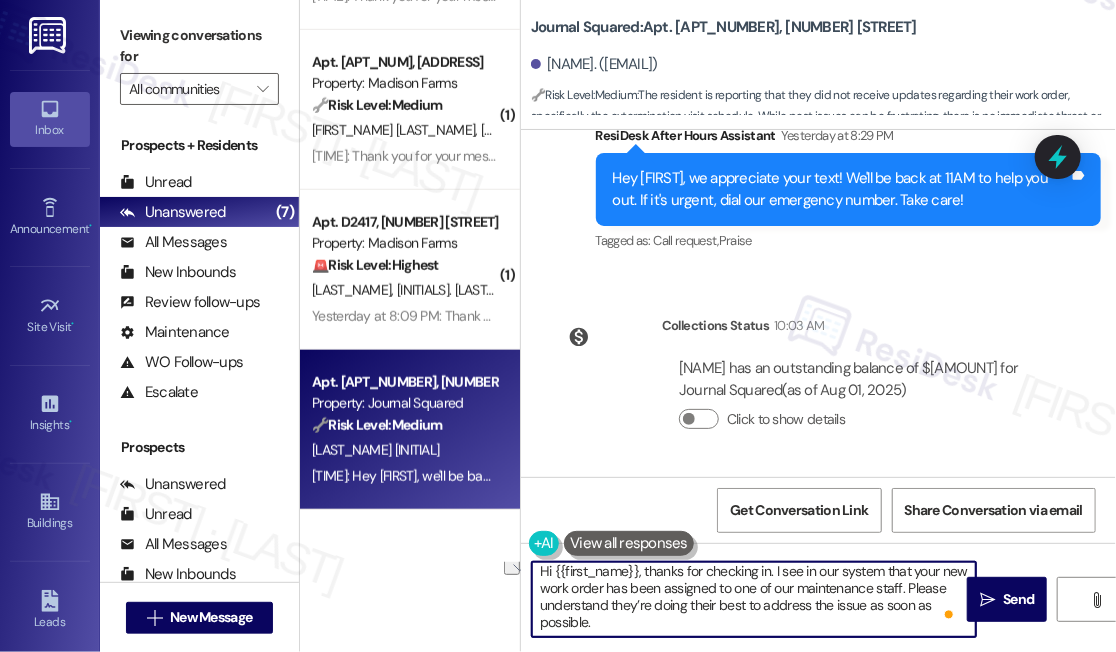drag, startPoint x: 665, startPoint y: 589, endPoint x: 818, endPoint y: 593, distance: 153.05228 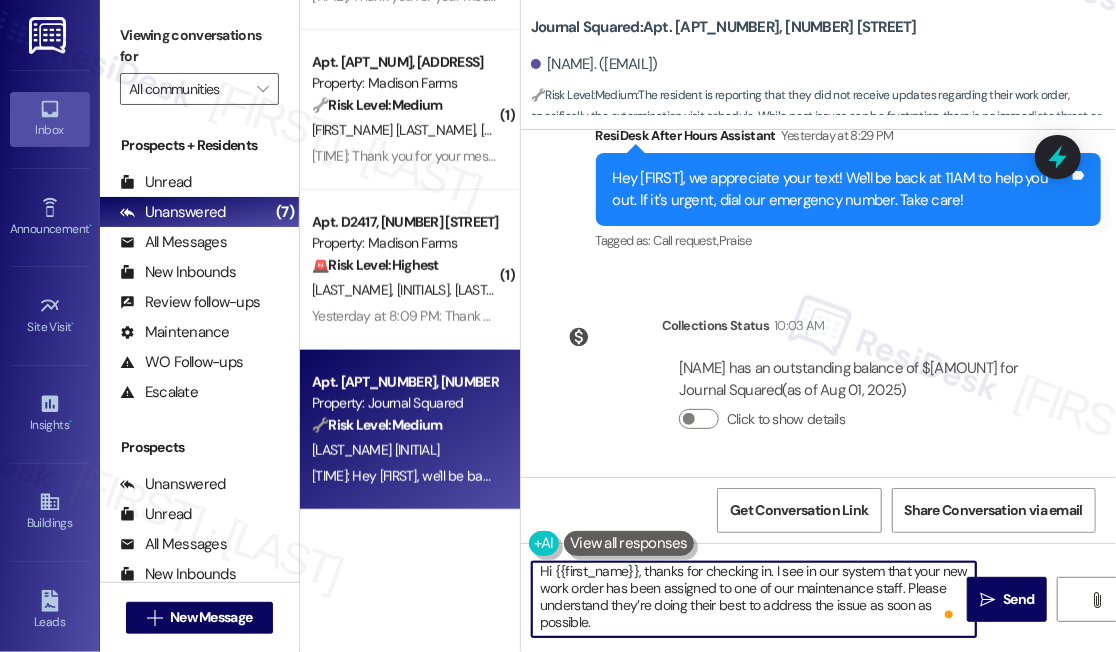drag, startPoint x: 934, startPoint y: 584, endPoint x: 711, endPoint y: 588, distance: 223.03587 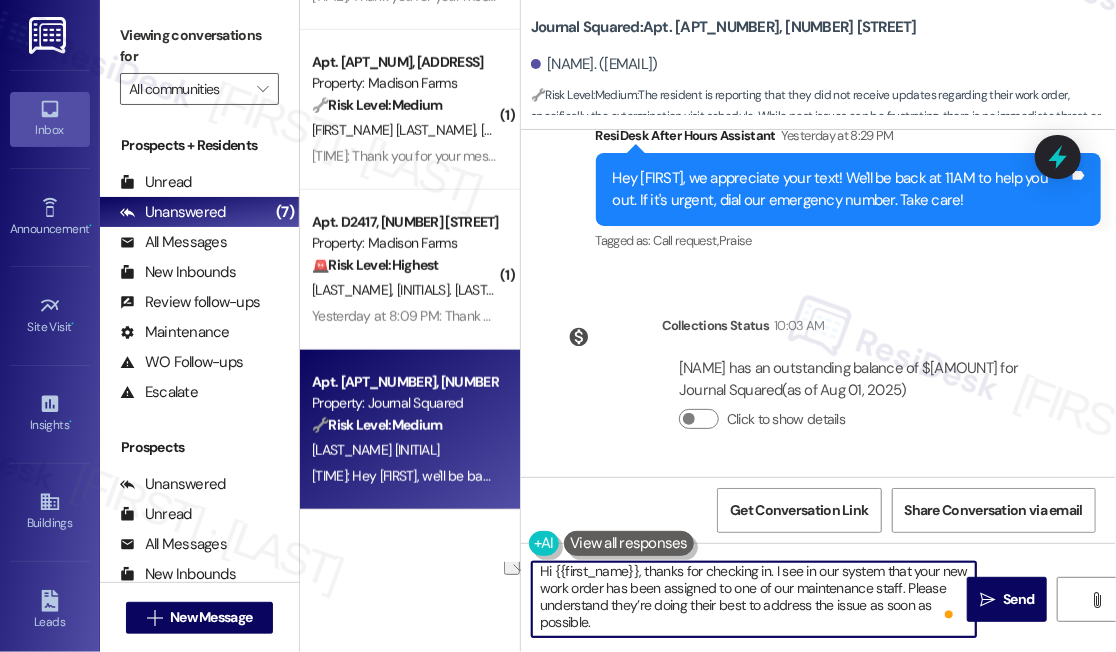 click on "Hi {{first_name}}, thanks for checking in. I see in our system that your new work order has been assigned to one of our maintenance staff. Please understand they’re doing their best to address the issue as soon as possible." at bounding box center [754, 599] 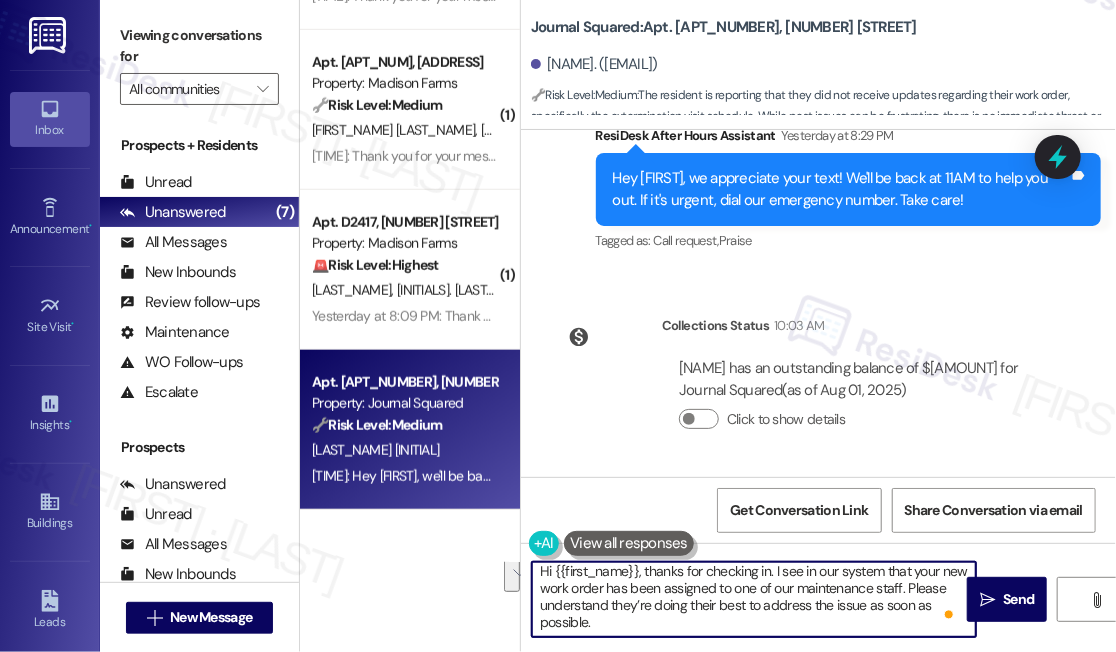 drag, startPoint x: 538, startPoint y: 606, endPoint x: 682, endPoint y: 622, distance: 144.88617 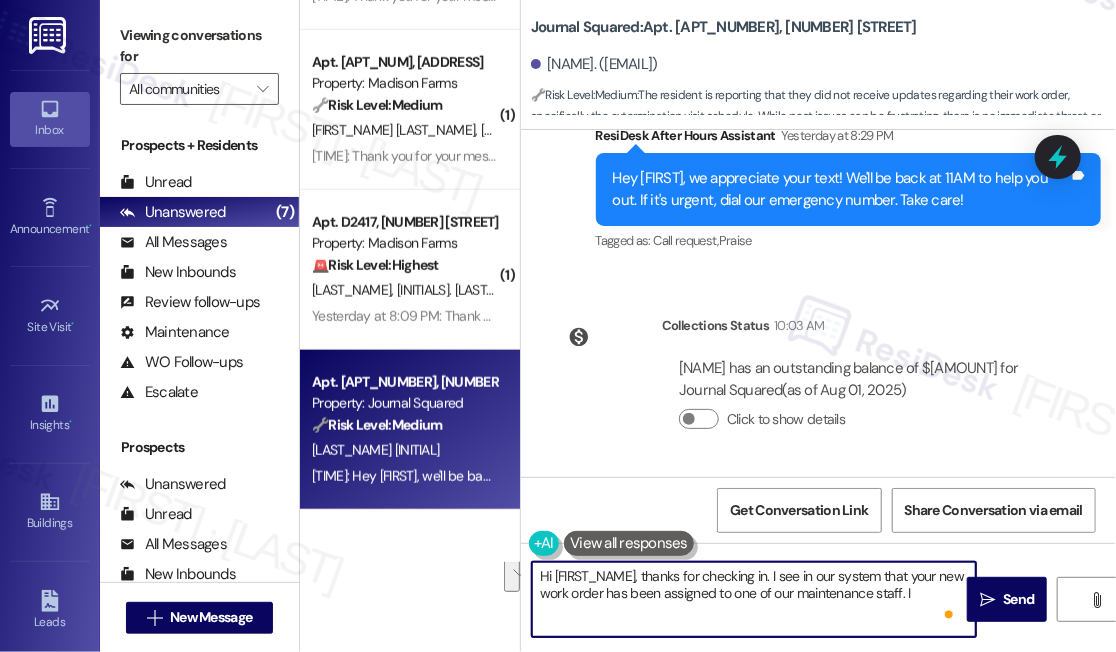 scroll, scrollTop: 0, scrollLeft: 0, axis: both 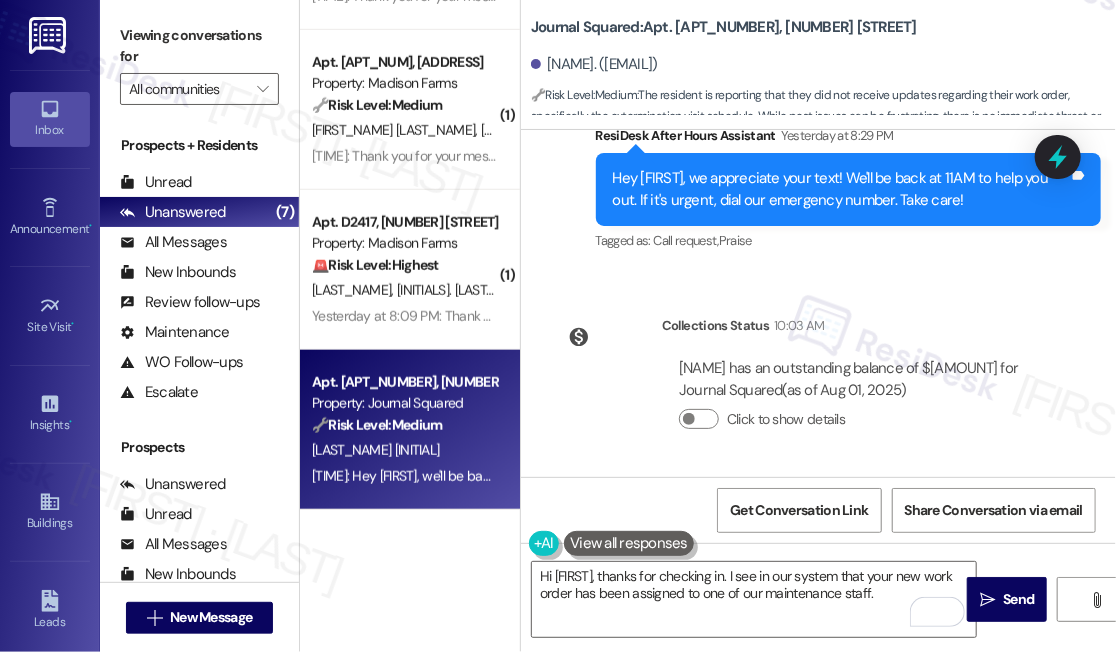 click on "[FIRST] [LAST] has an outstanding balance of $[NUMBER] for Journal Squared (as of [DATE])" at bounding box center [859, 379] 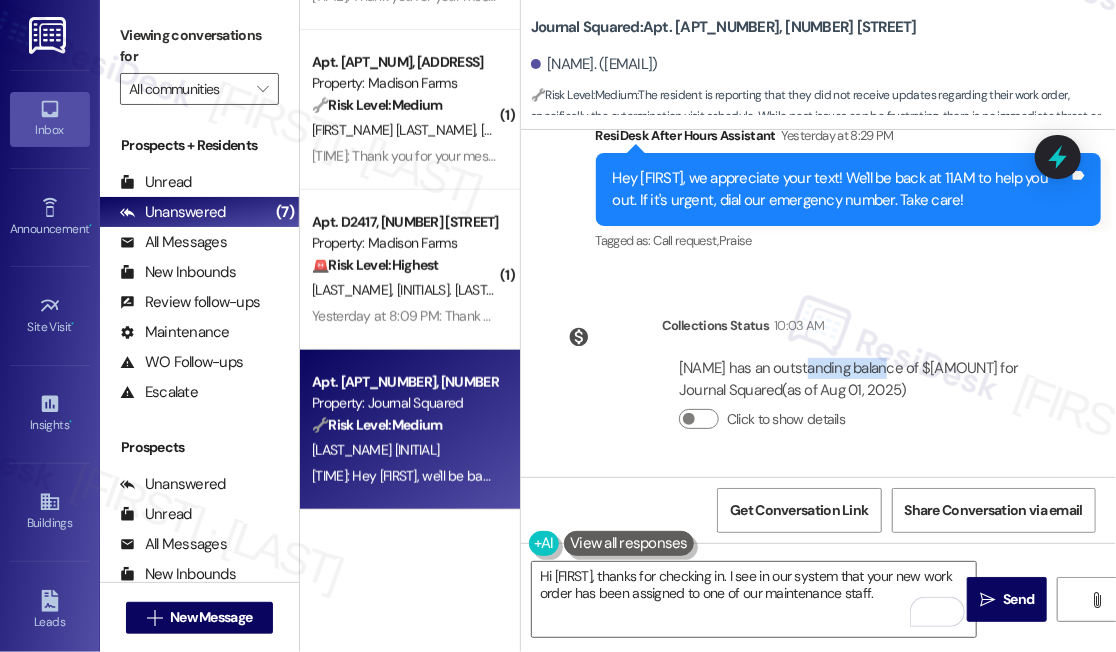 click on "[FIRST] [LAST] has an outstanding balance of $[NUMBER] for Journal Squared (as of [DATE])" at bounding box center (859, 379) 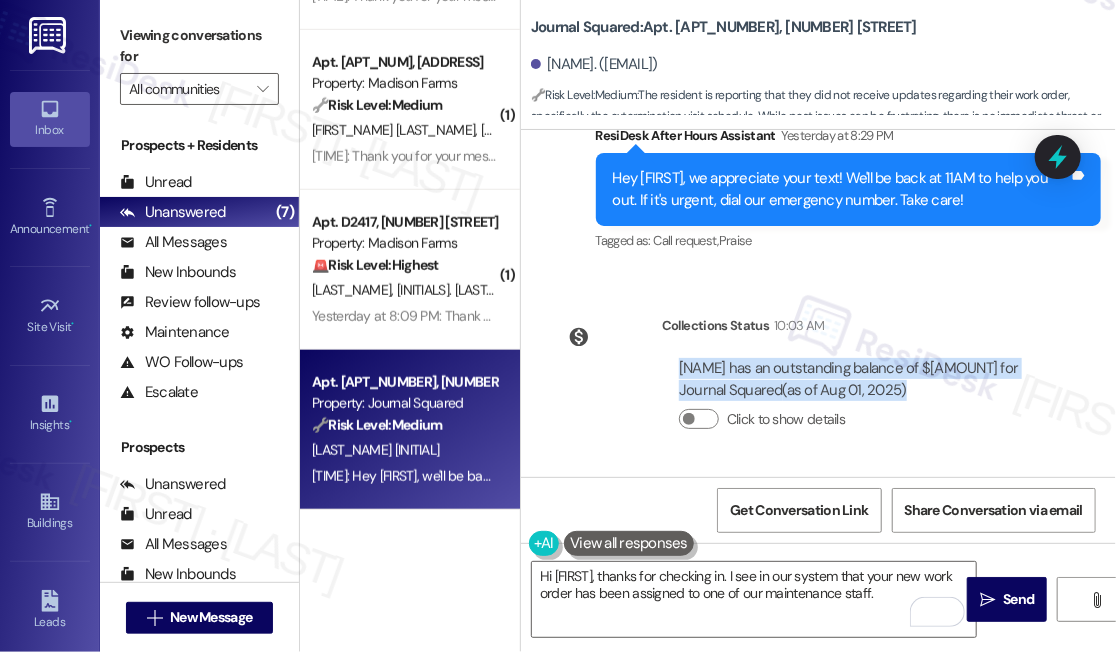 click on "[FIRST] [LAST] has an outstanding balance of $[NUMBER] for Journal Squared (as of [DATE])" at bounding box center [859, 379] 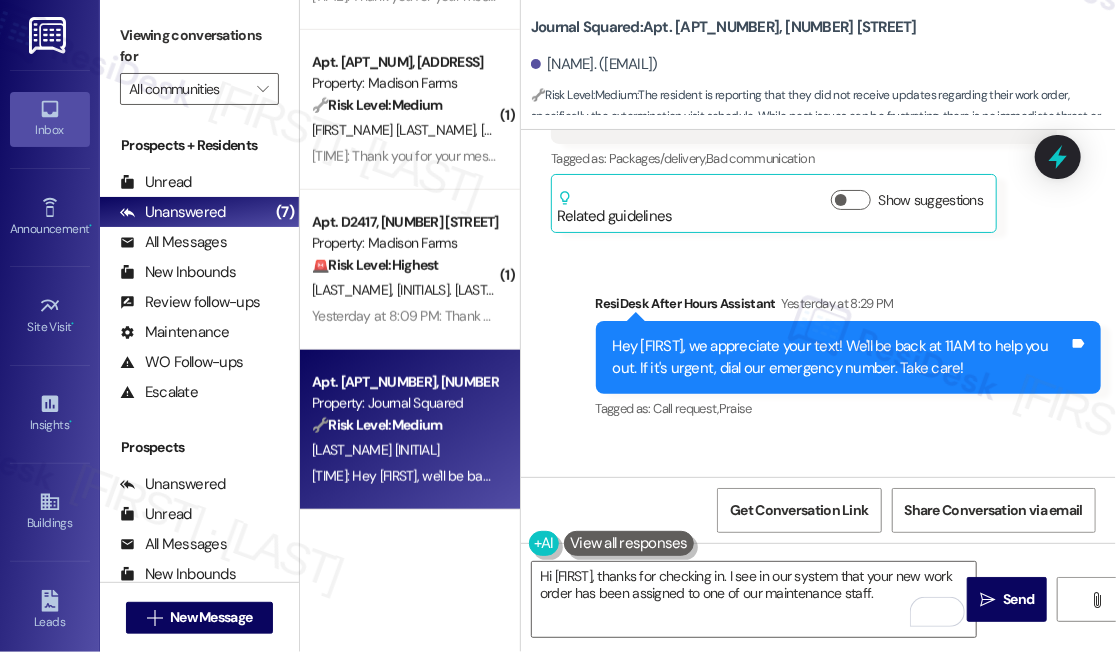 scroll, scrollTop: 14741, scrollLeft: 0, axis: vertical 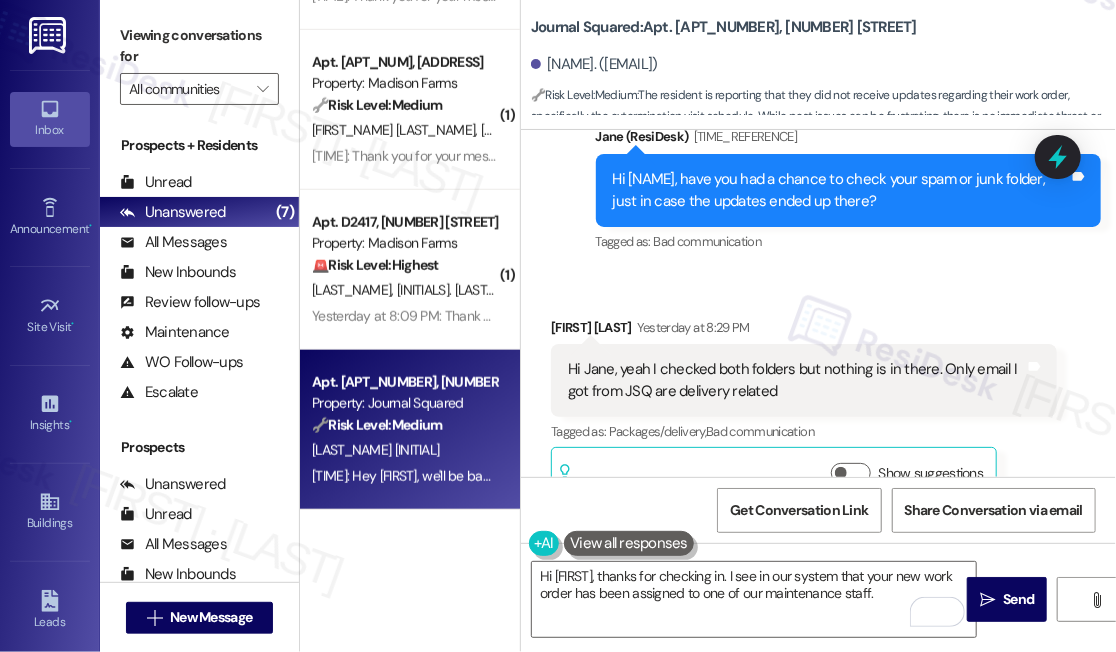 click on "Hi Jane, yeah I checked both folders but nothing is in there. Only email I got from JSQ are delivery related" at bounding box center [796, 380] 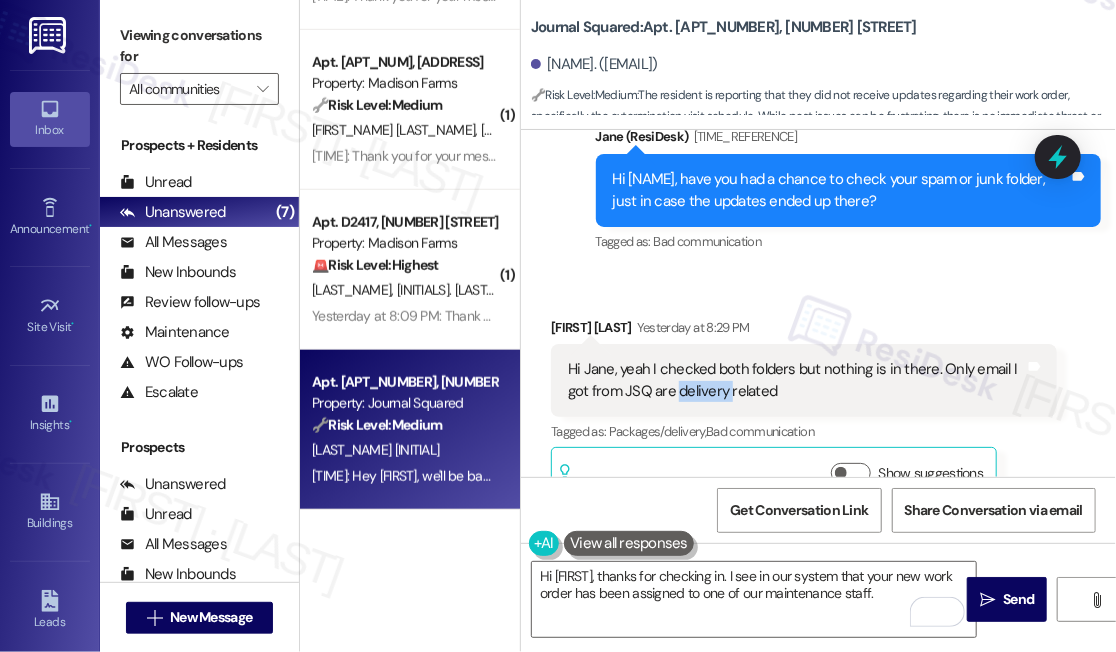 click on "Hi Jane, yeah I checked both folders but nothing is in there. Only email I got from JSQ are delivery related" at bounding box center (796, 380) 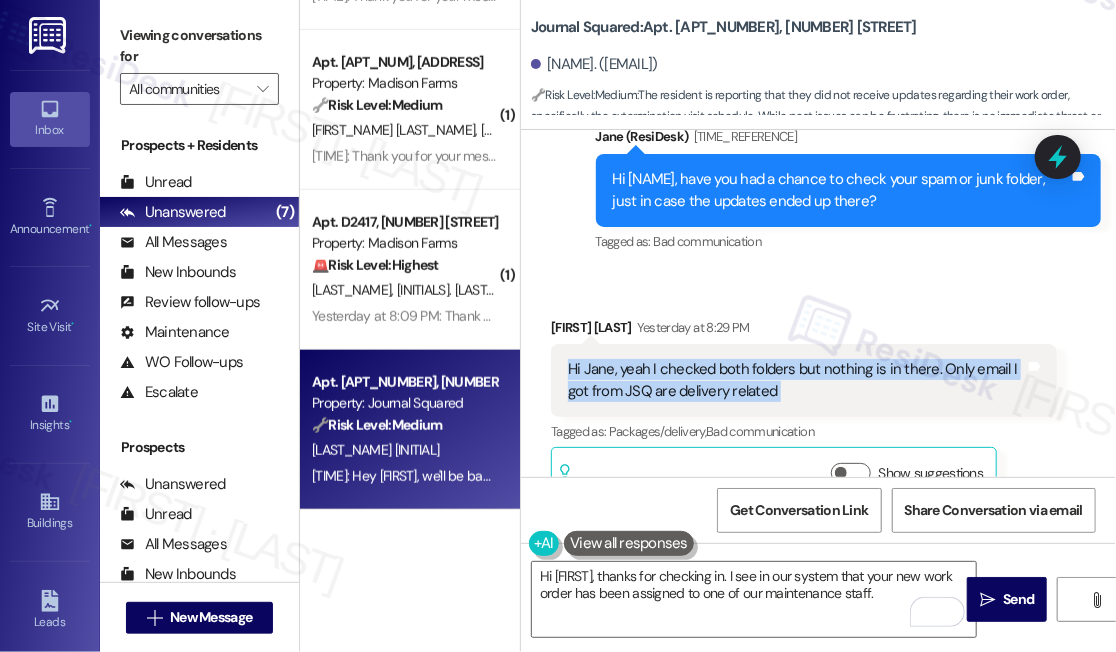 click on "Hi Jane, yeah I checked both folders but nothing is in there. Only email I got from JSQ are delivery related" at bounding box center (796, 380) 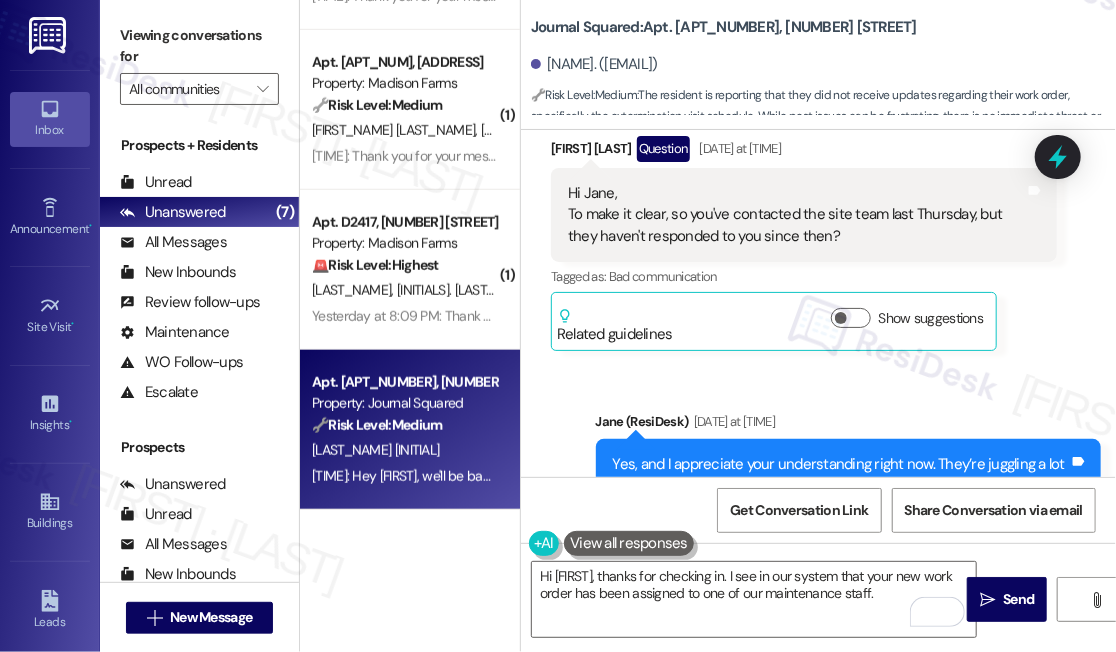 scroll, scrollTop: 12105, scrollLeft: 0, axis: vertical 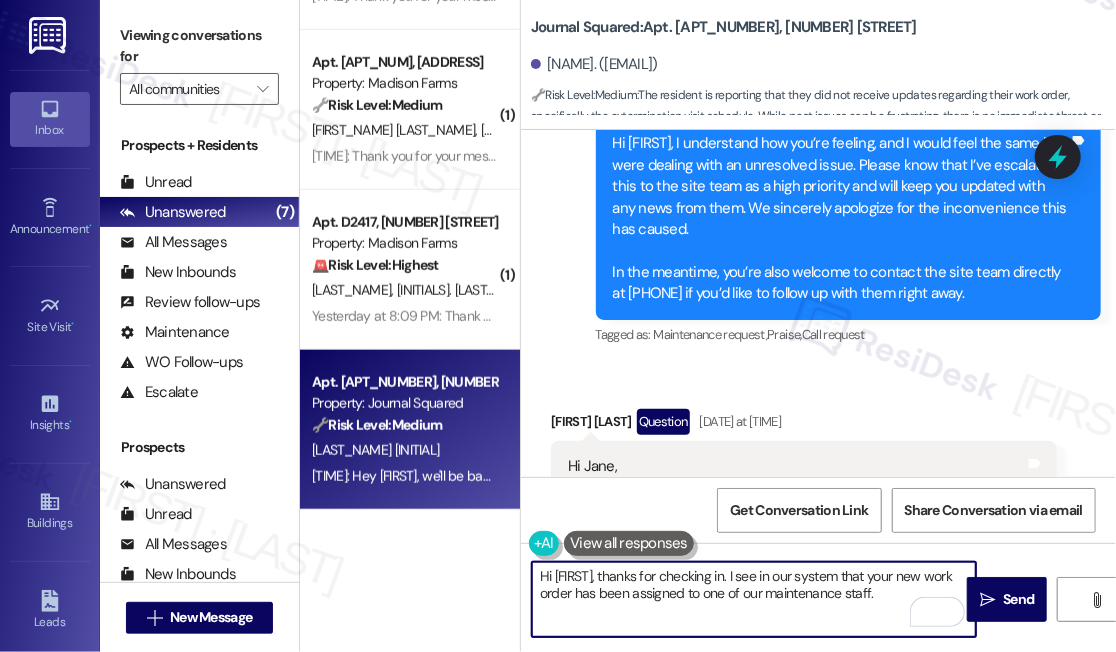 click on "Hi [FIRST], thanks for checking in. I see in our system that your new work order has been assigned to one of our maintenance staff." at bounding box center [754, 599] 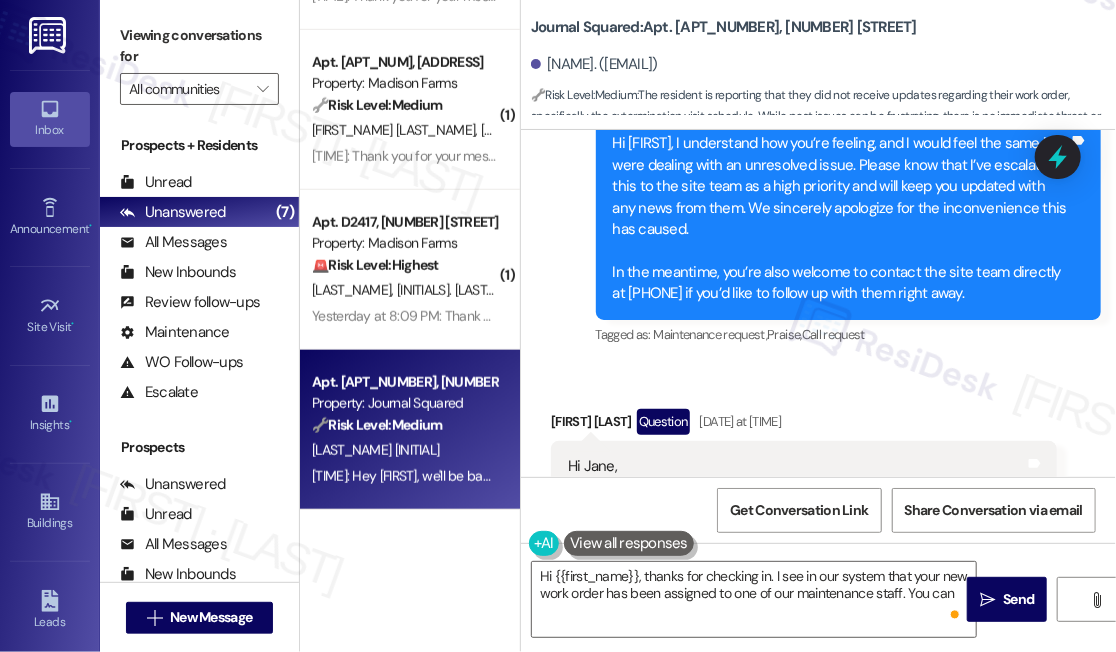 click on "Viewing conversations for All communities " at bounding box center (199, 62) 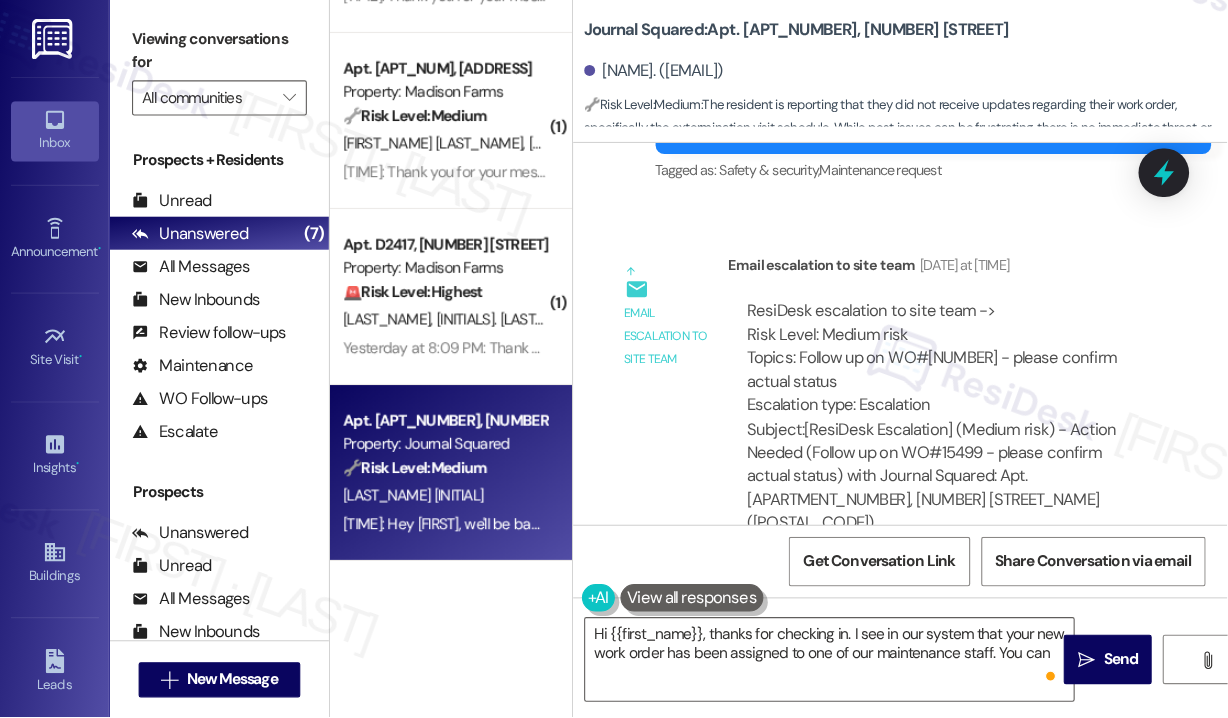 scroll, scrollTop: 8014, scrollLeft: 0, axis: vertical 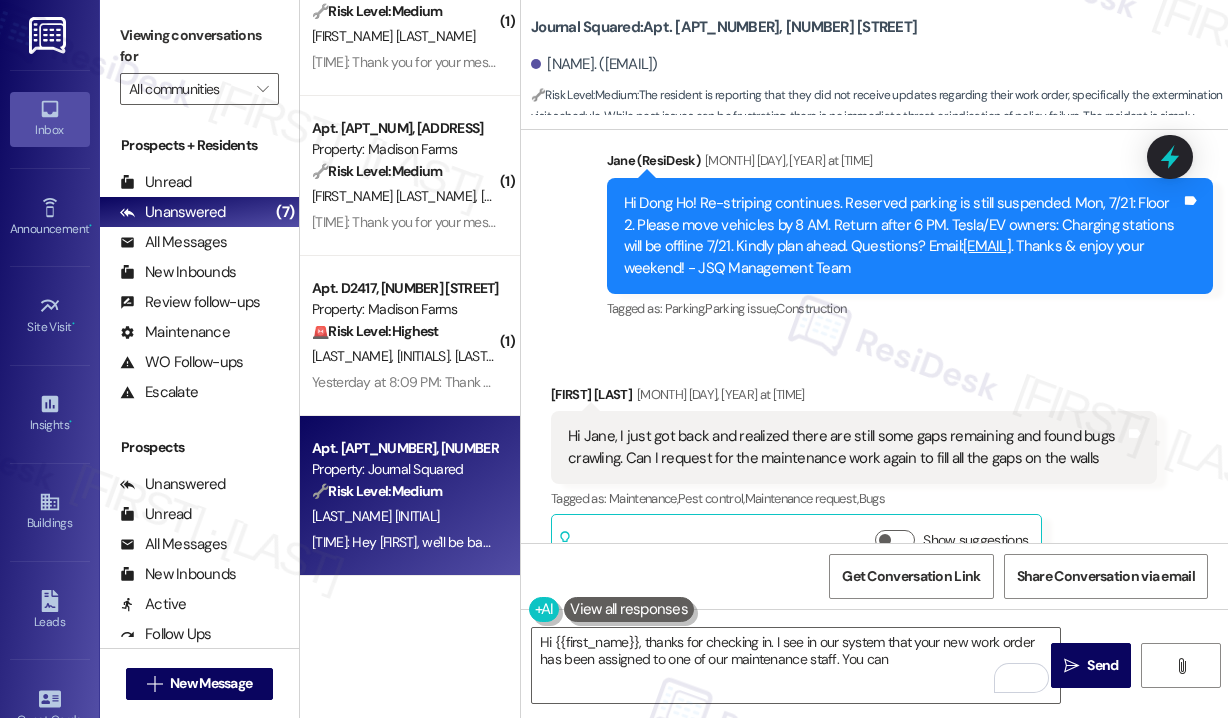 click on "Hi Jane, I just got back and realized there are still some gaps remaining and found bugs crawling. Can I request for the maintenance work again to fill all the gaps on the walls" at bounding box center (846, 447) 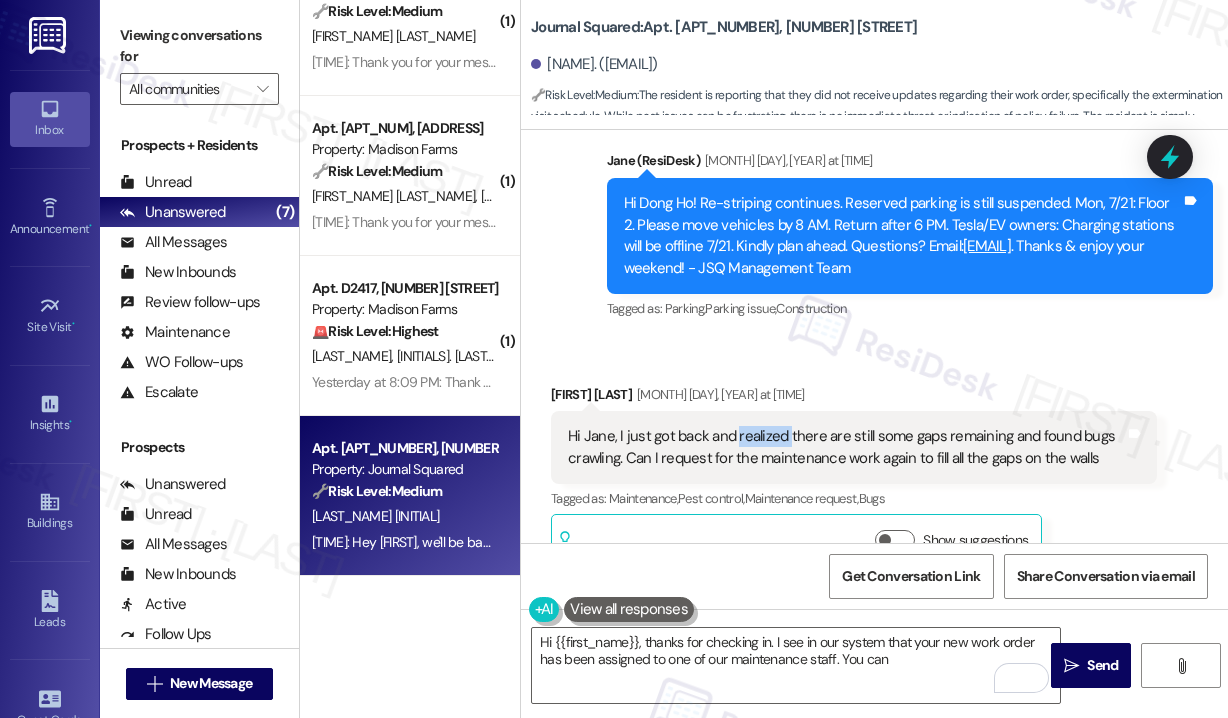 click on "Hi Jane, I just got back and realized there are still some gaps remaining and found bugs crawling. Can I request for the maintenance work again to fill all the gaps on the walls" at bounding box center (846, 447) 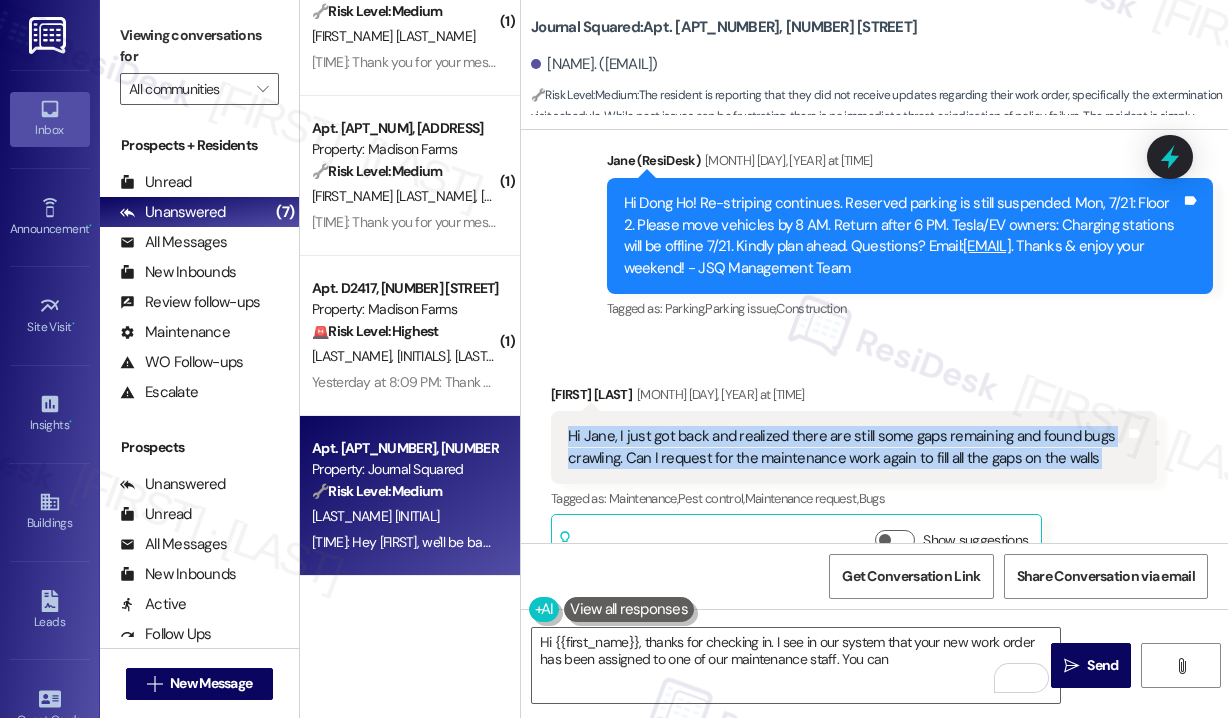 click on "Hi Jane, I just got back and realized there are still some gaps remaining and found bugs crawling. Can I request for the maintenance work again to fill all the gaps on the walls" at bounding box center (846, 447) 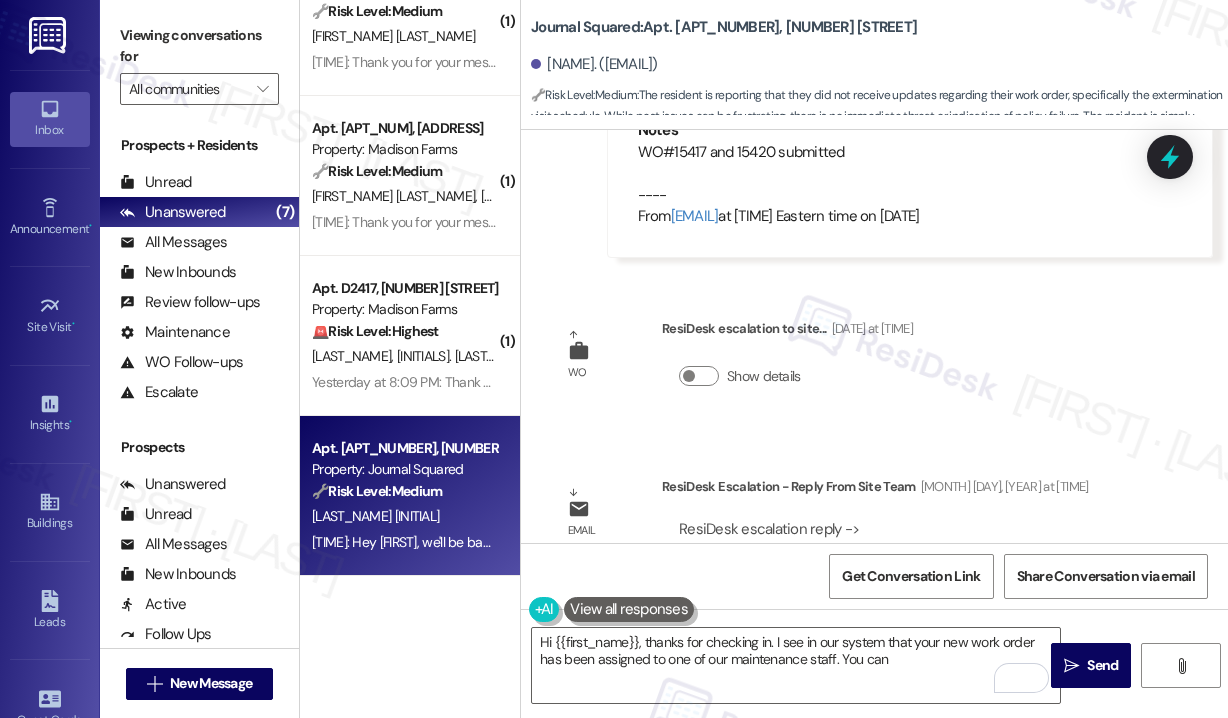 scroll, scrollTop: 3614, scrollLeft: 0, axis: vertical 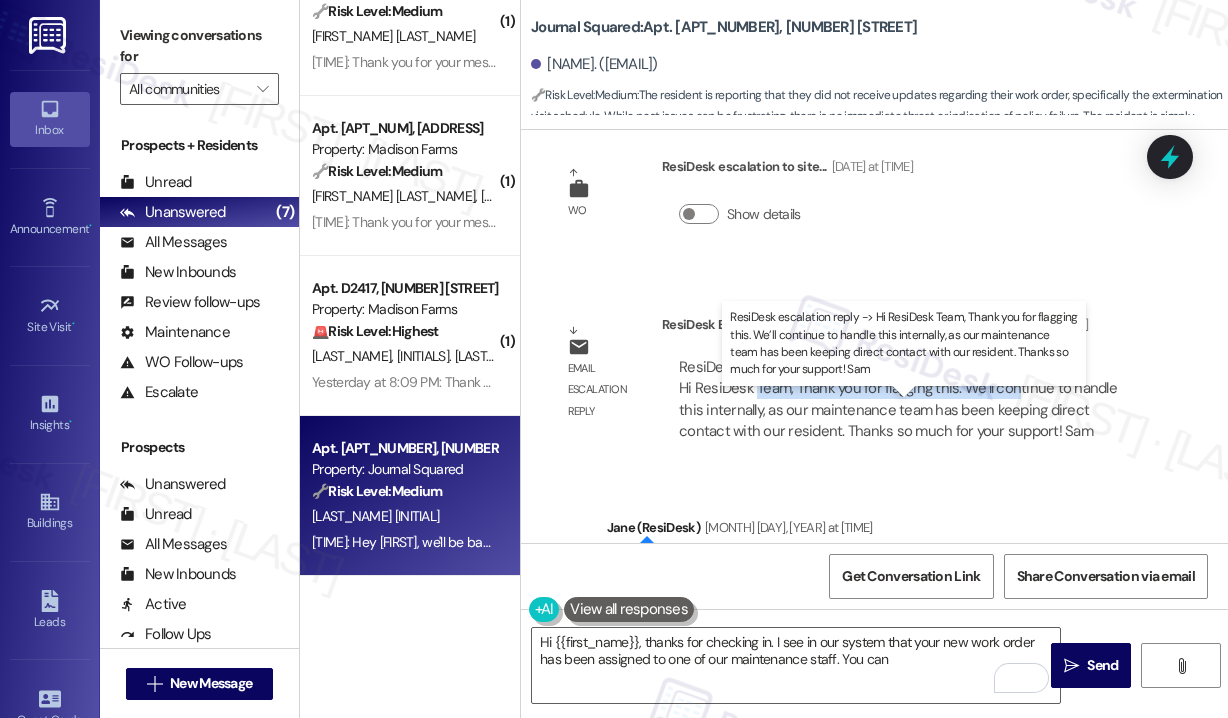 drag, startPoint x: 753, startPoint y: 424, endPoint x: 1012, endPoint y: 438, distance: 259.3781 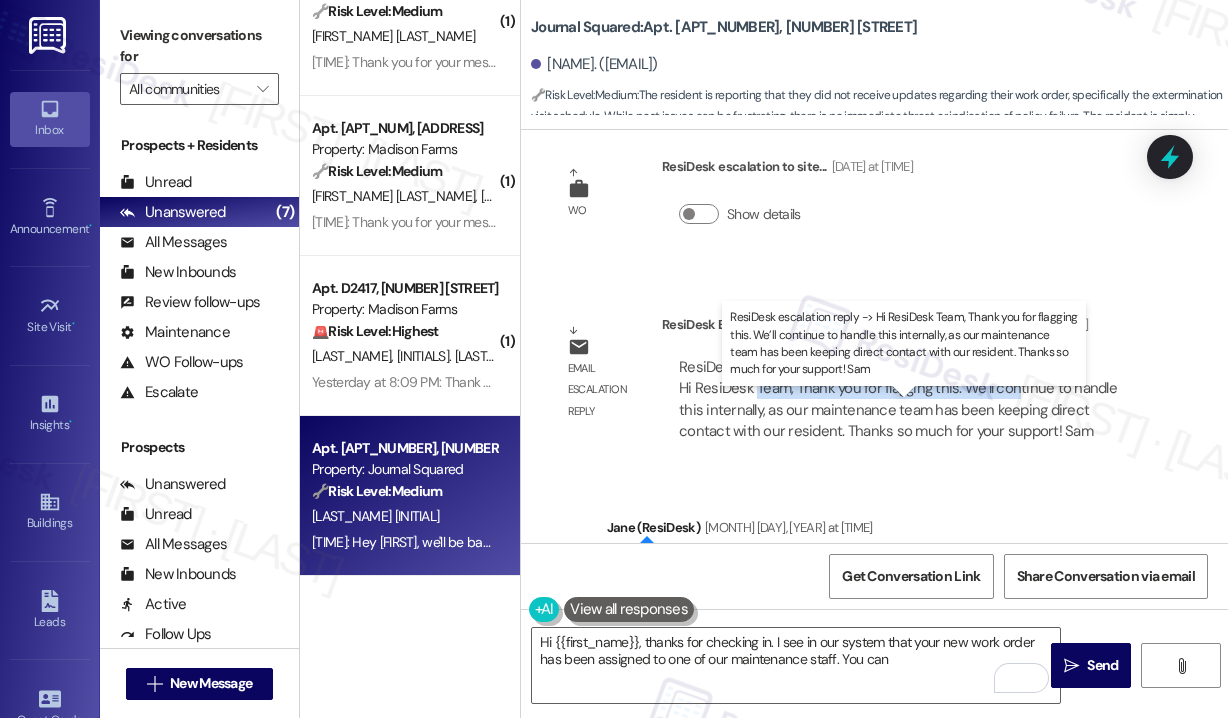 click on "ResiDesk escalation to site team ->
Risk Level: Low risk
Topics: pet policy reminder
Escalation type: Escalation" at bounding box center [898, 399] 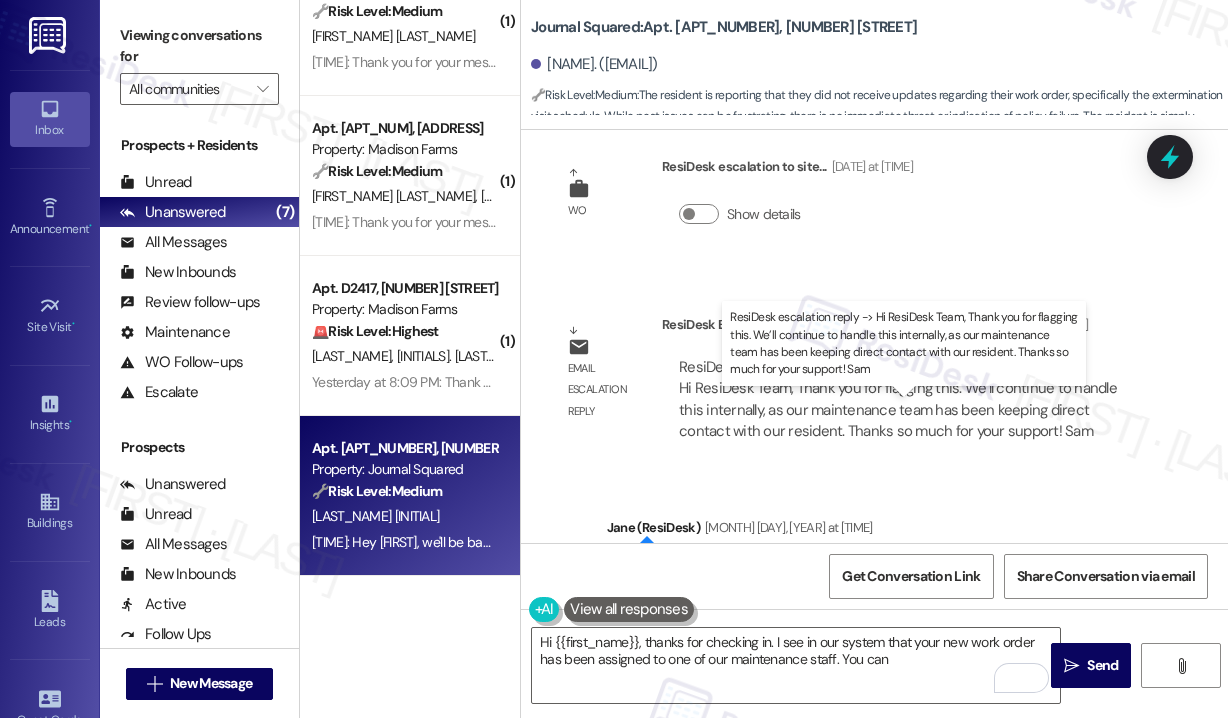 click on "ResiDesk escalation to site team ->
Risk Level: Low risk
Topics: pet policy reminder
Escalation type: Escalation" at bounding box center (898, 399) 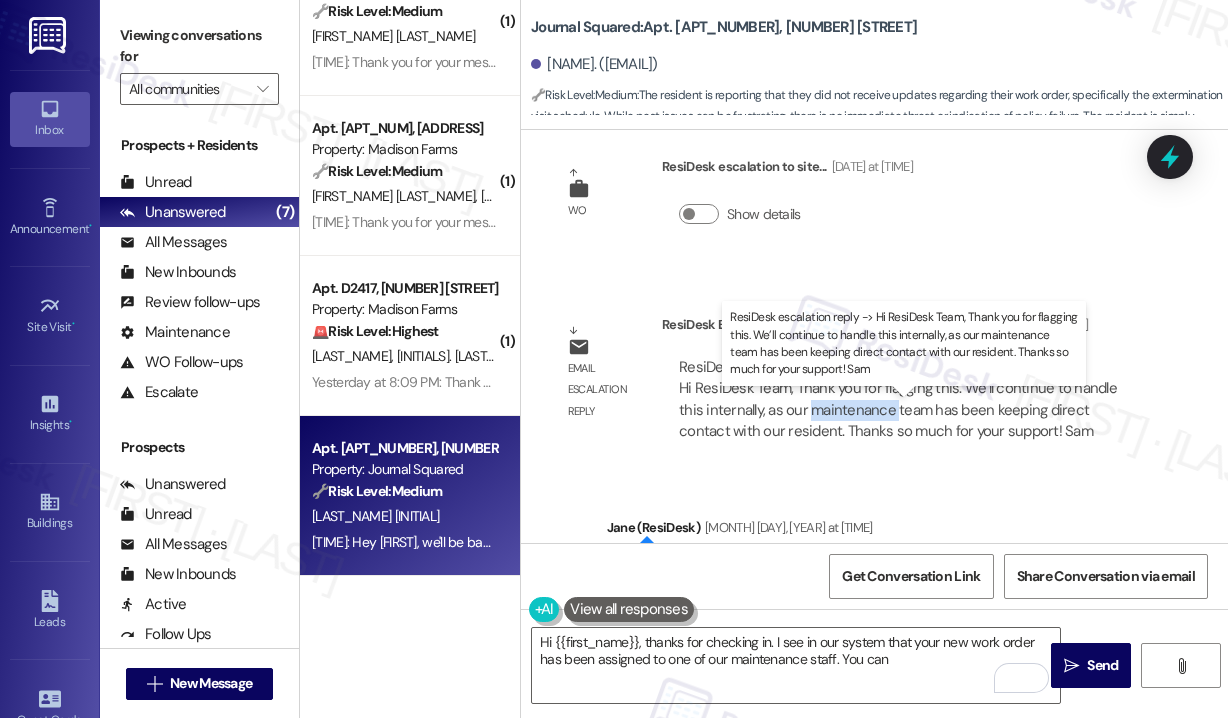 click on "ResiDesk escalation to site team ->
Risk Level: Low risk
Topics: pet policy reminder
Escalation type: Escalation" at bounding box center [898, 399] 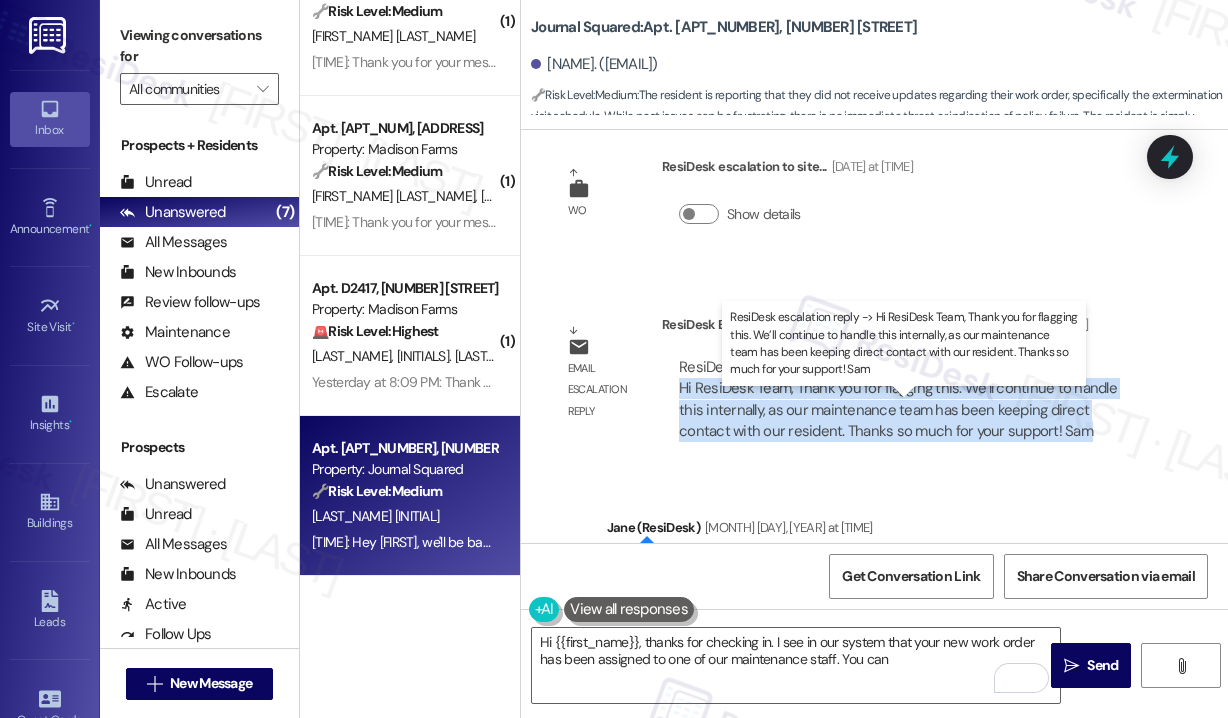 click on "ResiDesk escalation to site team ->
Risk Level: Low risk
Topics: pet policy reminder
Escalation type: Escalation" at bounding box center (898, 399) 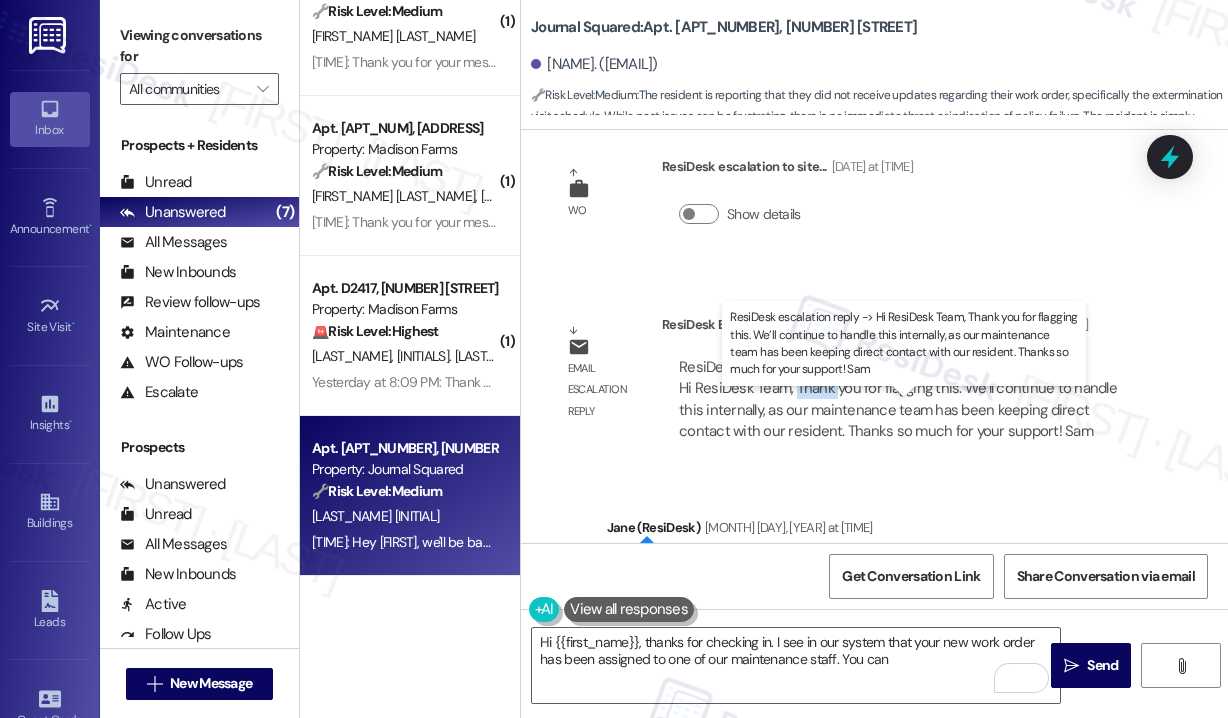 click on "ResiDesk escalation to site team ->
Risk Level: Low risk
Topics: pet policy reminder
Escalation type: Escalation" at bounding box center [898, 399] 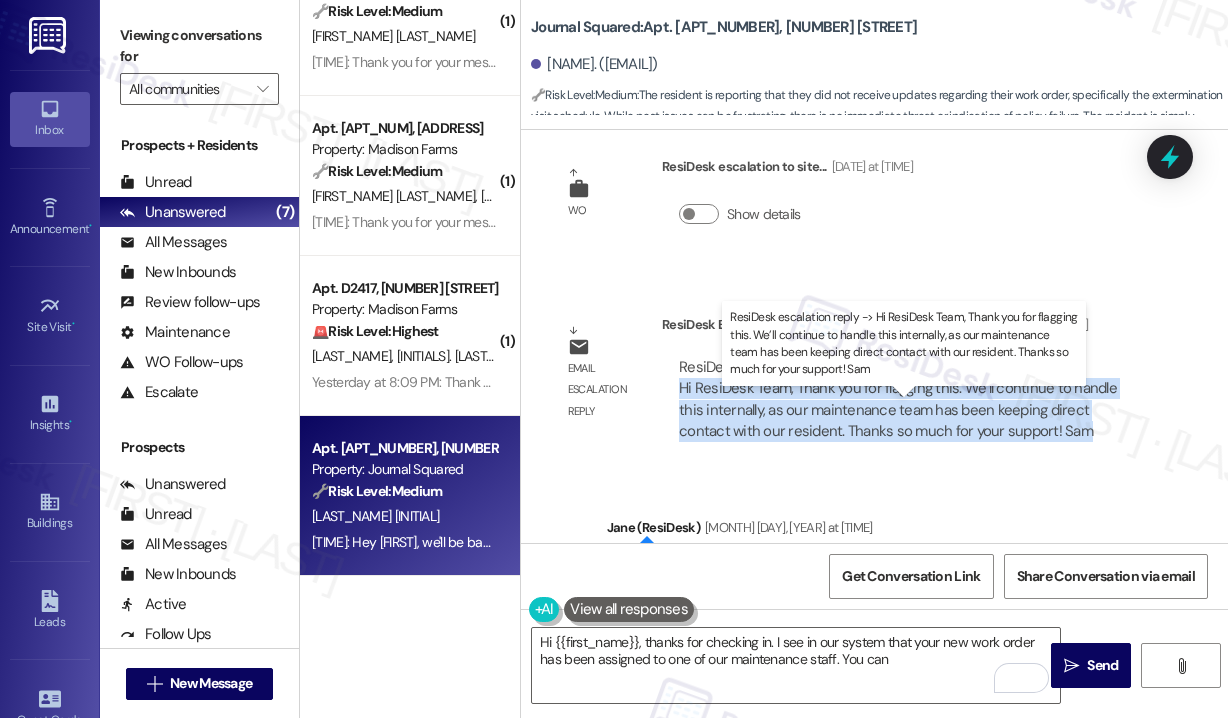 click on "ResiDesk escalation to site team ->
Risk Level: Low risk
Topics: pet policy reminder
Escalation type: Escalation" at bounding box center (898, 399) 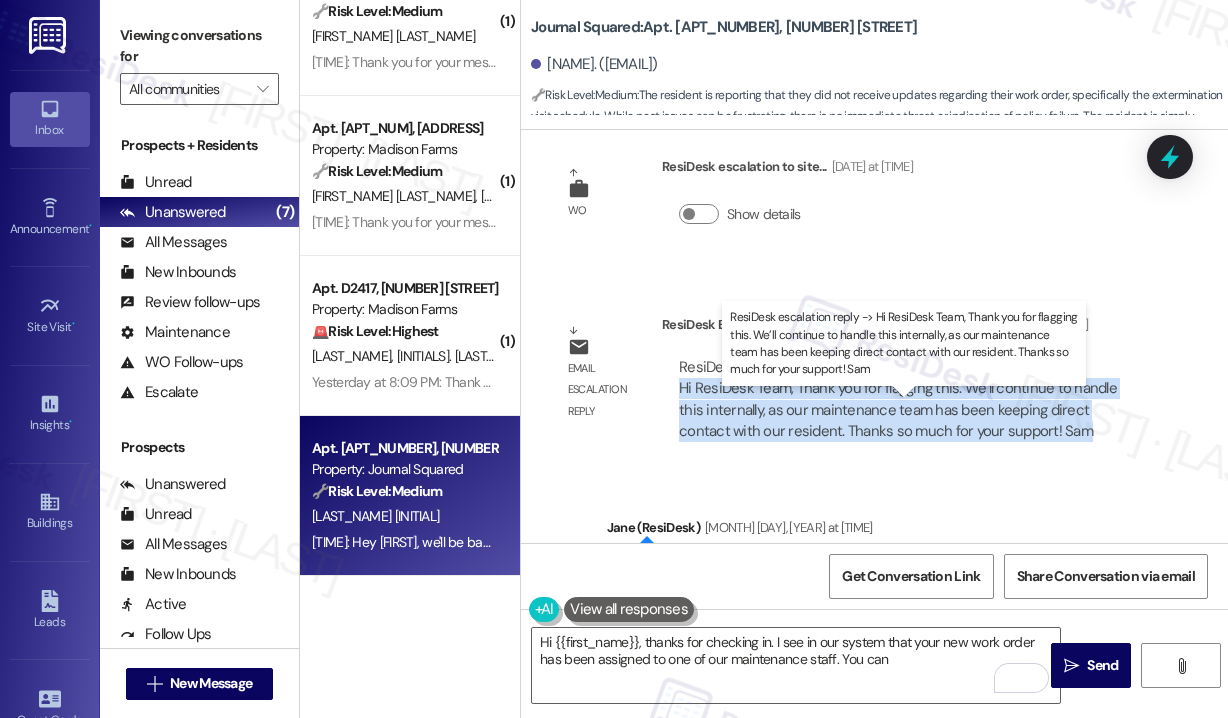 click on "ResiDesk escalation to site team ->
Risk Level: Low risk
Topics: pet policy reminder
Escalation type: Escalation" at bounding box center (898, 399) 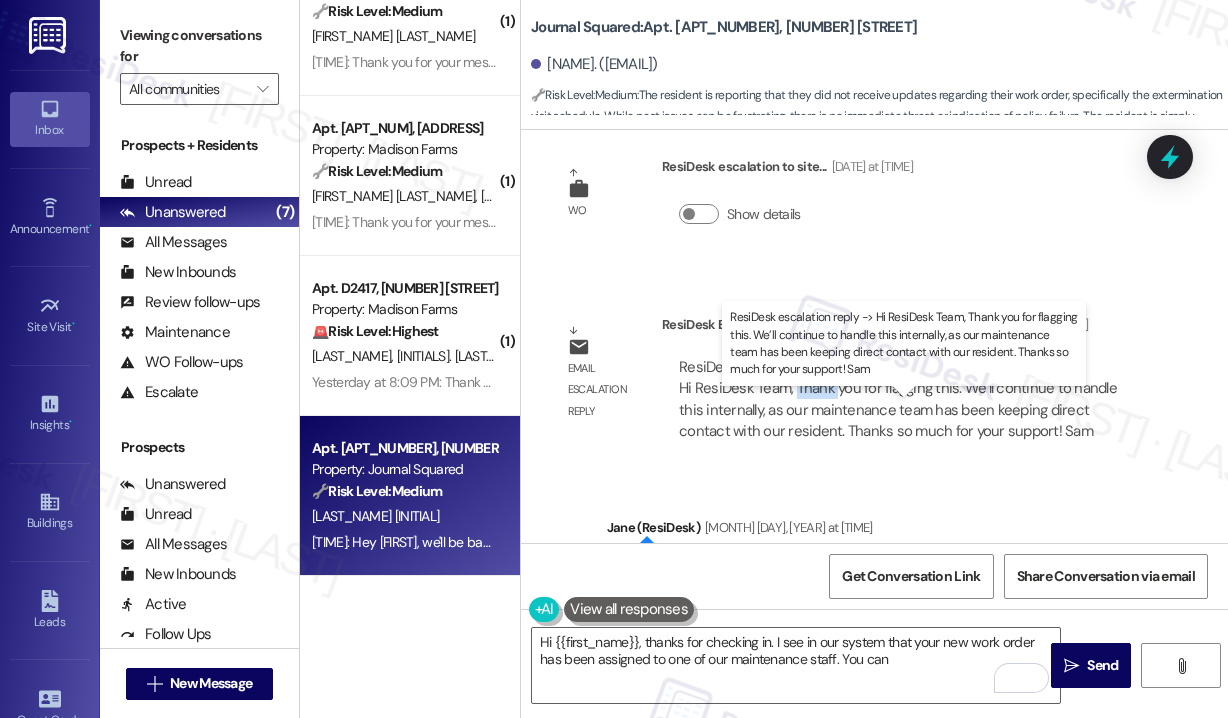 click on "ResiDesk escalation to site team ->
Risk Level: Low risk
Topics: pet policy reminder
Escalation type: Escalation" at bounding box center [898, 399] 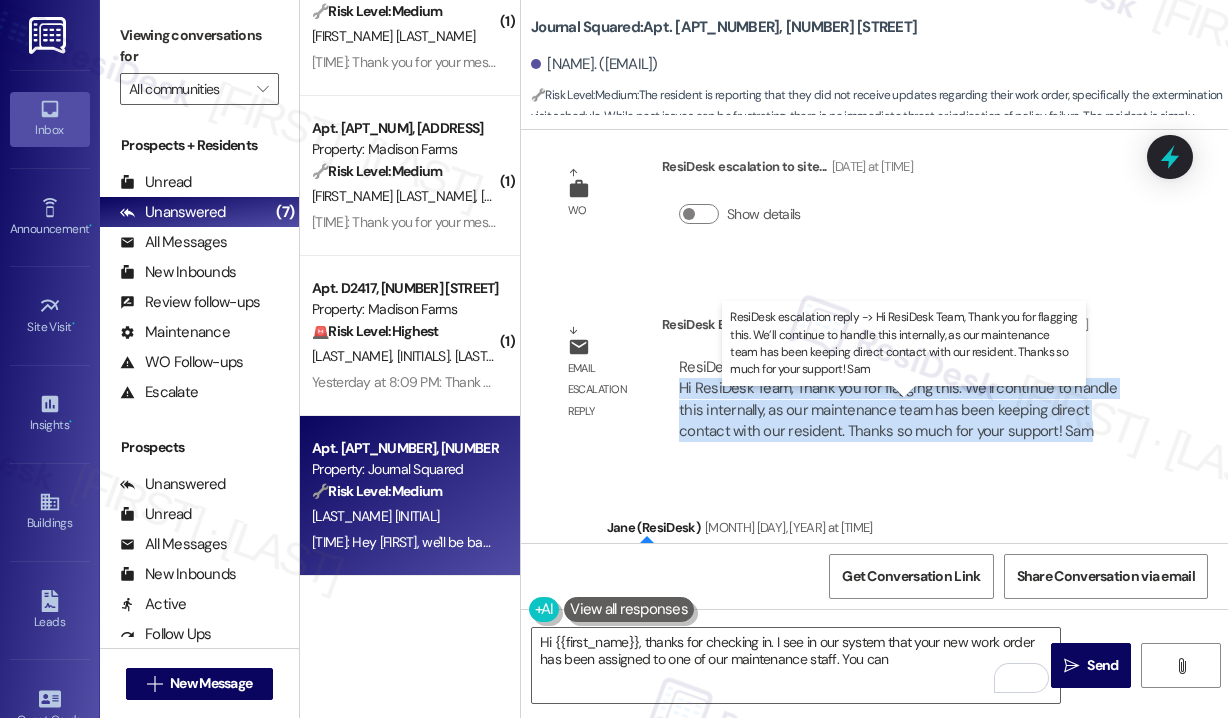 click on "ResiDesk escalation to site team ->
Risk Level: Low risk
Topics: pet policy reminder
Escalation type: Escalation" at bounding box center (898, 399) 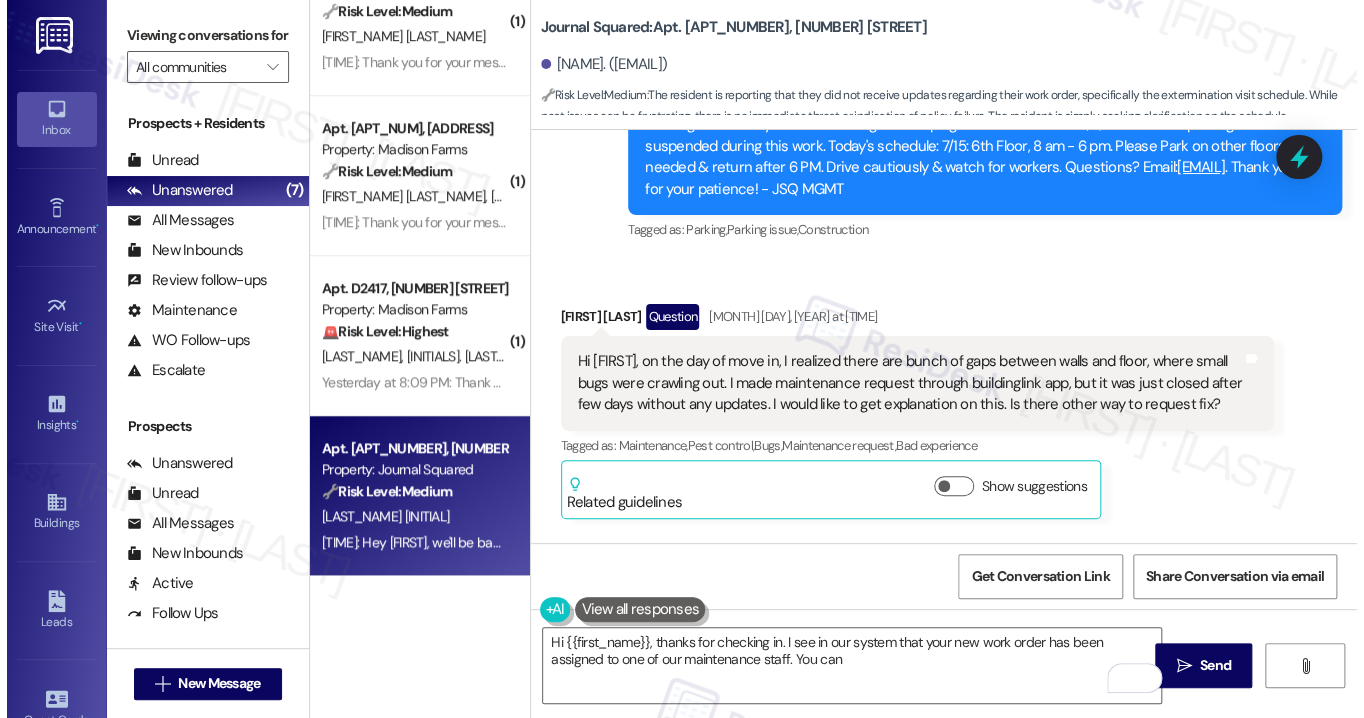 scroll, scrollTop: 871, scrollLeft: 0, axis: vertical 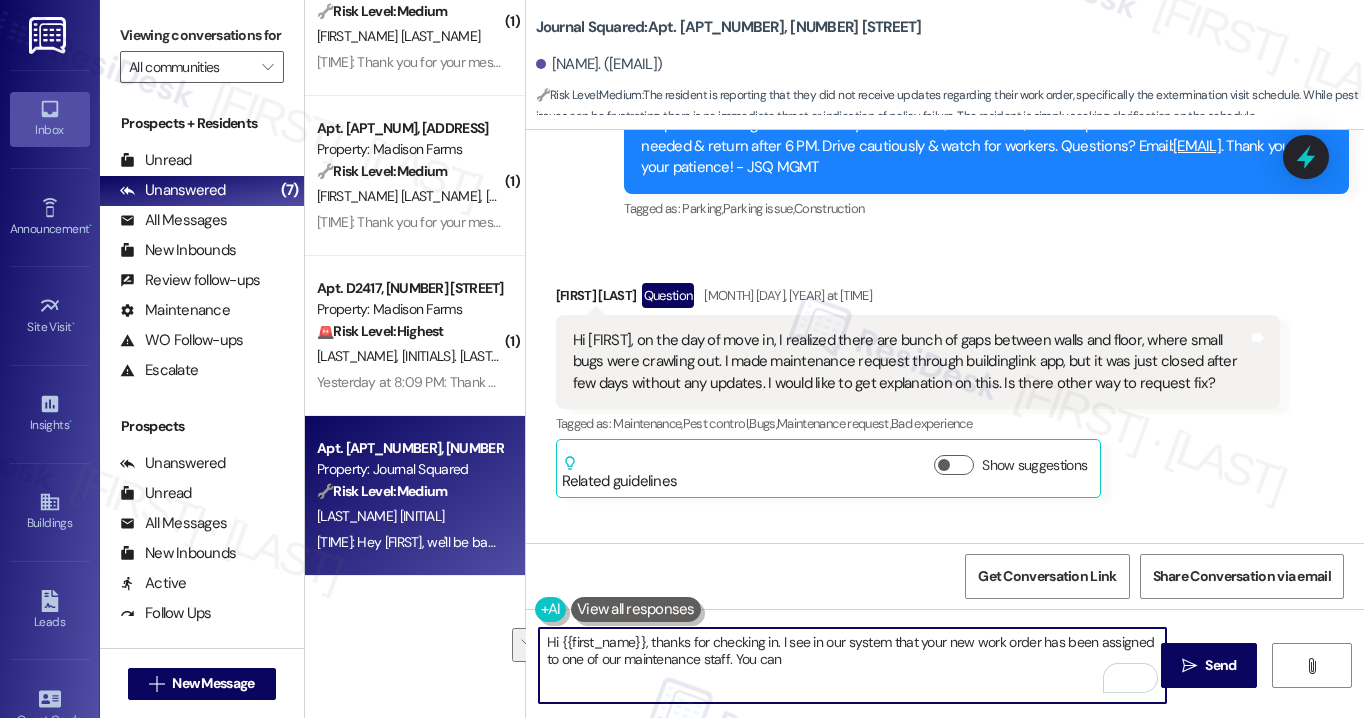 drag, startPoint x: 910, startPoint y: 650, endPoint x: 764, endPoint y: 653, distance: 146.03082 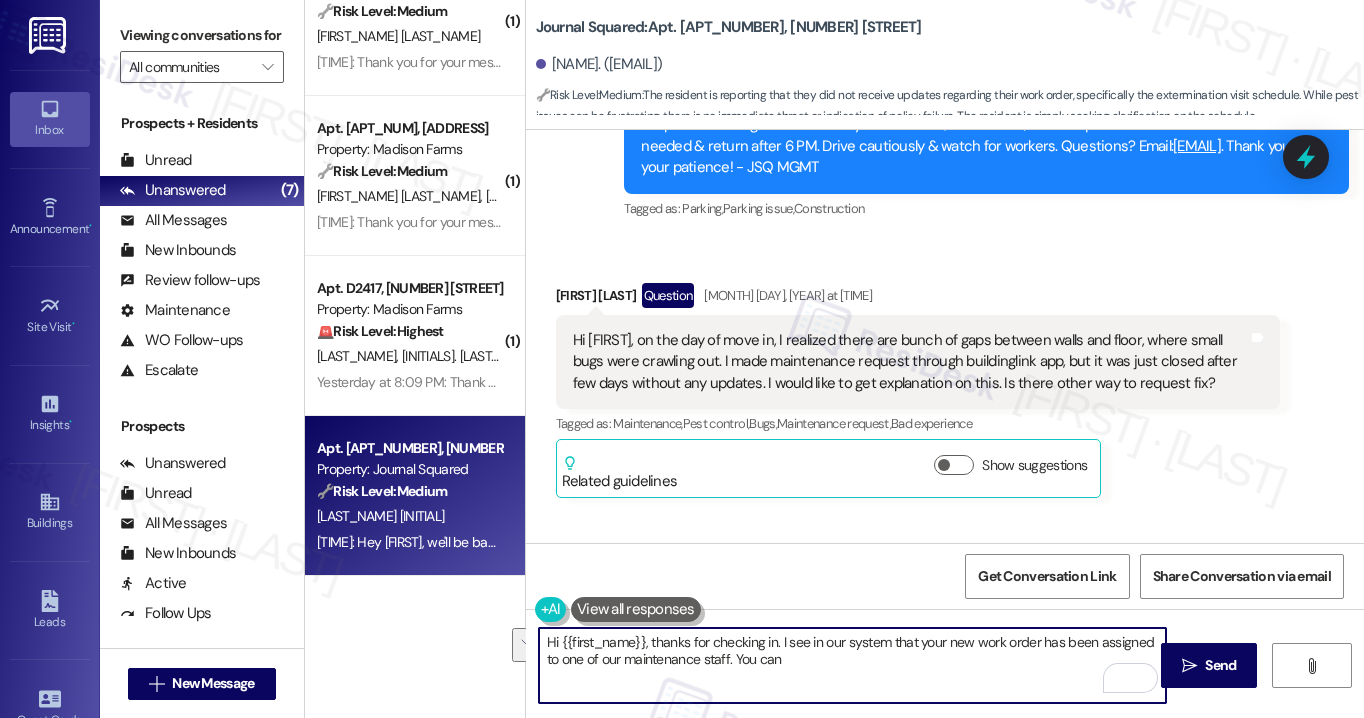 click on "Hi {{first_name}}, thanks for checking in. I see in our system that your new work order has been assigned to one of our maintenance staff. You can" at bounding box center [852, 665] 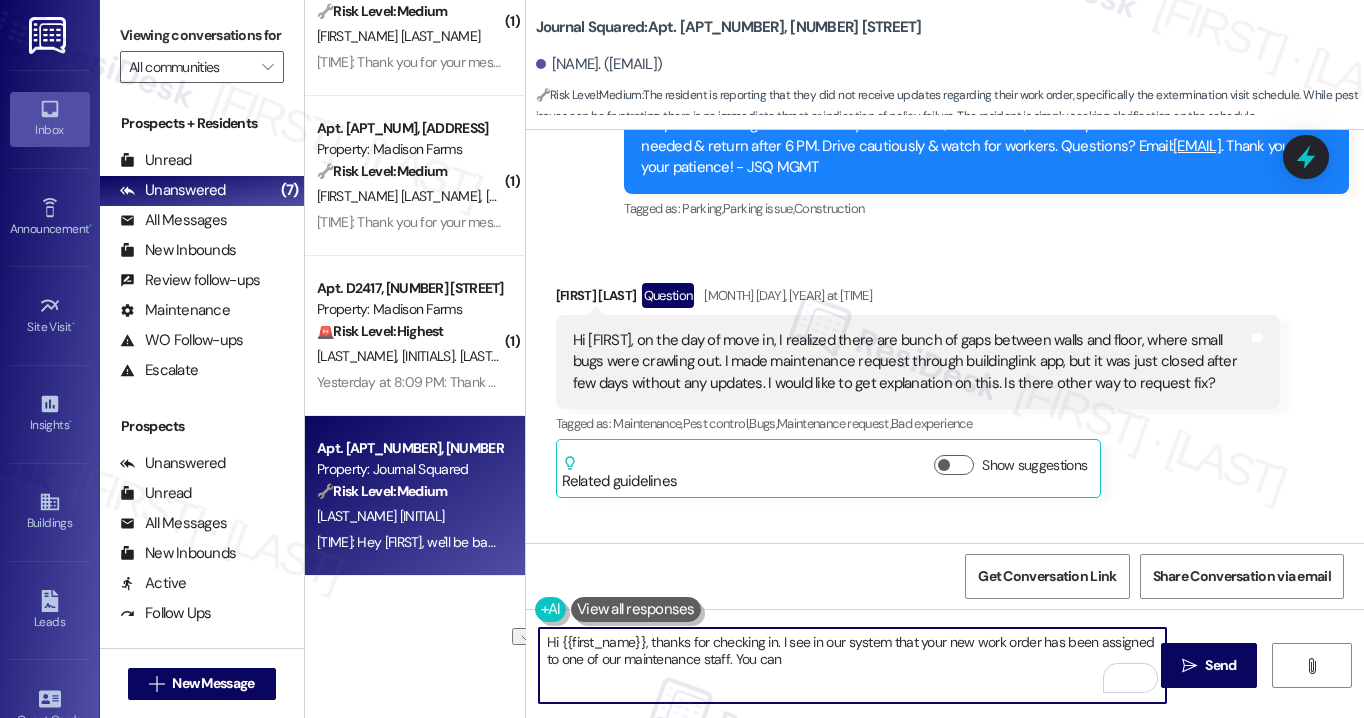 drag, startPoint x: 795, startPoint y: 657, endPoint x: 729, endPoint y: 657, distance: 66 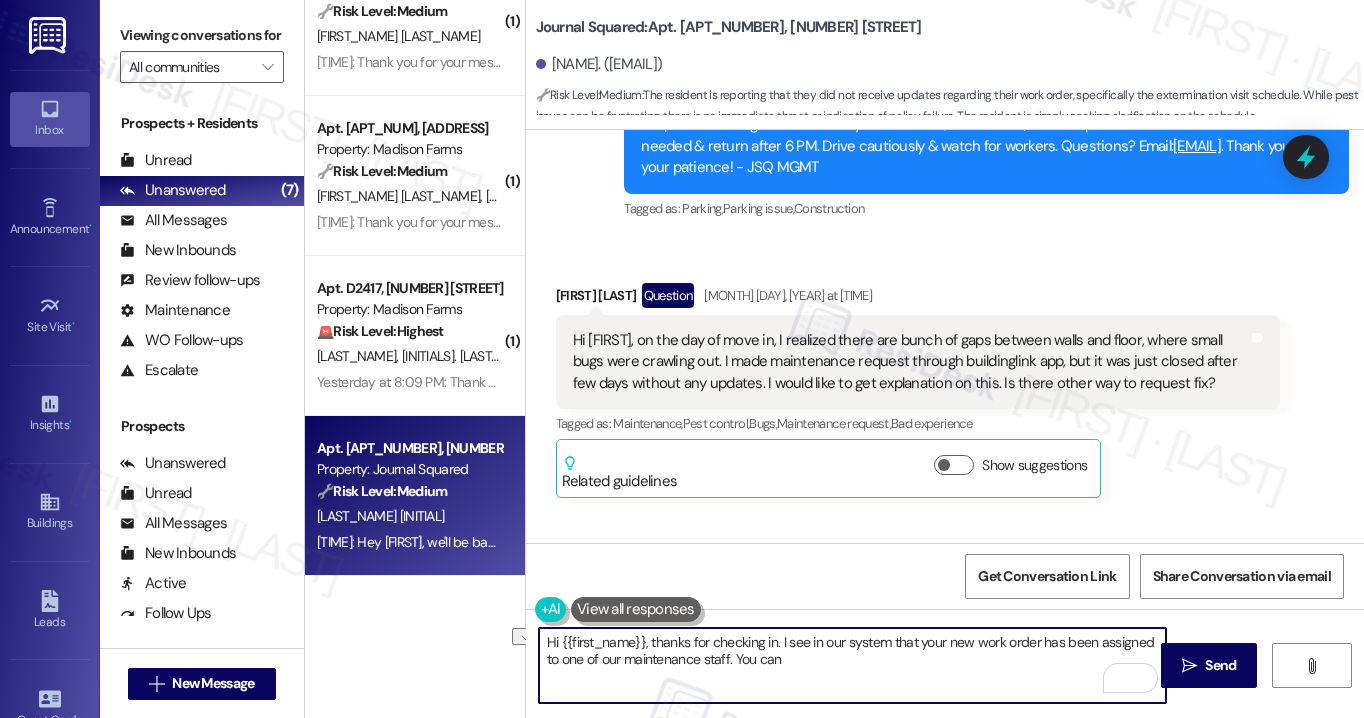 click on "Hi {{first_name}}, thanks for checking in. I see in our system that your new work order has been assigned to one of our maintenance staff. You can" at bounding box center [852, 665] 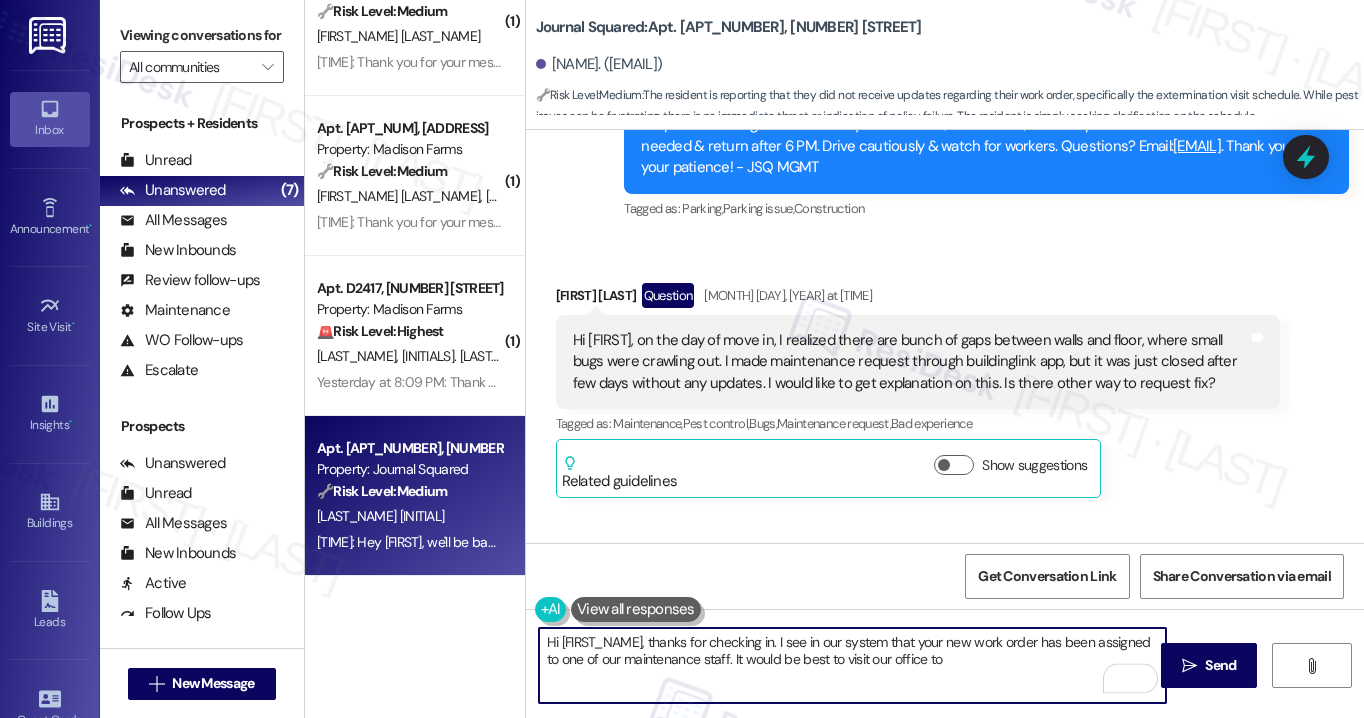 type on "Hi [FIRST_NAME], thanks for checking in. I see in our system that your new work order has been assigned to one of our maintenance staff. It would be best to visit our office to" 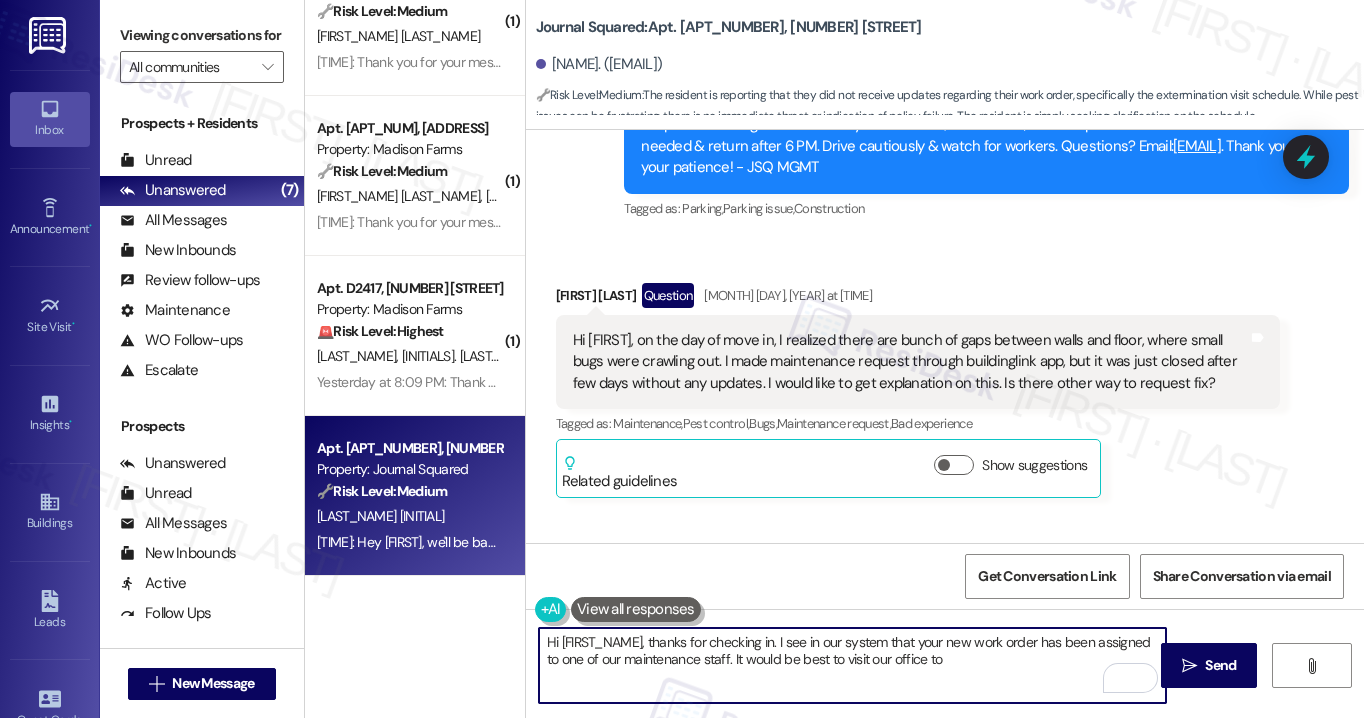 click on "Hi [FIRST], on the day of move in, I realized there are bunch of gaps between walls and floor, where small bugs were crawling out. I made maintenance request through buildinglink app, but it was just closed after few days without any updates. I would like to get explanation on this. Is there other way to request fix?" at bounding box center [911, 362] 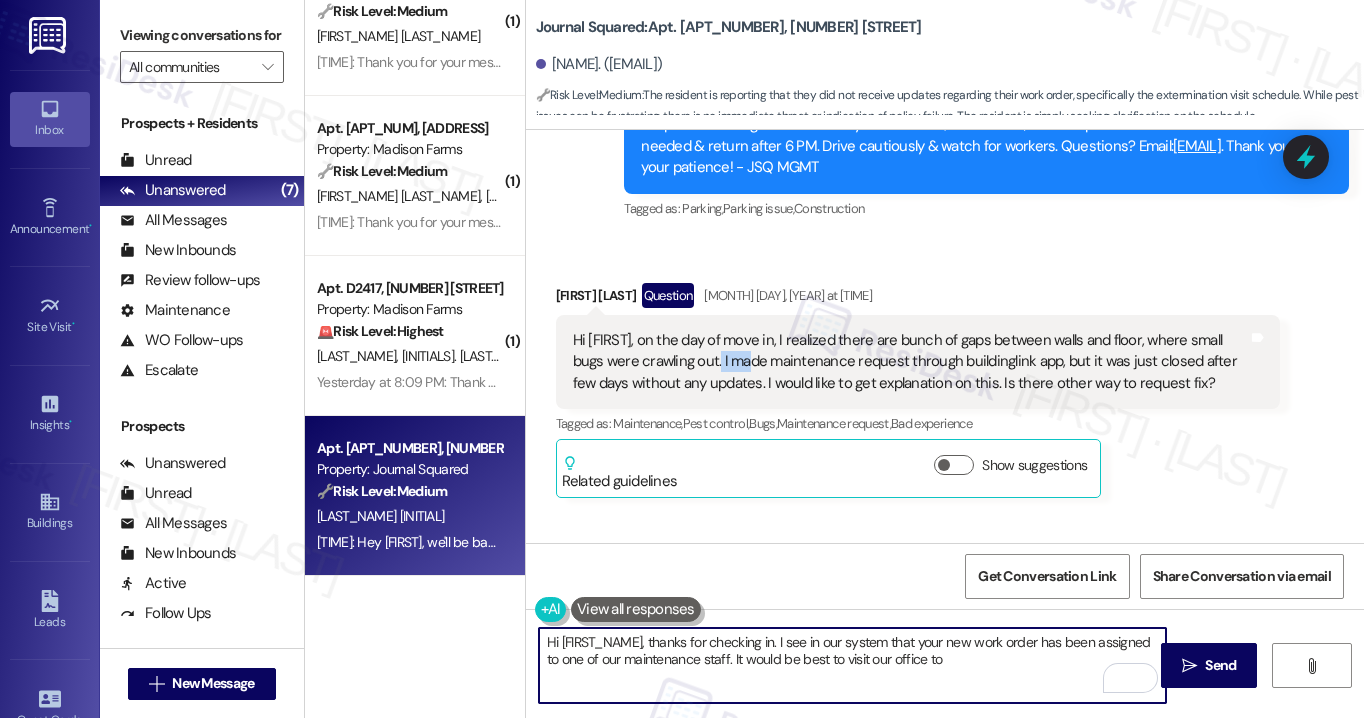 click on "Hi [FIRST], on the day of move in, I realized there are bunch of gaps between walls and floor, where small bugs were crawling out. I made maintenance request through buildinglink app, but it was just closed after few days without any updates. I would like to get explanation on this. Is there other way to request fix?" at bounding box center [911, 362] 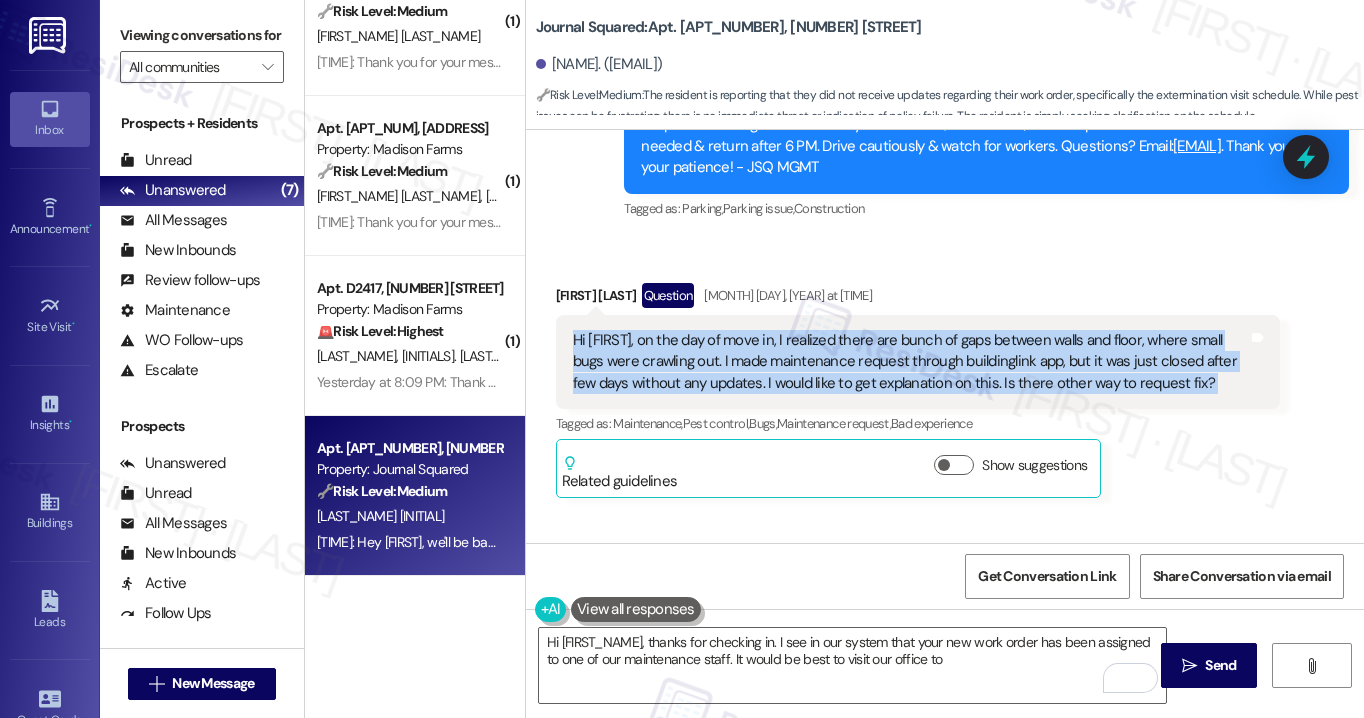 click on "Hi [FIRST], on the day of move in, I realized there are bunch of gaps between walls and floor, where small bugs were crawling out. I made maintenance request through buildinglink app, but it was just closed after few days without any updates. I would like to get explanation on this. Is there other way to request fix?" at bounding box center [911, 362] 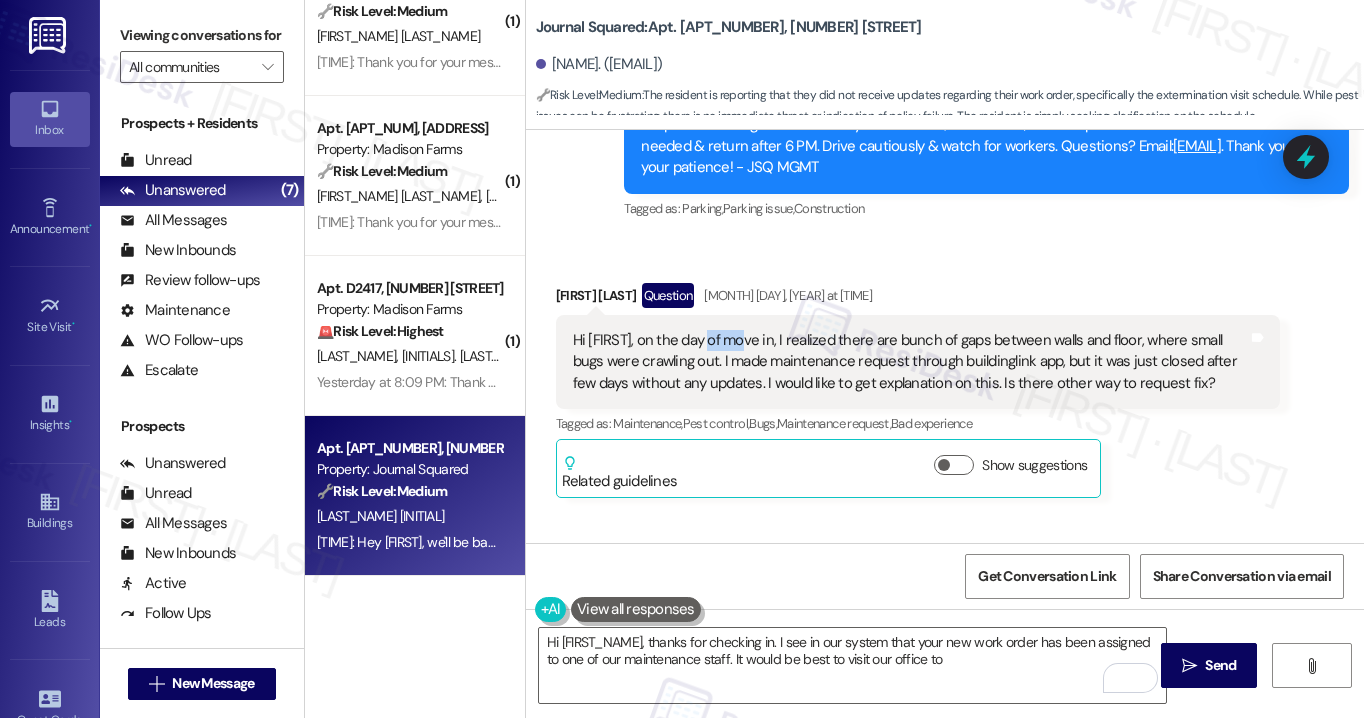 click on "Hi [FIRST], on the day of move in, I realized there are bunch of gaps between walls and floor, where small bugs were crawling out. I made maintenance request through buildinglink app, but it was just closed after few days without any updates. I would like to get explanation on this. Is there other way to request fix?" at bounding box center [911, 362] 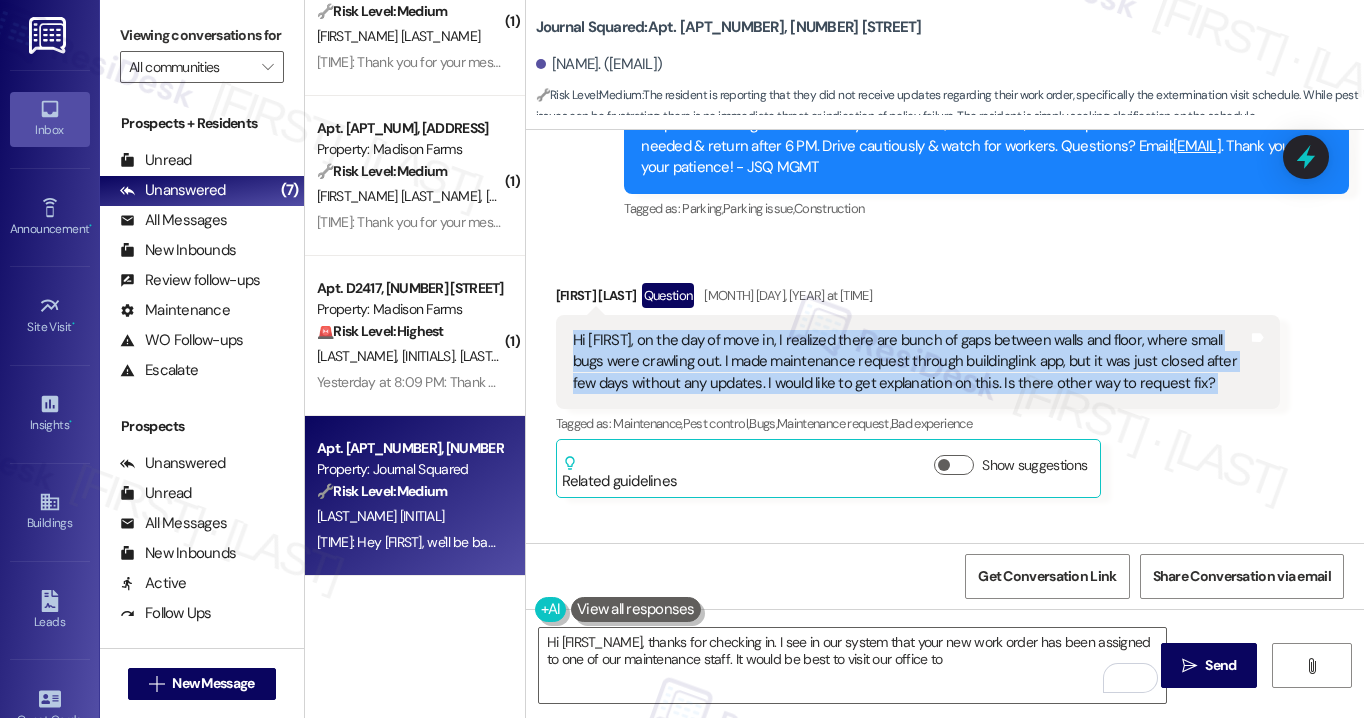 click on "Hi [FIRST], on the day of move in, I realized there are bunch of gaps between walls and floor, where small bugs were crawling out. I made maintenance request through buildinglink app, but it was just closed after few days without any updates. I would like to get explanation on this. Is there other way to request fix?" at bounding box center [911, 362] 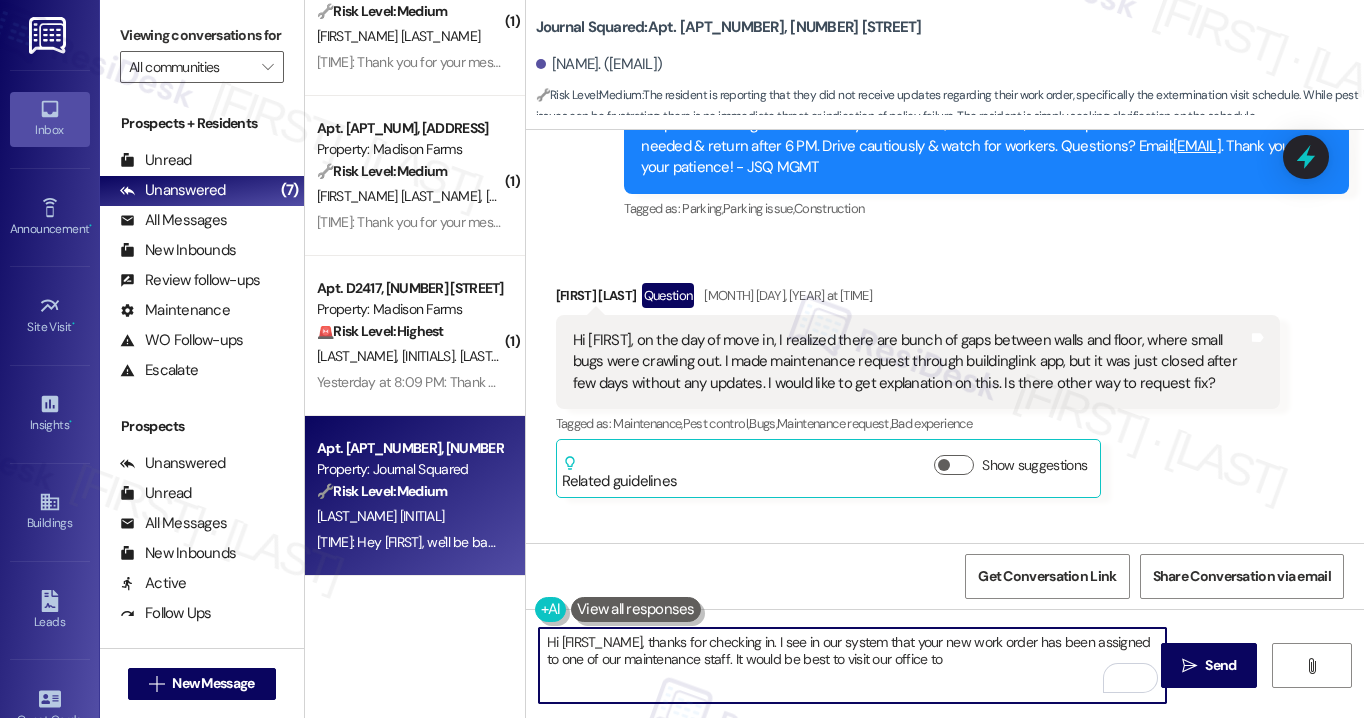 drag, startPoint x: 828, startPoint y: 637, endPoint x: 852, endPoint y: 637, distance: 24 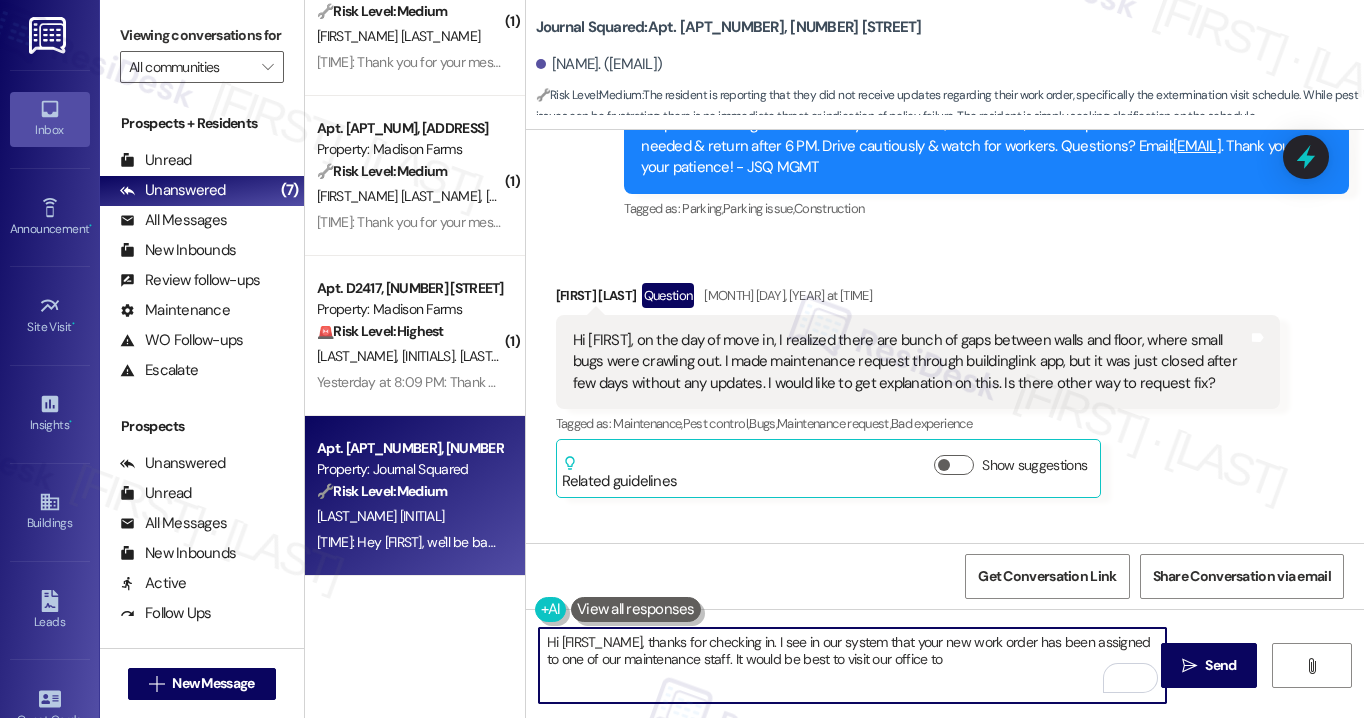 click on "Hi [FIRST_NAME], thanks for checking in. I see in our system that your new work order has been assigned to one of our maintenance staff. It would be best to visit our office to" at bounding box center [852, 665] 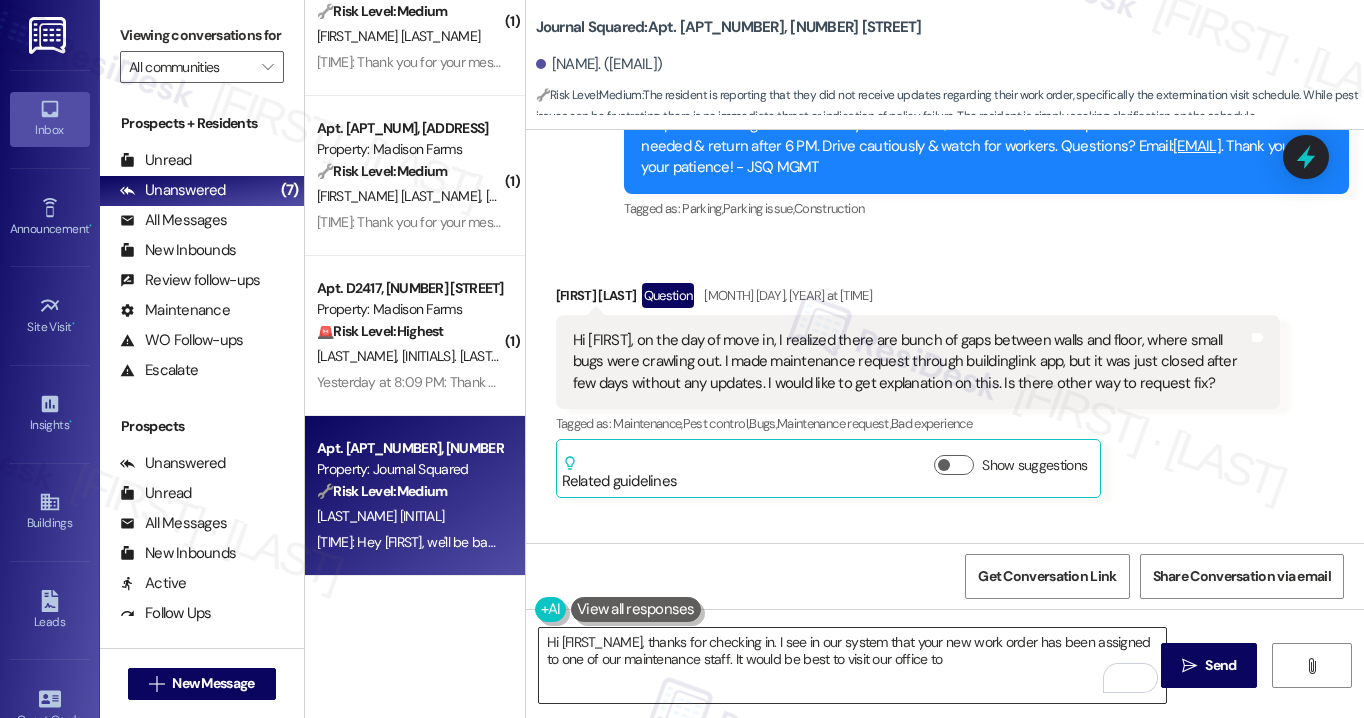 click on "Hi [FIRST_NAME], thanks for checking in. I see in our system that your new work order has been assigned to one of our maintenance staff. It would be best to visit our office to" at bounding box center (852, 665) 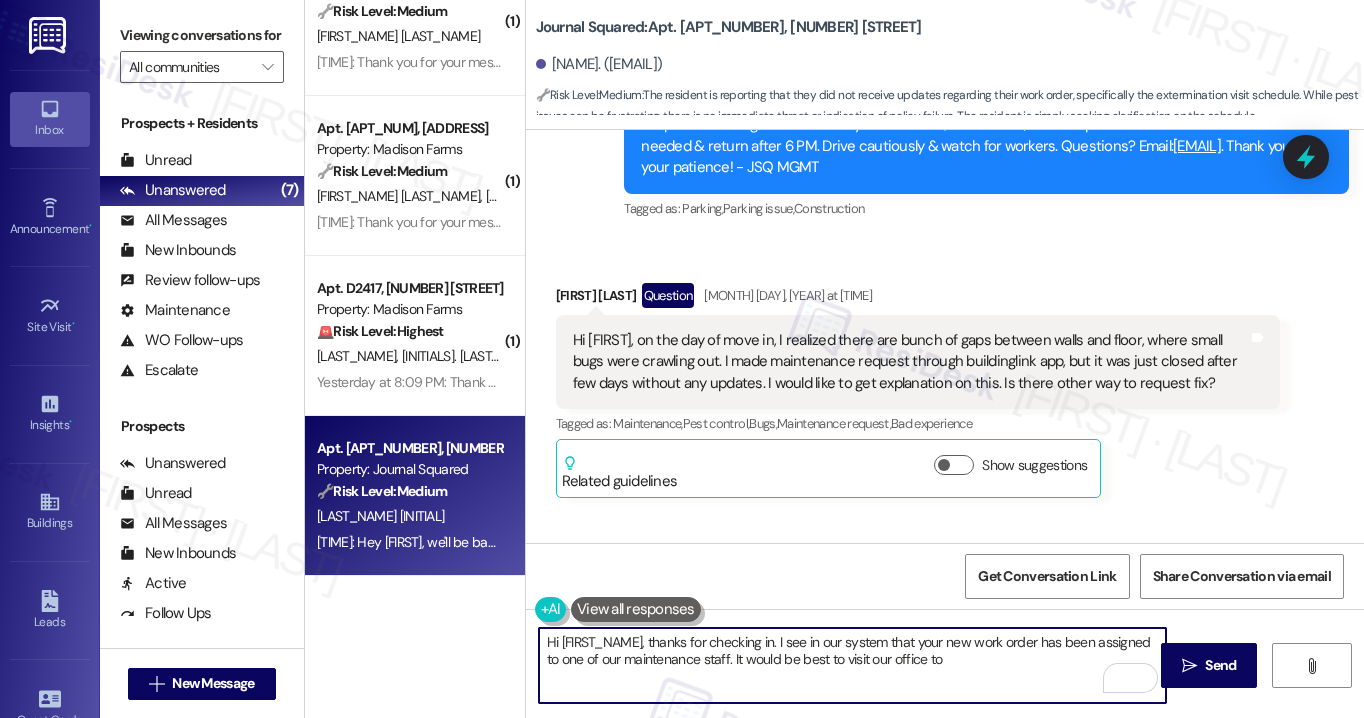 click on "Hi [FIRST_NAME], thanks for checking in. I see in our system that your new work order has been assigned to one of our maintenance staff. It would be best to visit our office to" at bounding box center [852, 665] 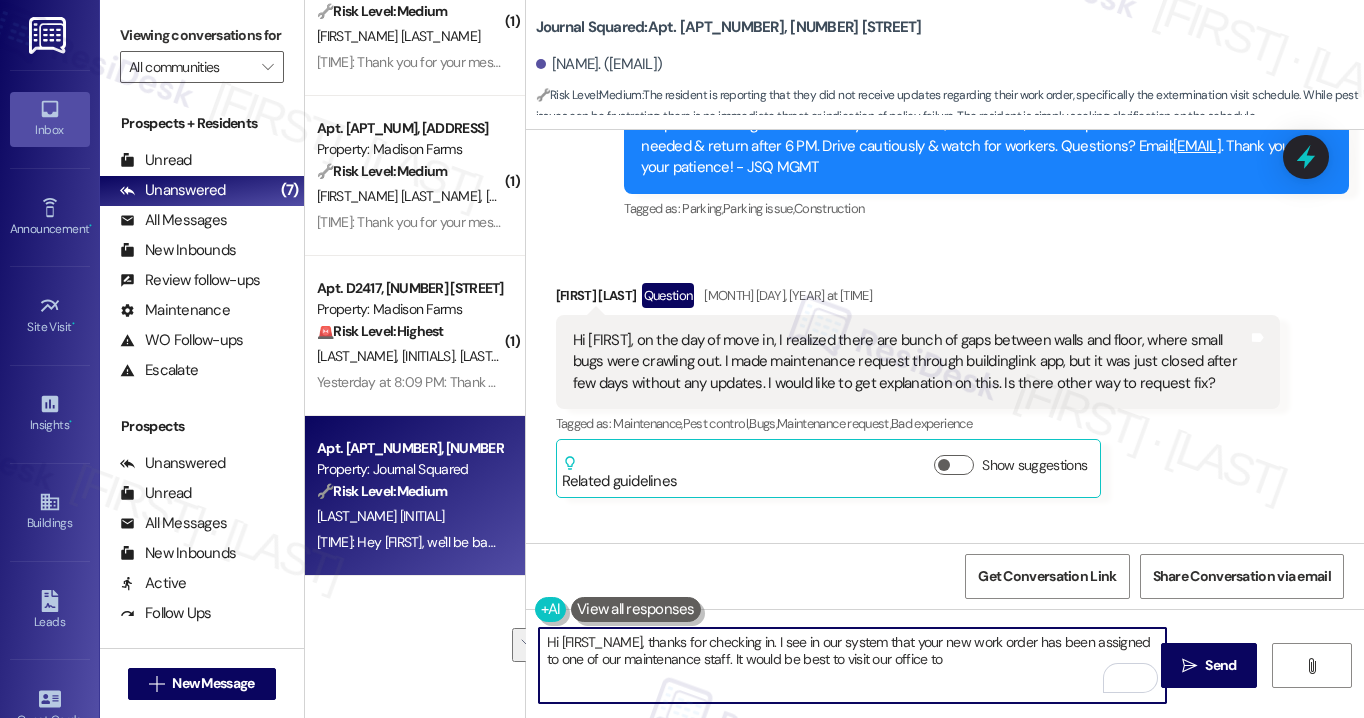 click on "Hi [FIRST_NAME], thanks for checking in. I see in our system that your new work order has been assigned to one of our maintenance staff. It would be best to visit our office to" at bounding box center [852, 665] 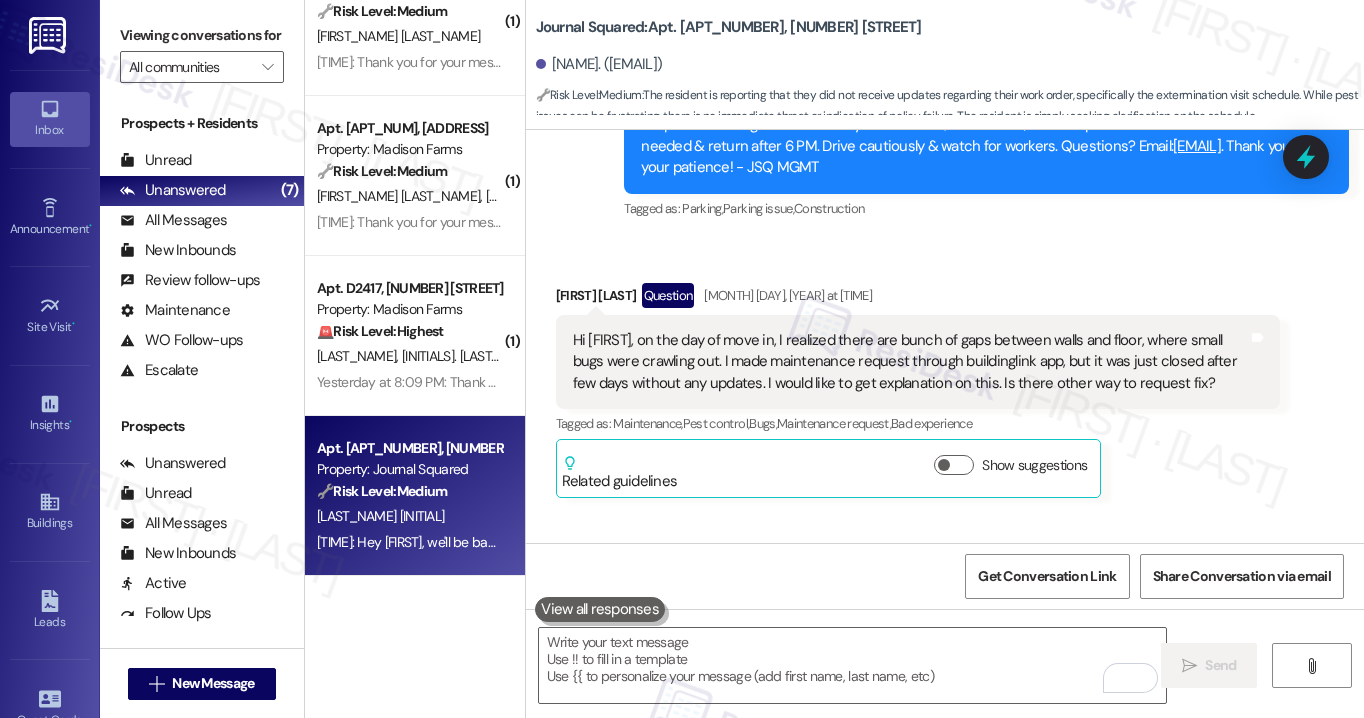 click on "Viewing conversations for" at bounding box center [202, 35] 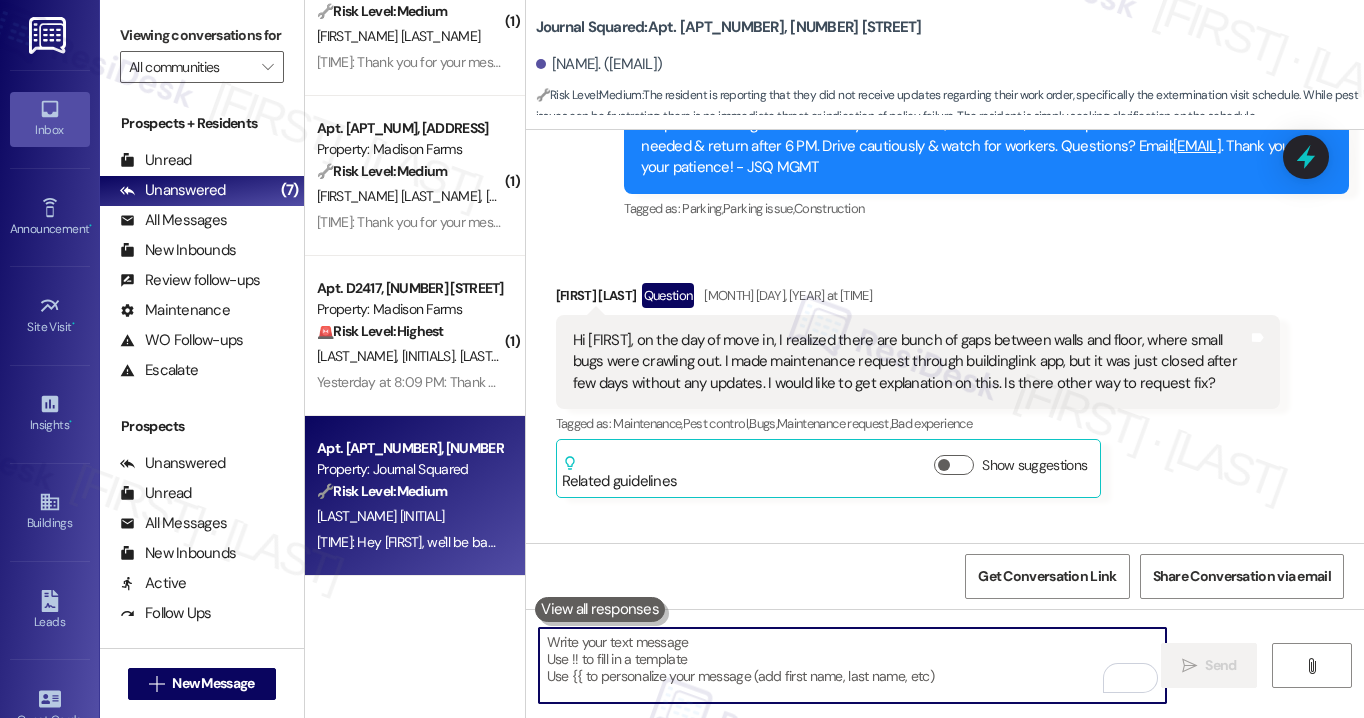 click at bounding box center [852, 665] 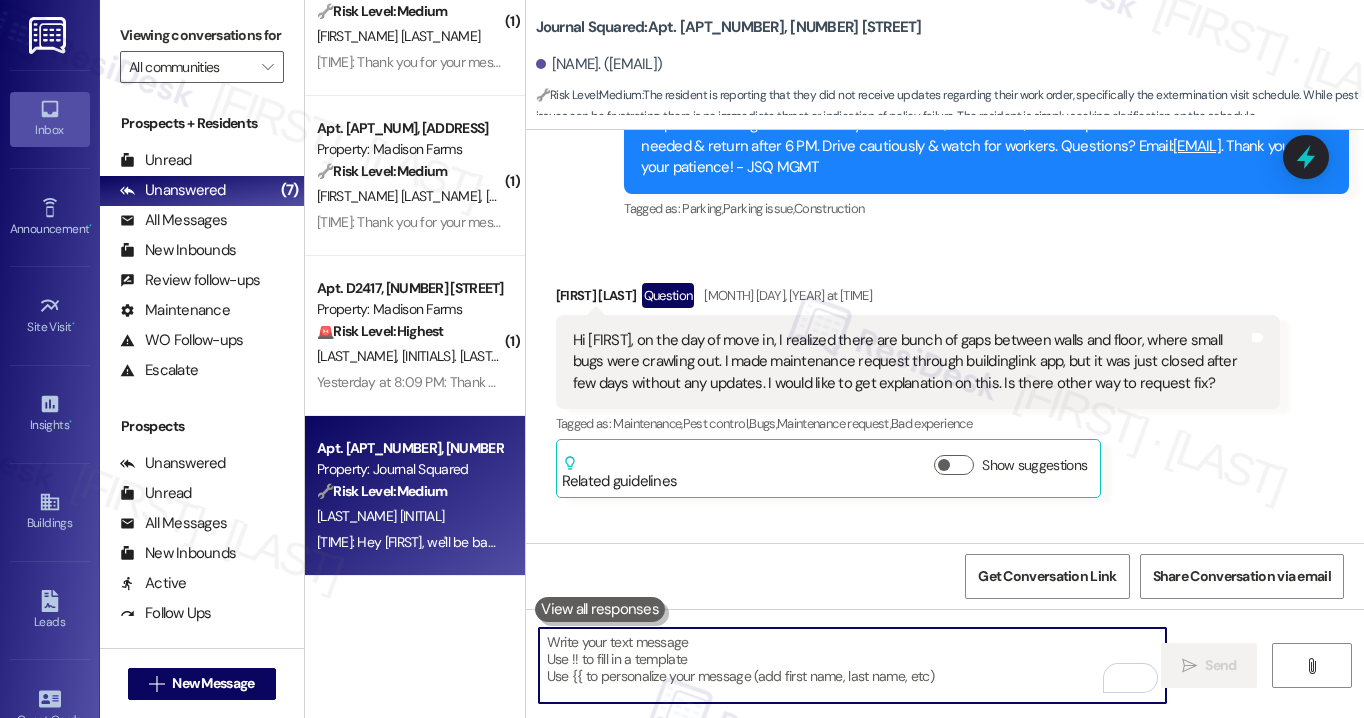 click on "Hi [FIRST], on the day of move in, I realized there are bunch of gaps between walls and floor, where small bugs were crawling out. I made maintenance request through buildinglink app, but it was just closed after few days without any updates. I would like to get explanation on this. Is there other way to request fix?" at bounding box center (911, 362) 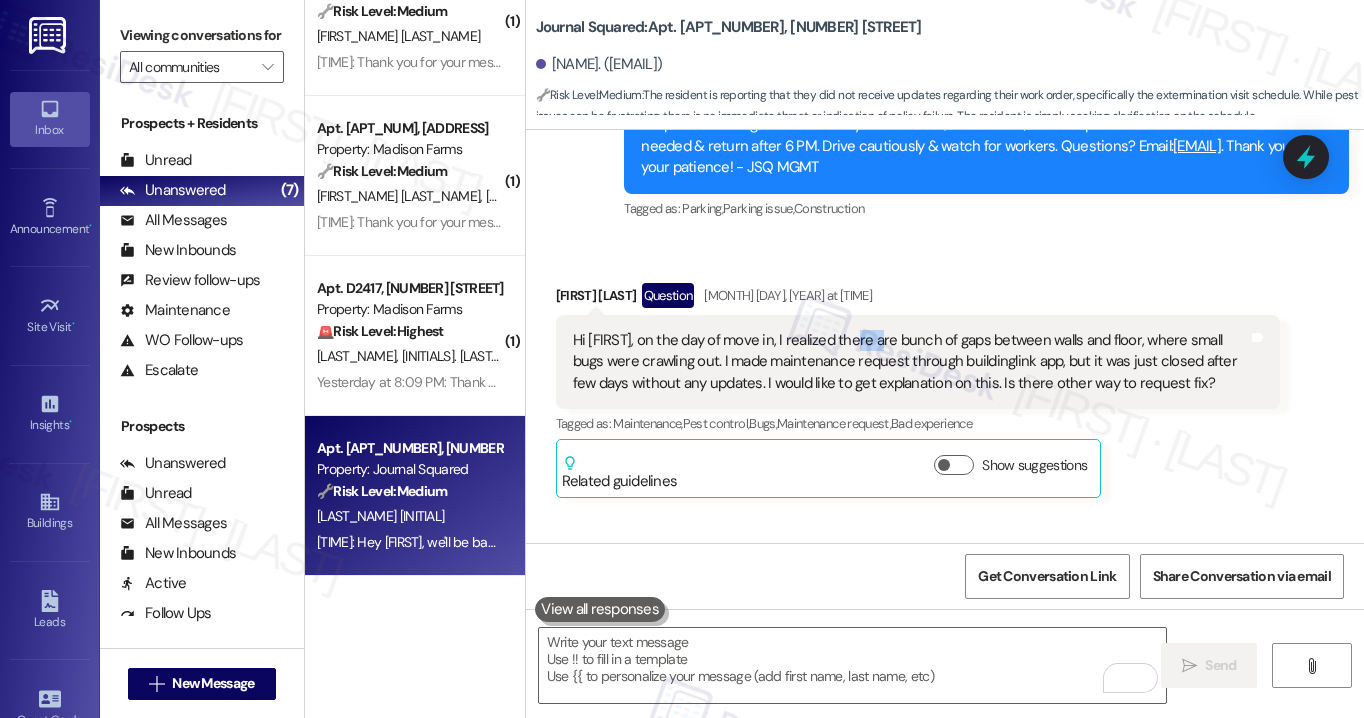 click on "Hi [FIRST], on the day of move in, I realized there are bunch of gaps between walls and floor, where small bugs were crawling out. I made maintenance request through buildinglink app, but it was just closed after few days without any updates. I would like to get explanation on this. Is there other way to request fix?" at bounding box center (911, 362) 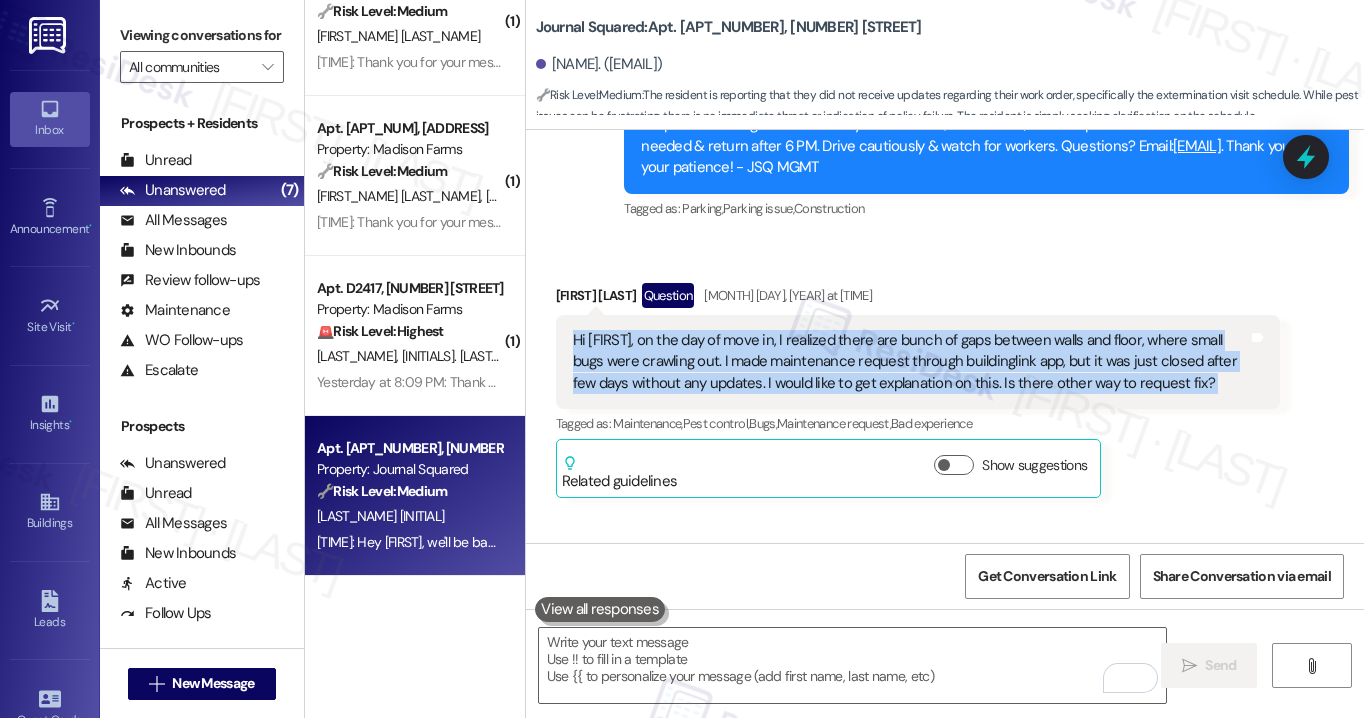 click on "Hi [FIRST], on the day of move in, I realized there are bunch of gaps between walls and floor, where small bugs were crawling out. I made maintenance request through buildinglink app, but it was just closed after few days without any updates. I would like to get explanation on this. Is there other way to request fix?" at bounding box center [911, 362] 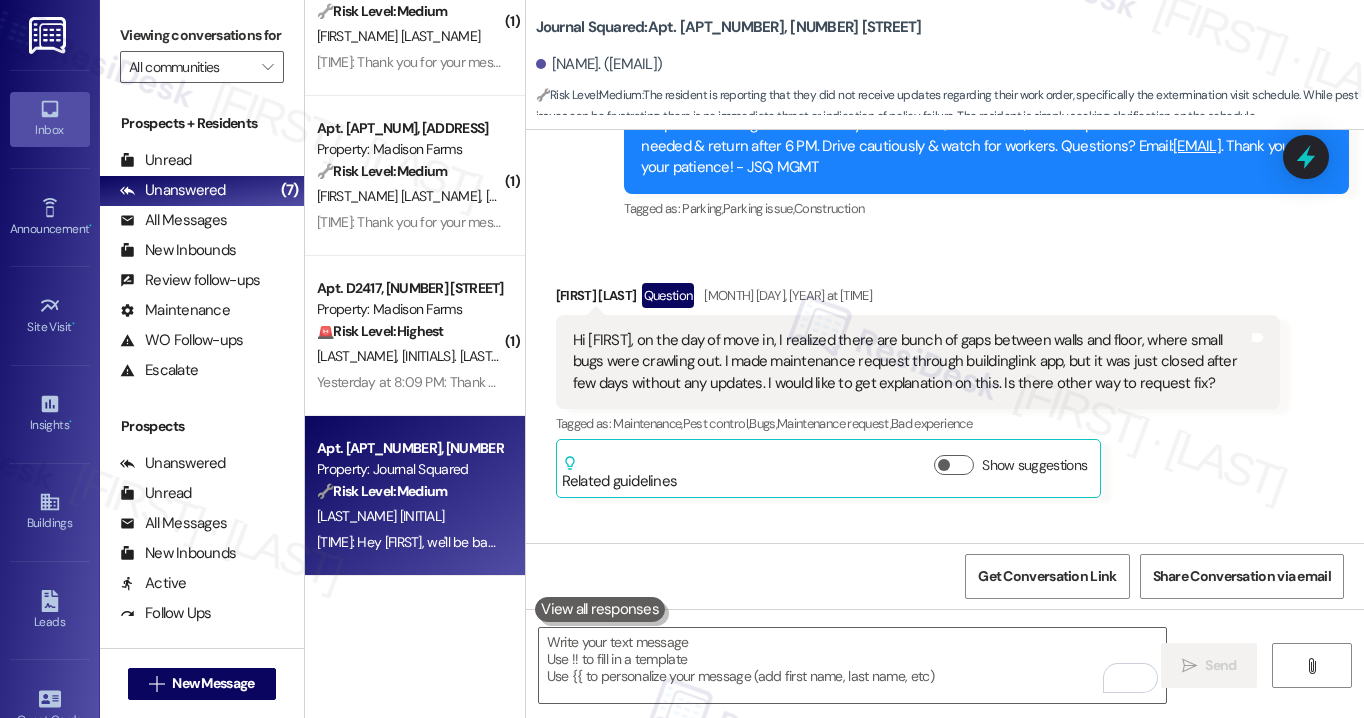 click on "Viewing conversations for" at bounding box center [202, 35] 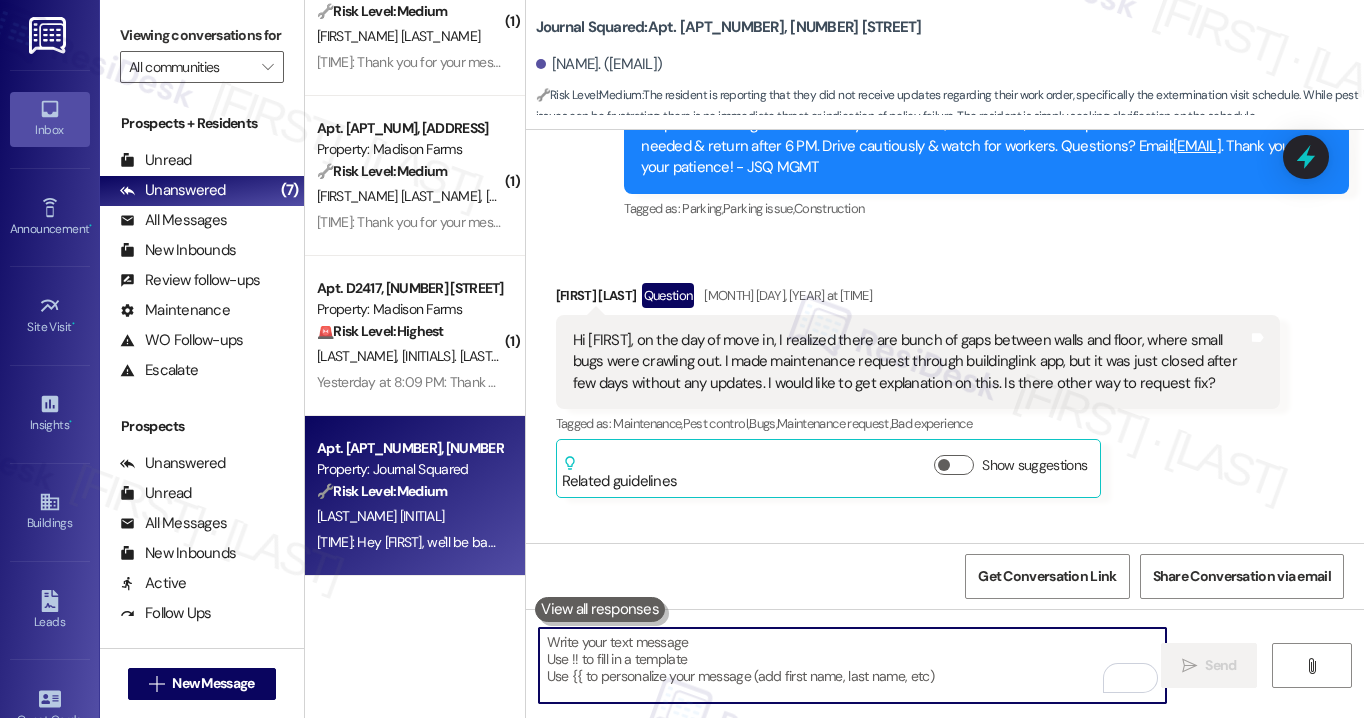 drag, startPoint x: 664, startPoint y: 657, endPoint x: 673, endPoint y: 647, distance: 13.453624 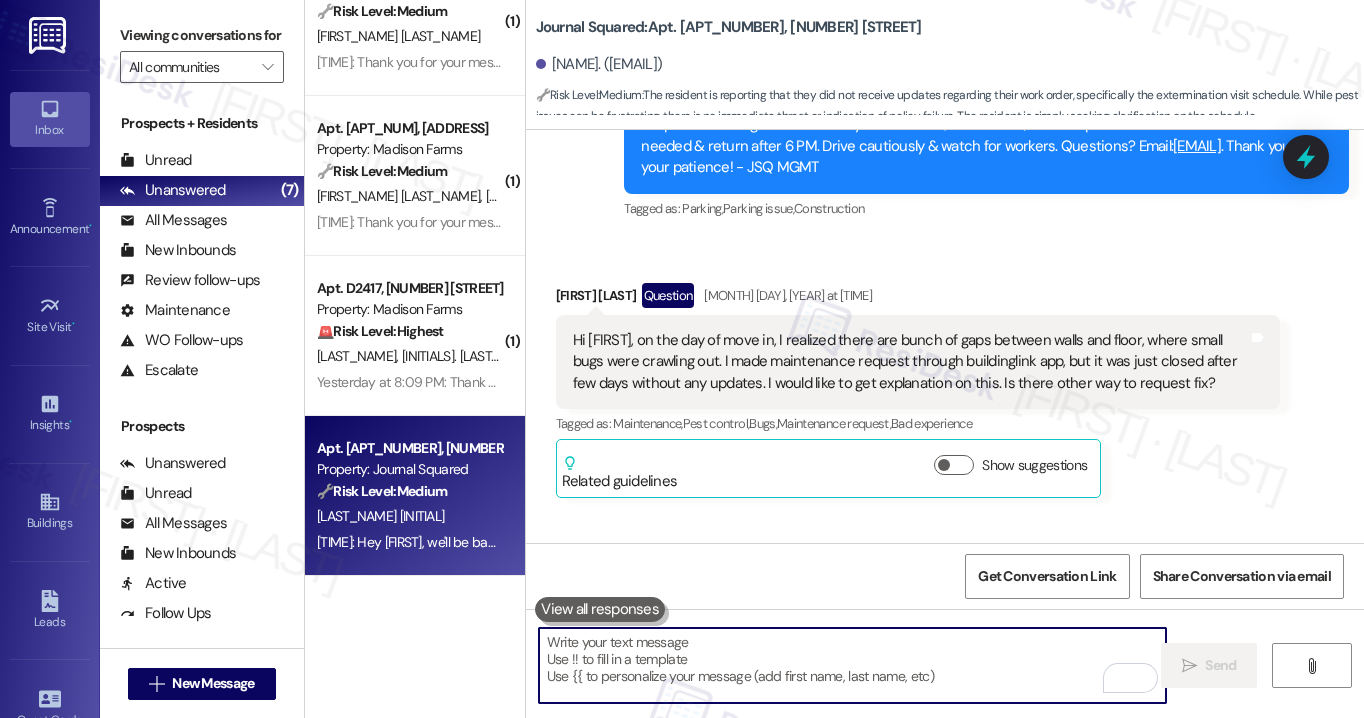click at bounding box center (852, 665) 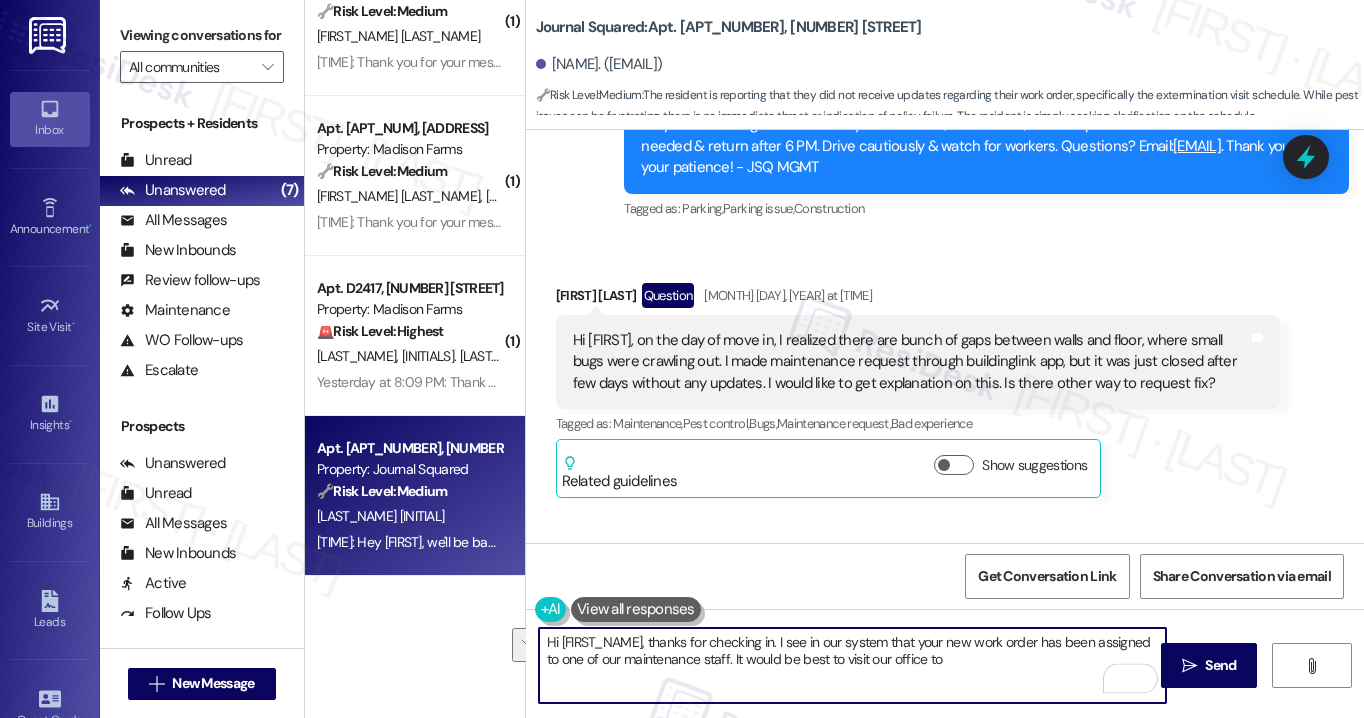 click on "Hi [FIRST_NAME], thanks for checking in. I see in our system that your new work order has been assigned to one of our maintenance staff. It would be best to visit our office to" at bounding box center (852, 665) 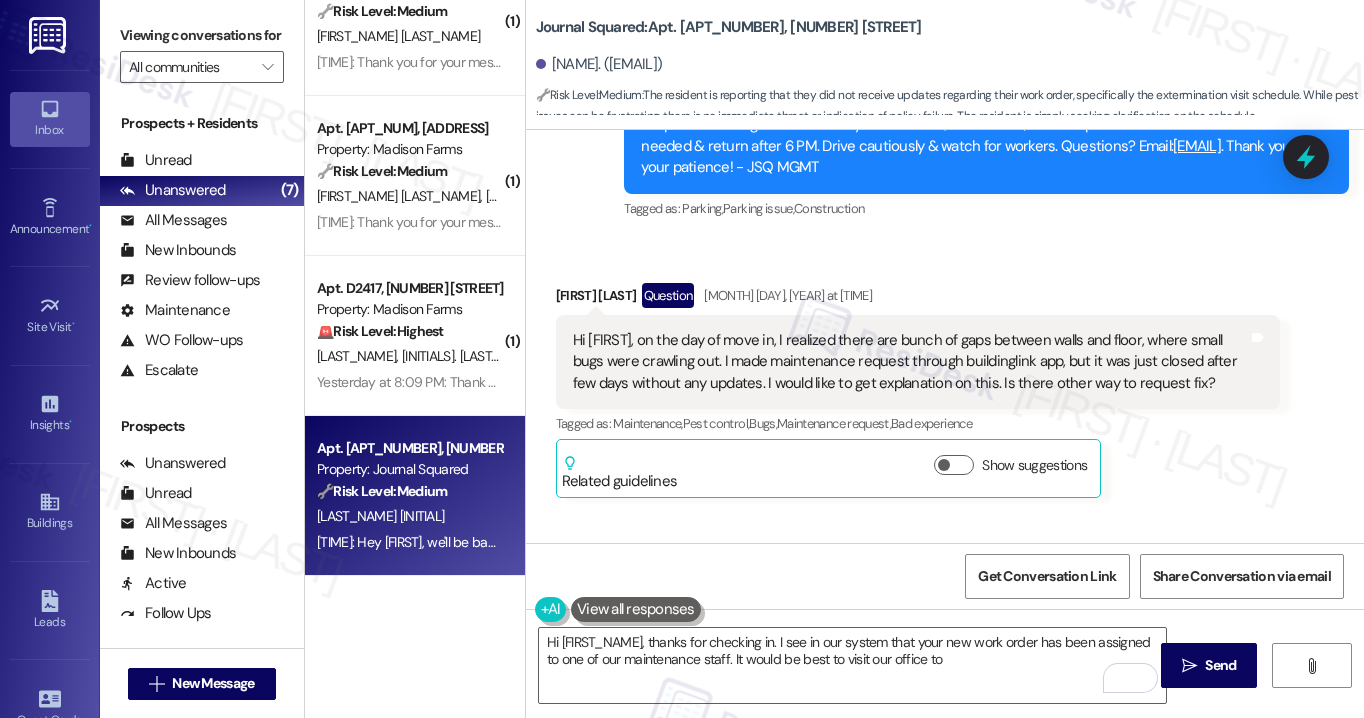 click on "Viewing conversations for" at bounding box center (202, 35) 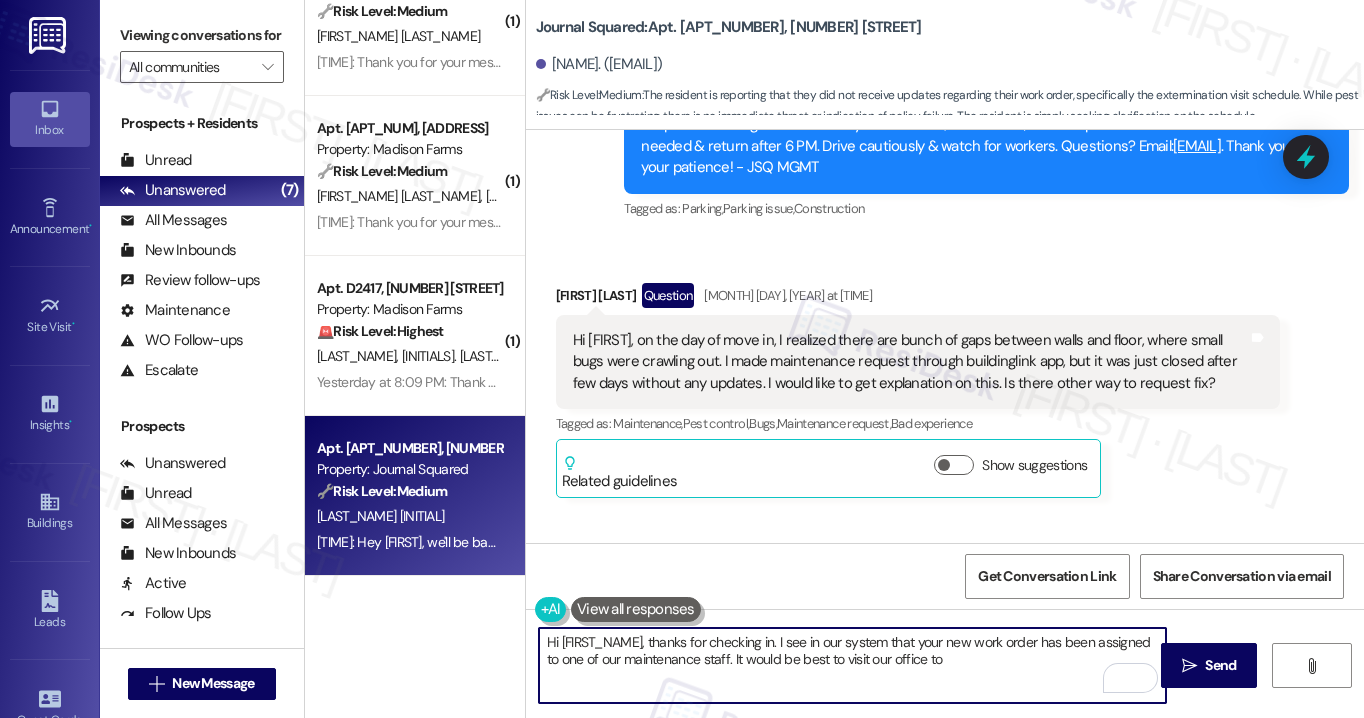 click on "Hi [FIRST_NAME], thanks for checking in. I see in our system that your new work order has been assigned to one of our maintenance staff. It would be best to visit our office to" at bounding box center [852, 665] 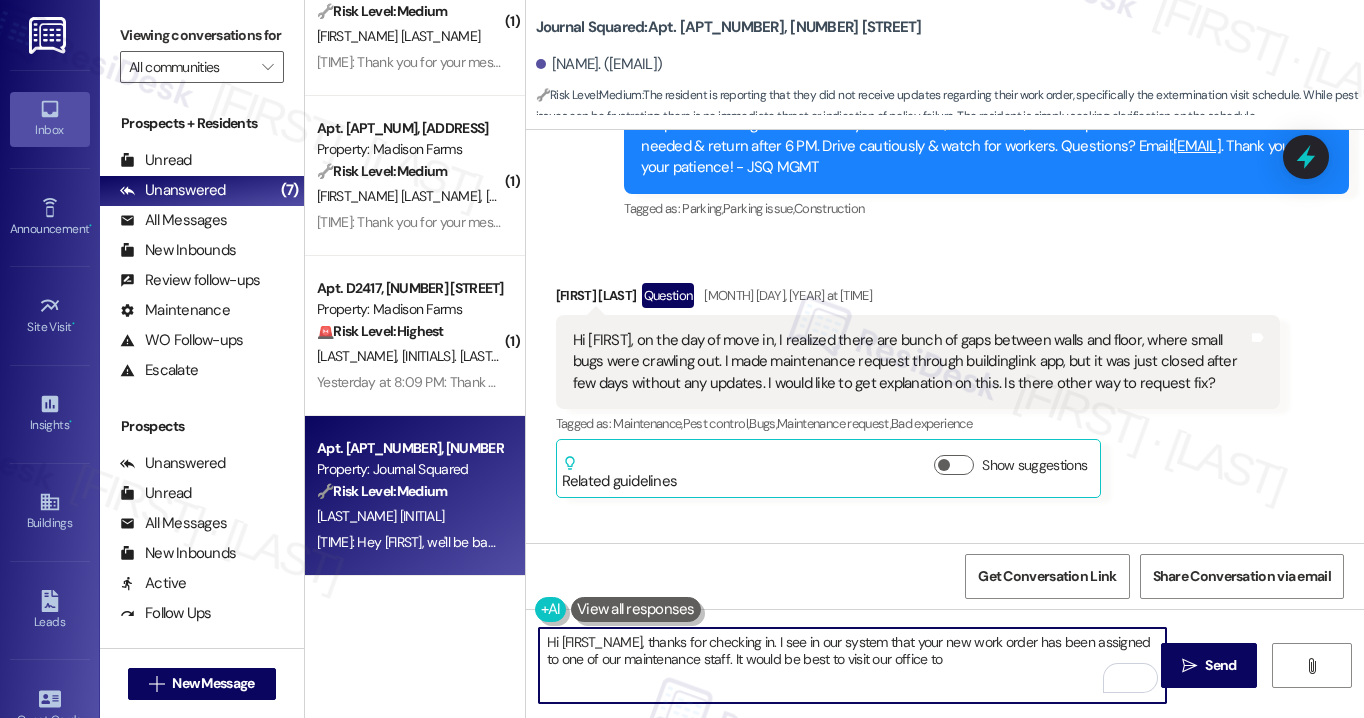 drag, startPoint x: 980, startPoint y: 663, endPoint x: 828, endPoint y: 673, distance: 152.3286 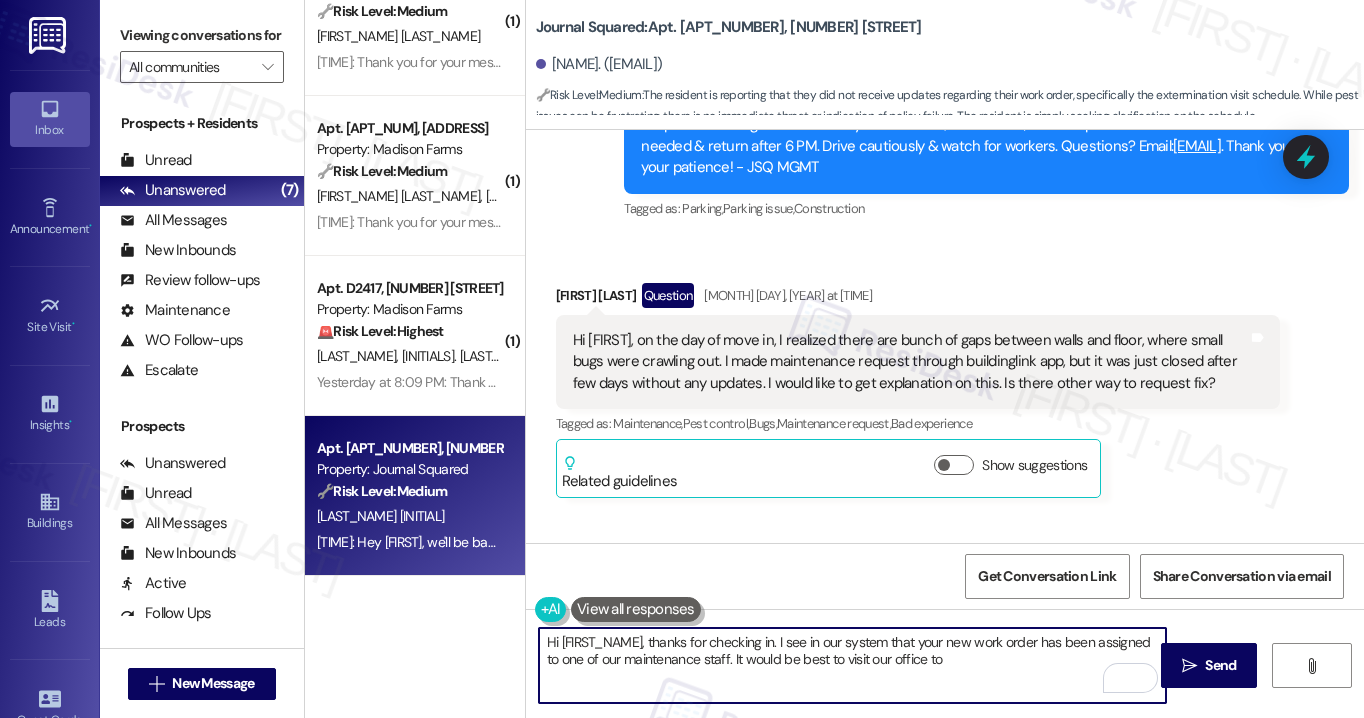 click on "Hi [FIRST_NAME], thanks for checking in. I see in our system that your new work order has been assigned to one of our maintenance staff. It would be best to visit our office to" at bounding box center [852, 665] 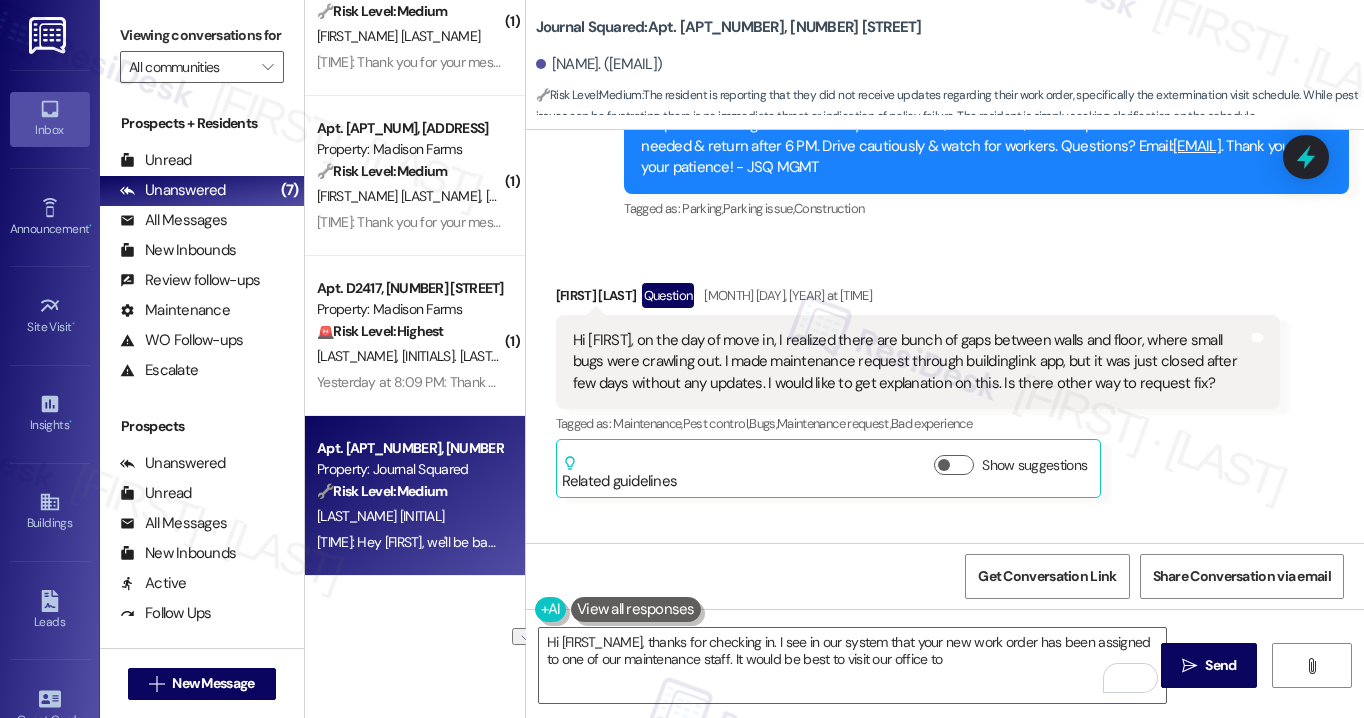 click on "Viewing conversations for" at bounding box center [202, 35] 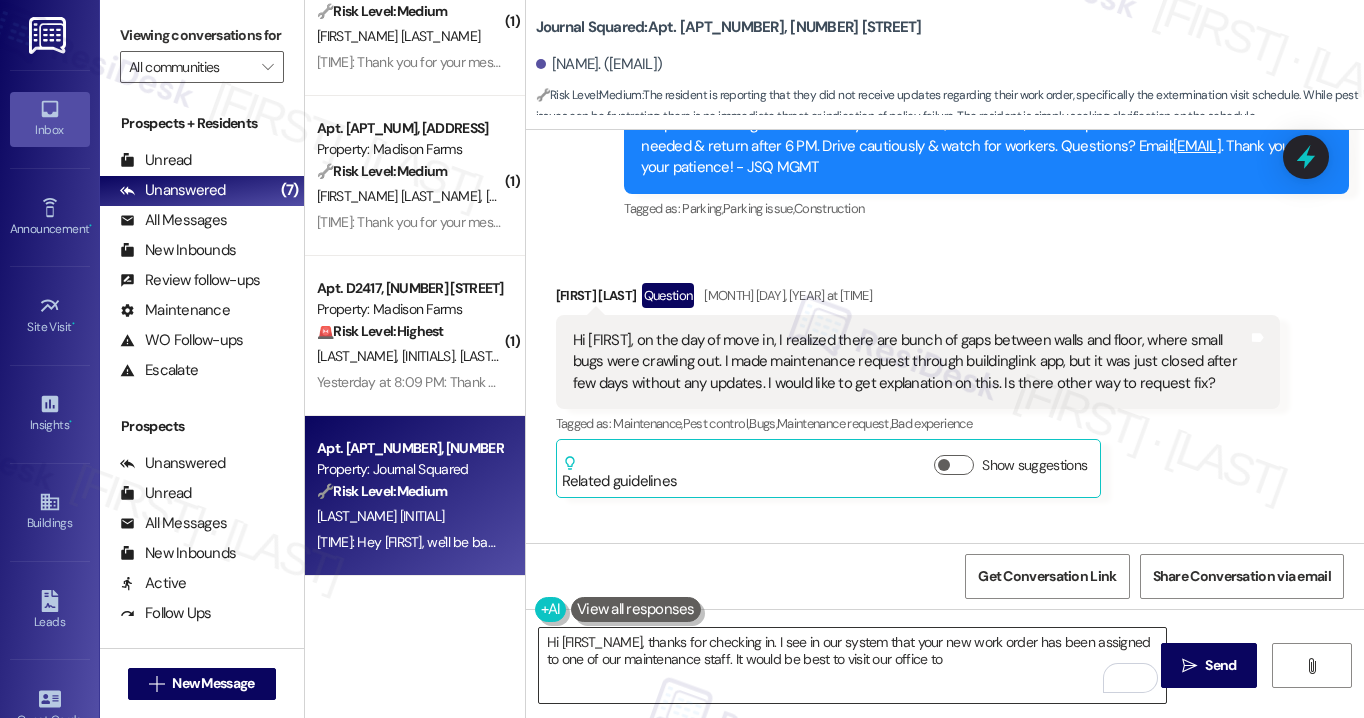 click on "Hi [FIRST_NAME], thanks for checking in. I see in our system that your new work order has been assigned to one of our maintenance staff. It would be best to visit our office to" at bounding box center (852, 665) 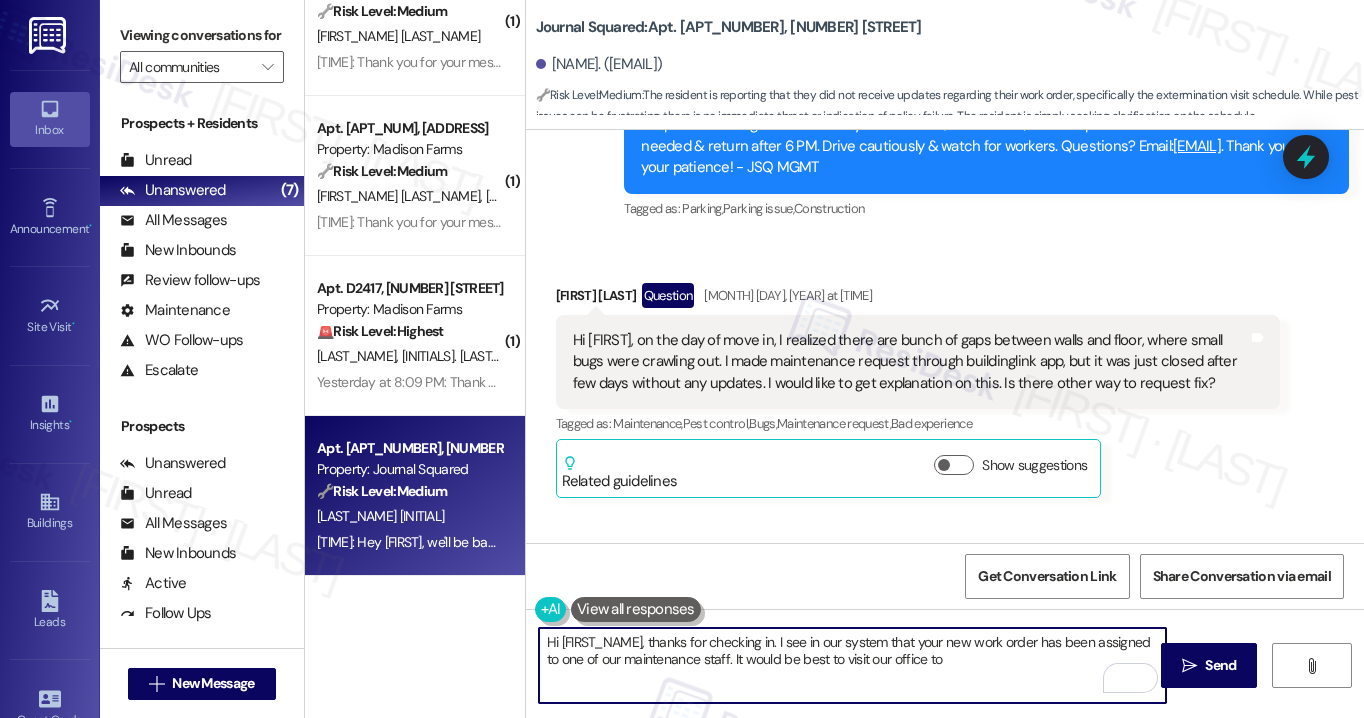 click on "Hi [FIRST_NAME], thanks for checking in. I see in our system that your new work order has been assigned to one of our maintenance staff. It would be best to visit our office to" at bounding box center [852, 665] 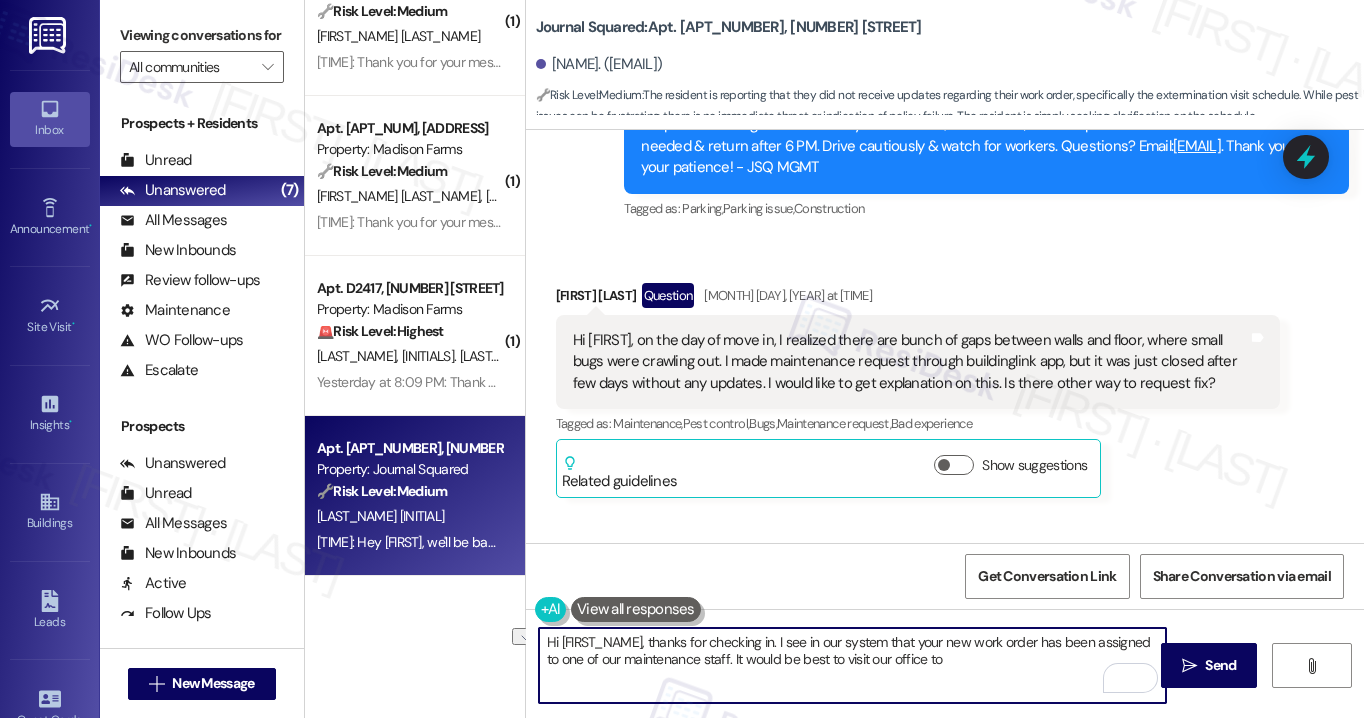 drag, startPoint x: 1013, startPoint y: 660, endPoint x: 734, endPoint y: 660, distance: 279 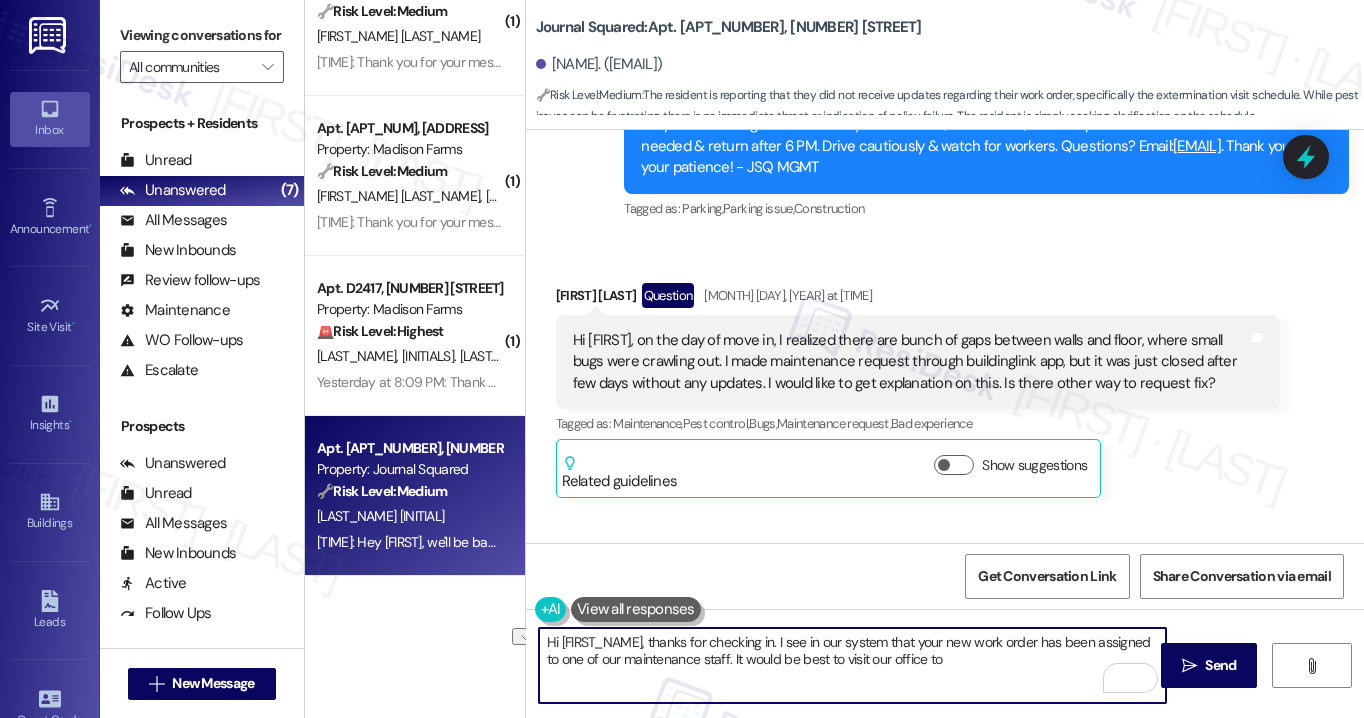 click on "Hi [FIRST_NAME], thanks for checking in. I see in our system that your new work order has been assigned to one of our maintenance staff. It would be best to visit our office to" at bounding box center [852, 665] 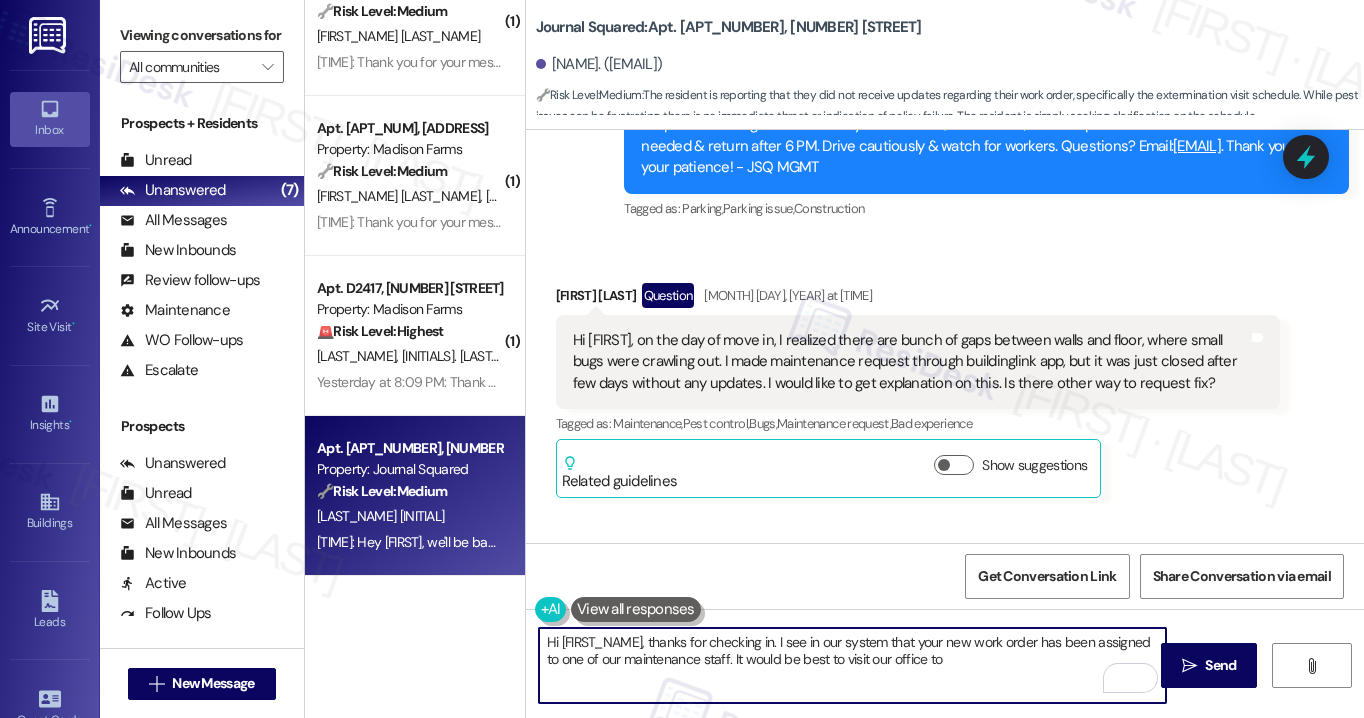click on "Hi [FIRST_NAME], thanks for checking in. I see in our system that your new work order has been assigned to one of our maintenance staff. It would be best to visit our office to" at bounding box center (852, 665) 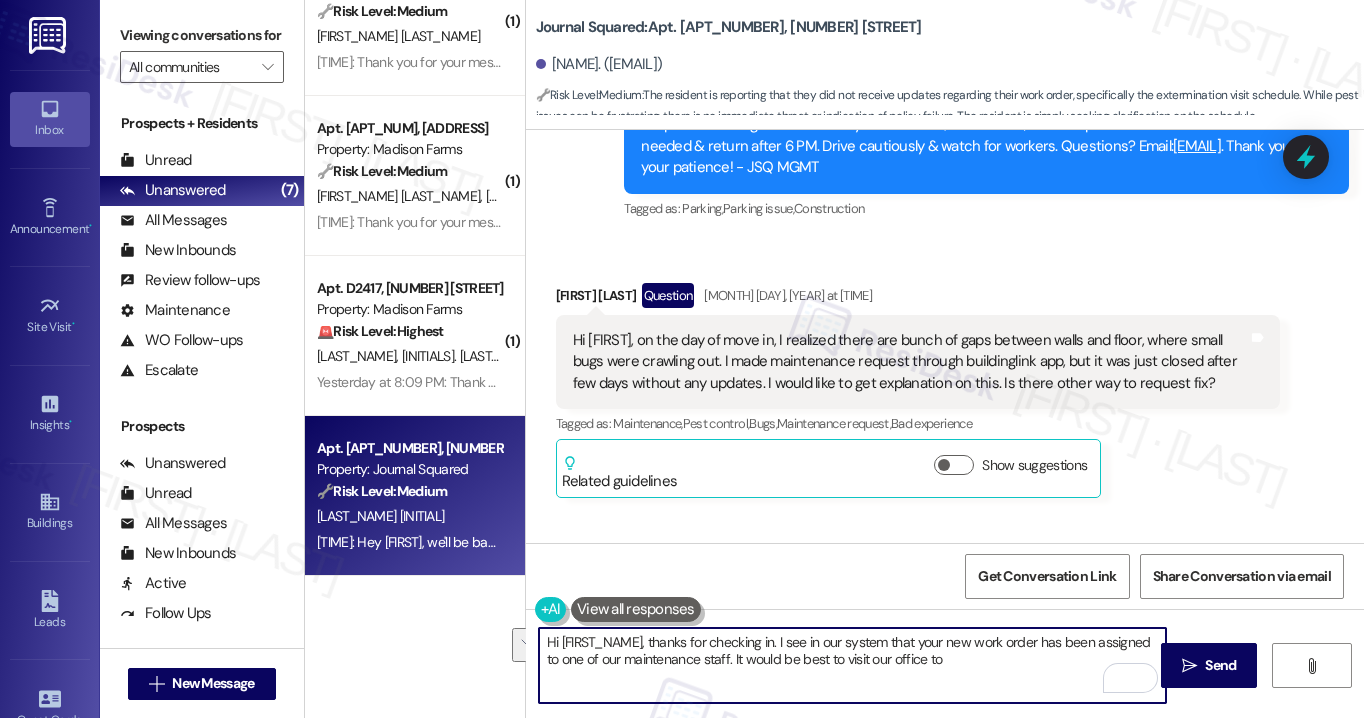 drag, startPoint x: 777, startPoint y: 643, endPoint x: 976, endPoint y: 676, distance: 201.71762 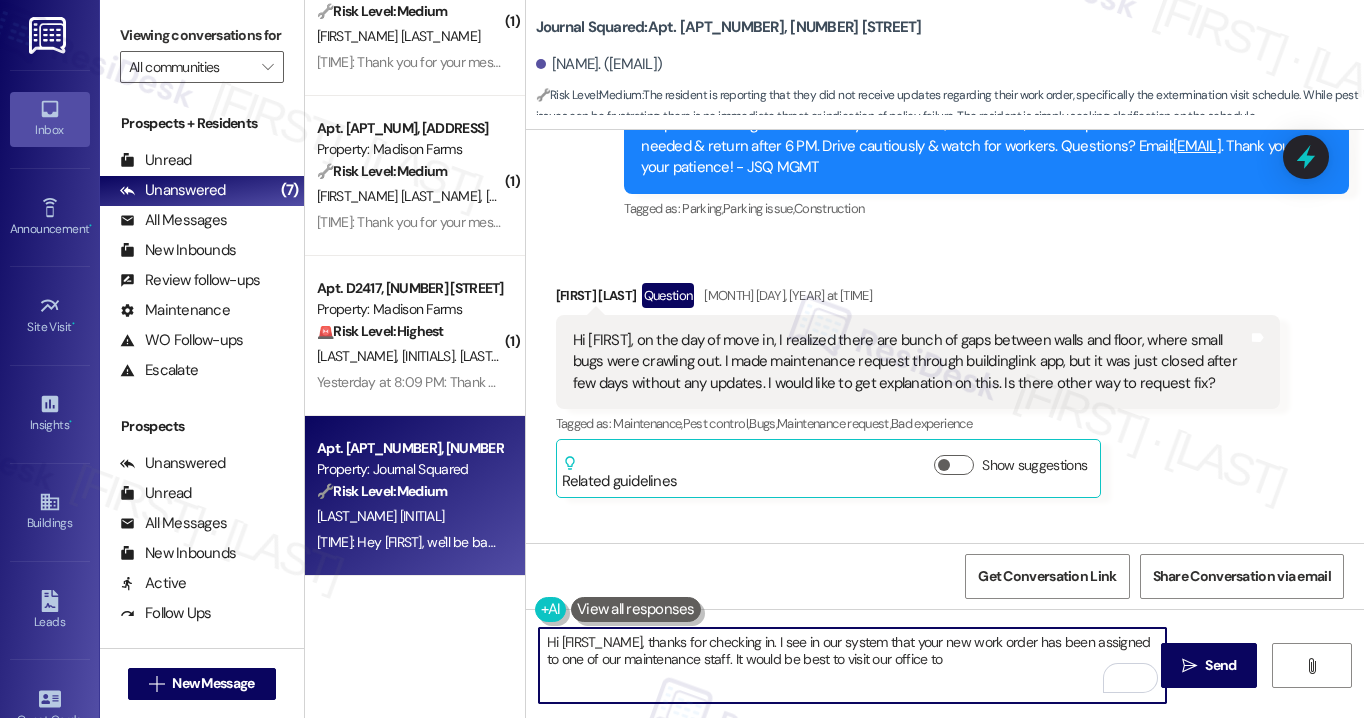 click on "Hi [FIRST_NAME], thanks for checking in. I see in our system that your new work order has been assigned to one of our maintenance staff. It would be best to visit our office to" at bounding box center [852, 665] 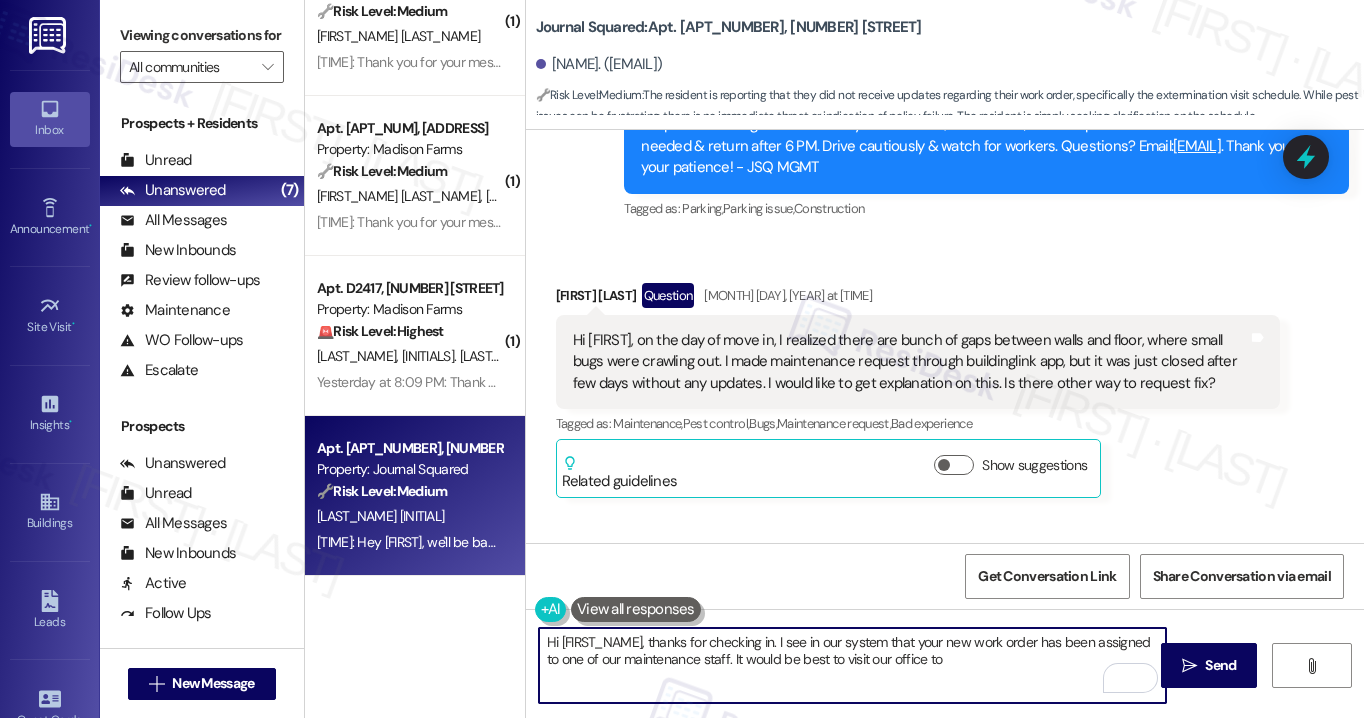 click on "Hi [FIRST_NAME], thanks for checking in. I see in our system that your new work order has been assigned to one of our maintenance staff. It would be best to visit our office to" at bounding box center (852, 665) 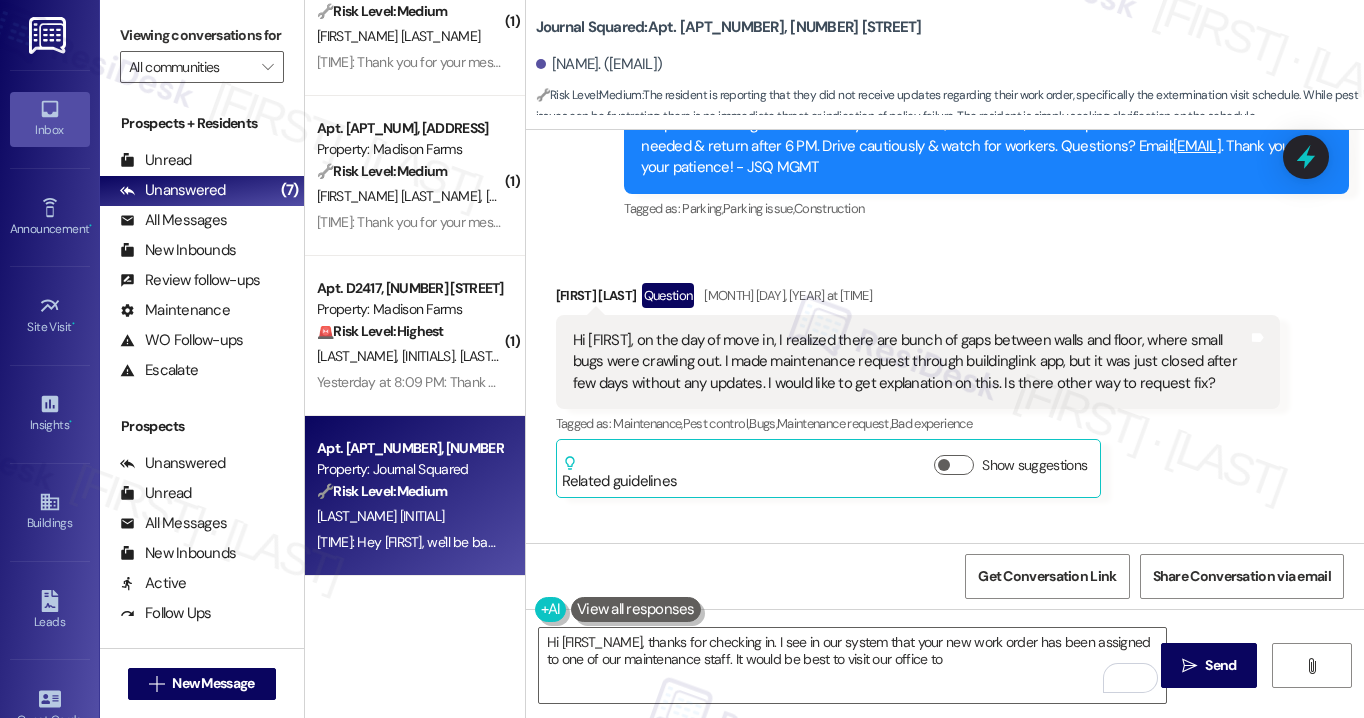 click on "Viewing conversations for" at bounding box center (202, 35) 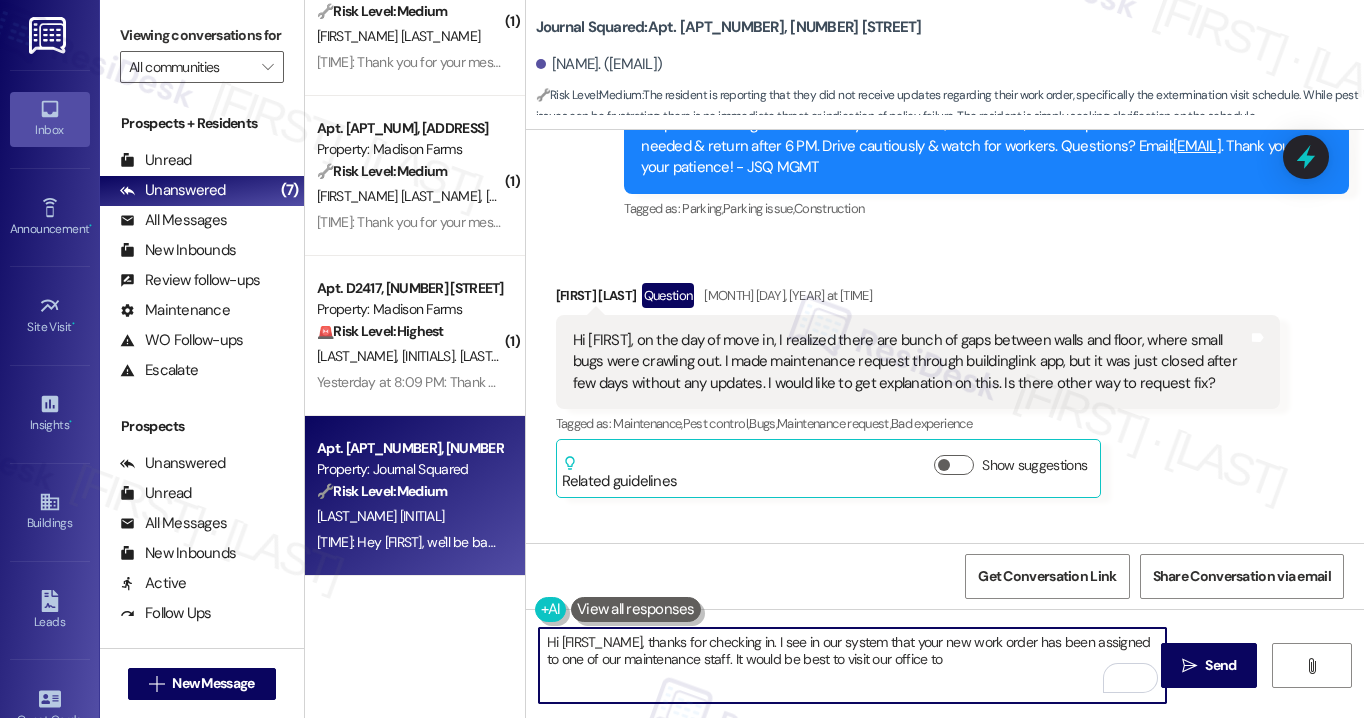 click on "Hi [FIRST_NAME], thanks for checking in. I see in our system that your new work order has been assigned to one of our maintenance staff. It would be best to visit our office to" at bounding box center (852, 665) 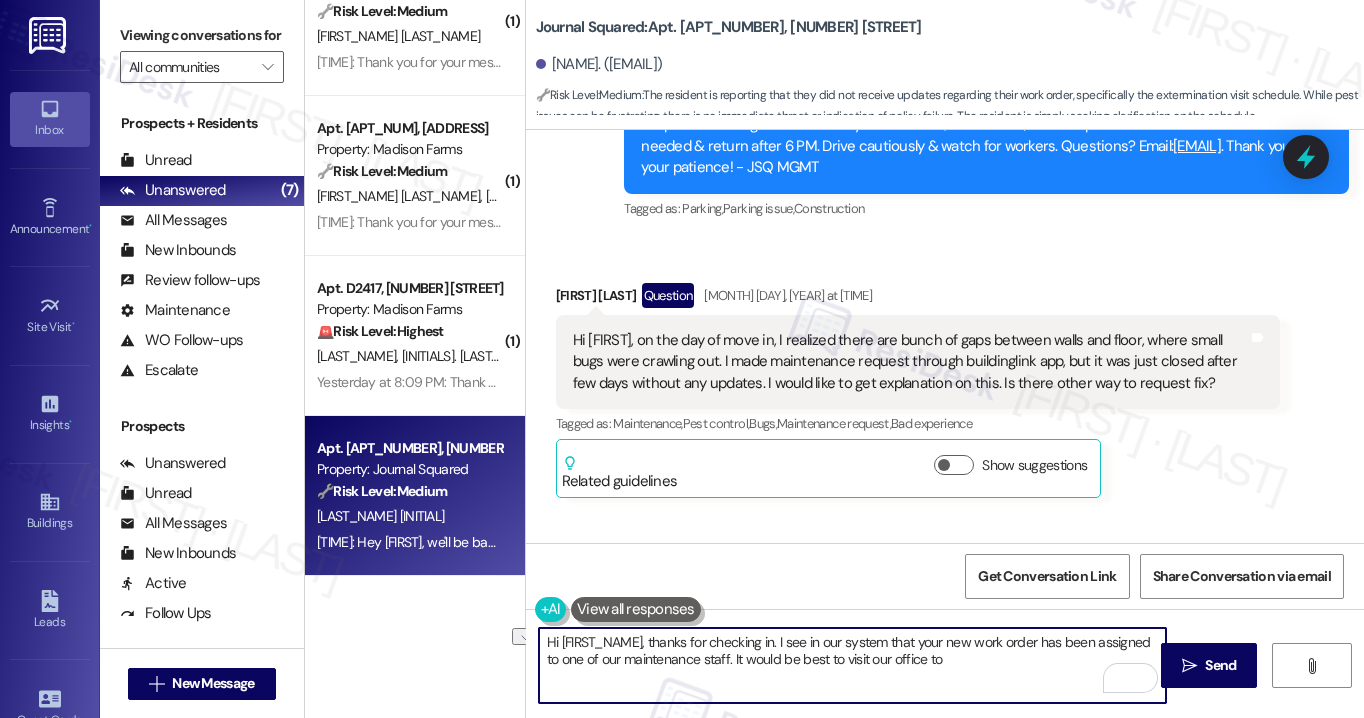 drag, startPoint x: 964, startPoint y: 663, endPoint x: 728, endPoint y: 657, distance: 236.07626 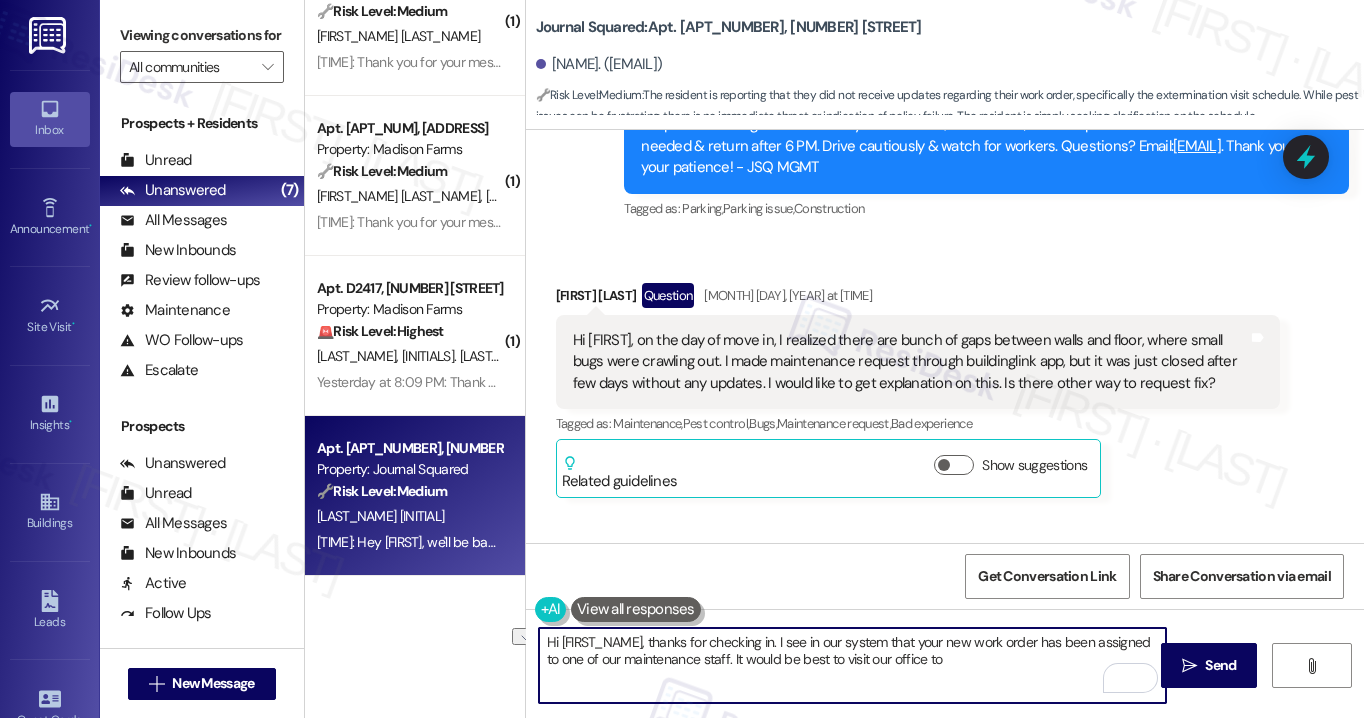 click on "Hi [FIRST_NAME], thanks for checking in. I see in our system that your new work order has been assigned to one of our maintenance staff. It would be best to visit our office to" at bounding box center [852, 665] 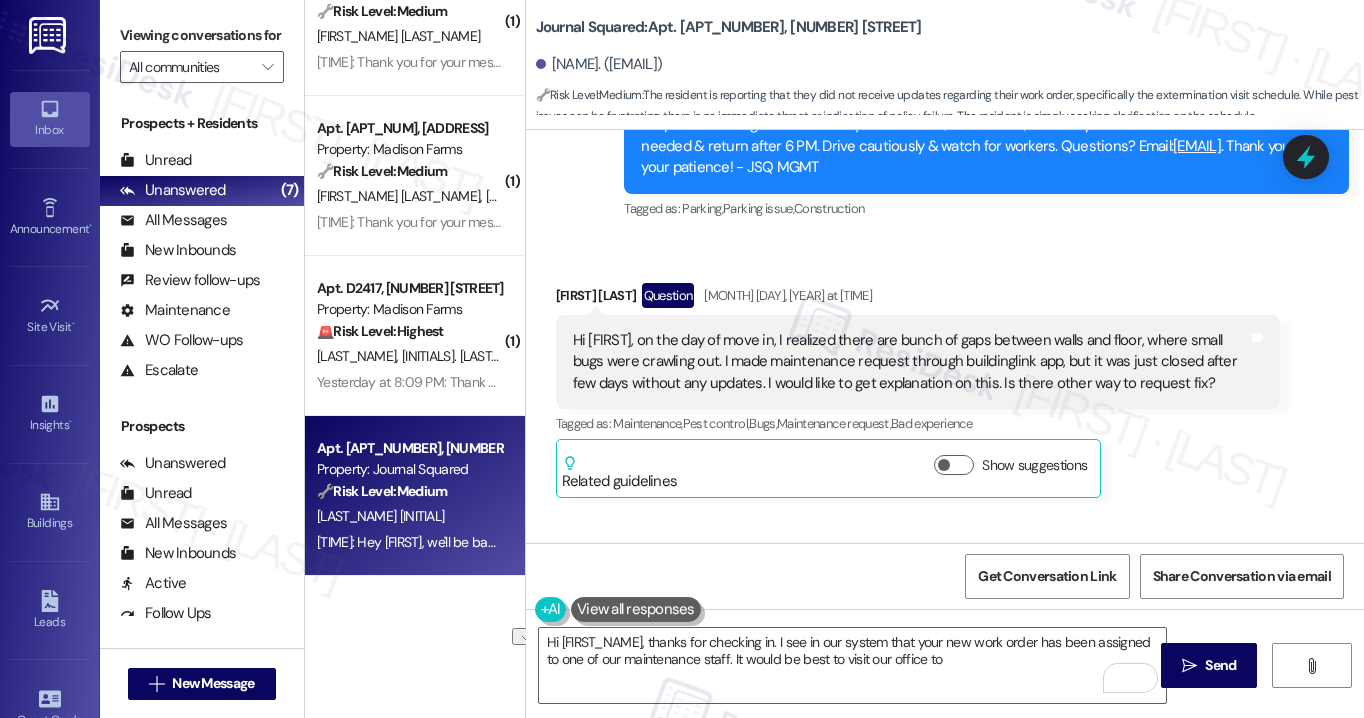 click on "Viewing conversations for" at bounding box center [202, 35] 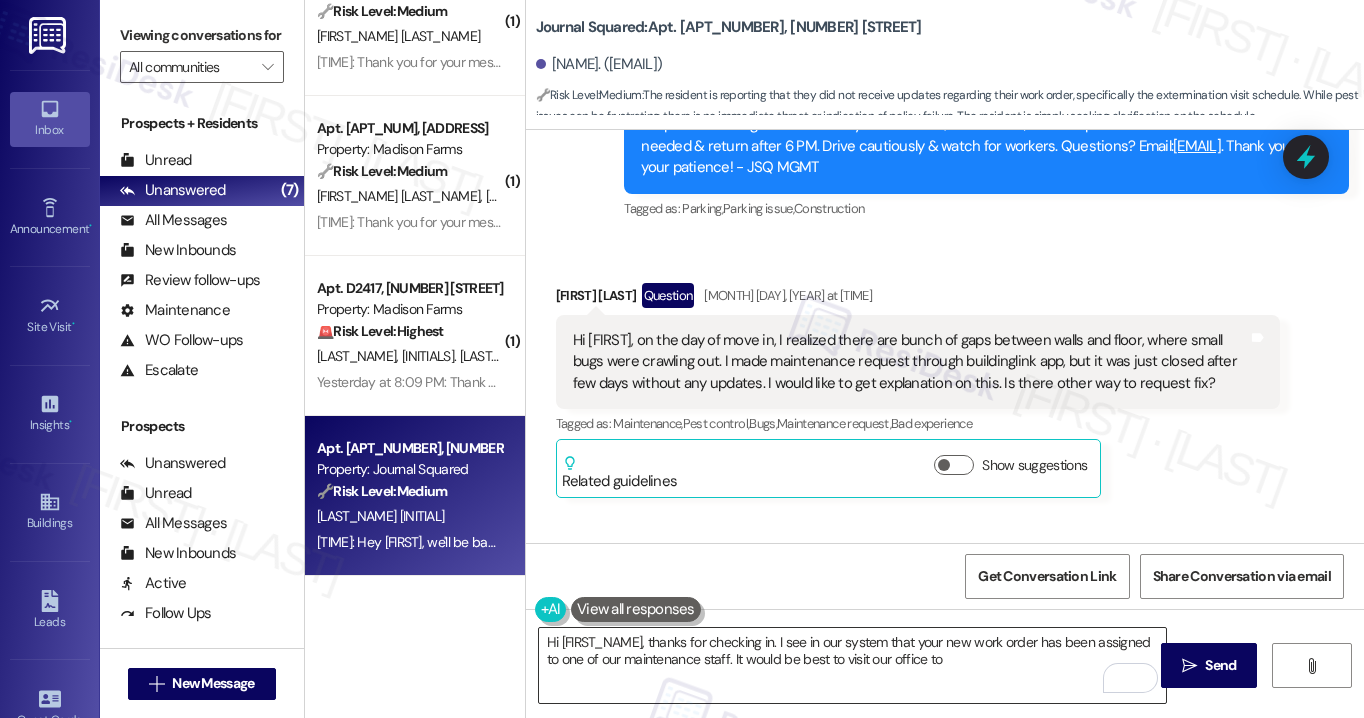 click on "Hi [FIRST_NAME], thanks for checking in. I see in our system that your new work order has been assigned to one of our maintenance staff. It would be best to visit our office to" at bounding box center (852, 665) 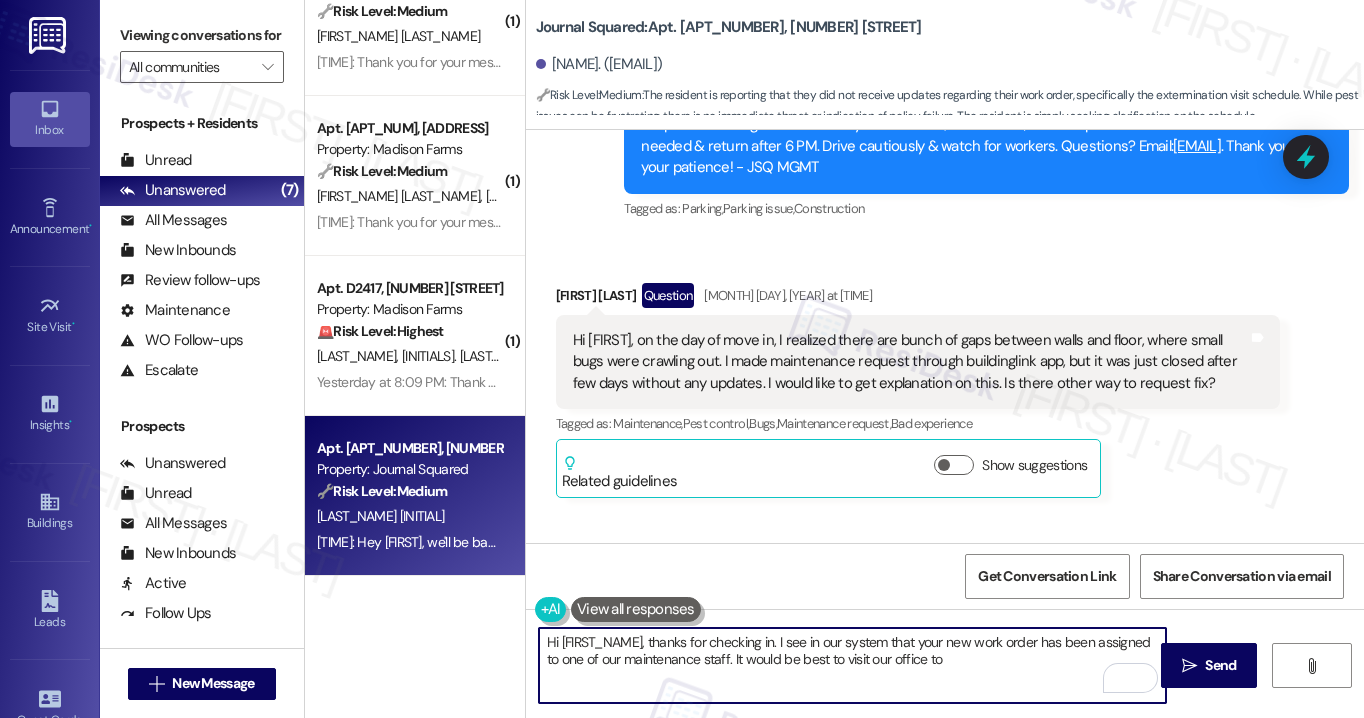click on "Hi [FIRST_NAME], thanks for checking in. I see in our system that your new work order has been assigned to one of our maintenance staff. It would be best to visit our office to" at bounding box center (852, 665) 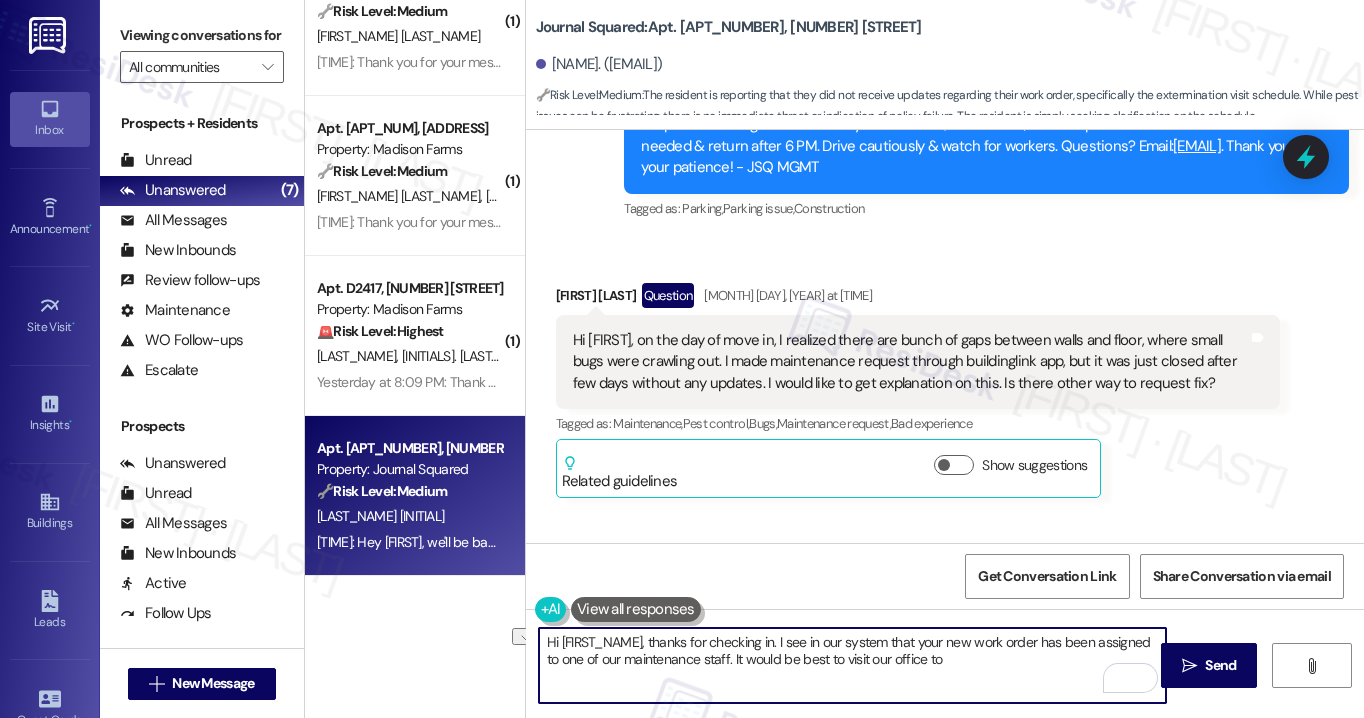 drag, startPoint x: 981, startPoint y: 658, endPoint x: 739, endPoint y: 661, distance: 242.0186 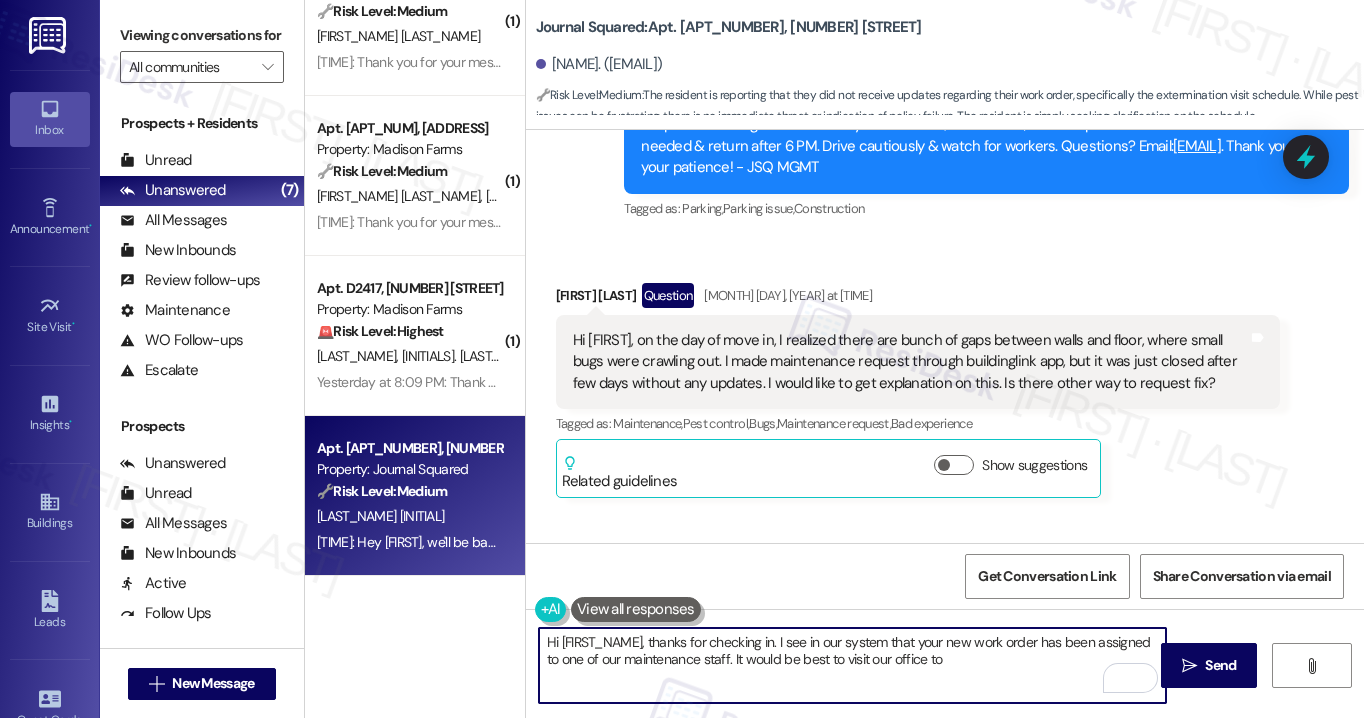 click on "Hi [FIRST_NAME], thanks for checking in. I see in our system that your new work order has been assigned to one of our maintenance staff. It would be best to visit our office to" at bounding box center [852, 665] 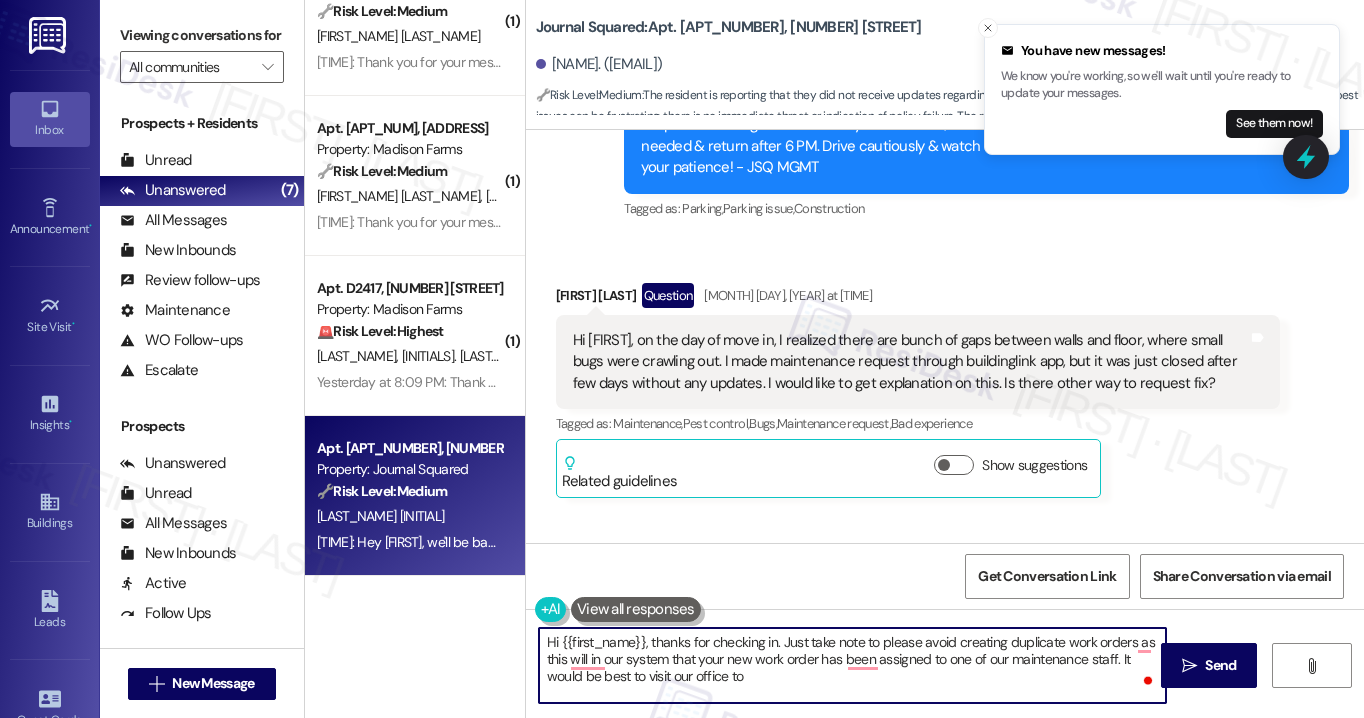 click on "[FIRST_NAME] [LAST_NAME] Question [DATE] at [TIME]" at bounding box center (918, 299) 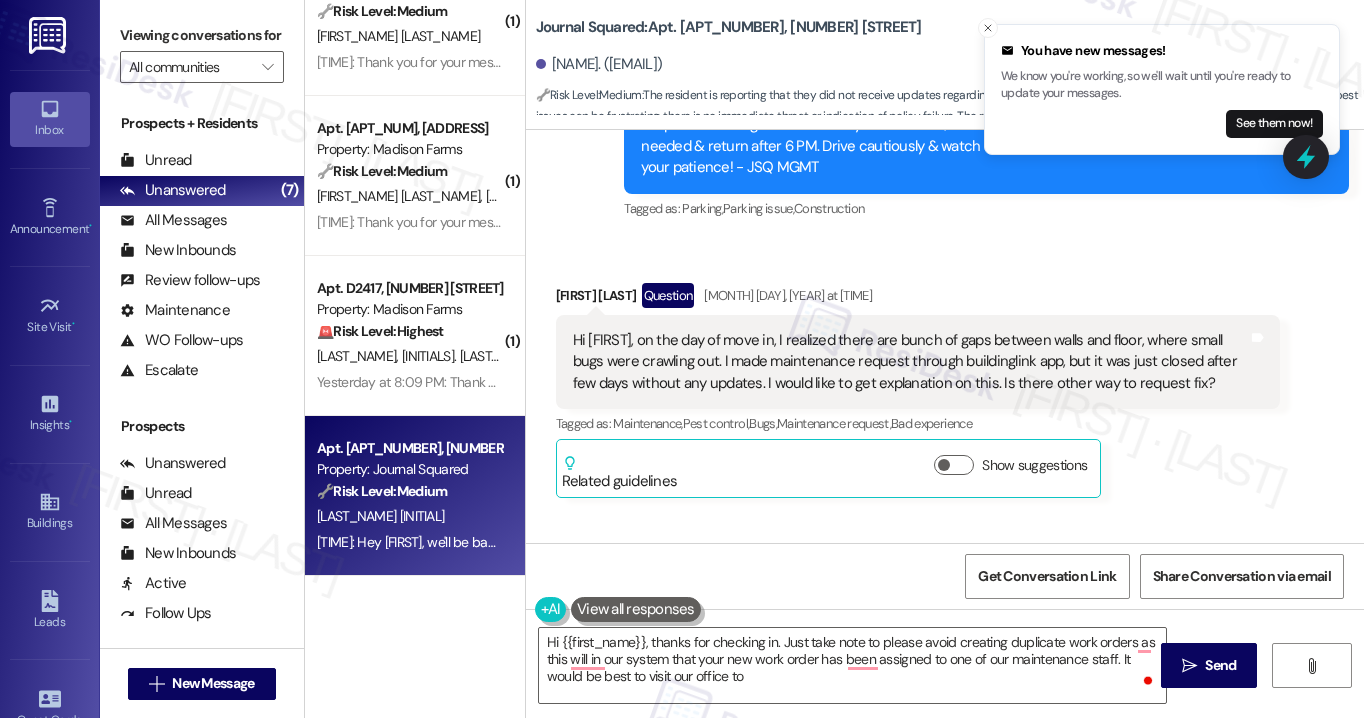 click on "Hi [FIRST], on the day of move in, I realized there are bunch of gaps between walls and floor, where small bugs were crawling out. I made maintenance request through buildinglink app, but it was just closed after few days without any updates. I would like to get explanation on this. Is there other way to request fix?" at bounding box center (911, 362) 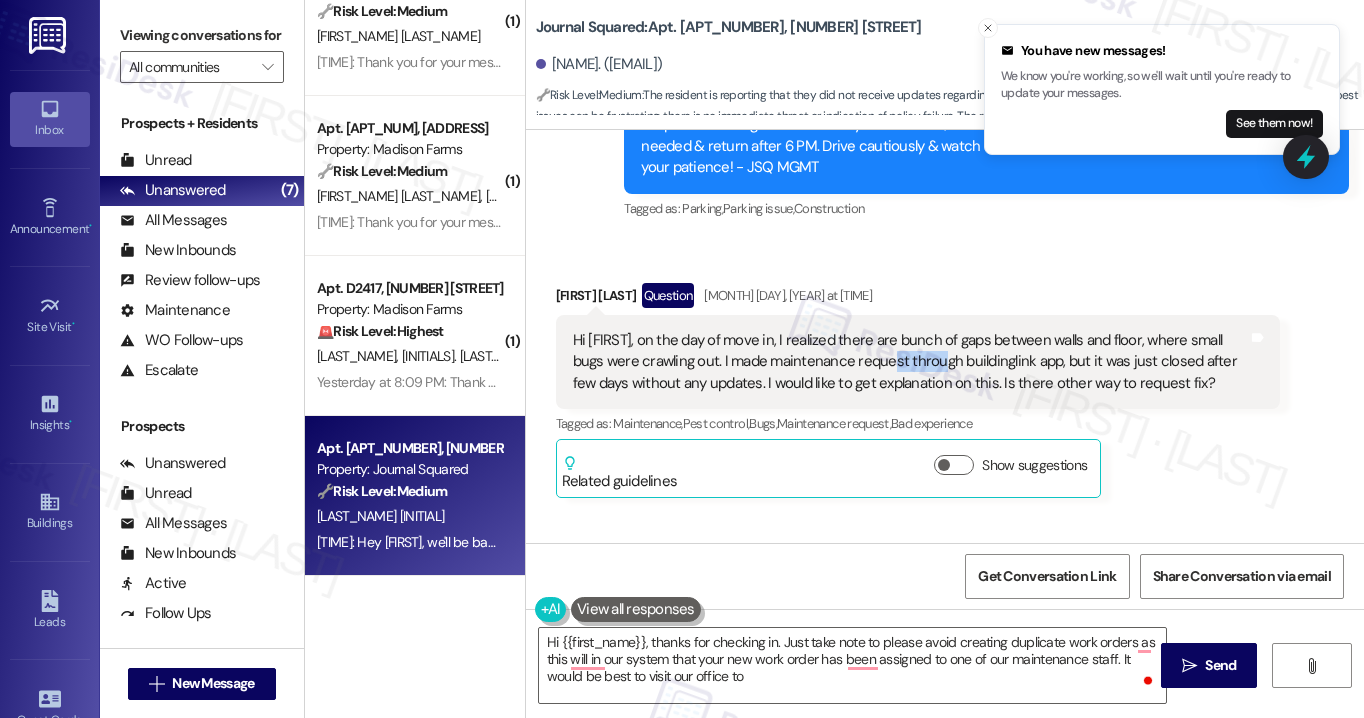 click on "Hi [FIRST], on the day of move in, I realized there are bunch of gaps between walls and floor, where small bugs were crawling out. I made maintenance request through buildinglink app, but it was just closed after few days without any updates. I would like to get explanation on this. Is there other way to request fix?" at bounding box center [911, 362] 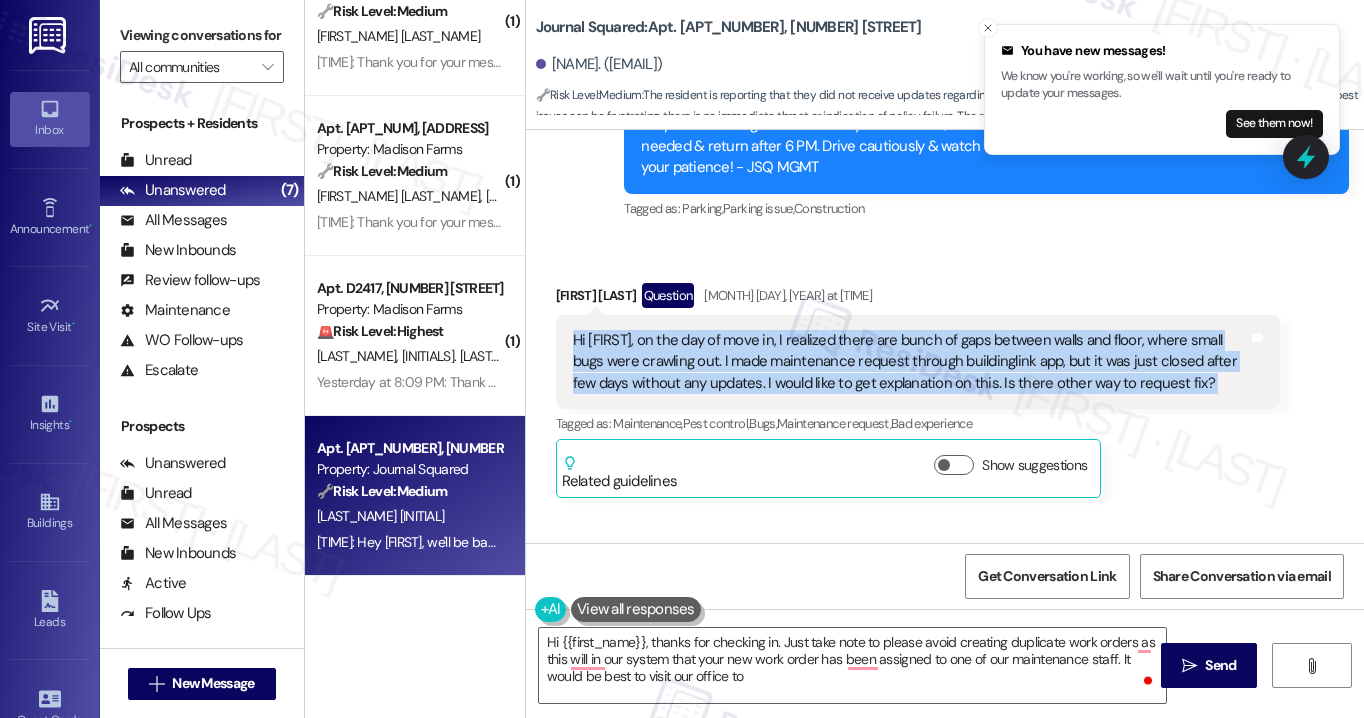 click on "Hi [FIRST], on the day of move in, I realized there are bunch of gaps between walls and floor, where small bugs were crawling out. I made maintenance request through buildinglink app, but it was just closed after few days without any updates. I would like to get explanation on this. Is there other way to request fix?" at bounding box center [911, 362] 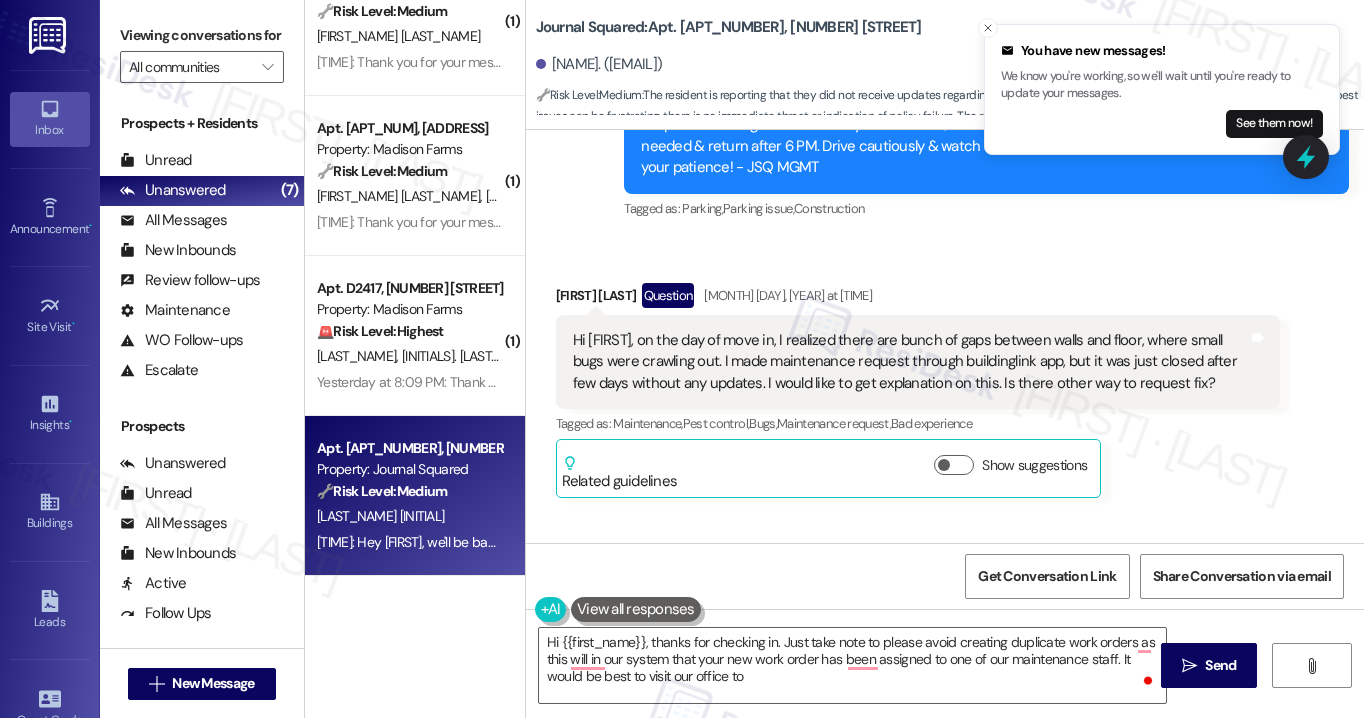 click on "[FIRST_NAME] [LAST_NAME] Question [DATE] at [TIME]" at bounding box center [918, 299] 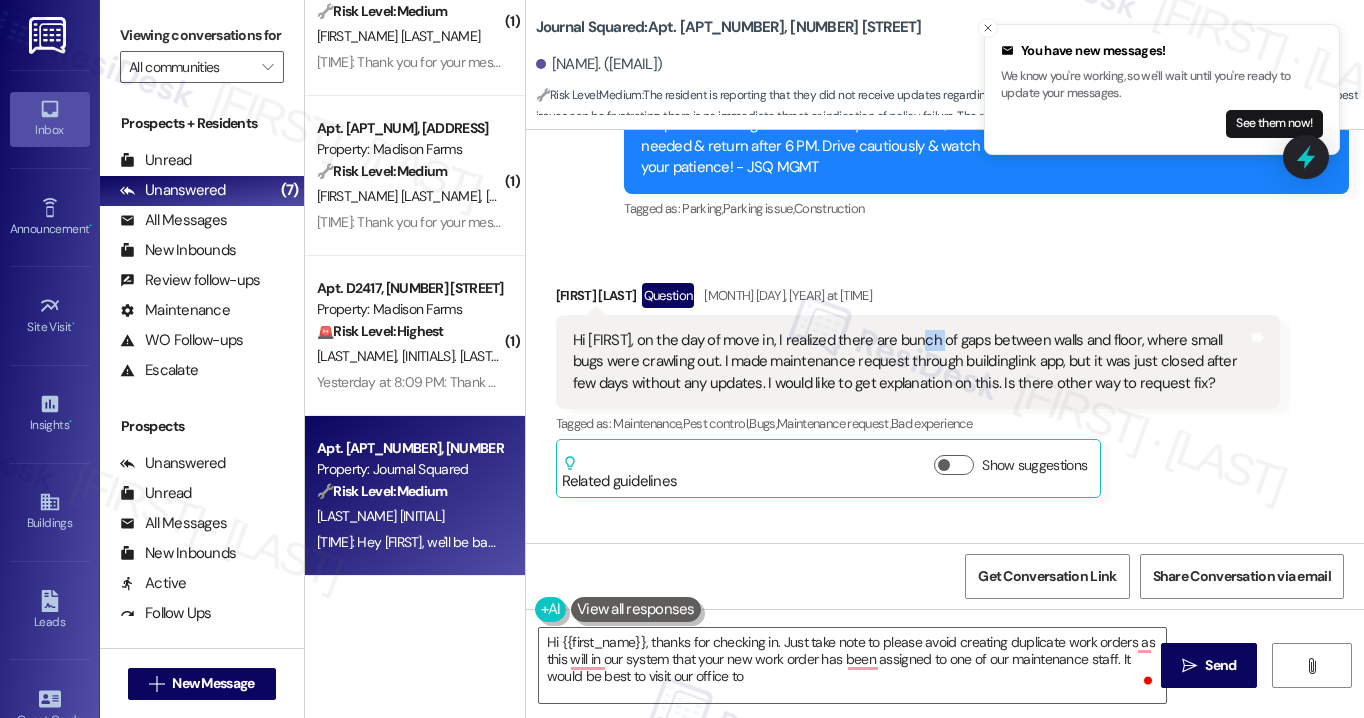 click on "Hi [FIRST], on the day of move in, I realized there are bunch of gaps between walls and floor, where small bugs were crawling out. I made maintenance request through buildinglink app, but it was just closed after few days without any updates. I would like to get explanation on this. Is there other way to request fix?" at bounding box center [911, 362] 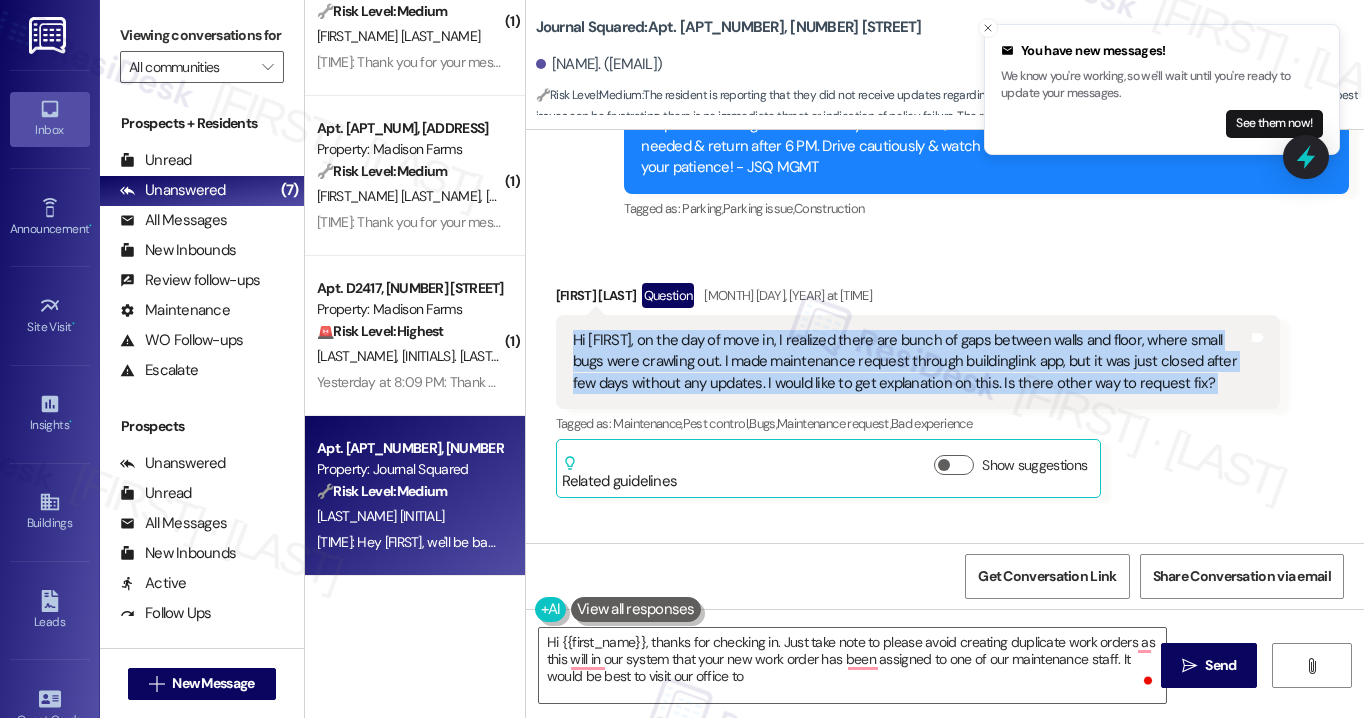 click on "Hi [FIRST], on the day of move in, I realized there are bunch of gaps between walls and floor, where small bugs were crawling out. I made maintenance request through buildinglink app, but it was just closed after few days without any updates. I would like to get explanation on this. Is there other way to request fix?" at bounding box center [911, 362] 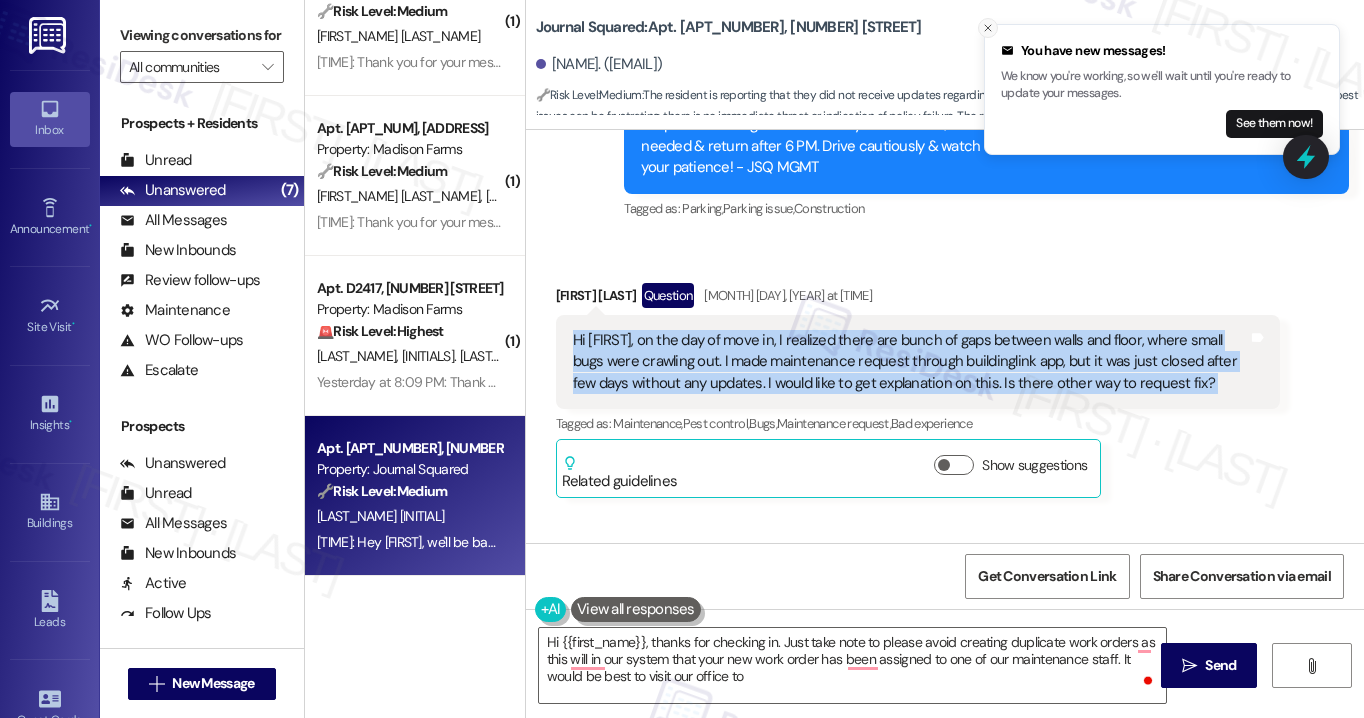 click 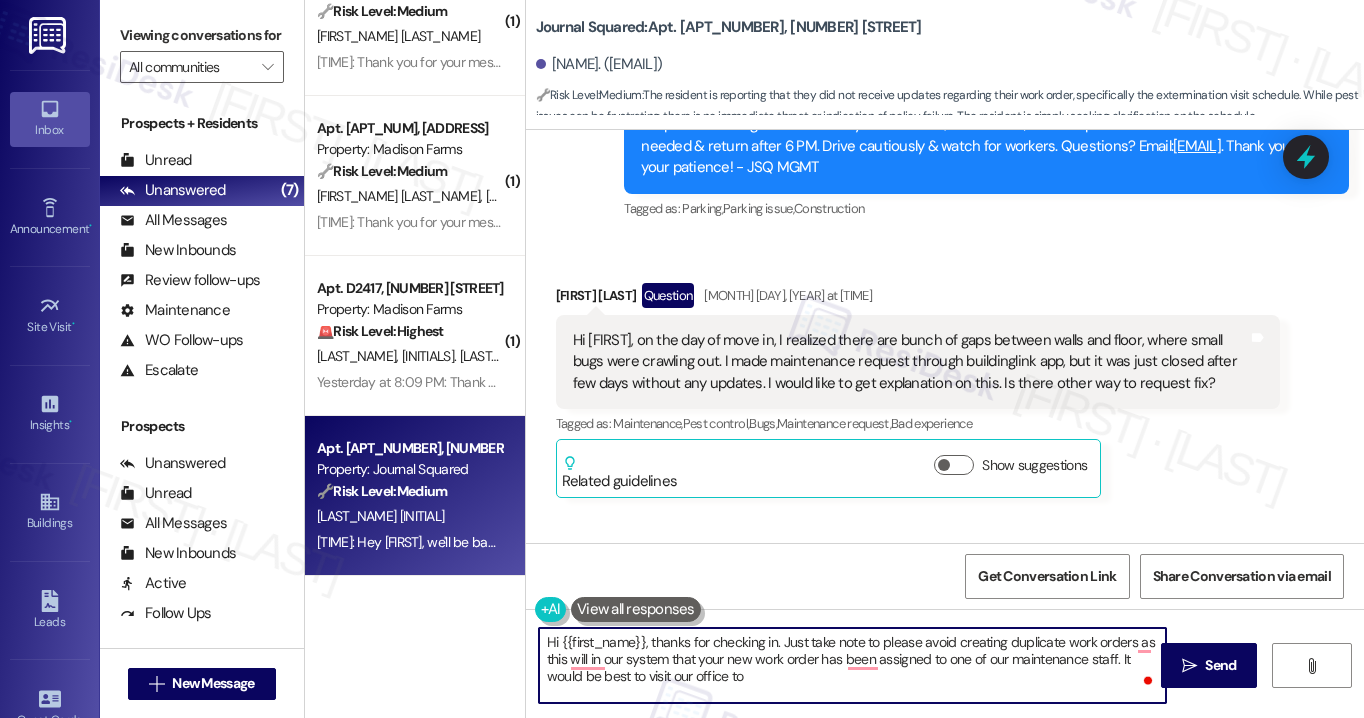 click on "Hi {{first_name}}, thanks for checking in. Just take note to please avoid creating duplicate work orders as this will in our system that your new work order has been assigned to one of our maintenance staff. It would be best to visit our office to" at bounding box center [852, 665] 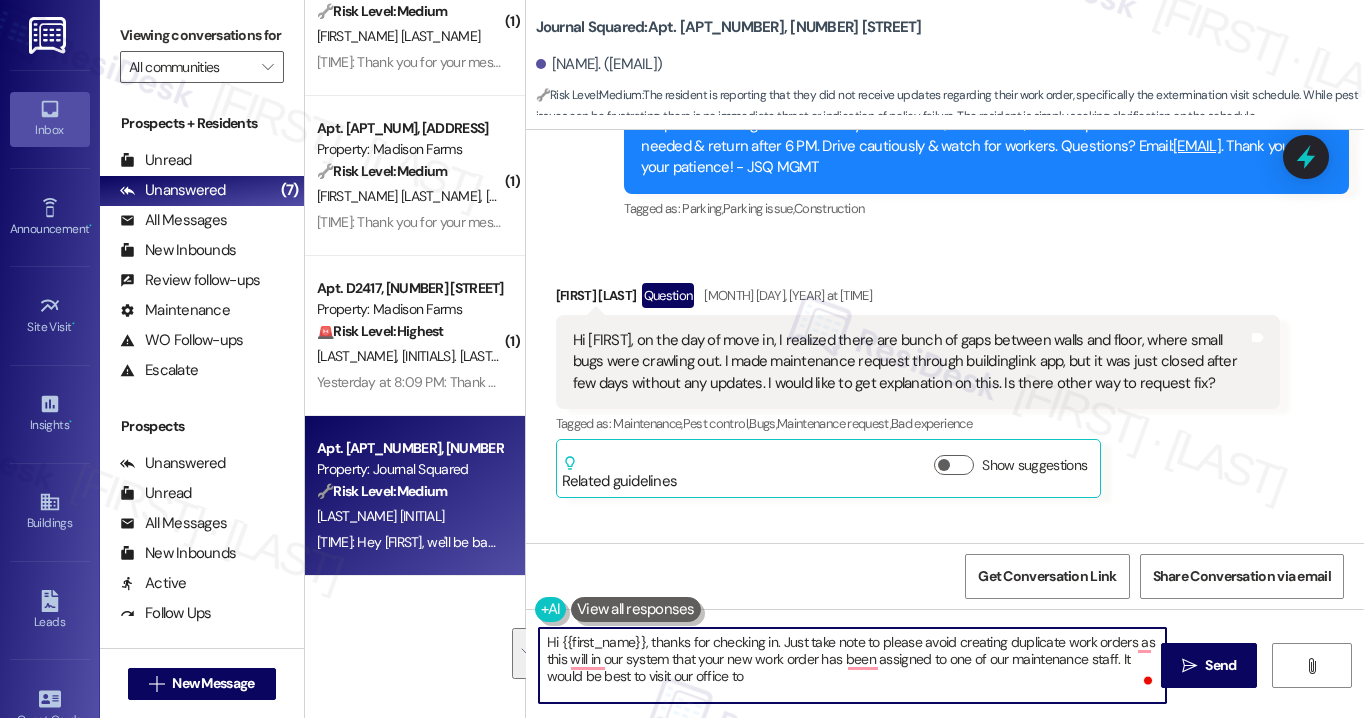 click on "Hi {{first_name}}, thanks for checking in. Just take note to please avoid creating duplicate work orders as this will in our system that your new work order has been assigned to one of our maintenance staff. It would be best to visit our office to" at bounding box center [852, 665] 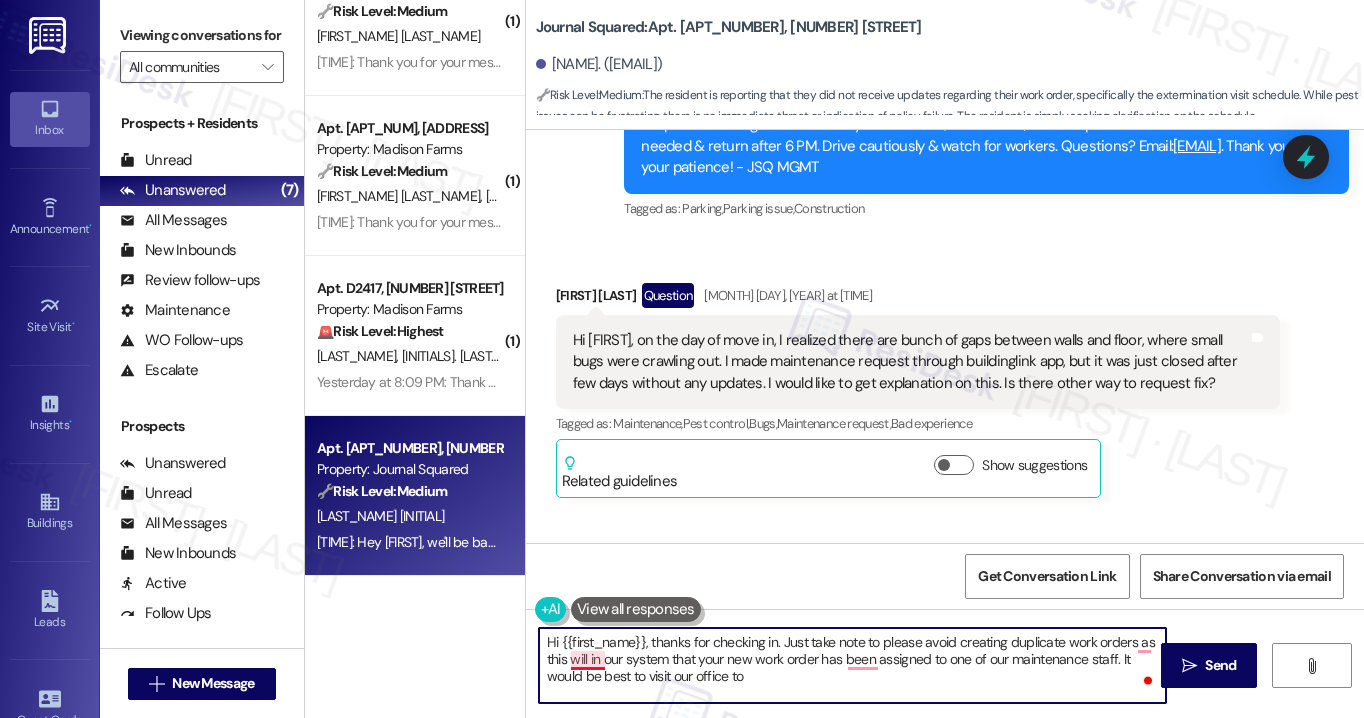 click on "Hi {{first_name}}, thanks for checking in. Just take note to please avoid creating duplicate work orders as this will in our system that your new work order has been assigned to one of our maintenance staff. It would be best to visit our office to" at bounding box center (852, 665) 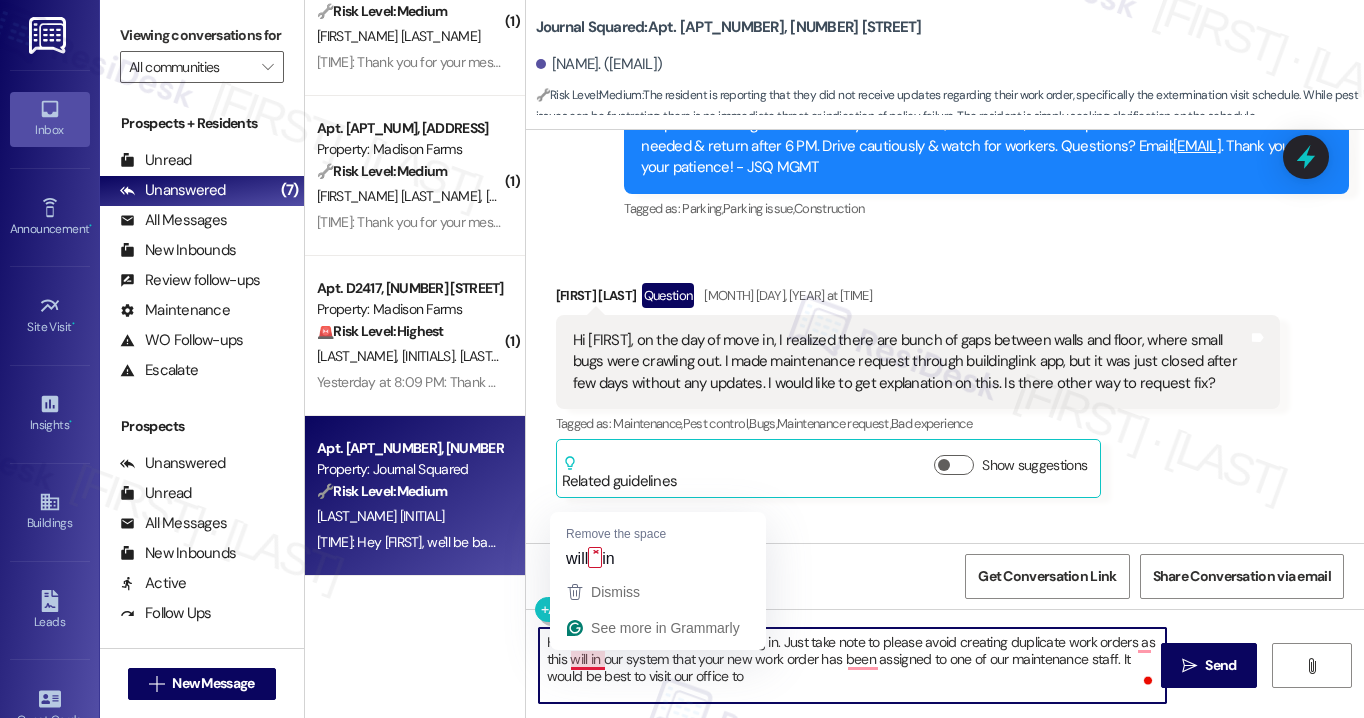 click on "Hi {{first_name}}, thanks for checking in. Just take note to please avoid creating duplicate work orders as this will in our system that your new work order has been assigned to one of our maintenance staff. It would be best to visit our office to" at bounding box center (852, 665) 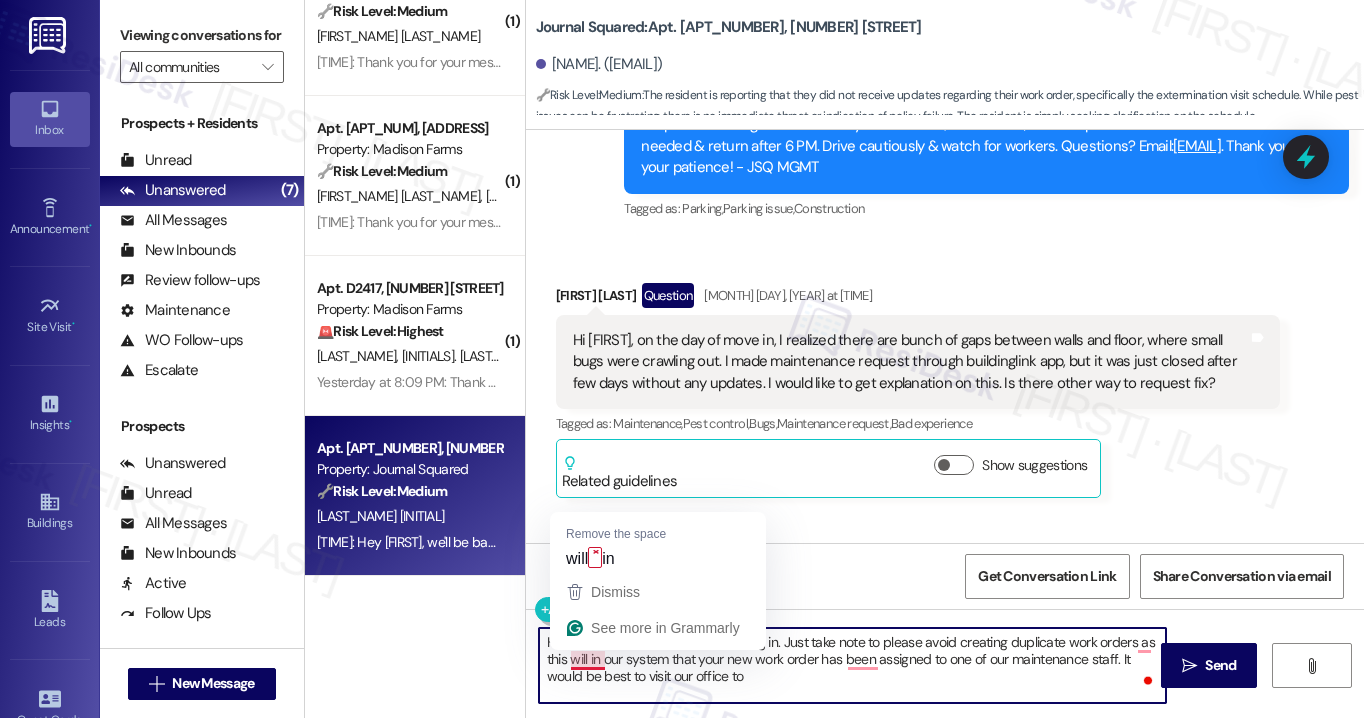 click on "Hi {{first_name}}, thanks for checking in. Just take note to please avoid creating duplicate work orders as this will in our system that your new work order has been assigned to one of our maintenance staff. It would be best to visit our office to" at bounding box center [852, 665] 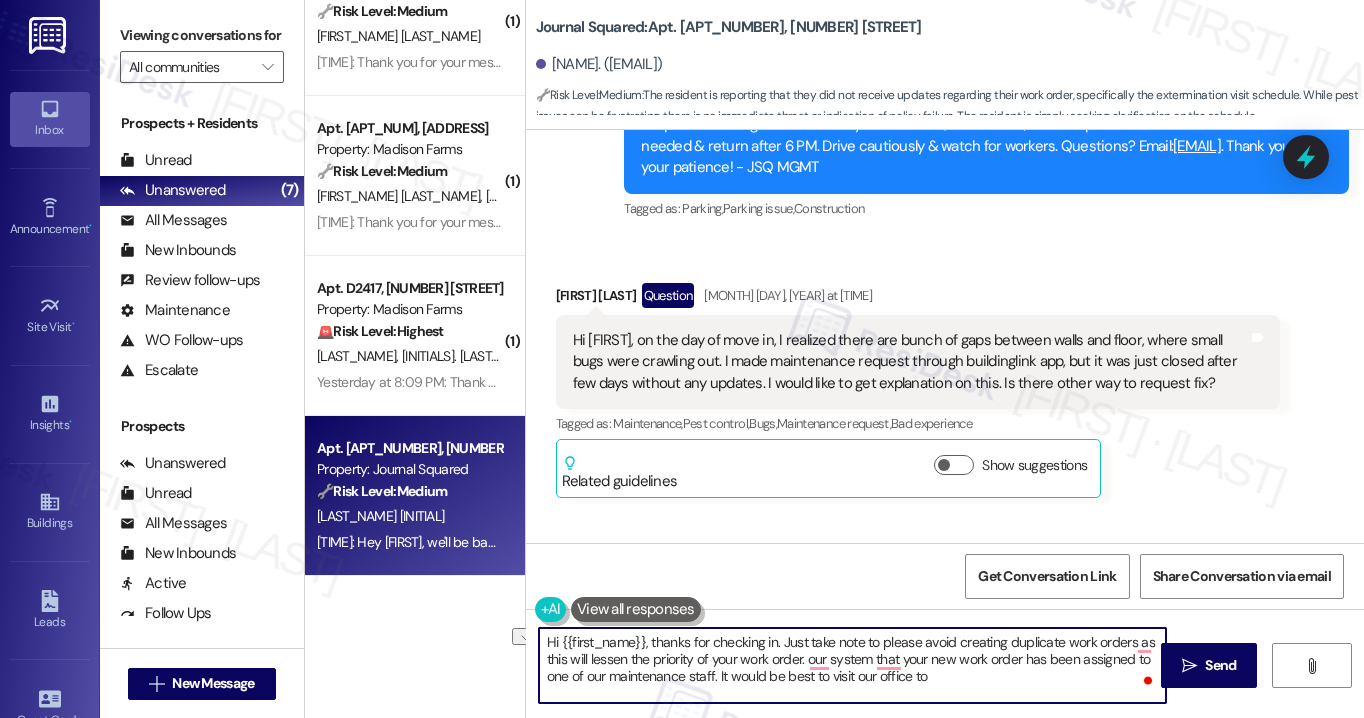 drag, startPoint x: 799, startPoint y: 661, endPoint x: 590, endPoint y: 663, distance: 209.00957 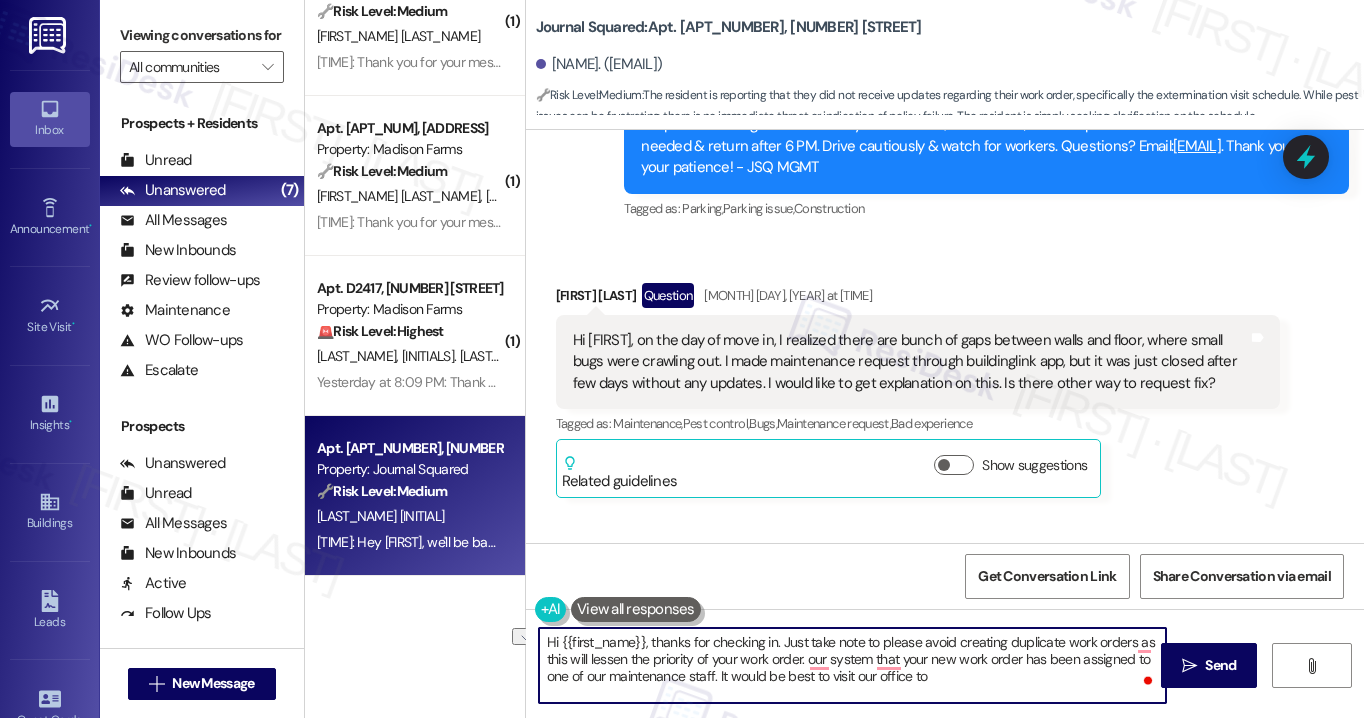 click on "Hi {{first_name}}, thanks for checking in. Just take note to please avoid creating duplicate work orders as this will lessen the priority of your work order. our system that your new work order has been assigned to one of our maintenance staff. It would be best to visit our office to" at bounding box center (852, 665) 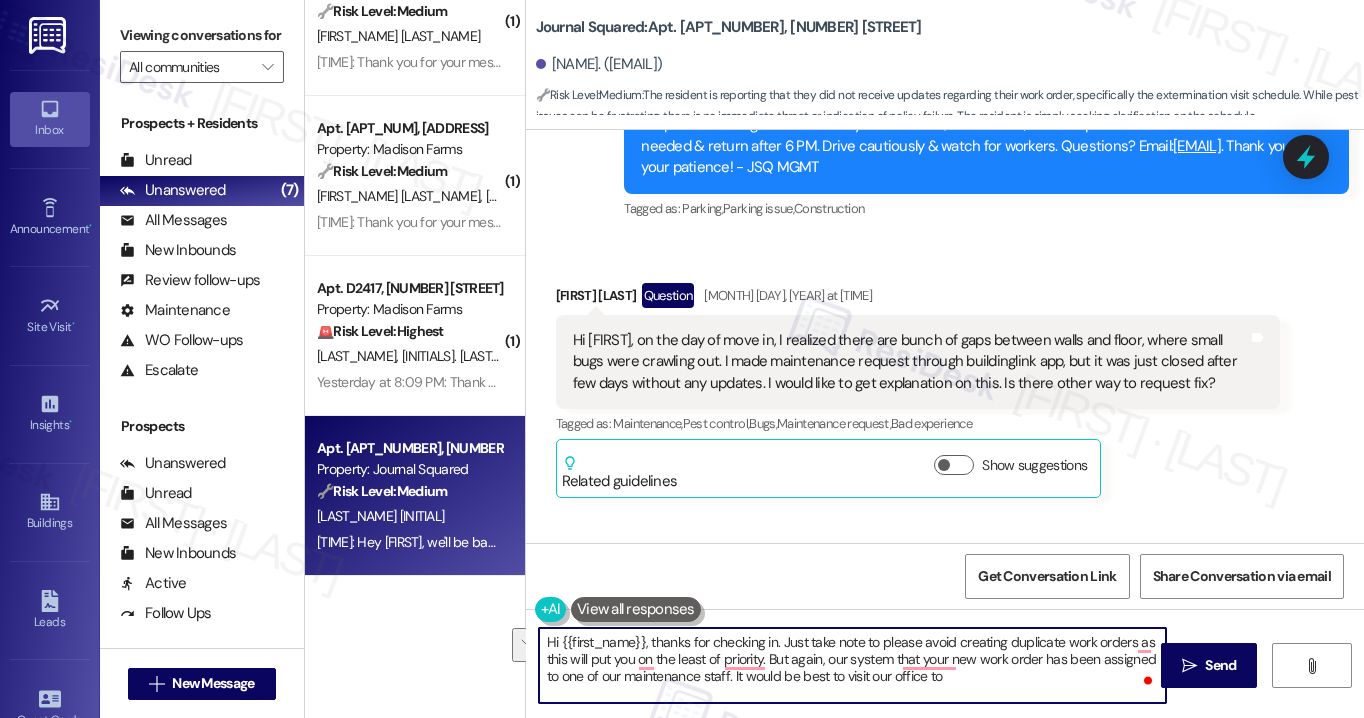 drag, startPoint x: 735, startPoint y: 677, endPoint x: 830, endPoint y: 650, distance: 98.762344 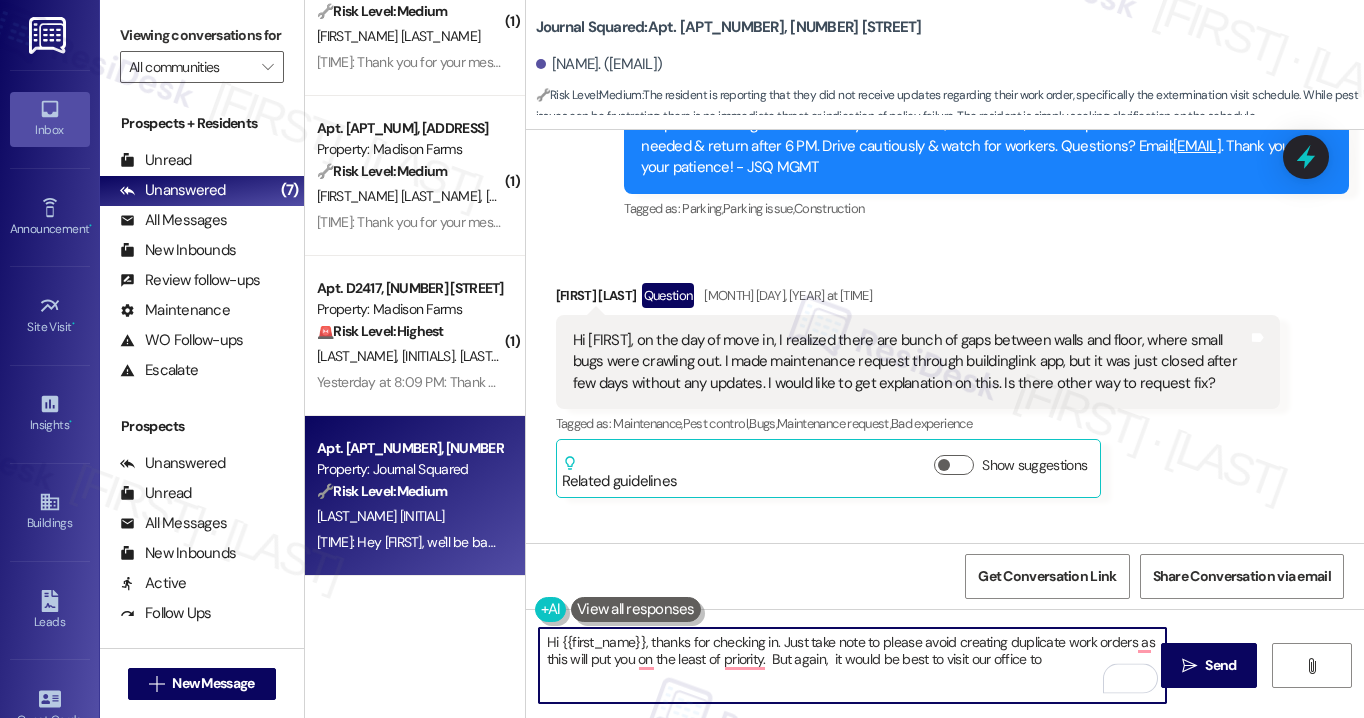 click on "Hi {{first_name}}, thanks for checking in. Just take note to please avoid creating duplicate work orders as this will put you on the least of priority.  But again,  it would be best to visit our office to" at bounding box center (852, 665) 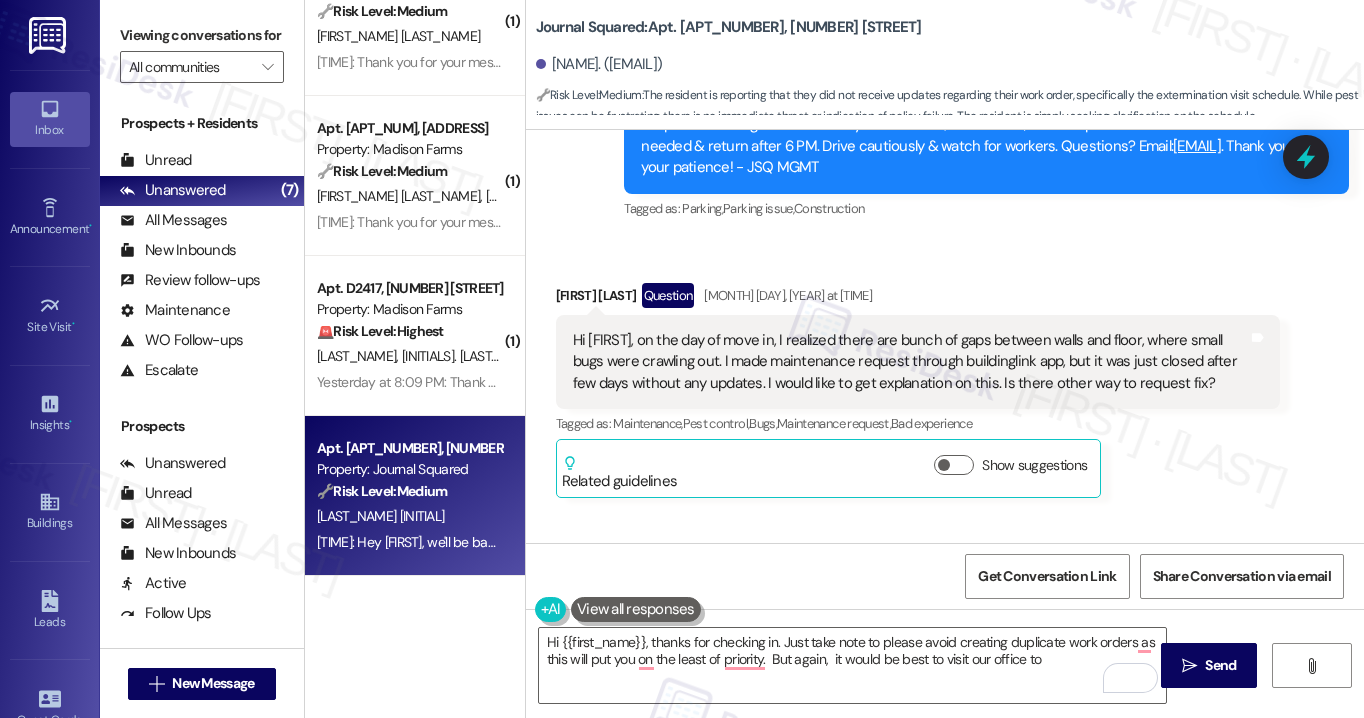 drag, startPoint x: 188, startPoint y: 49, endPoint x: 221, endPoint y: 57, distance: 33.955853 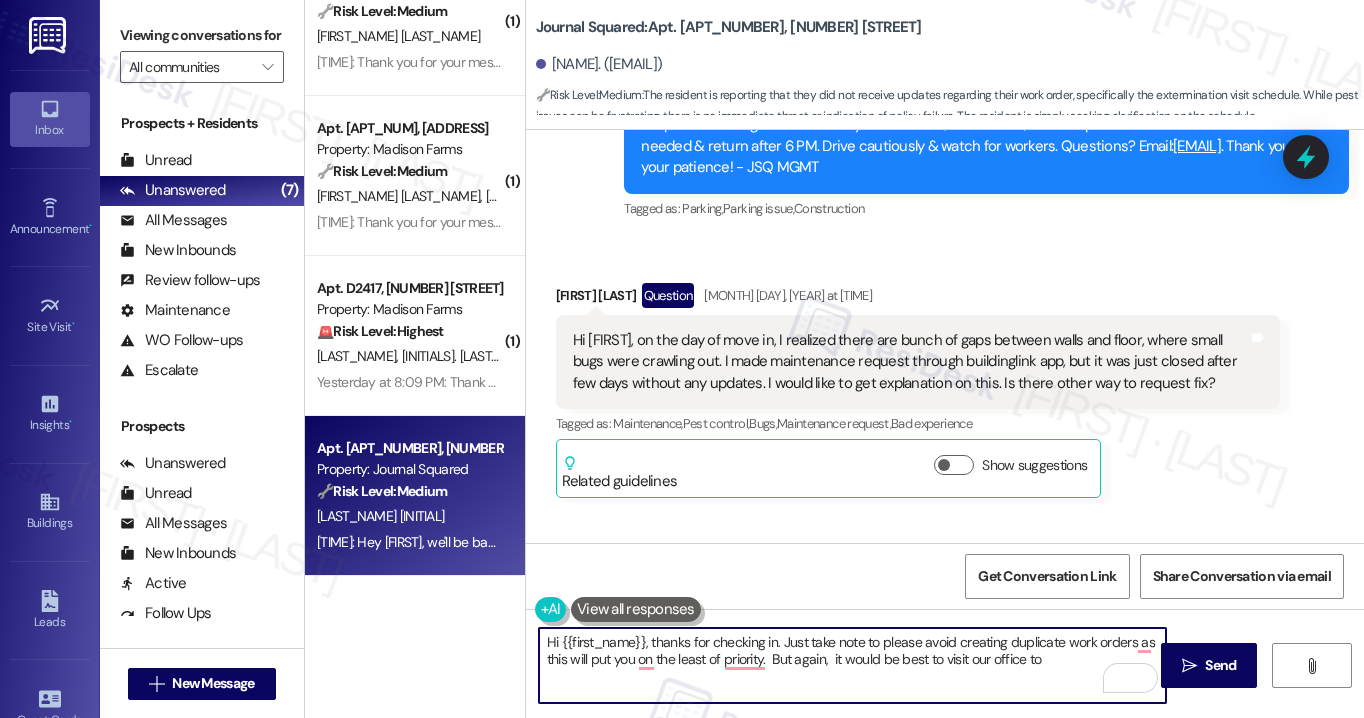 click on "Hi {{first_name}}, thanks for checking in. Just take note to please avoid creating duplicate work orders as this will put you on the least of priority.  But again,  it would be best to visit our office to" at bounding box center (852, 665) 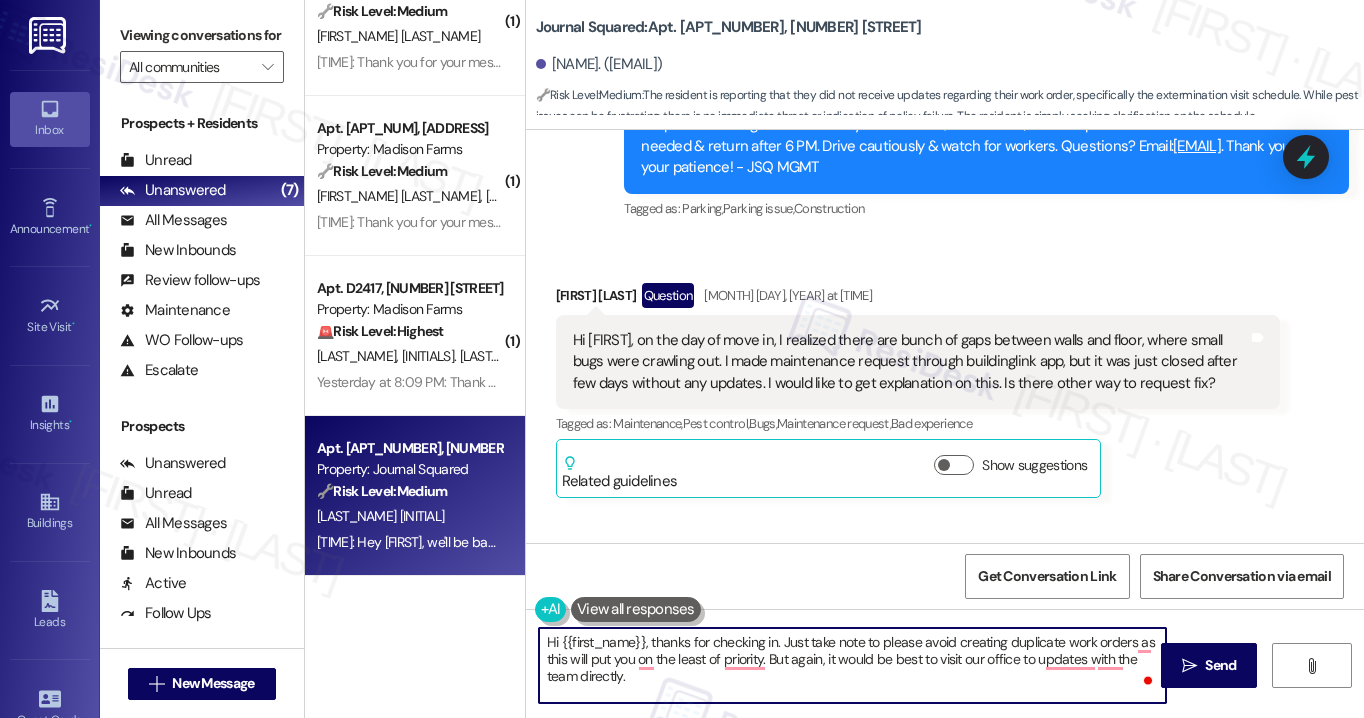 click on "Hi {{first_name}}, thanks for checking in. Just take note to please avoid creating duplicate work orders as this will put you on the least of priority. But again, it would be best to visit our office to updates with the team directly." at bounding box center [852, 665] 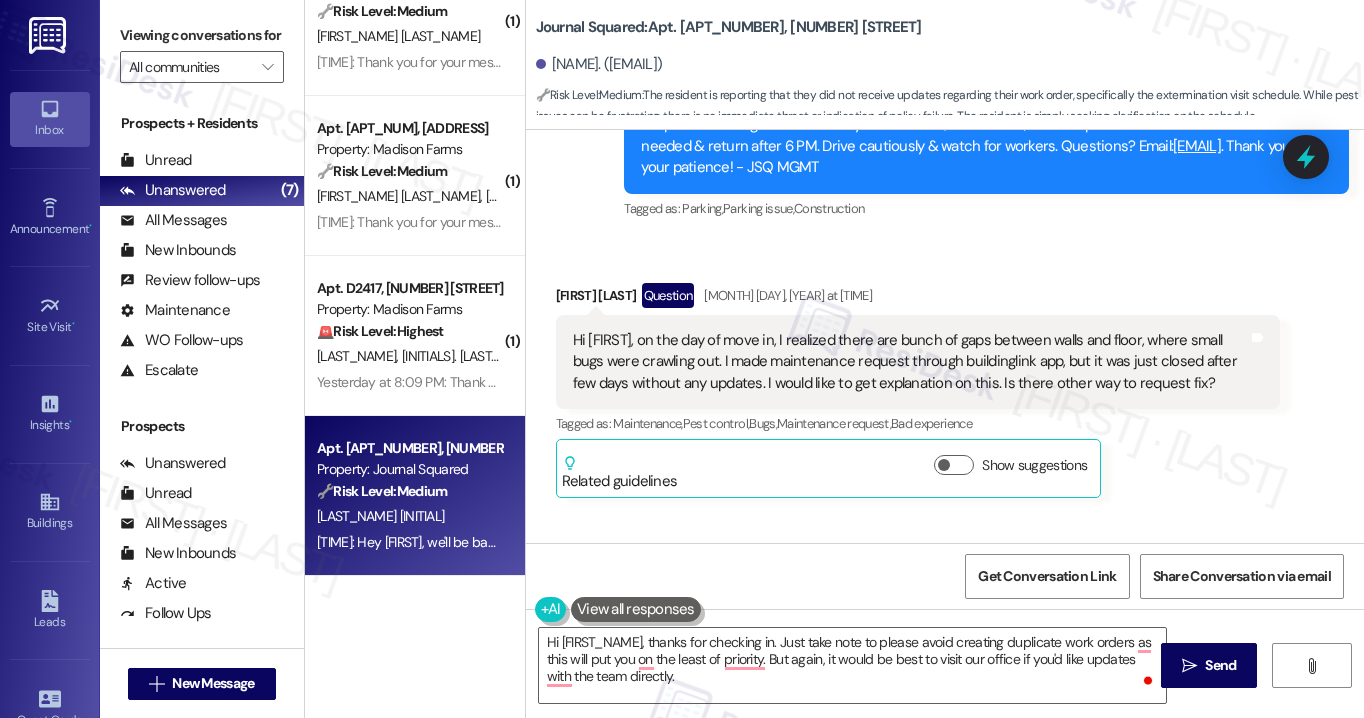 click on "Hi [FIRST], on the day of move in, I realized there are bunch of gaps between walls and floor, where small bugs were crawling out. I made maintenance request through buildinglink app, but it was just closed after few days without any updates. I would like to get explanation on this. Is there other way to request fix?" at bounding box center [911, 362] 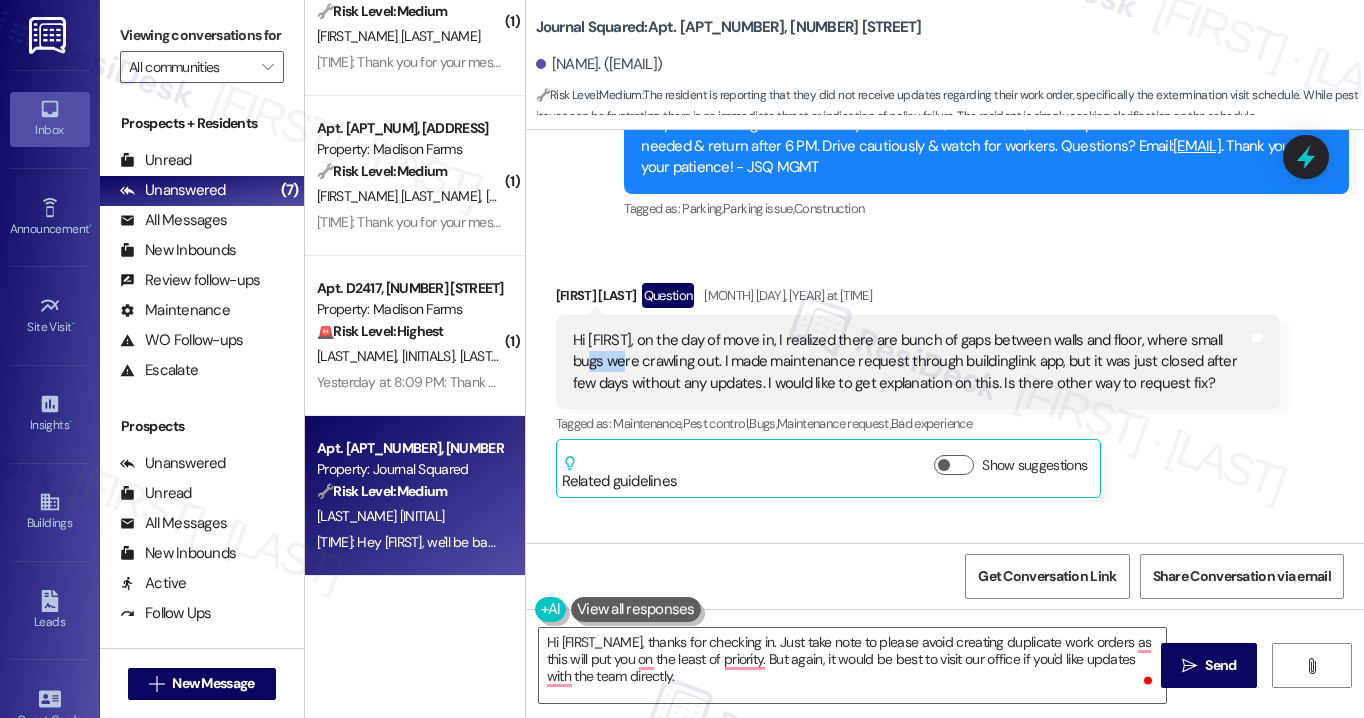 click on "Hi [FIRST], on the day of move in, I realized there are bunch of gaps between walls and floor, where small bugs were crawling out. I made maintenance request through buildinglink app, but it was just closed after few days without any updates. I would like to get explanation on this. Is there other way to request fix?" at bounding box center (911, 362) 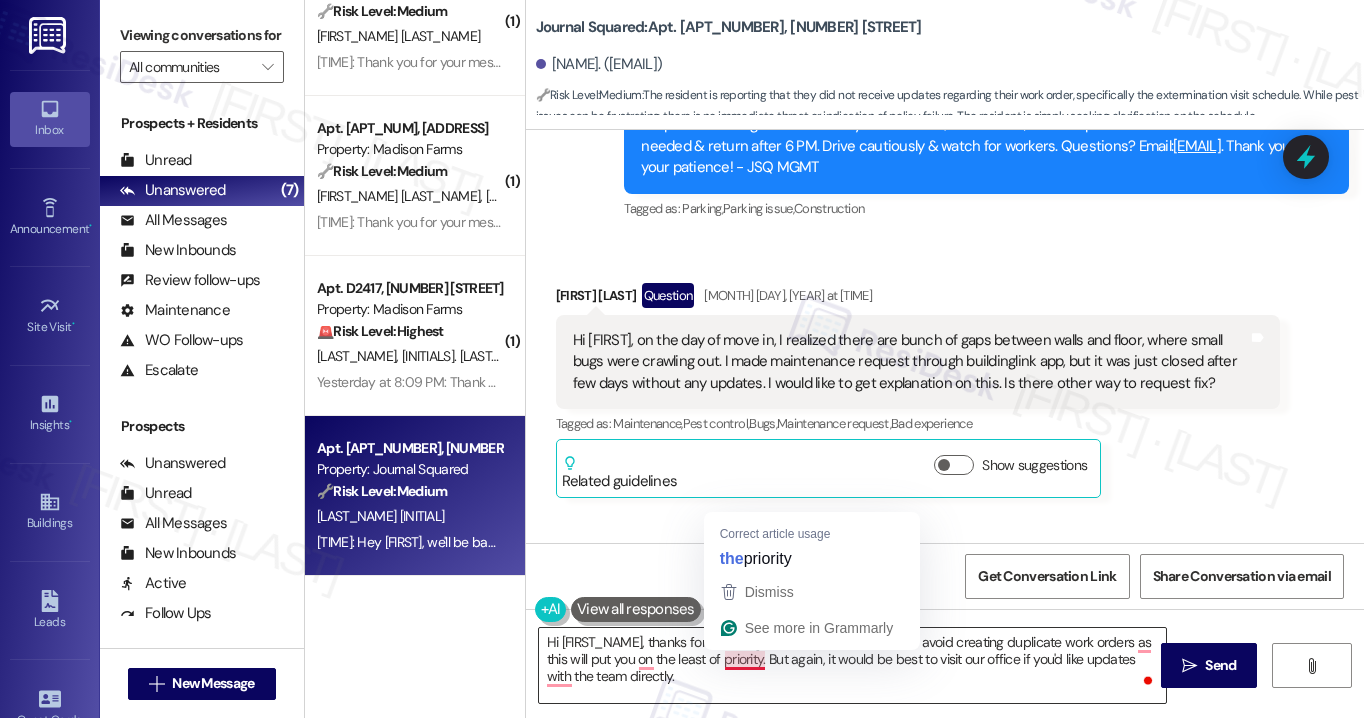 click on "Hi [FIRST_NAME], thanks for checking in. Just take note to please avoid creating duplicate work orders as this will put you on the least of priority. But again, it would be best to visit our office if you'd like updates with the team directly." at bounding box center [852, 665] 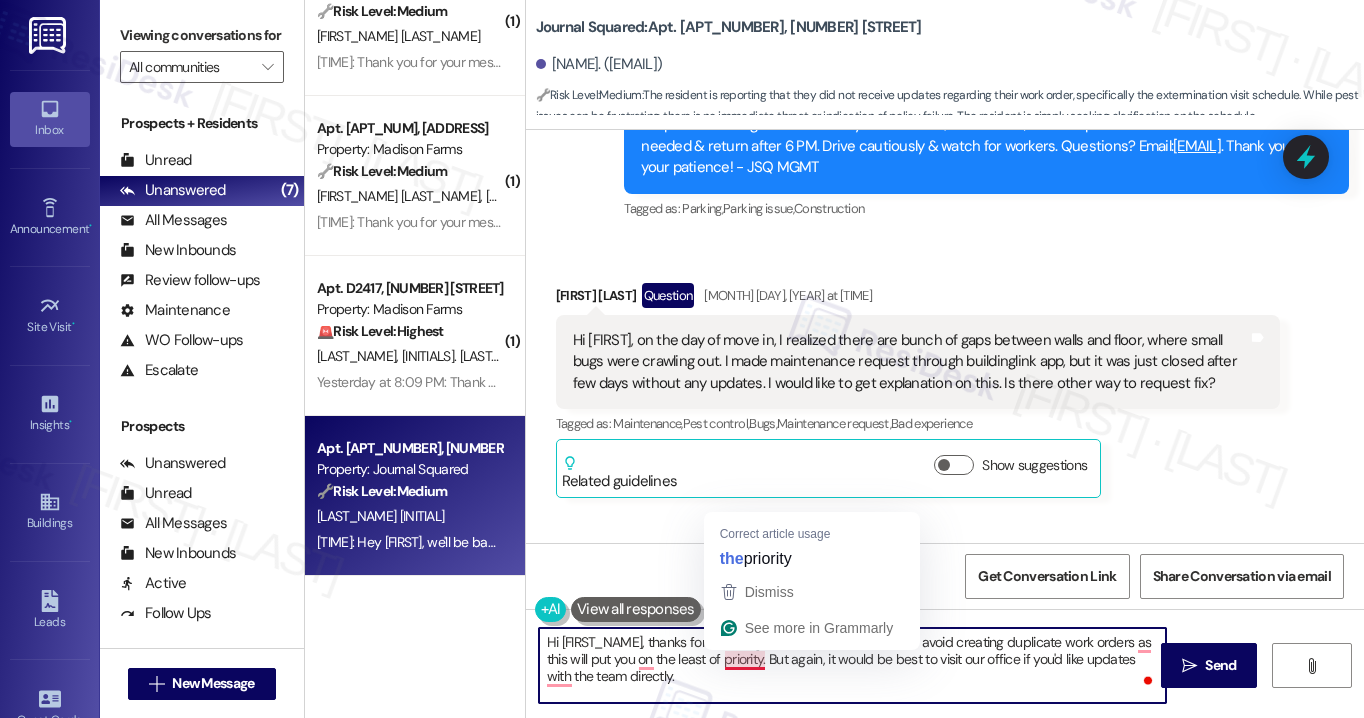 click on "Hi [FIRST_NAME], thanks for checking in. Just take note to please avoid creating duplicate work orders as this will put you on the least of priority. But again, it would be best to visit our office if you'd like updates with the team directly." at bounding box center [852, 665] 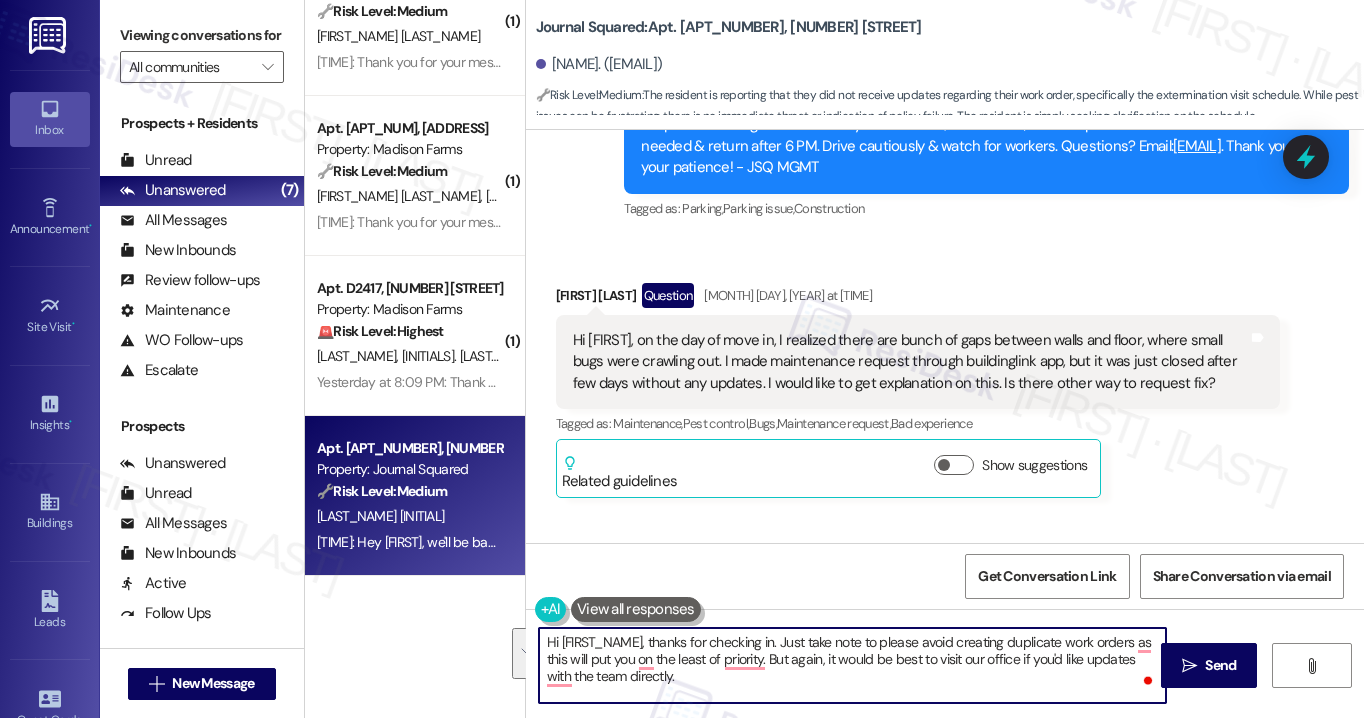 click on "Hi [FIRST_NAME], thanks for checking in. Just take note to please avoid creating duplicate work orders as this will put you on the least of priority. But again, it would be best to visit our office if you'd like updates with the team directly." at bounding box center (852, 665) 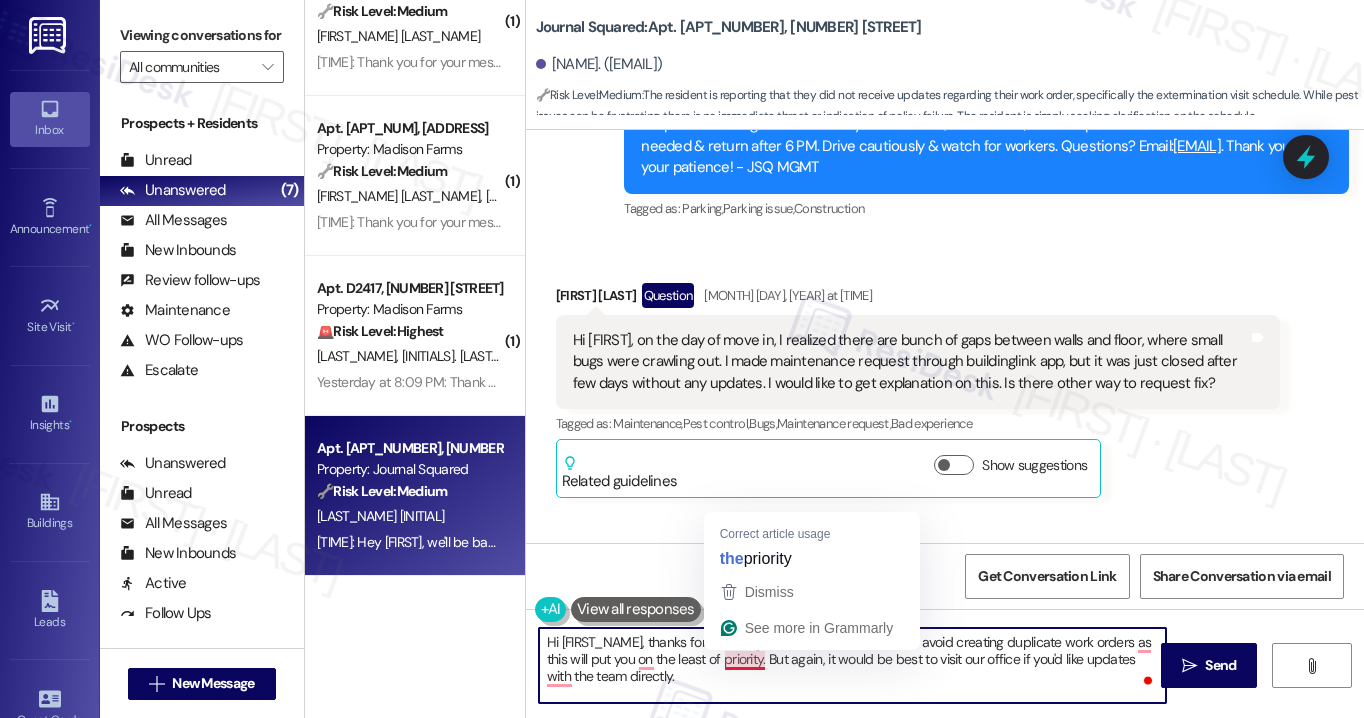 click on "Hi [FIRST_NAME], thanks for checking in. Just take note to please avoid creating duplicate work orders as this will put you on the least of priority. But again, it would be best to visit our office if you'd like updates with the team directly." at bounding box center (852, 665) 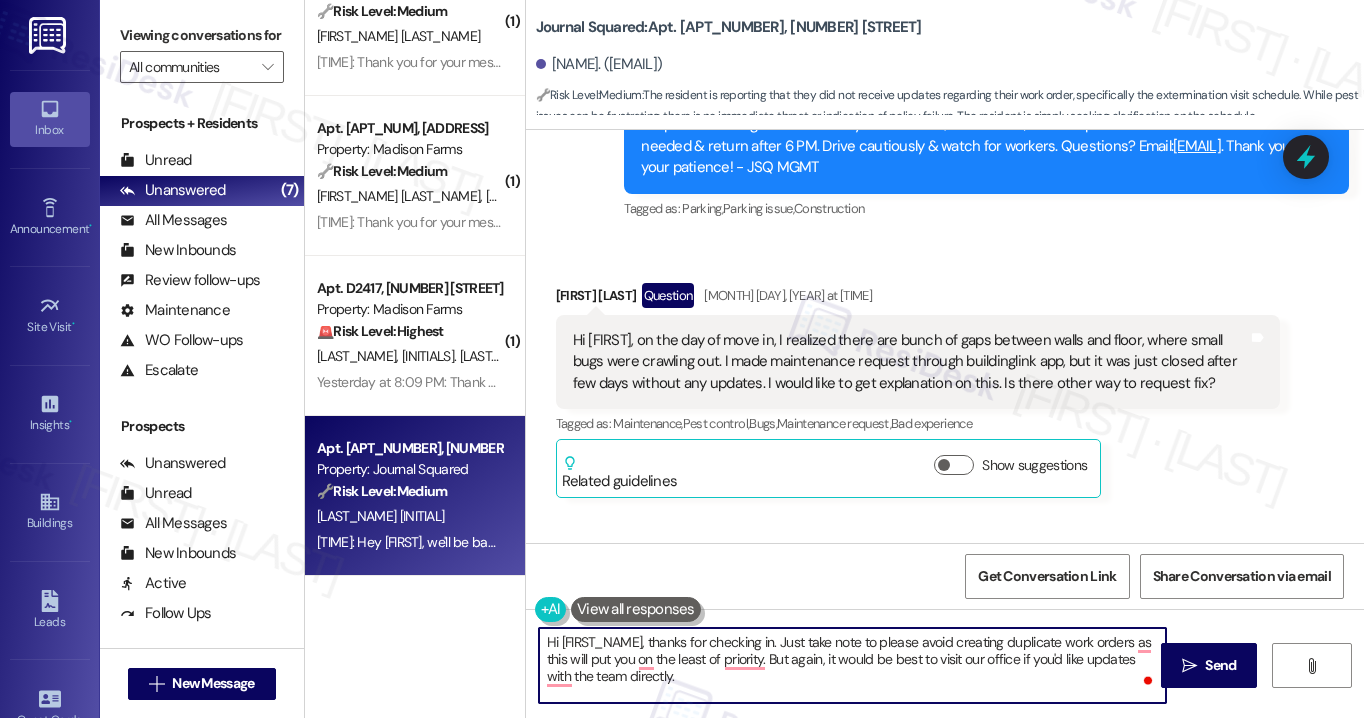 click on "Hi [FIRST_NAME], thanks for checking in. Just take note to please avoid creating duplicate work orders as this will put you on the least of priority. But again, it would be best to visit our office if you'd like updates with the team directly." at bounding box center (852, 665) 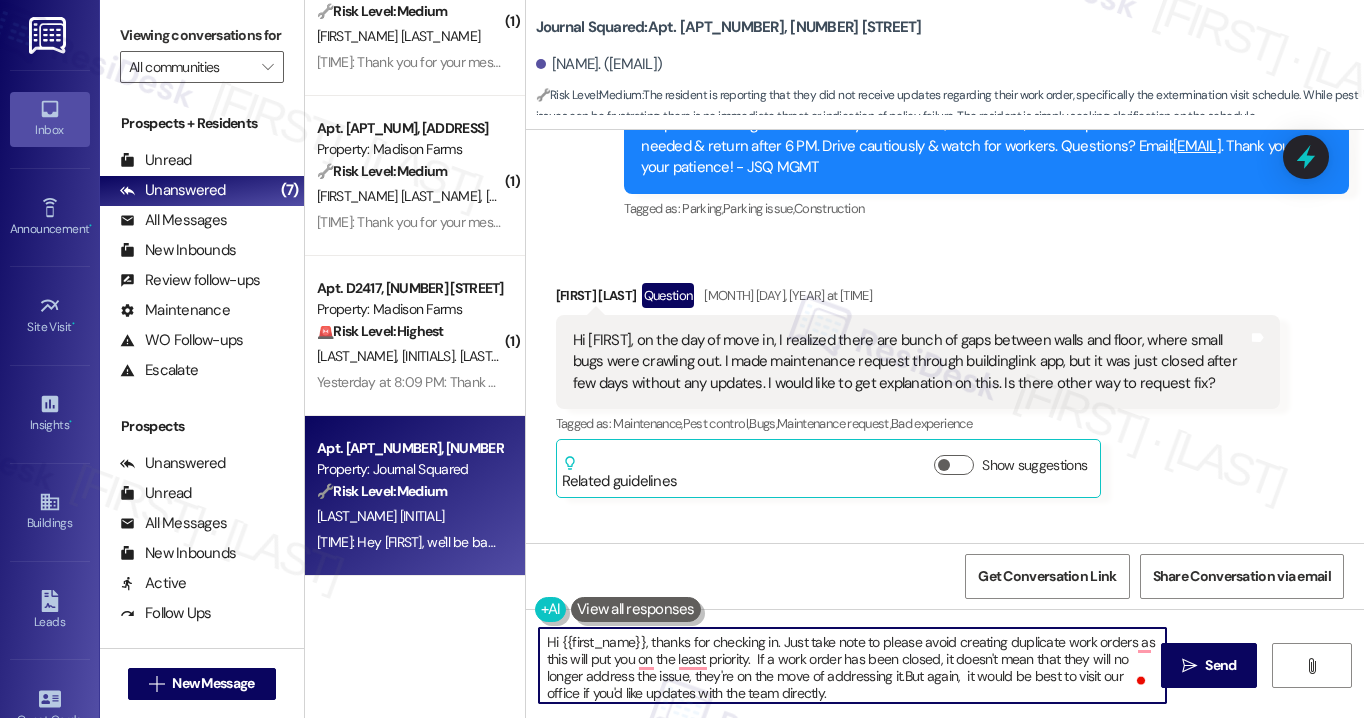 type on "Hi {{first_name}}, thanks for checking in. Just take note to please avoid creating duplicate work orders as this will put you on the least priority.  If a work order has been closed, it doesn't mean that they will no longer address the issue, they're on the move of addressing it. But again,  it would be best to visit our office if you'd like updates with the team directly." 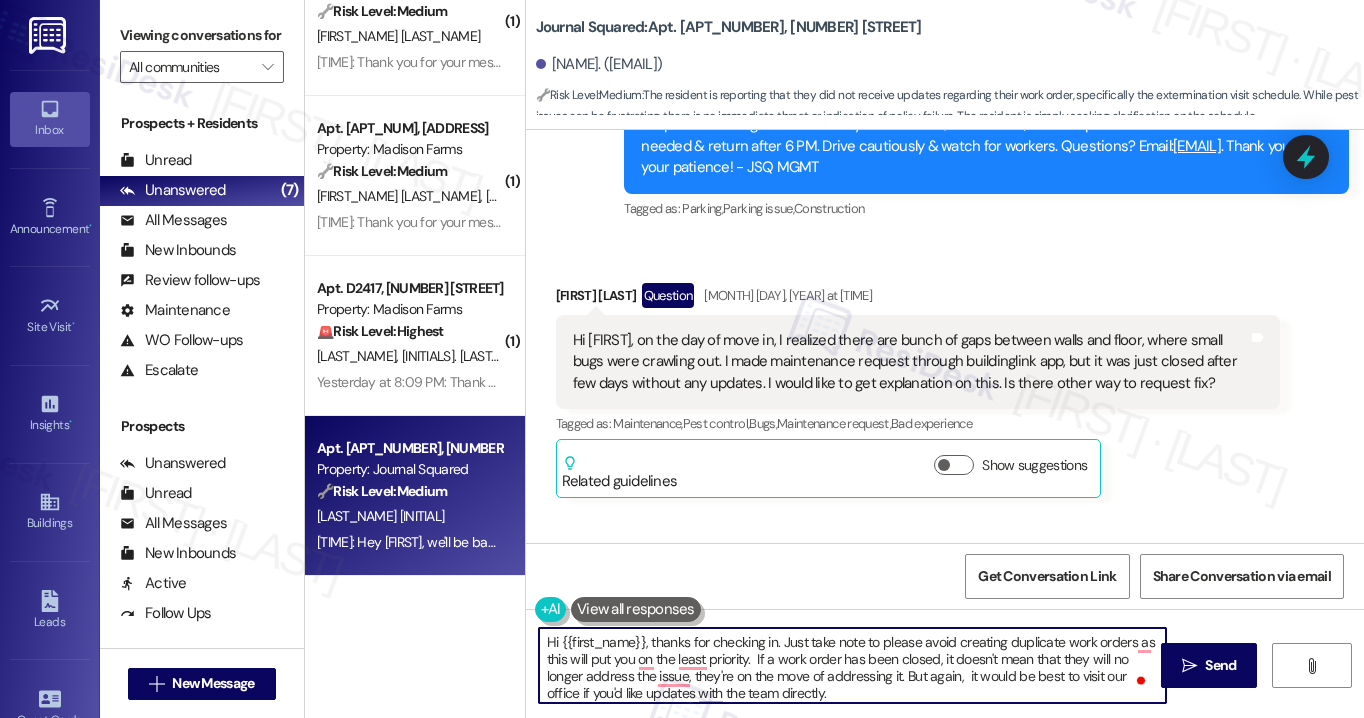 click on "Hi {{first_name}}, thanks for checking in. Just take note to please avoid creating duplicate work orders as this will put you on the least priority.  If a work order has been closed, it doesn't mean that they will no longer address the issue, they're on the move of addressing it. But again,  it would be best to visit our office if you'd like updates with the team directly." at bounding box center [852, 665] 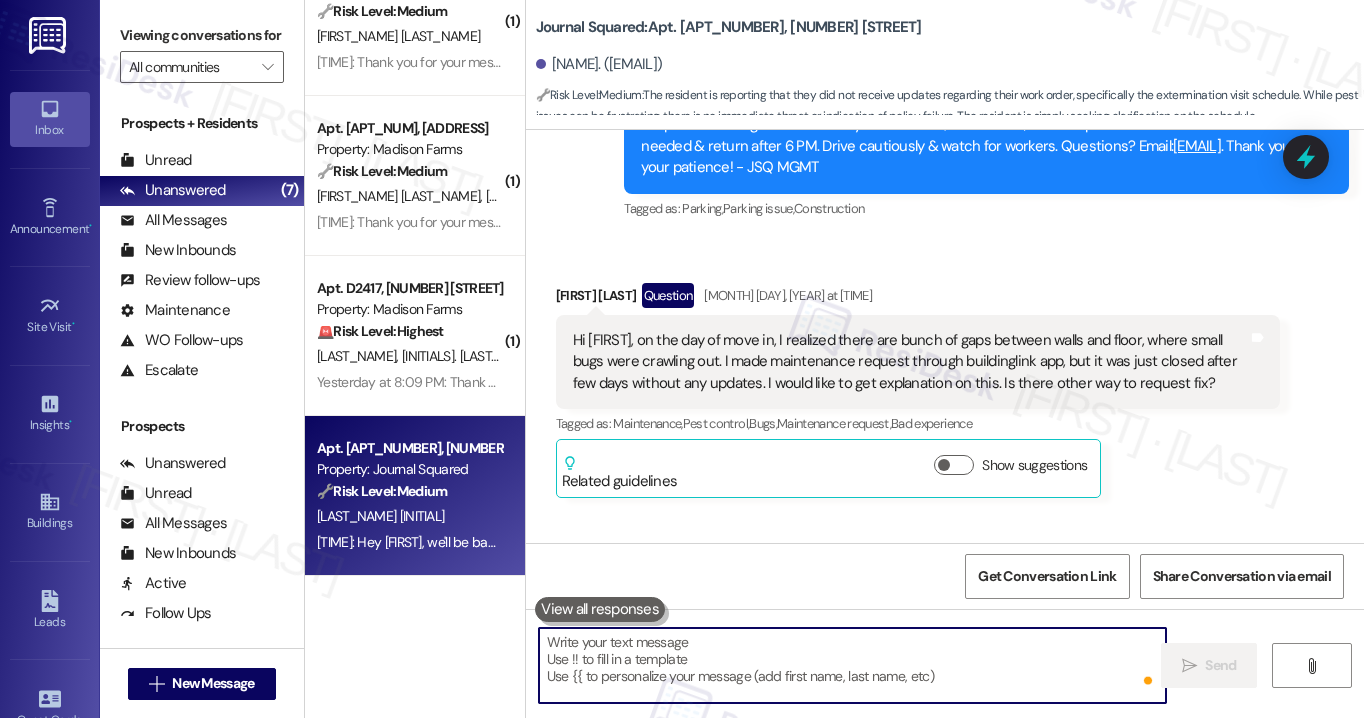 type 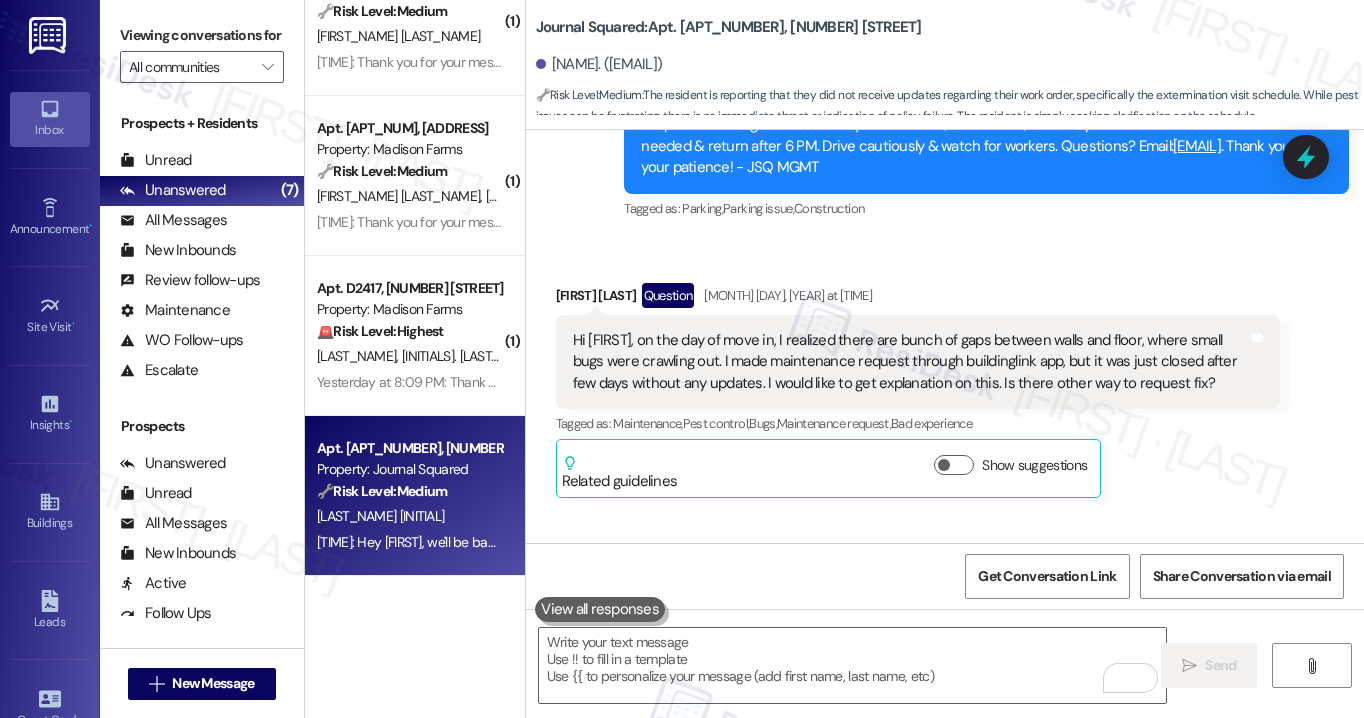 click on "Viewing conversations for" at bounding box center [202, 35] 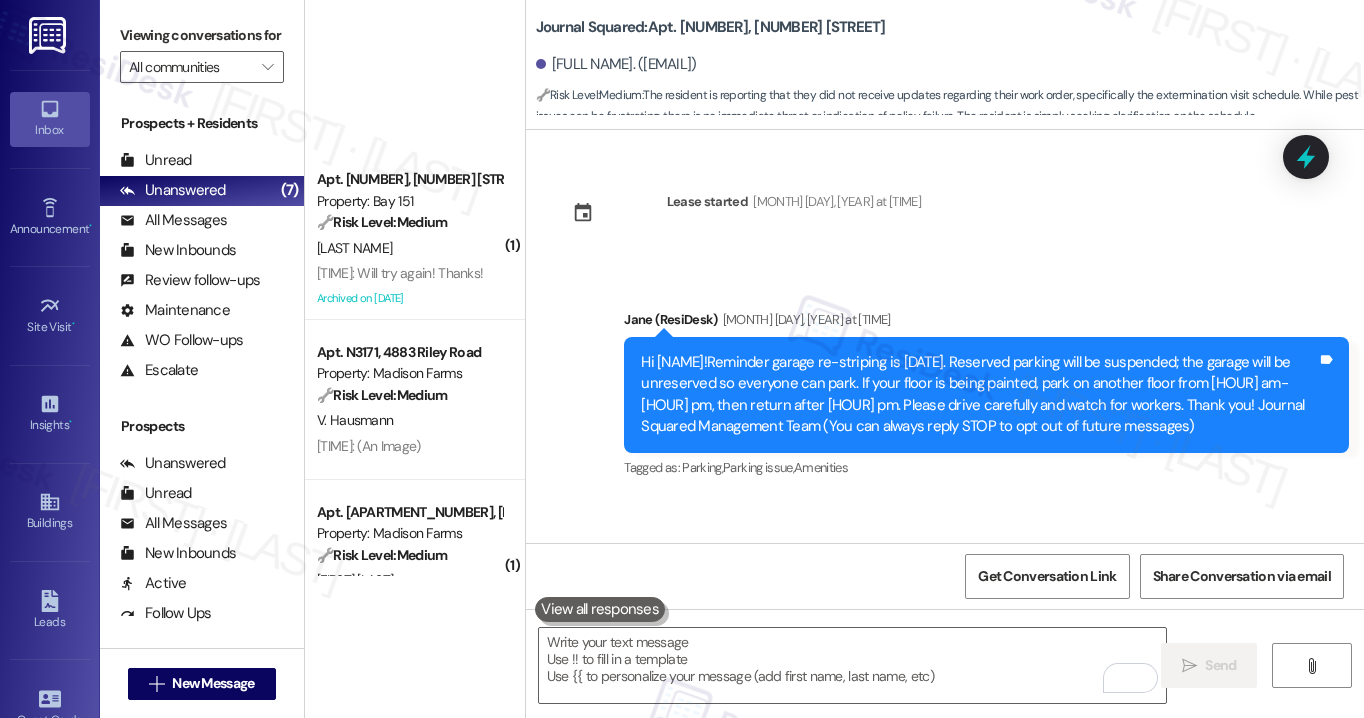 scroll, scrollTop: 0, scrollLeft: 0, axis: both 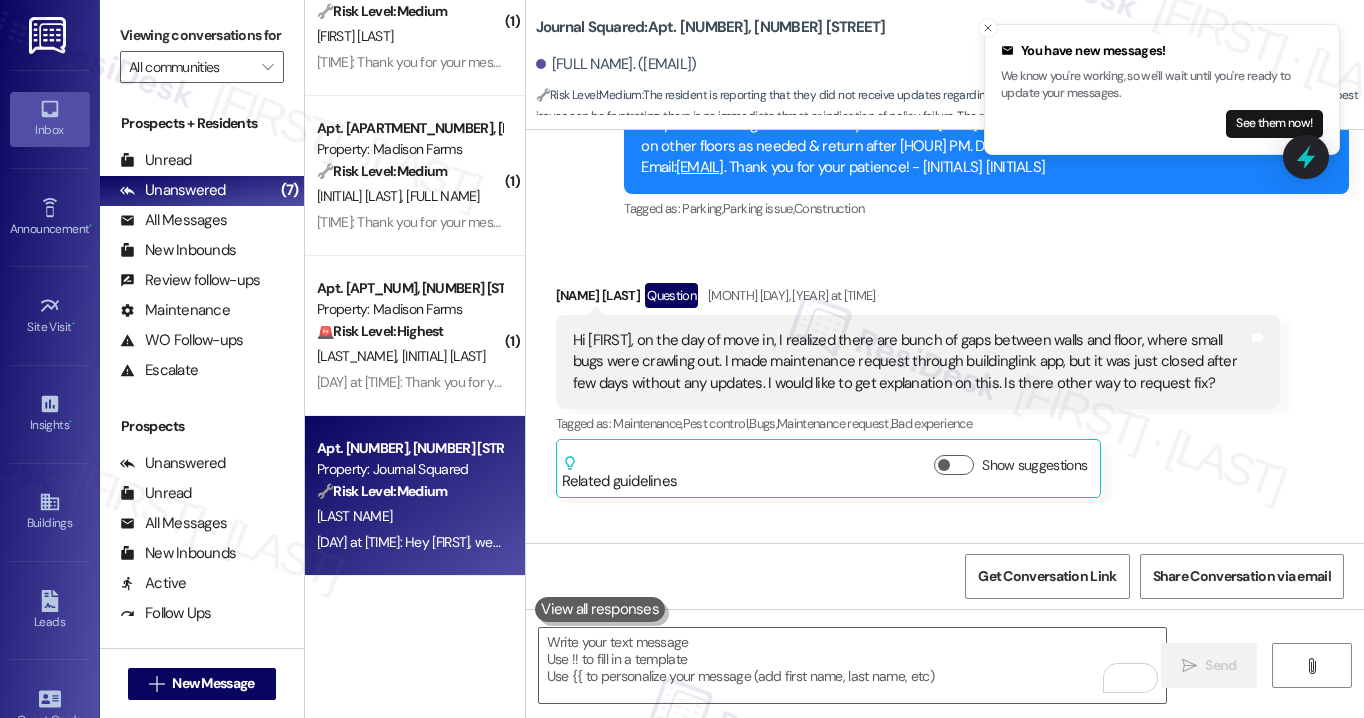 click on "Hi [FIRST], on the day of move in, I realized there are bunch of gaps between walls and floor, where small bugs were crawling out. I made maintenance request through buildinglink app, but it was just closed after few days without any updates. I would like to get explanation on this. Is there other way to request fix?" at bounding box center (911, 362) 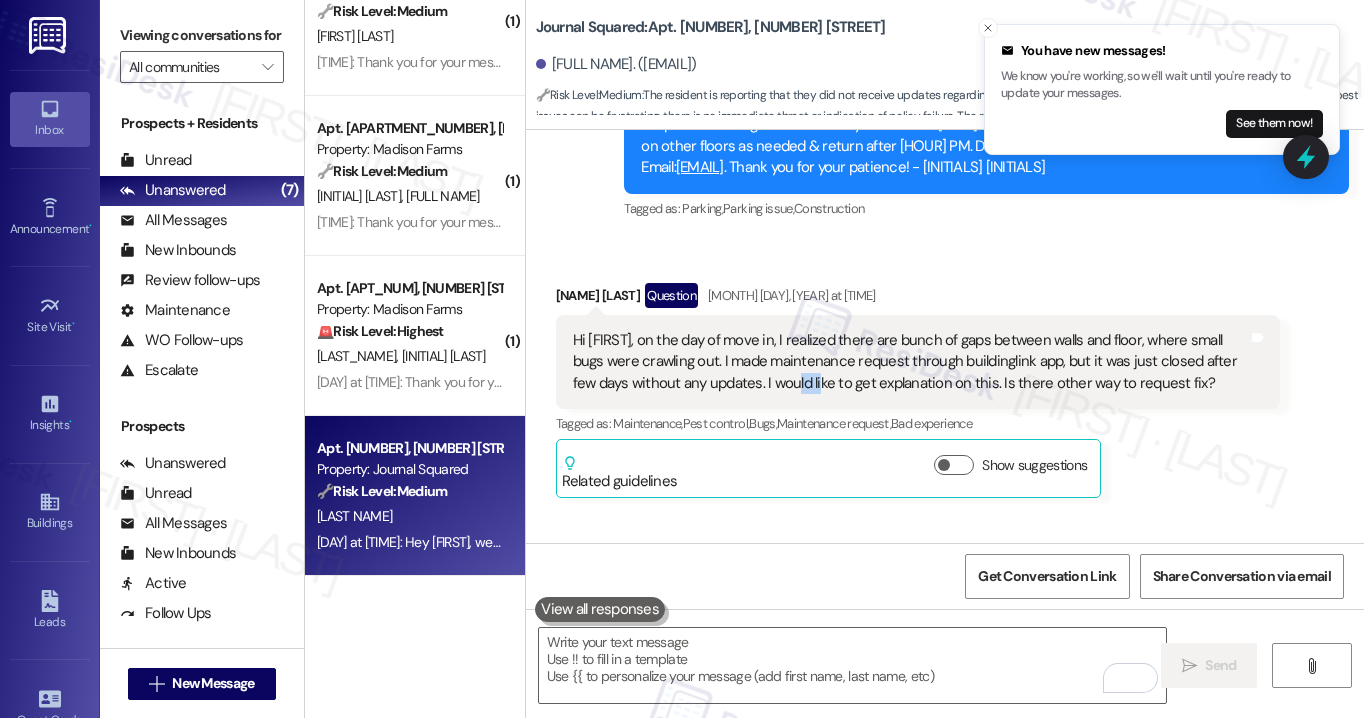 click on "Hi [FIRST], on the day of move in, I realized there are bunch of gaps between walls and floor, where small bugs were crawling out. I made maintenance request through buildinglink app, but it was just closed after few days without any updates. I would like to get explanation on this. Is there other way to request fix?" at bounding box center [911, 362] 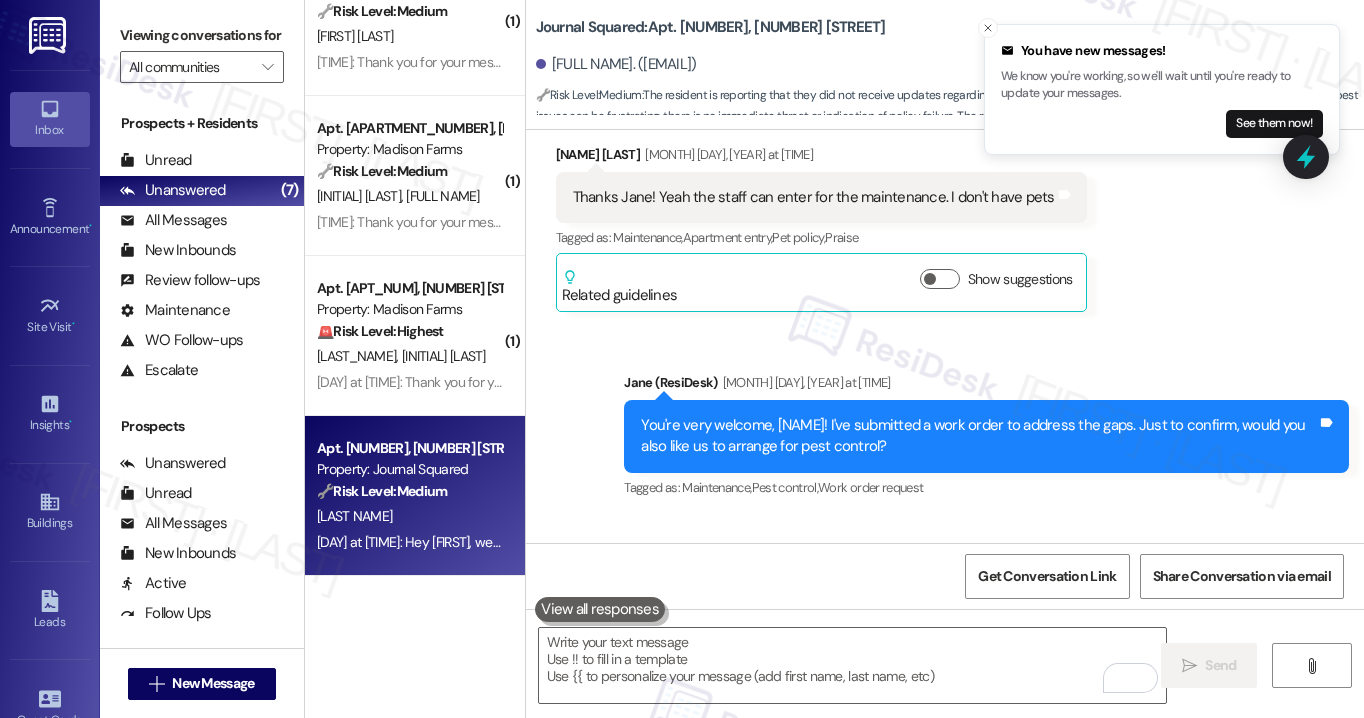 scroll, scrollTop: 2771, scrollLeft: 0, axis: vertical 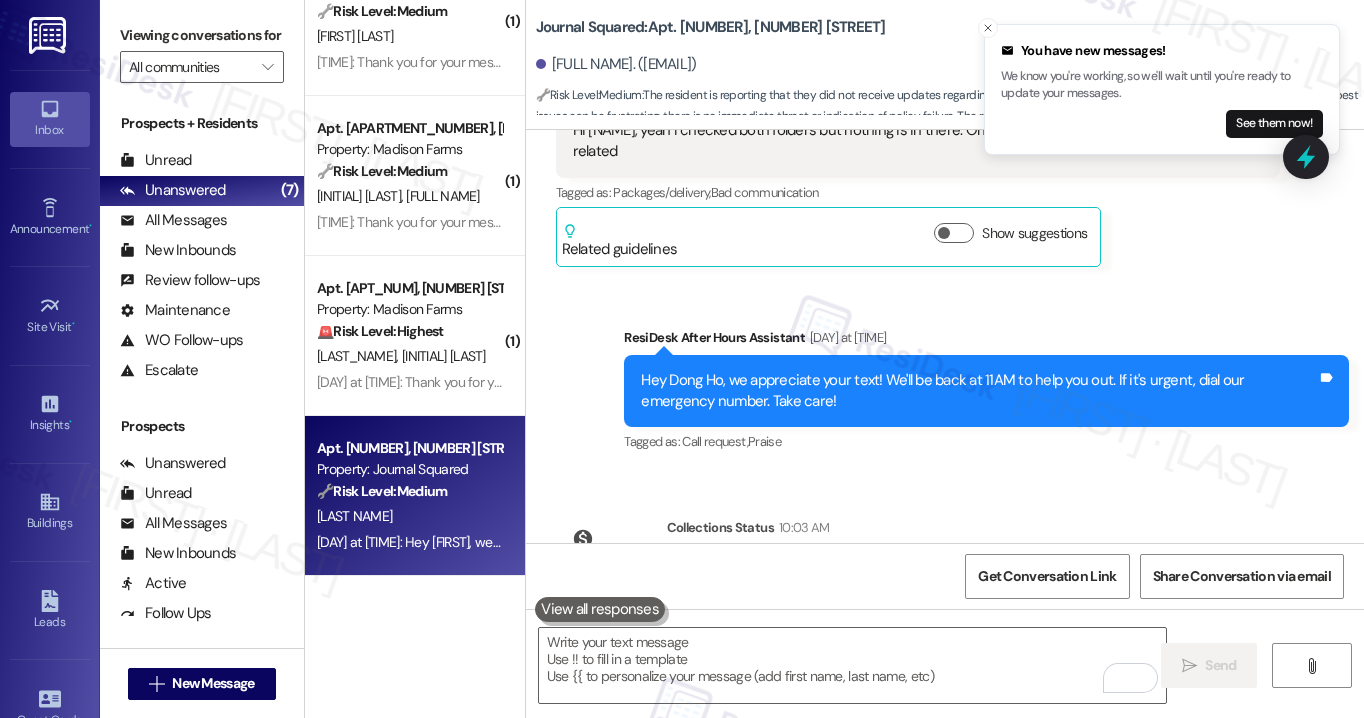 click on "Viewing conversations for" at bounding box center [202, 35] 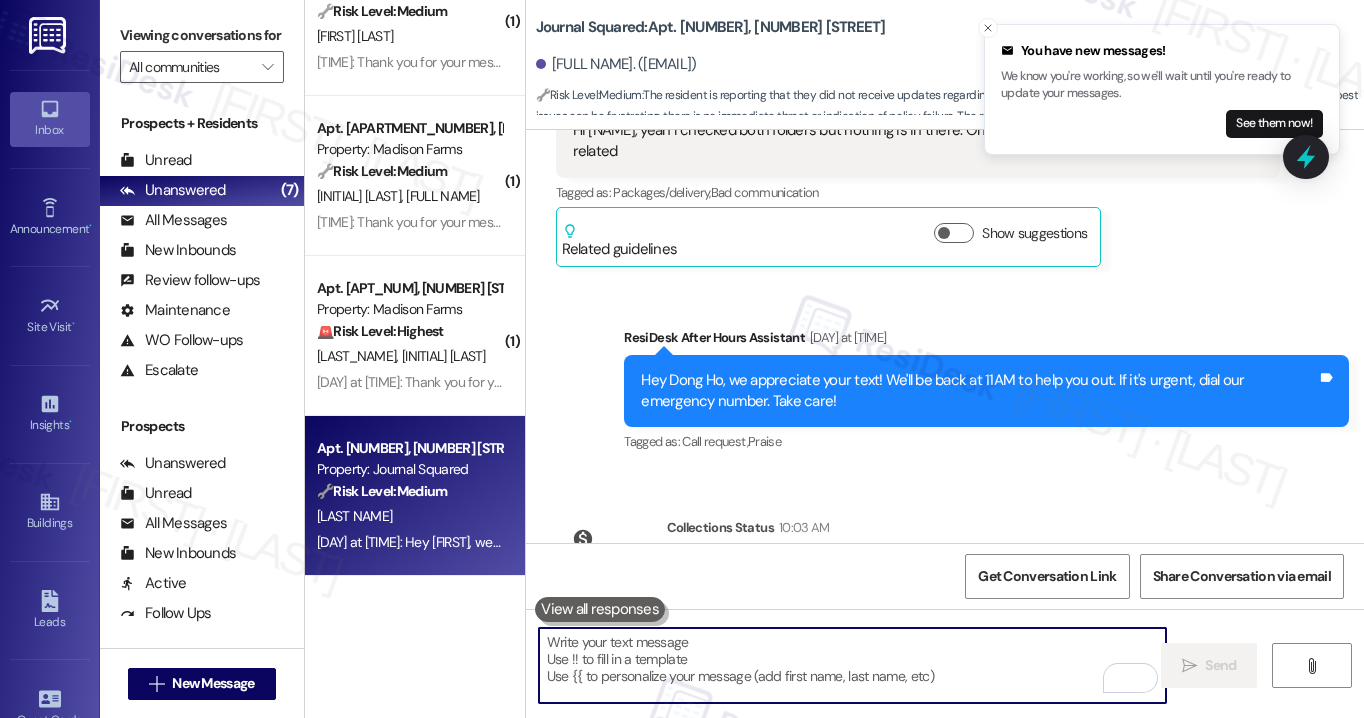 click at bounding box center (852, 665) 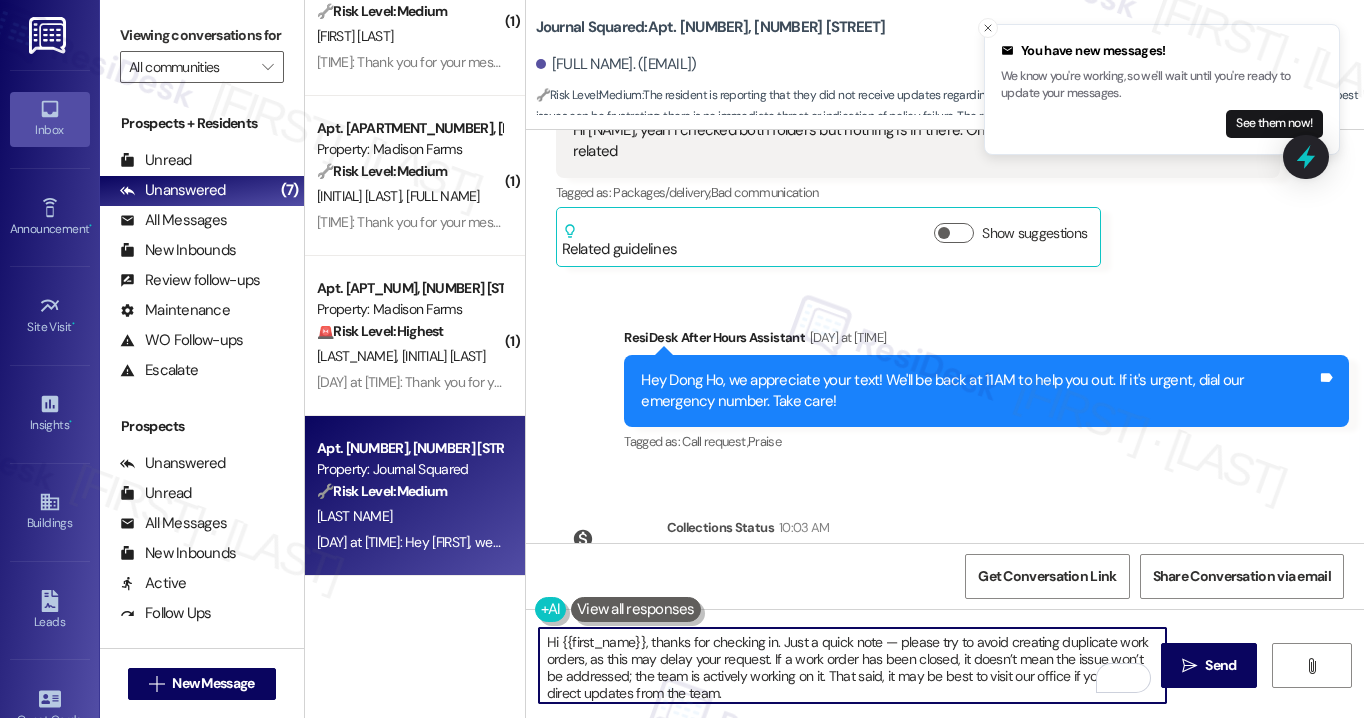 scroll, scrollTop: 33, scrollLeft: 0, axis: vertical 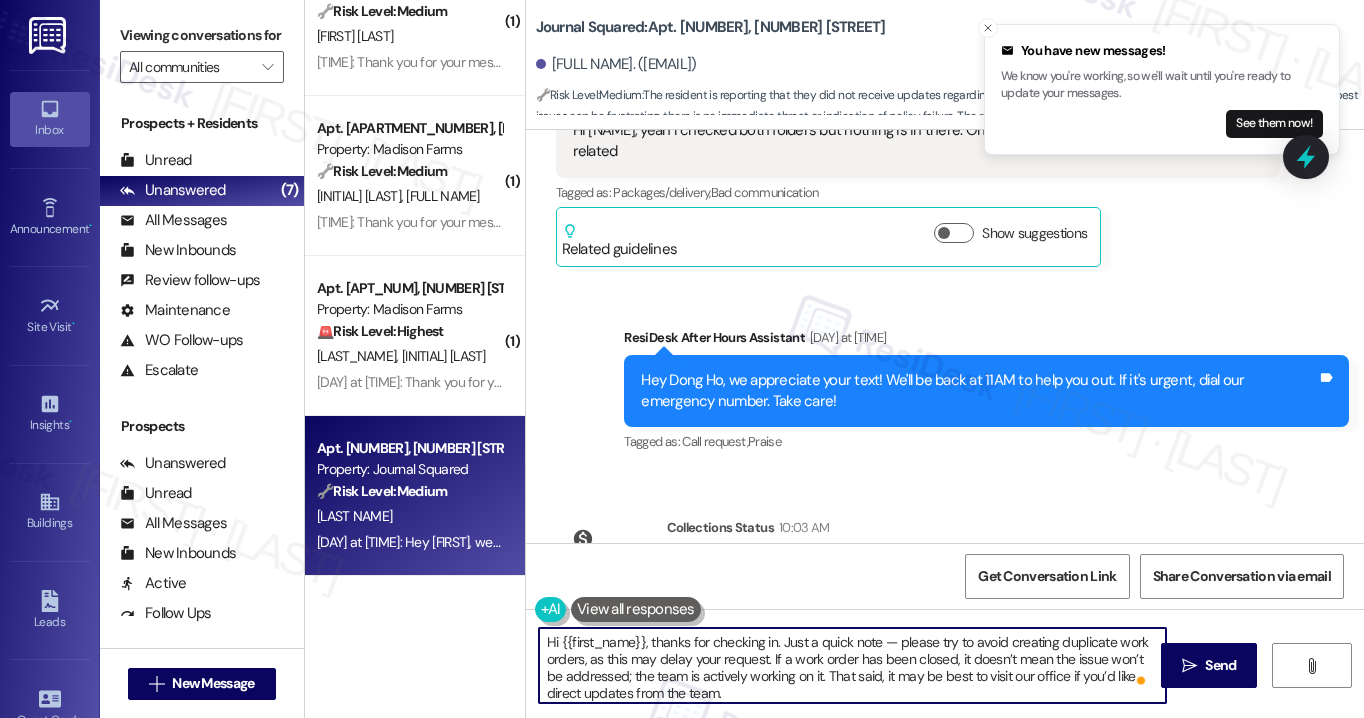 drag, startPoint x: 888, startPoint y: 641, endPoint x: 876, endPoint y: 642, distance: 12.0415945 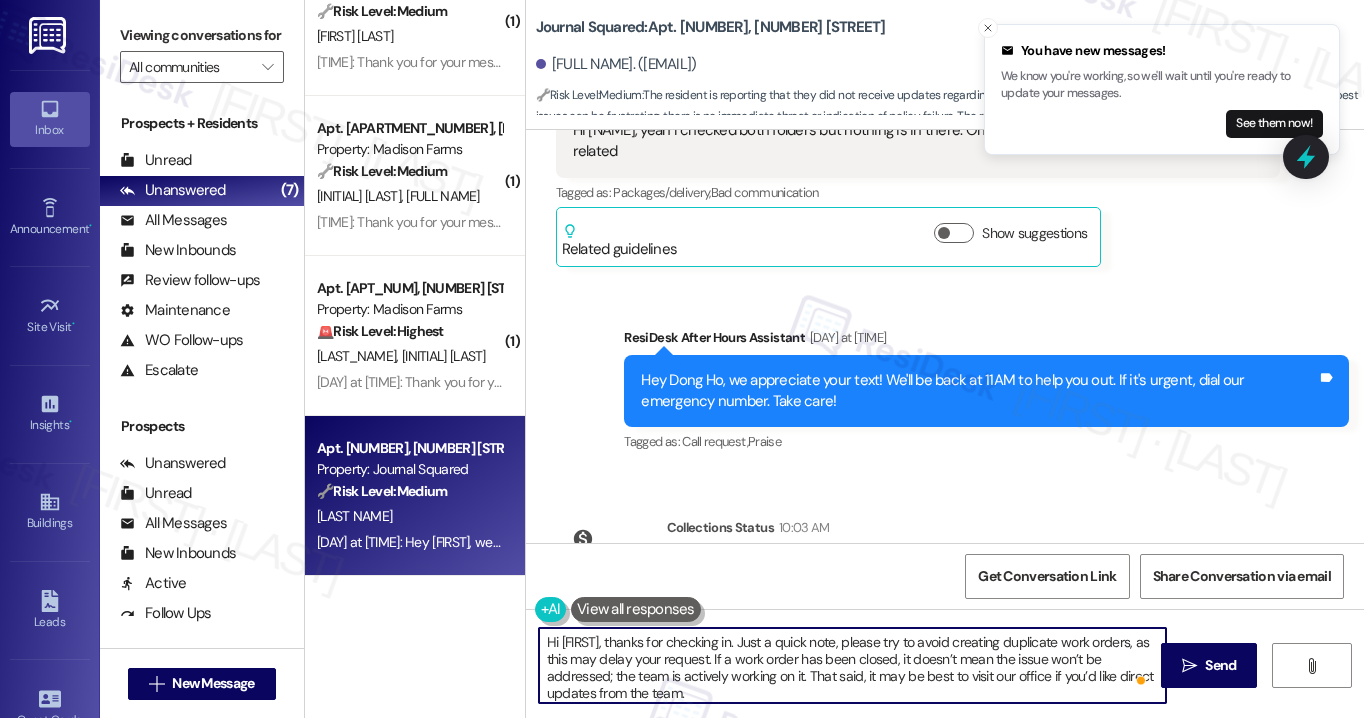 click on "Hi [FIRST], thanks for checking in. Just a quick note, please try to avoid creating duplicate work orders, as this may delay your request. If a work order has been closed, it doesn’t mean the issue won’t be addressed; the team is actively working on it. That said, it may be best to visit our office if you’d like direct updates from the team." at bounding box center (852, 665) 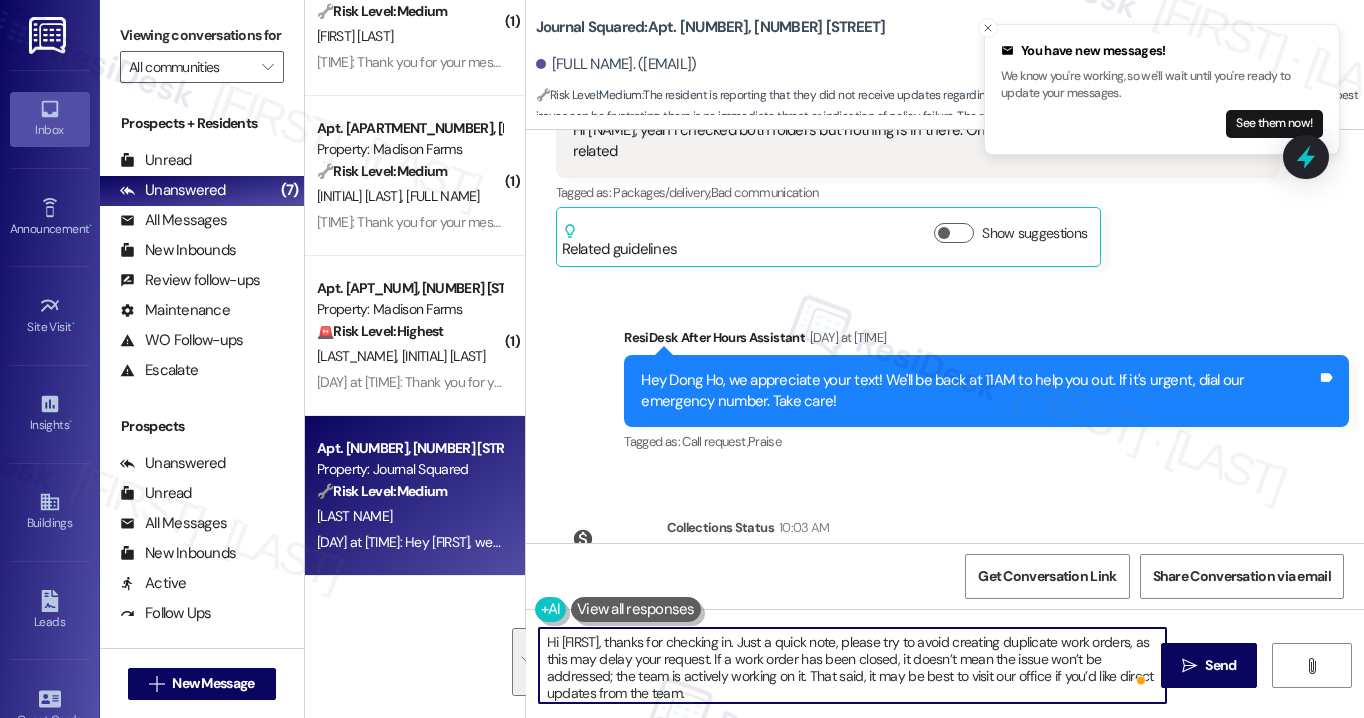 click on "Hi [FIRST], thanks for checking in. Just a quick note, please try to avoid creating duplicate work orders, as this may delay your request. If a work order has been closed, it doesn’t mean the issue won’t be addressed; the team is actively working on it. That said, it may be best to visit our office if you’d like direct updates from the team." at bounding box center [852, 665] 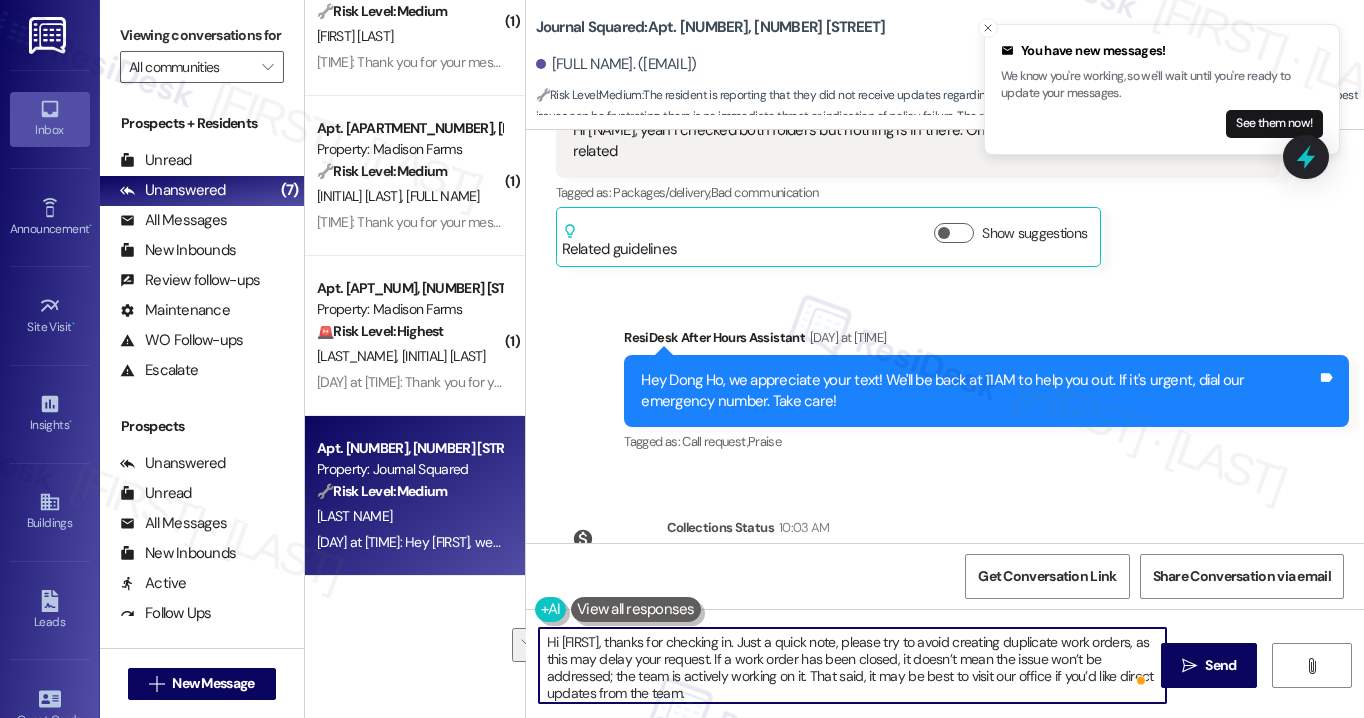 drag, startPoint x: 797, startPoint y: 657, endPoint x: 1030, endPoint y: 675, distance: 233.69424 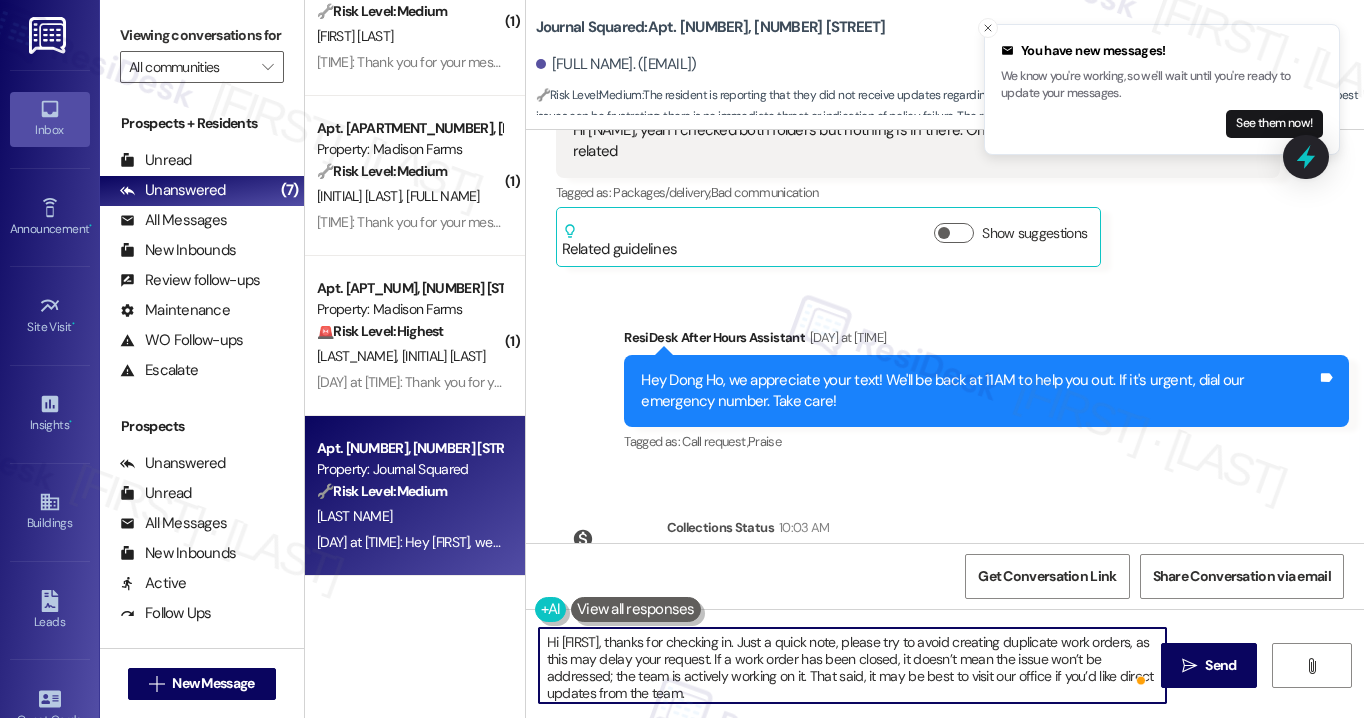 click on "Hi [FIRST], thanks for checking in. Just a quick note, please try to avoid creating duplicate work orders, as this may delay your request. If a work order has been closed, it doesn’t mean the issue won’t be addressed; the team is actively working on it. That said, it may be best to visit our office if you’d like direct updates from the team." at bounding box center [852, 665] 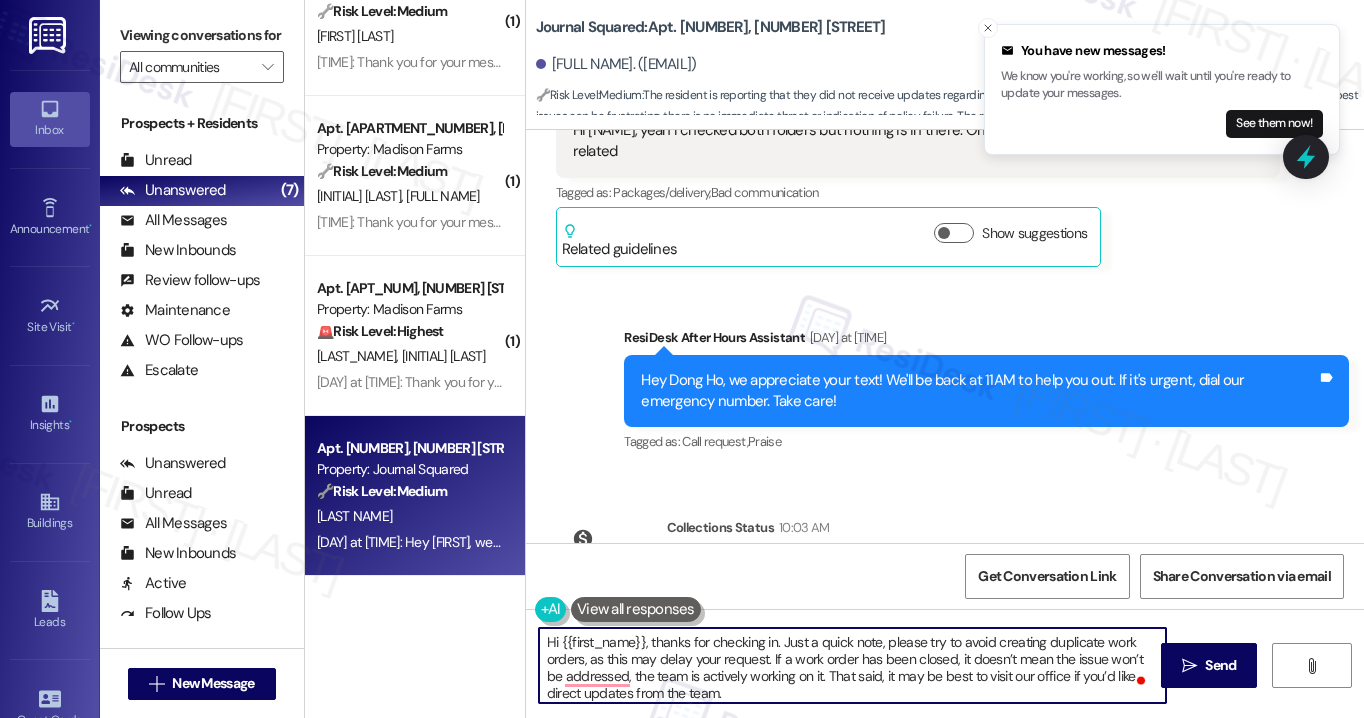 click on "Hi {{first_name}}, thanks for checking in. Just a quick note, please try to avoid creating duplicate work orders, as this may delay your request. If a work order has been closed, it doesn’t mean the issue won’t be addressed, the team is actively working on it. That said, it may be best to visit our office if you’d like direct updates from the team." at bounding box center (852, 665) 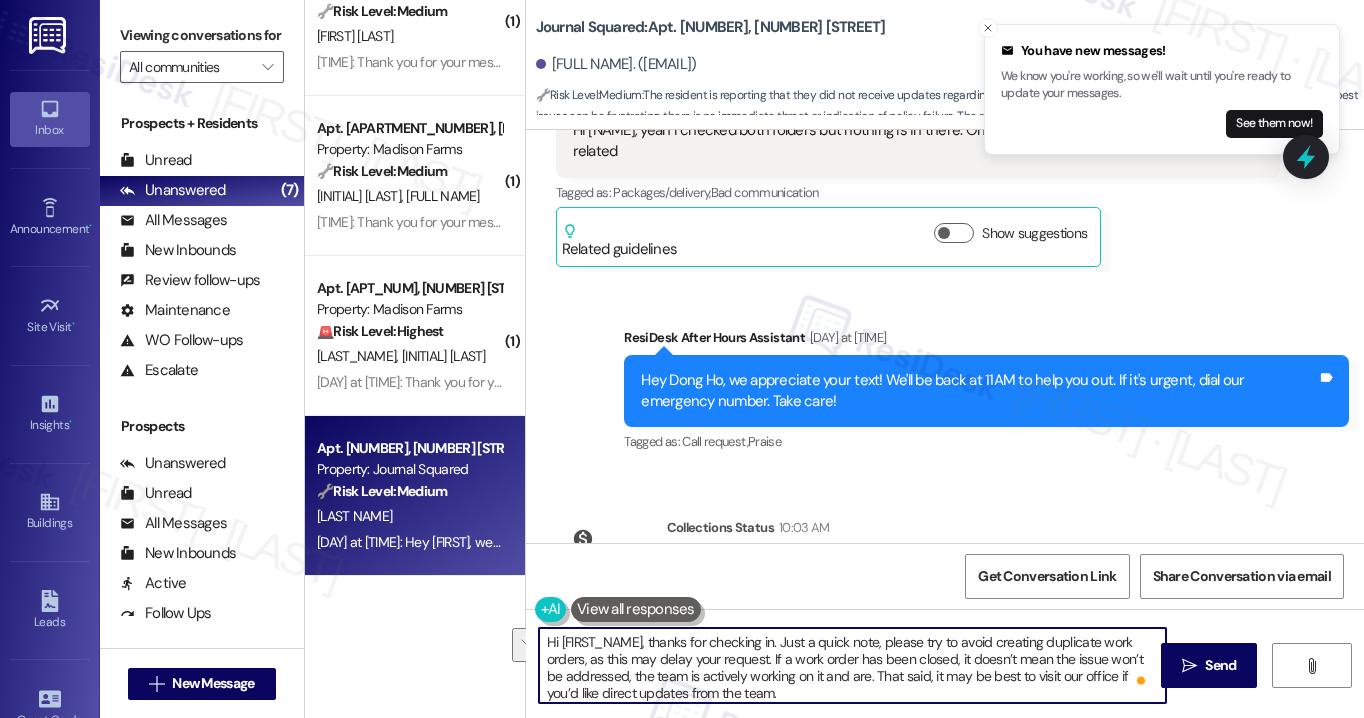 drag, startPoint x: 766, startPoint y: 655, endPoint x: 865, endPoint y: 681, distance: 102.357216 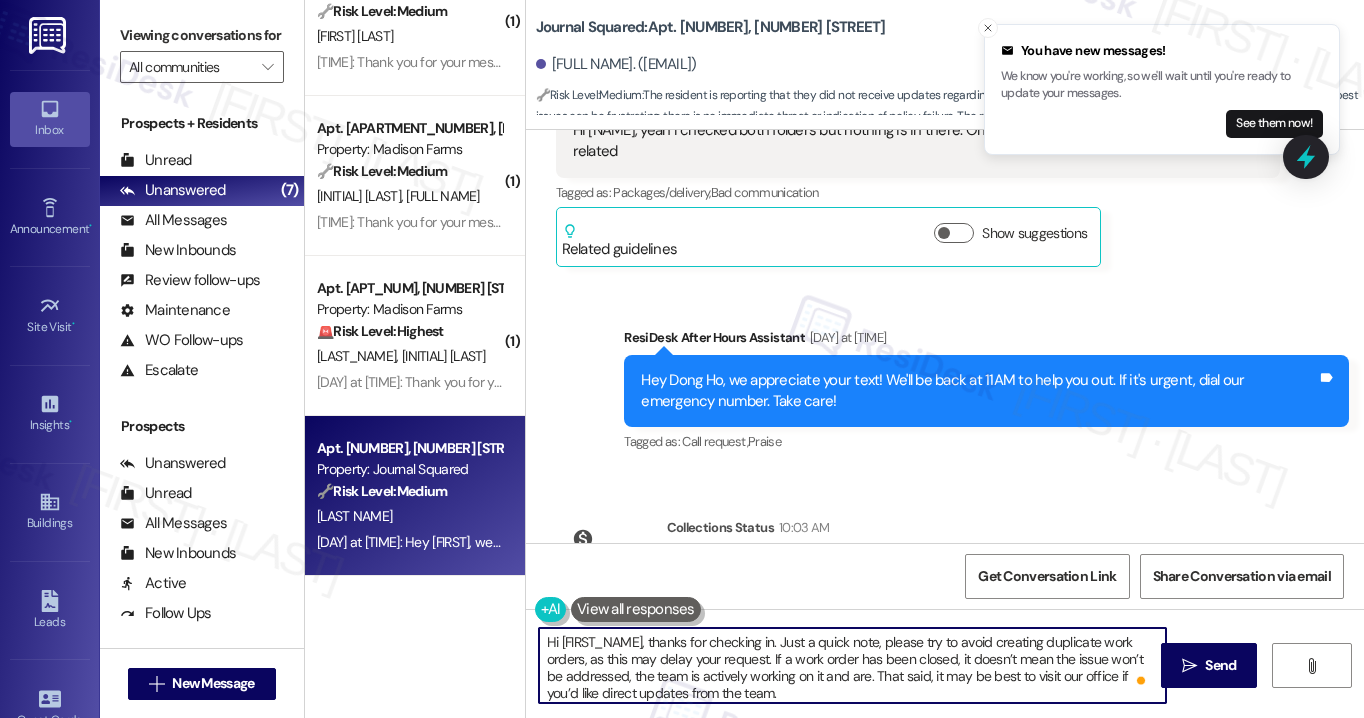 drag, startPoint x: 694, startPoint y: 668, endPoint x: 846, endPoint y: 671, distance: 152.0296 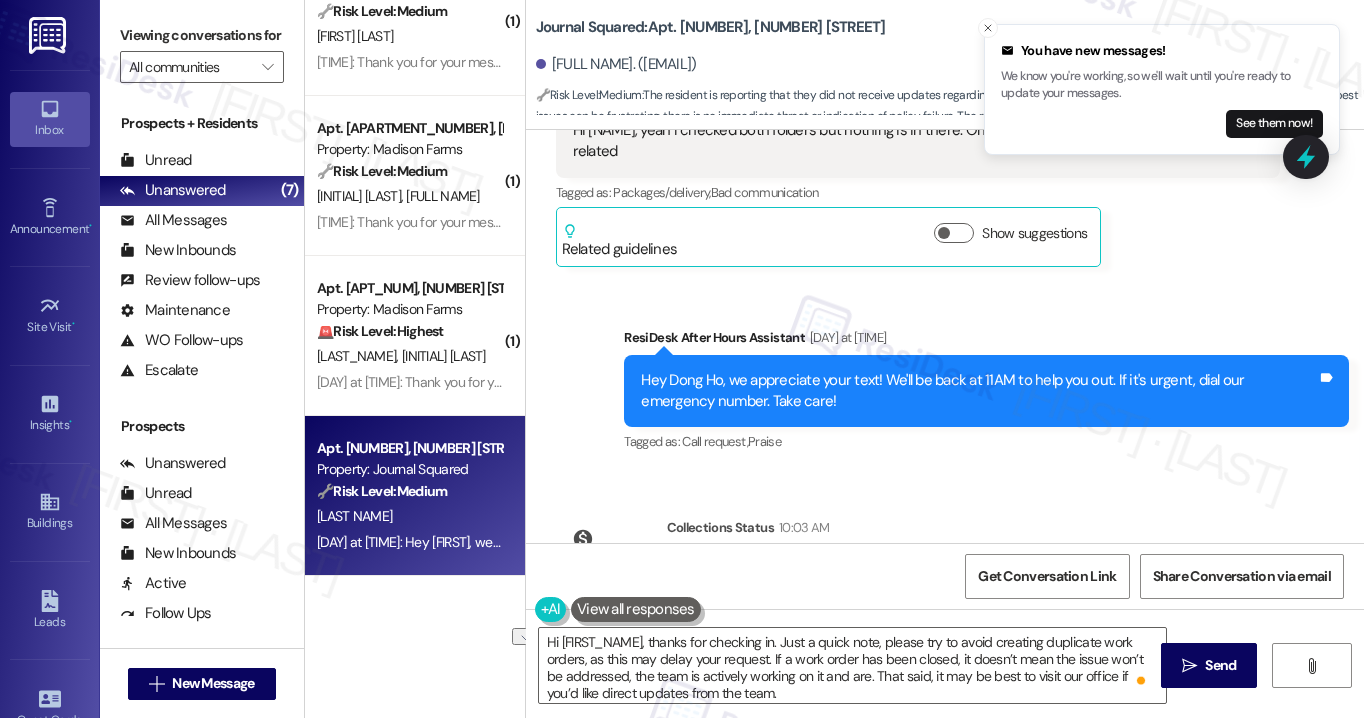 click on "[FIRST_NAME] [LAST_NAME] has an outstanding balance of $3308.35 for Journal Squared  (as of [DATE]) Click to show details" at bounding box center [974, 603] 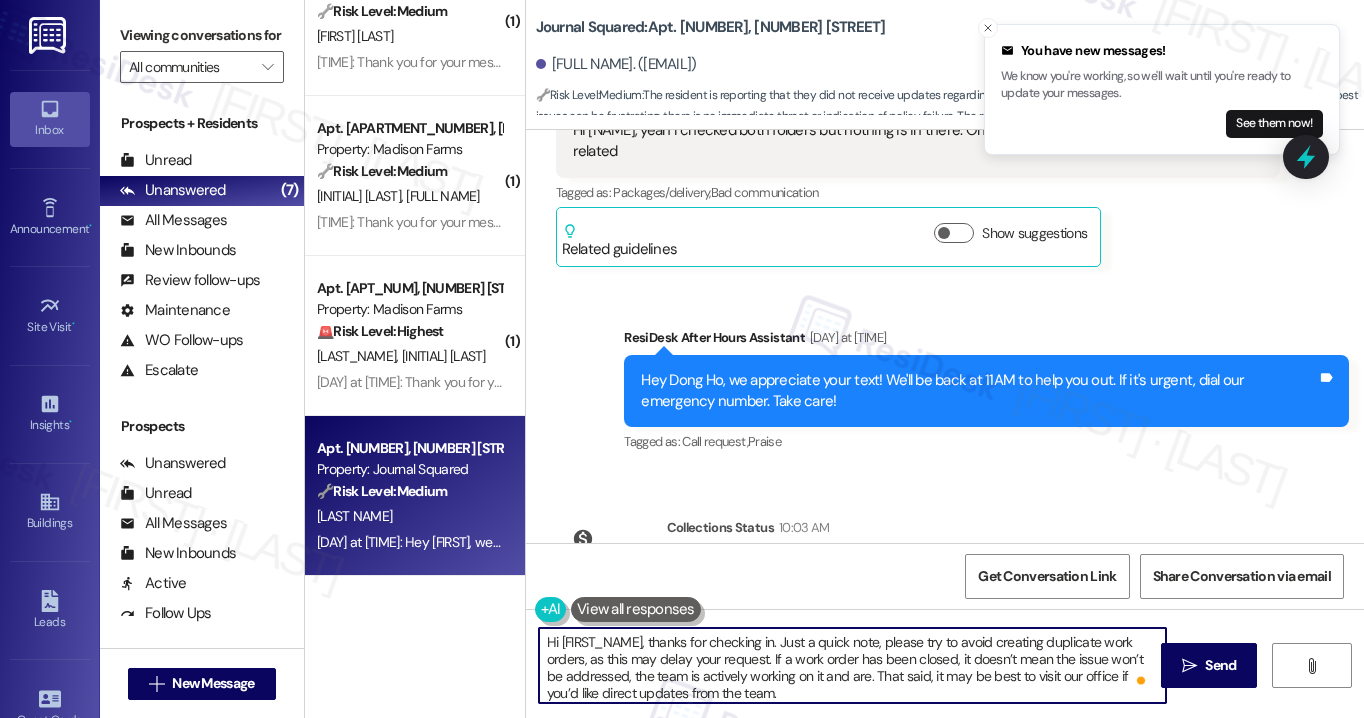 click on "Hi {{first_name}}, thanks for checking in. Just a quick note, please try to avoid creating duplicate work orders, as this may delay your request. If a work order has been closed, it doesn’t mean the issue won’t be addressed, the team is actively working on it and are. That said, it may be best to visit our office if you’d like direct updates from the team." at bounding box center (852, 665) 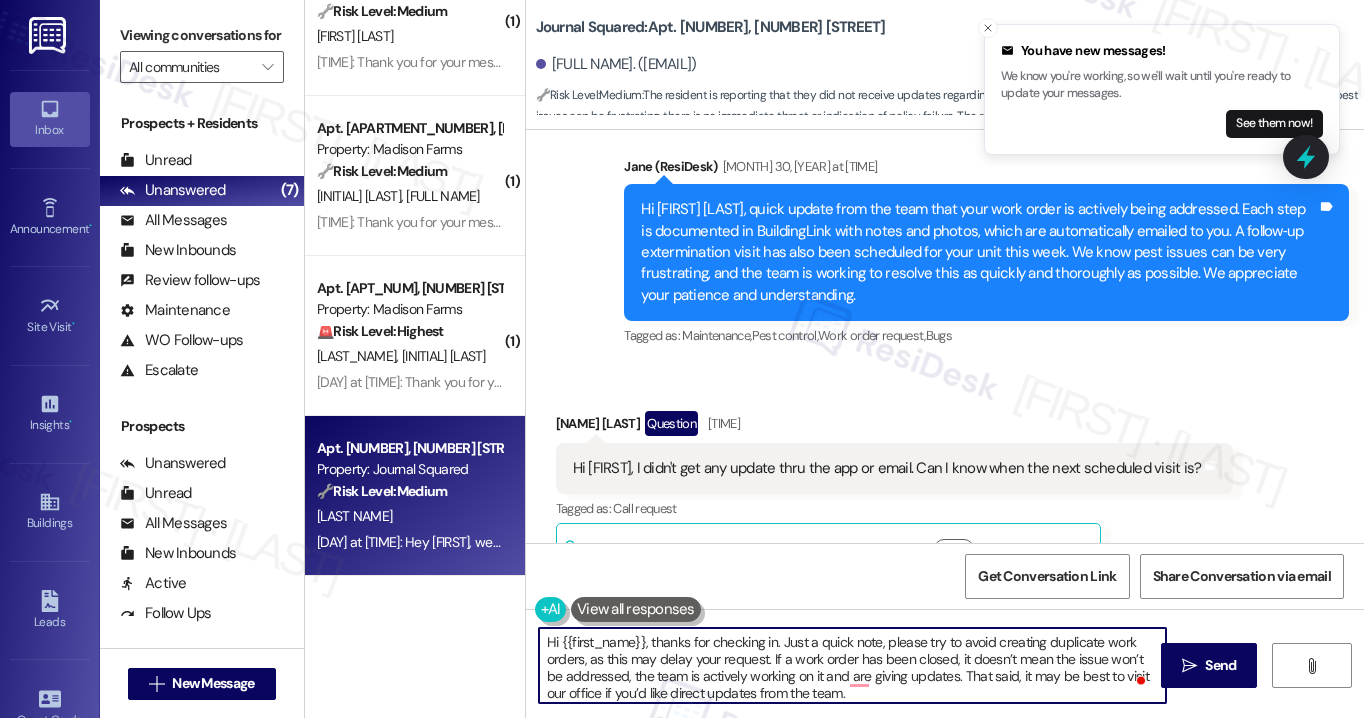 scroll, scrollTop: 12531, scrollLeft: 0, axis: vertical 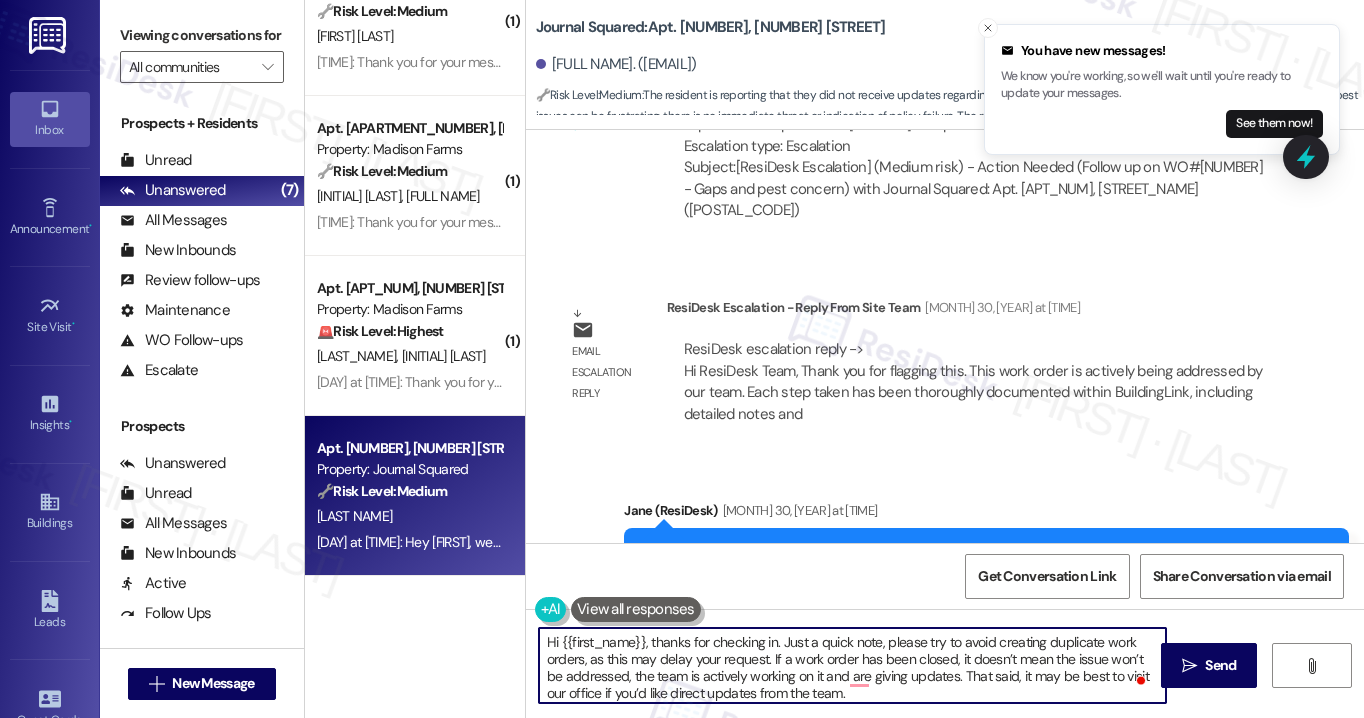 click on "ResiDesk escalation reply ->
Hi ResiDesk Team, Thank you for flagging this. This work order is actively being addressed by our team. Each step taken has been thoroughly documented within BuildingLink, including detailed notes and ResiDesk escalation reply ->
Hi ResiDesk Team, Thank you for flagging this. This work order is actively being addressed by our team. Each step taken has been thoroughly documented within BuildingLink, including detailed notes and" at bounding box center (974, 382) 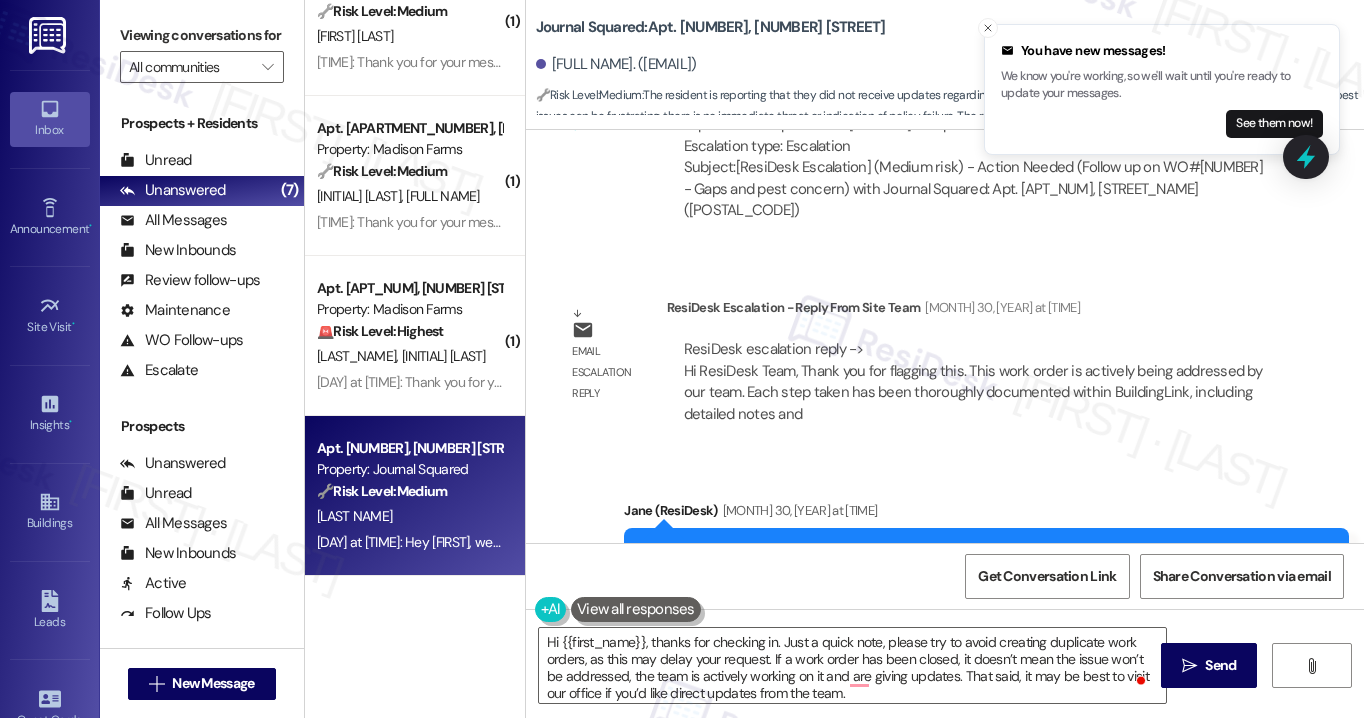 click on "ResiDesk escalation reply ->
Hi ResiDesk Team, Thank you for flagging this. This work order is actively being addressed by our team. Each step taken has been thoroughly documented within BuildingLink, including detailed notes and ResiDesk escalation reply ->
Hi ResiDesk Team, Thank you for flagging this. This work order is actively being addressed by our team. Each step taken has been thoroughly documented within BuildingLink, including detailed notes and" at bounding box center [973, 381] 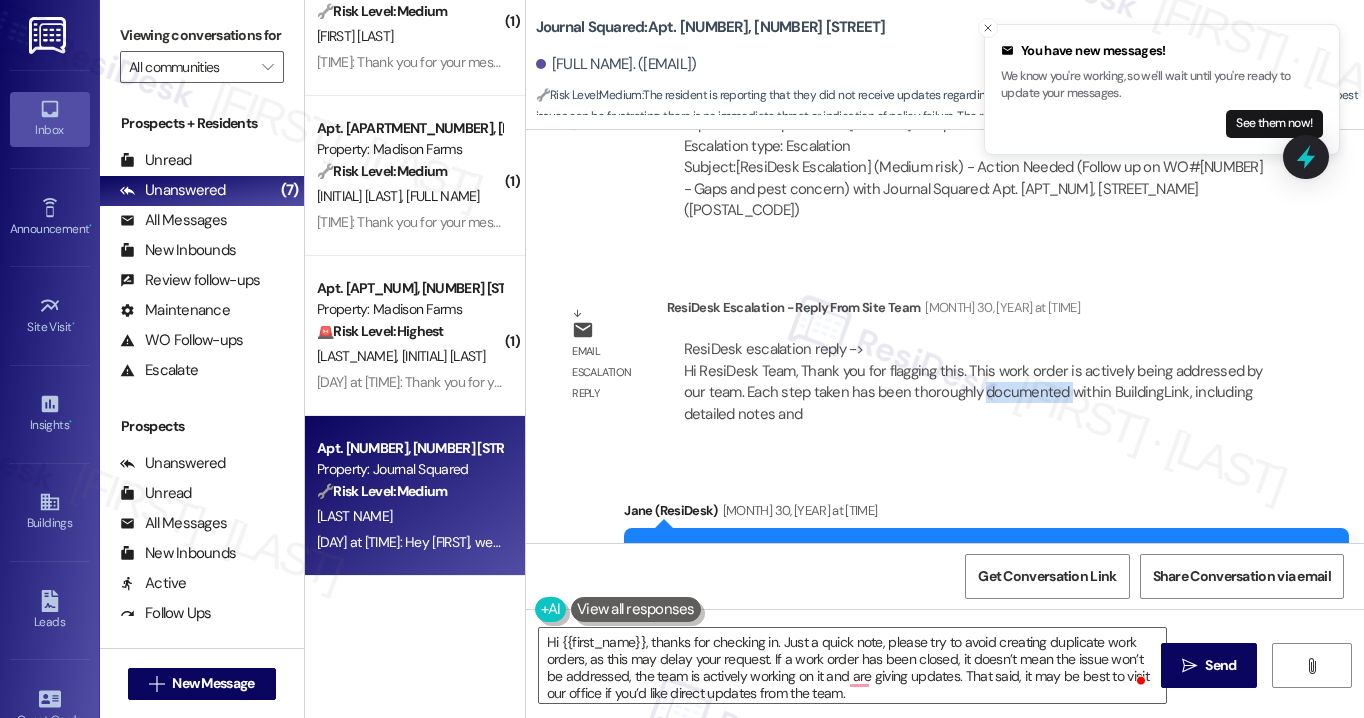 click on "ResiDesk escalation reply ->
Hi ResiDesk Team, Thank you for flagging this. This work order is actively being addressed by our team. Each step taken has been thoroughly documented within BuildingLink, including detailed notes and ResiDesk escalation reply ->
Hi ResiDesk Team, Thank you for flagging this. This work order is actively being addressed by our team. Each step taken has been thoroughly documented within BuildingLink, including detailed notes and" at bounding box center [973, 381] 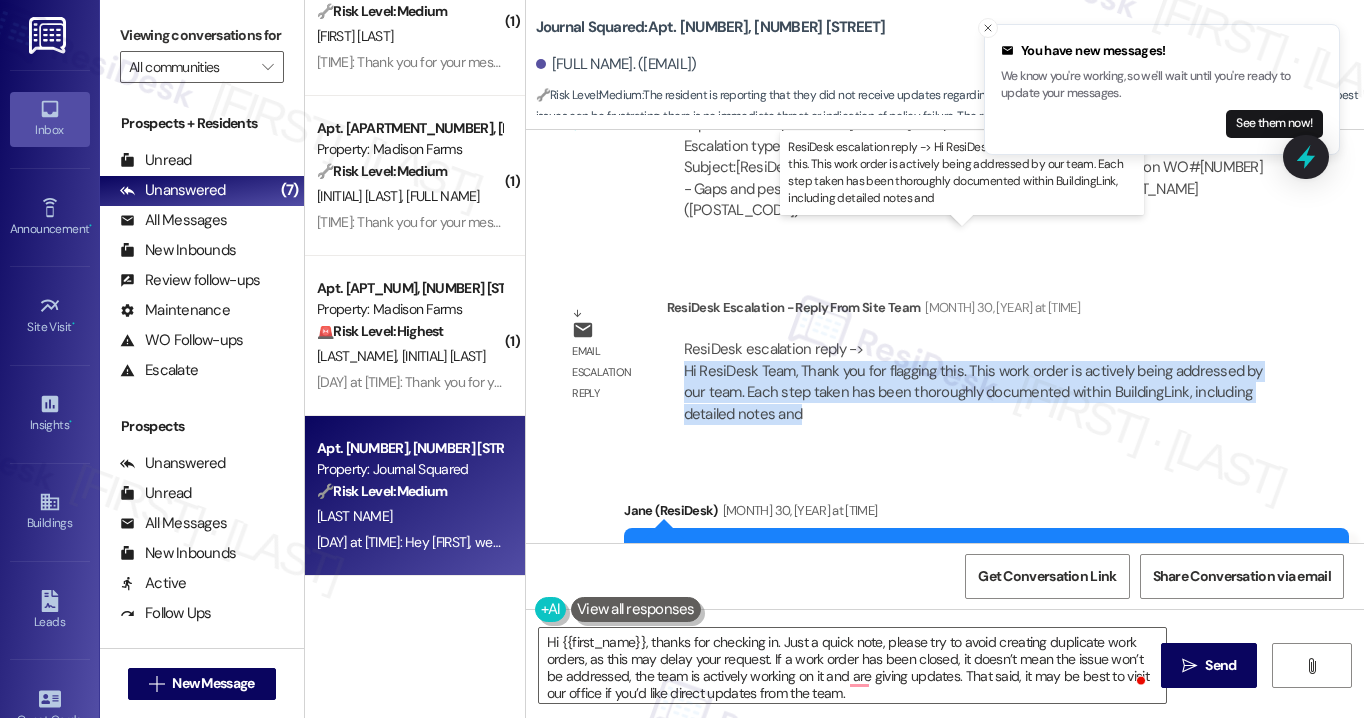 click on "ResiDesk escalation reply ->
Hi ResiDesk Team, Thank you for flagging this. This work order is actively being addressed by our team. Each step taken has been thoroughly documented within BuildingLink, including detailed notes and ResiDesk escalation reply ->
Hi ResiDesk Team, Thank you for flagging this. This work order is actively being addressed by our team. Each step taken has been thoroughly documented within BuildingLink, including detailed notes and" at bounding box center [973, 381] 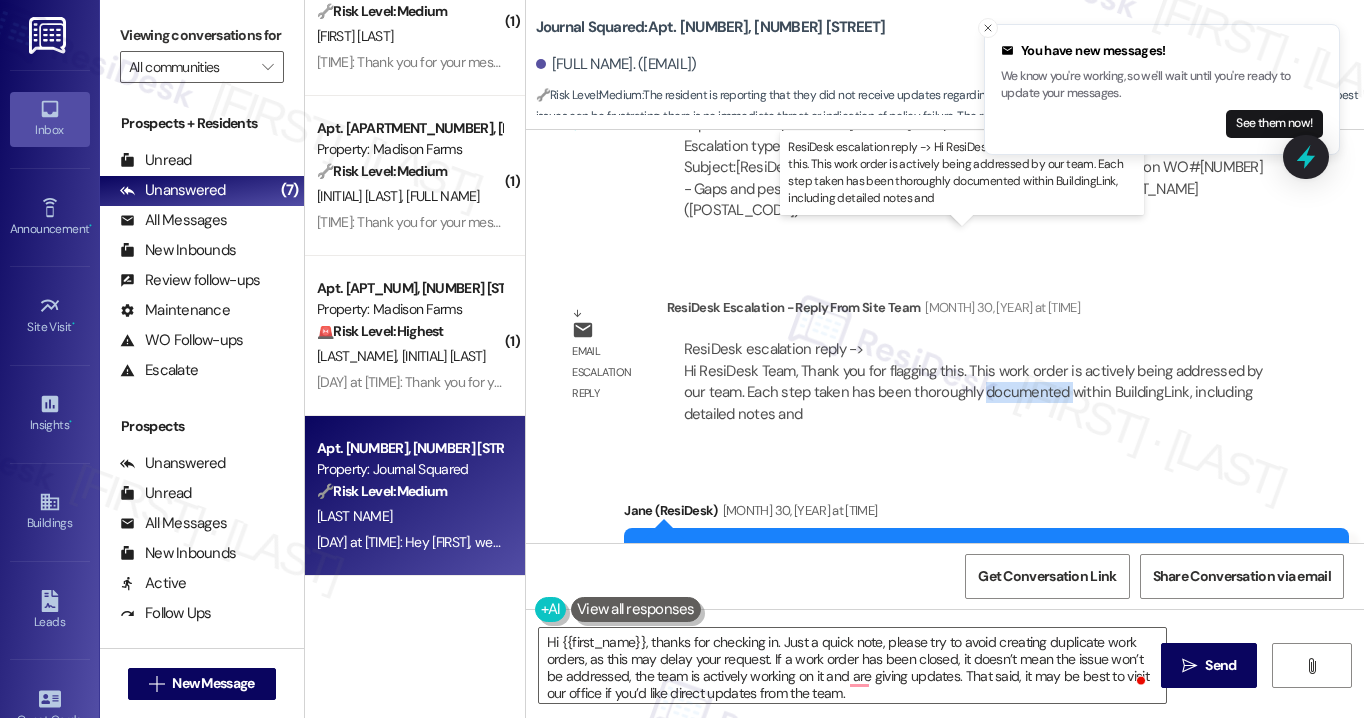 click on "ResiDesk escalation reply ->
Hi ResiDesk Team, Thank you for flagging this. This work order is actively being addressed by our team. Each step taken has been thoroughly documented within BuildingLink, including detailed notes and ResiDesk escalation reply ->
Hi ResiDesk Team, Thank you for flagging this. This work order is actively being addressed by our team. Each step taken has been thoroughly documented within BuildingLink, including detailed notes and" at bounding box center (973, 381) 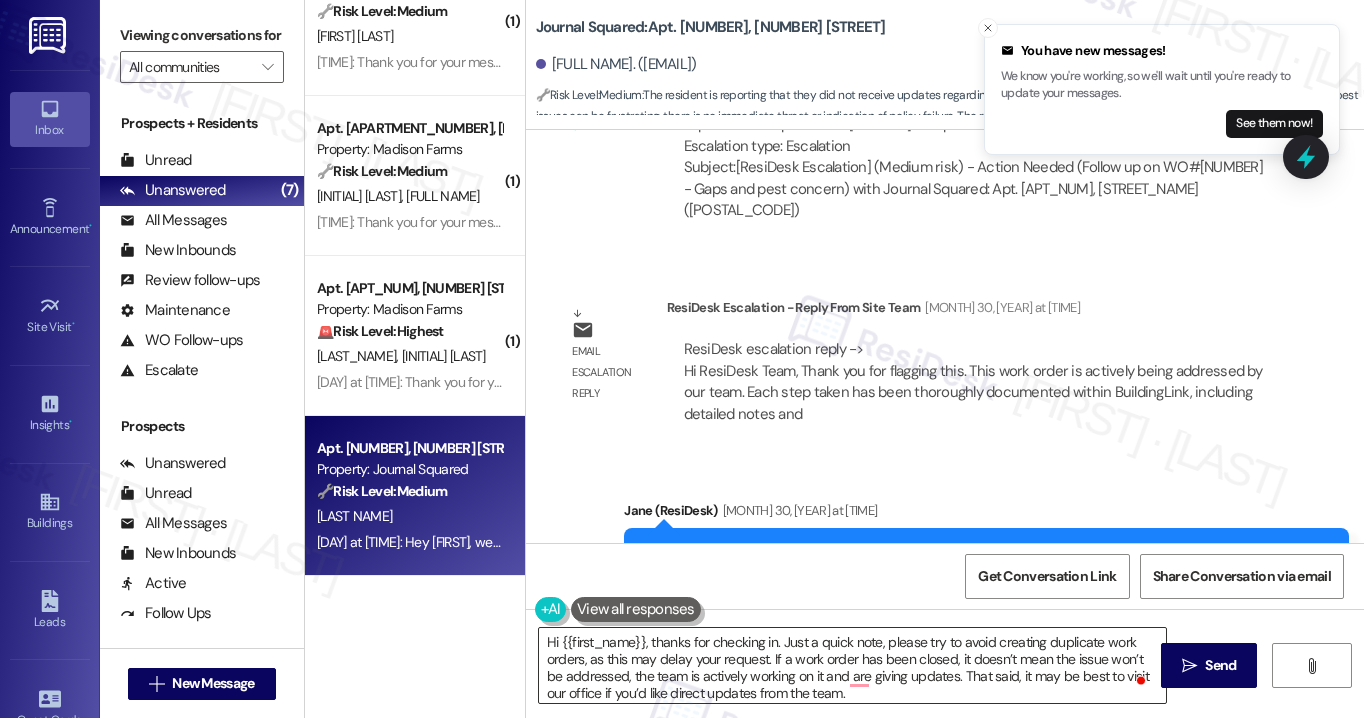 click on "Hi {{first_name}}, thanks for checking in. Just a quick note, please try to avoid creating duplicate work orders, as this may delay your request. If a work order has been closed, it doesn’t mean the issue won’t be addressed, the team is actively working on it and are giving updates. That said, it may be best to visit our office if you’d like direct updates from the team." at bounding box center (852, 665) 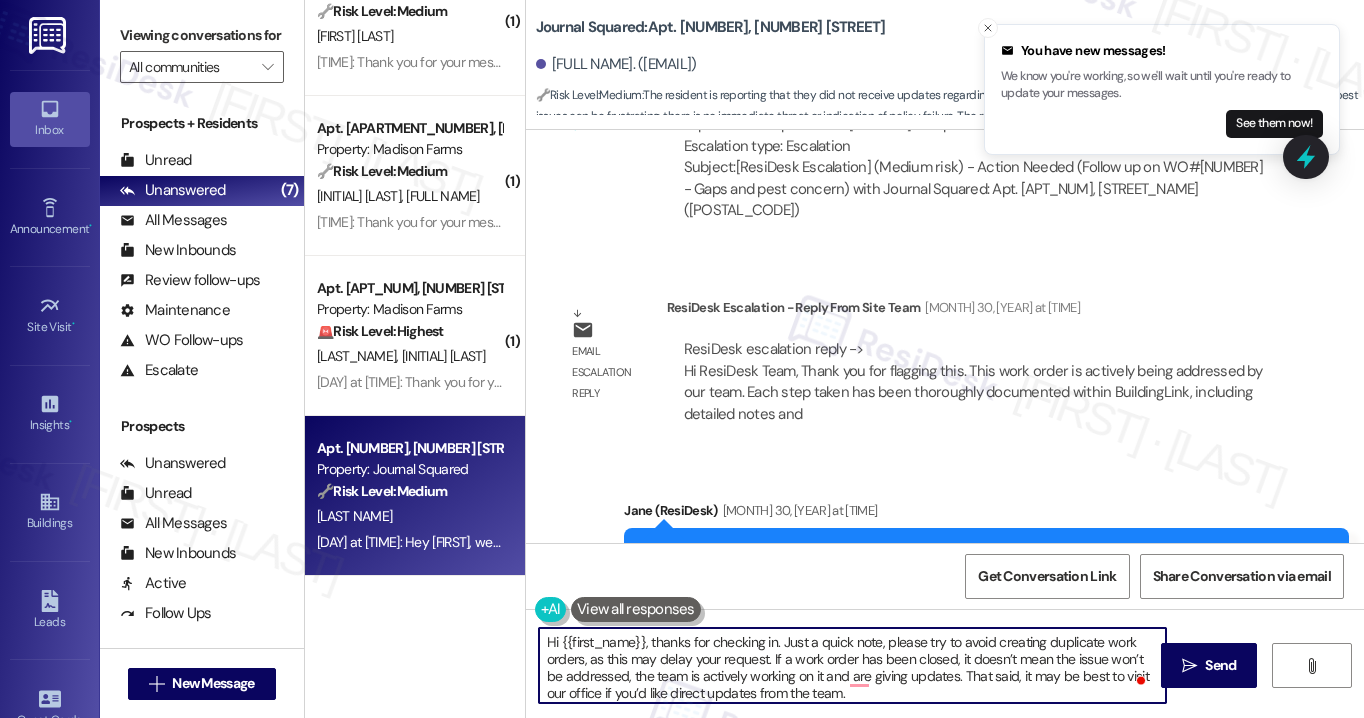click on "Hi {{first_name}}, thanks for checking in. Just a quick note, please try to avoid creating duplicate work orders, as this may delay your request. If a work order has been closed, it doesn’t mean the issue won’t be addressed, the team is actively working on it and are giving updates. That said, it may be best to visit our office if you’d like direct updates from the team." at bounding box center [852, 665] 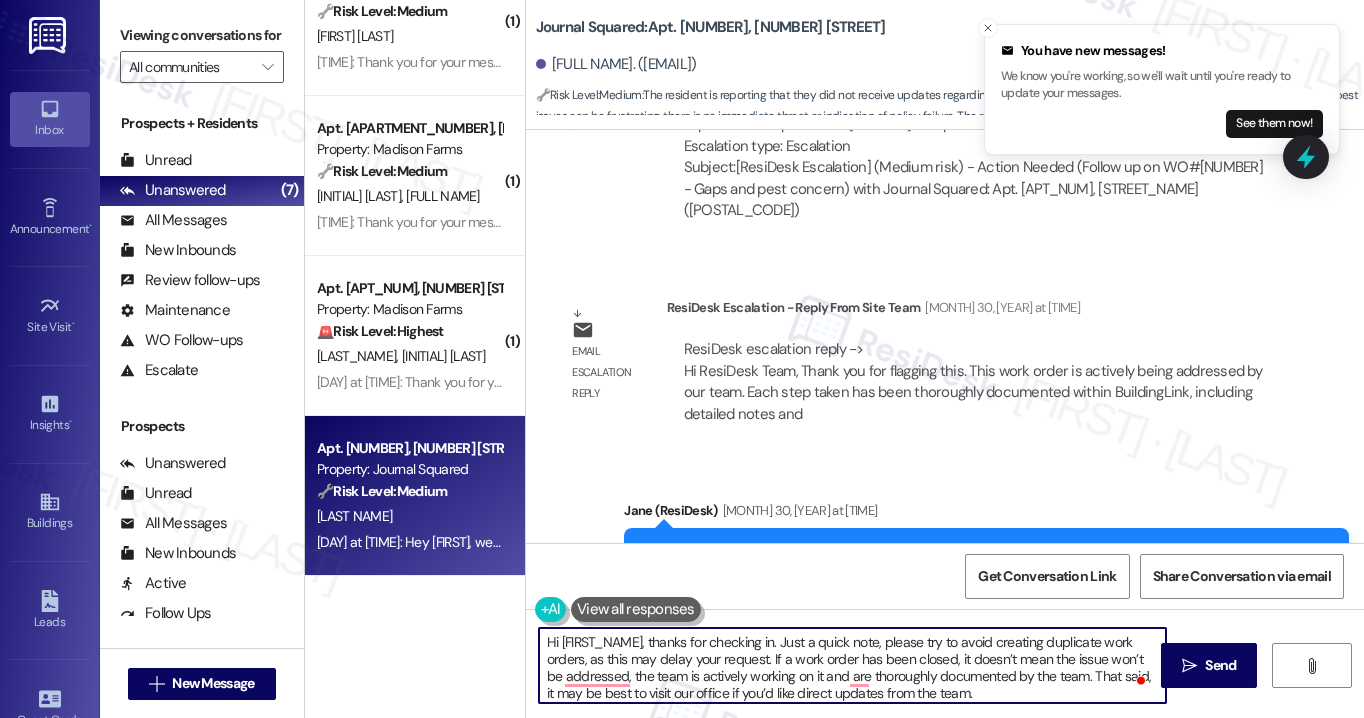 click on "Get Conversation Link Share Conversation via email" at bounding box center [945, 576] 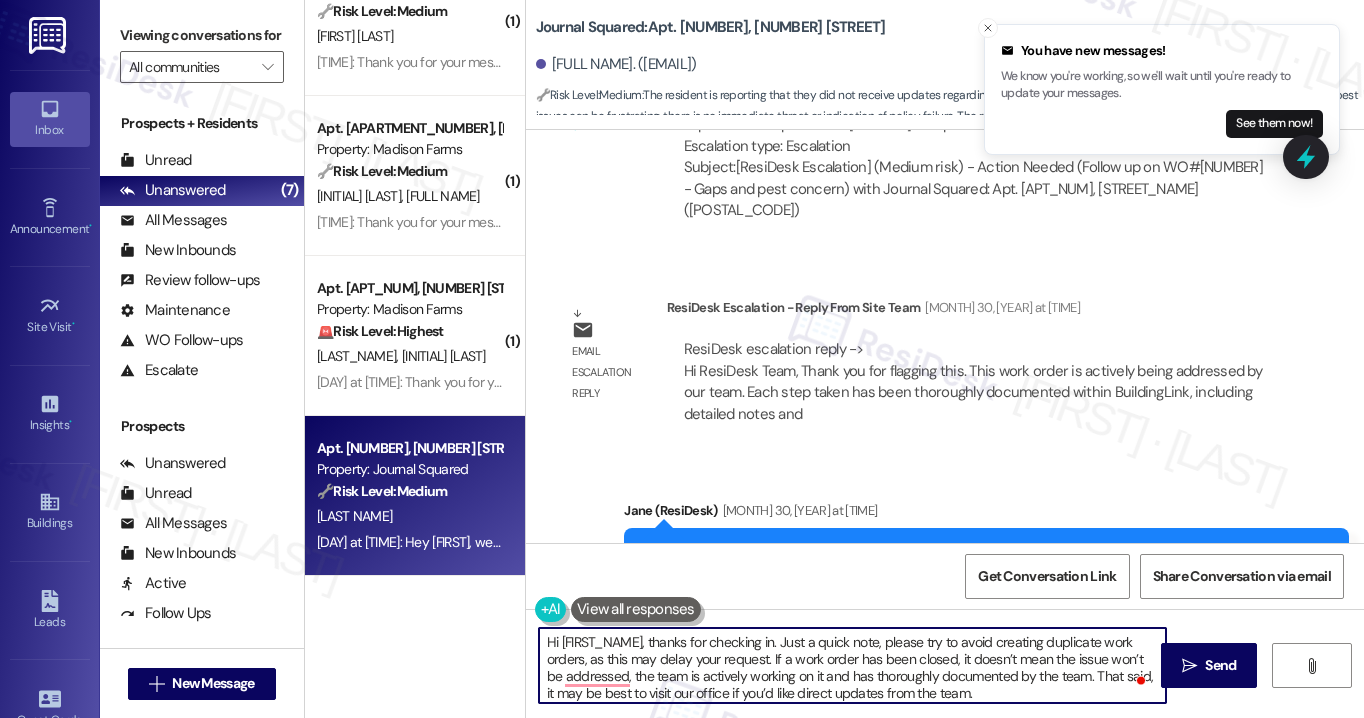 click on "Hi {{first_name}}, thanks for checking in. Just a quick note, please try to avoid creating duplicate work orders, as this may delay your request. If a work order has been closed, it doesn’t mean the issue won’t be addressed, the team is actively working on it and has thoroughly documented by the team. That said, it may be best to visit our office if you’d like direct updates from the team." at bounding box center [852, 665] 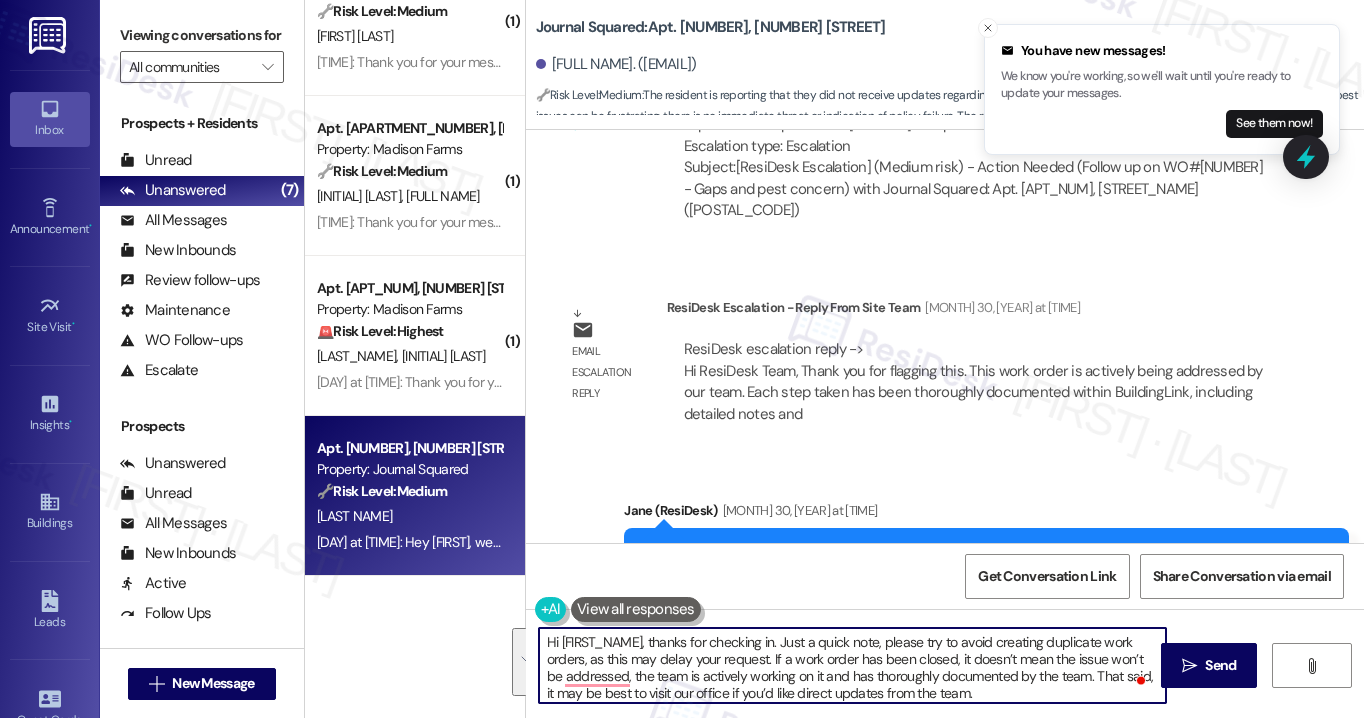 click on "Hi {{first_name}}, thanks for checking in. Just a quick note, please try to avoid creating duplicate work orders, as this may delay your request. If a work order has been closed, it doesn’t mean the issue won’t be addressed, the team is actively working on it and has thoroughly documented by the team. That said, it may be best to visit our office if you’d like direct updates from the team." at bounding box center [852, 665] 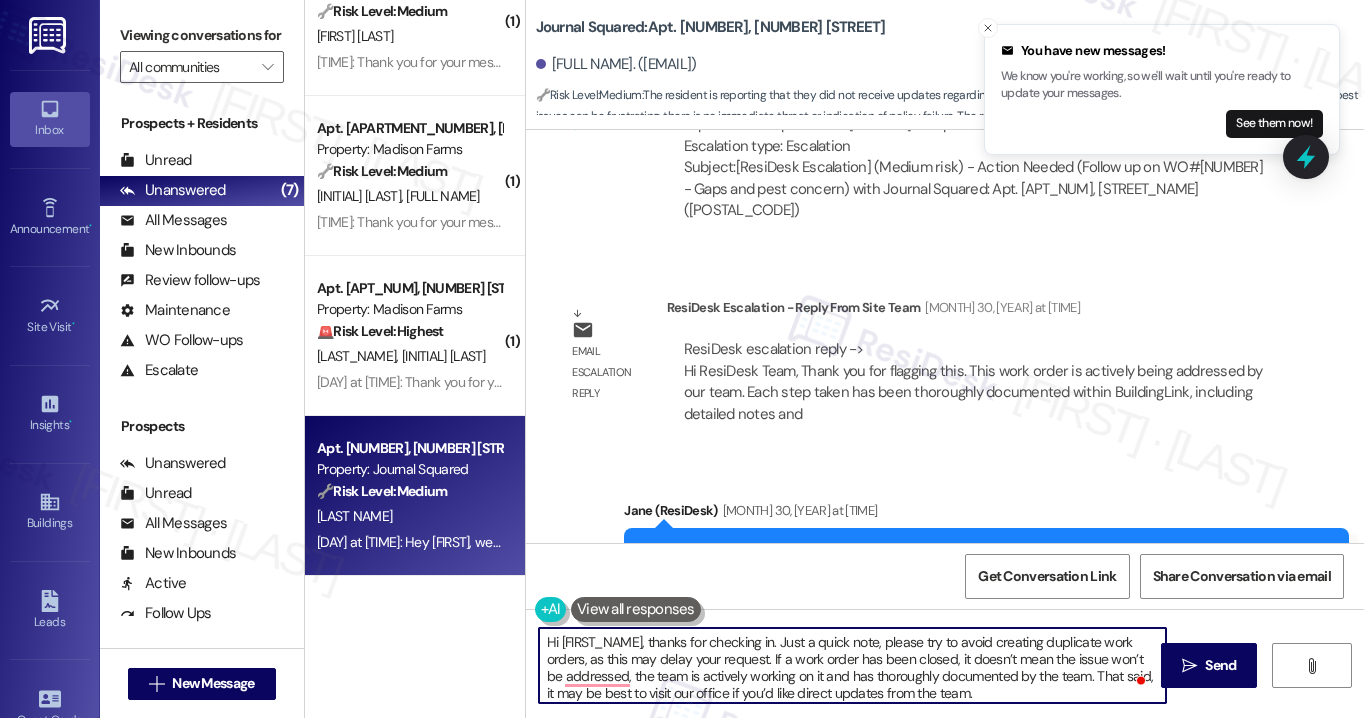 click on "Hi {{first_name}}, thanks for checking in. Just a quick note, please try to avoid creating duplicate work orders, as this may delay your request. If a work order has been closed, it doesn’t mean the issue won’t be addressed, the team is actively working on it and has thoroughly documented by the team. That said, it may be best to visit our office if you’d like direct updates from the team." at bounding box center [852, 665] 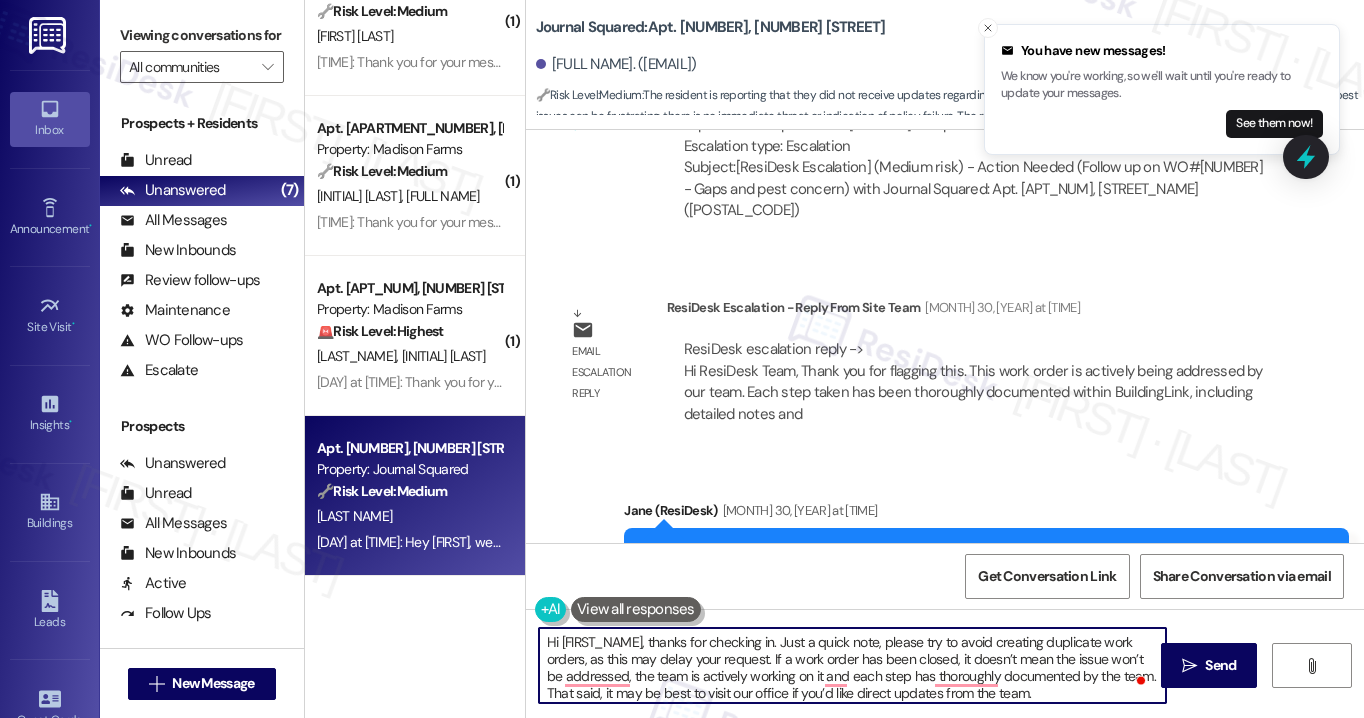 click on "Hi {{first_name}}, thanks for checking in. Just a quick note, please try to avoid creating duplicate work orders, as this may delay your request. If a work order has been closed, it doesn’t mean the issue won’t be addressed, the team is actively working on it and each step has thoroughly documented by the team. That said, it may be best to visit our office if you’d like direct updates from the team." at bounding box center [852, 665] 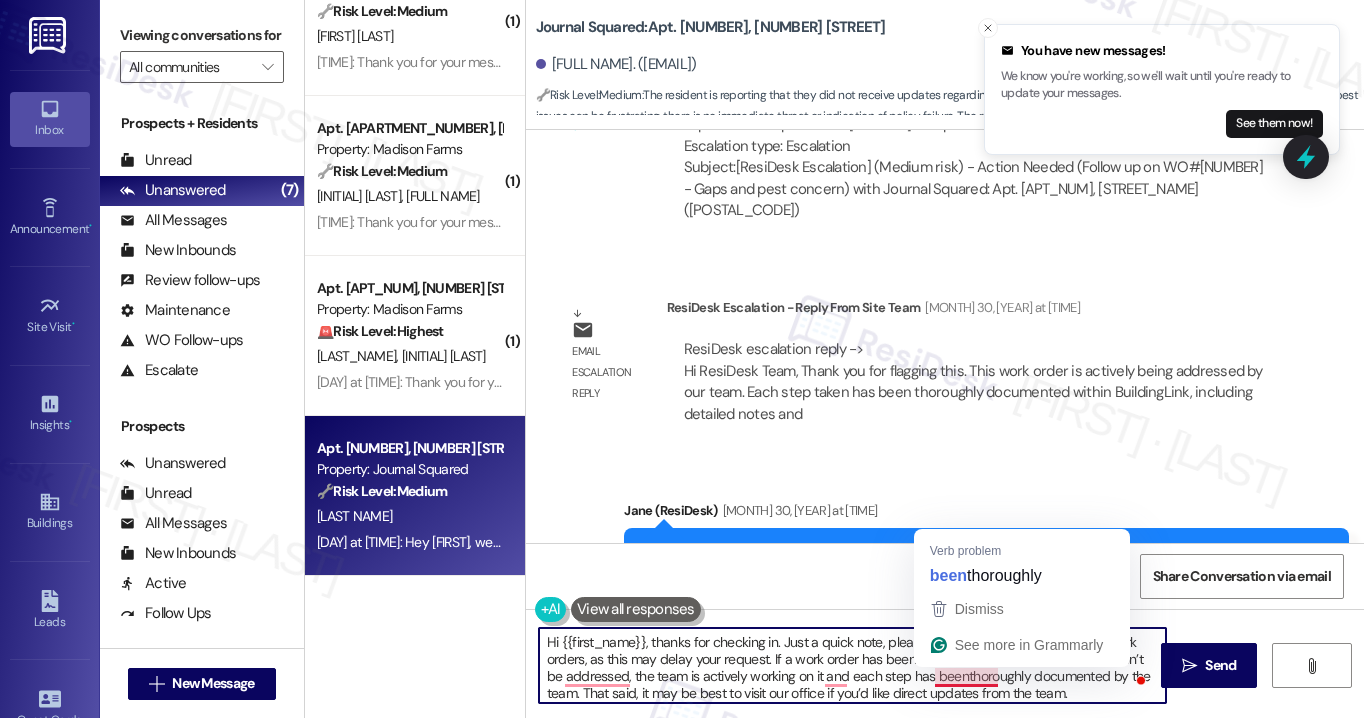 type on "Hi {{first_name}}, thanks for checking in. Just a quick note, please try to avoid creating duplicate work orders, as this may delay your request. If a work order has been closed, it doesn’t mean the issue won’t be addressed, the team is actively working on it and each step has been thoroughly documented by the team. That said, it may be best to visit our office if you’d like direct updates from the team." 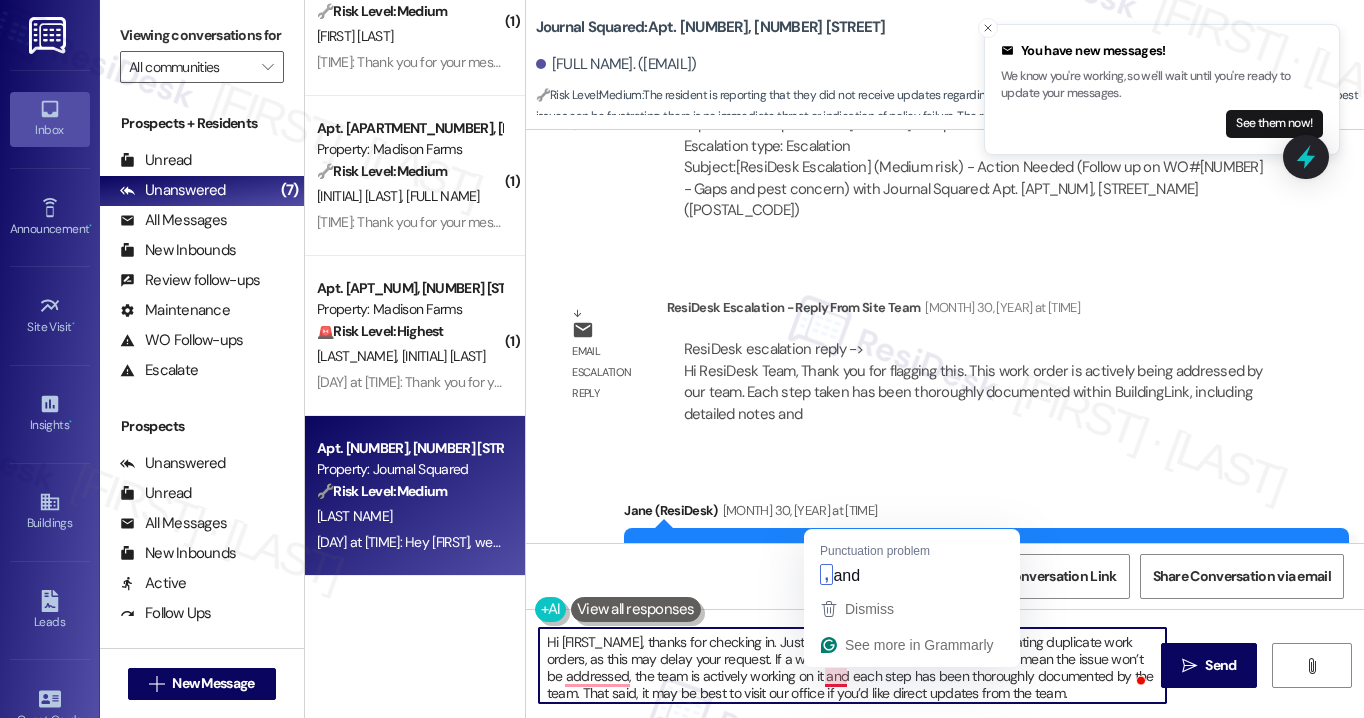 click on "Hi {{first_name}}, thanks for checking in. Just a quick note, please try to avoid creating duplicate work orders, as this may delay your request. If a work order has been closed, it doesn’t mean the issue won’t be addressed, the team is actively working on it and each step has been thoroughly documented by the team. That said, it may be best to visit our office if you’d like direct updates from the team." at bounding box center (852, 665) 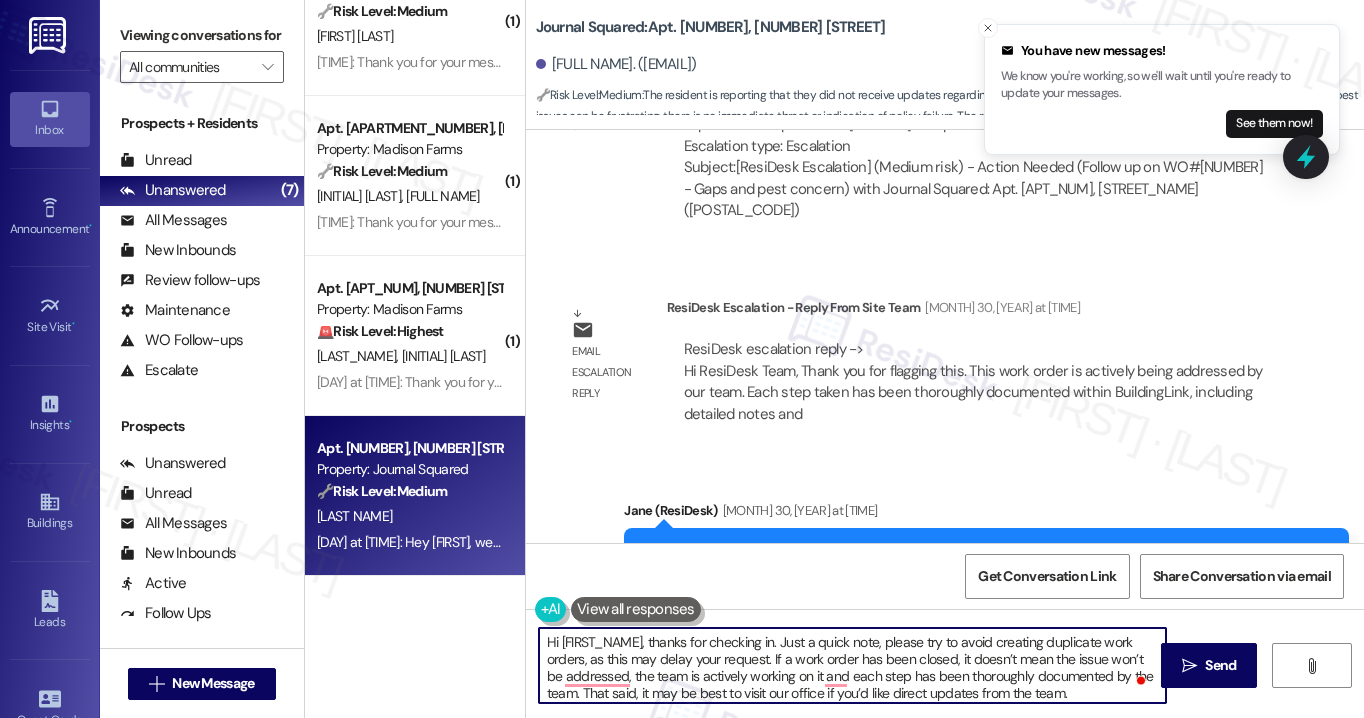 click on "Hi {{first_name}}, thanks for checking in. Just a quick note, please try to avoid creating duplicate work orders, as this may delay your request. If a work order has been closed, it doesn’t mean the issue won’t be addressed, the team is actively working on it and each step has been thoroughly documented by the team. That said, it may be best to visit our office if you’d like direct updates from the team." at bounding box center [852, 665] 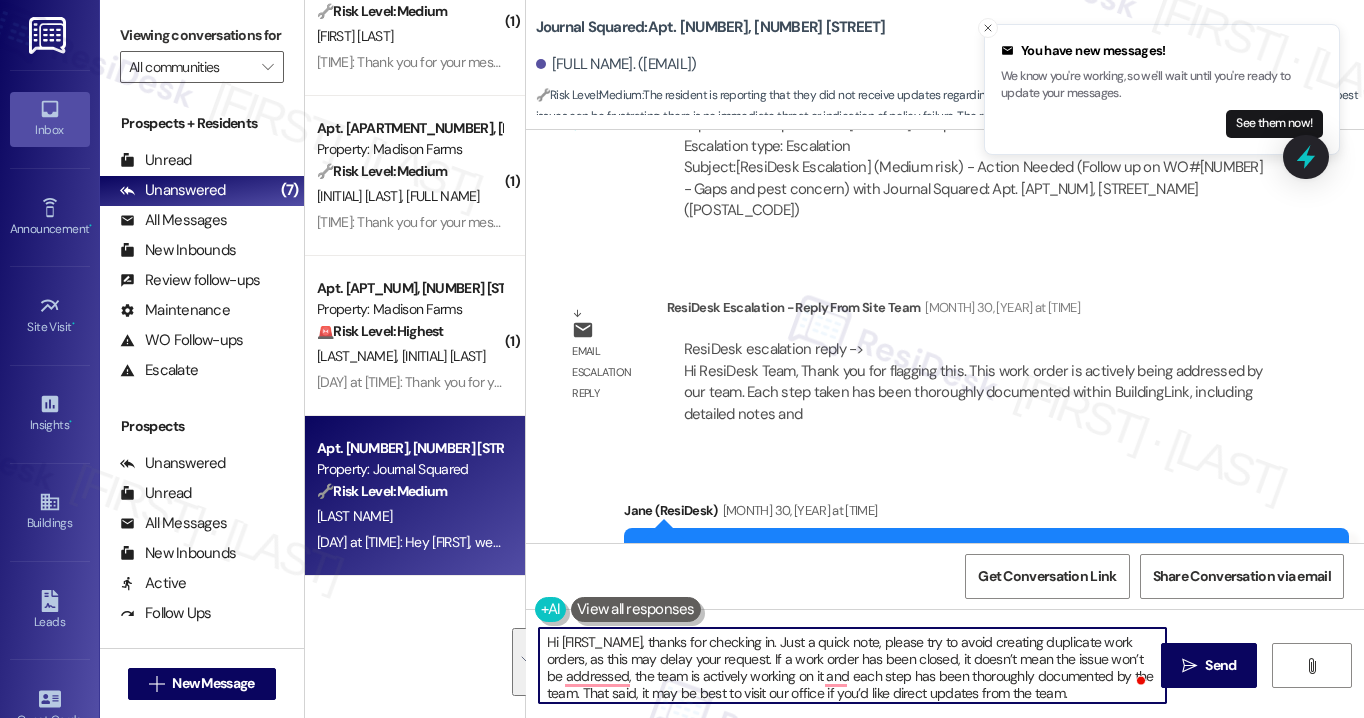 scroll, scrollTop: 4, scrollLeft: 0, axis: vertical 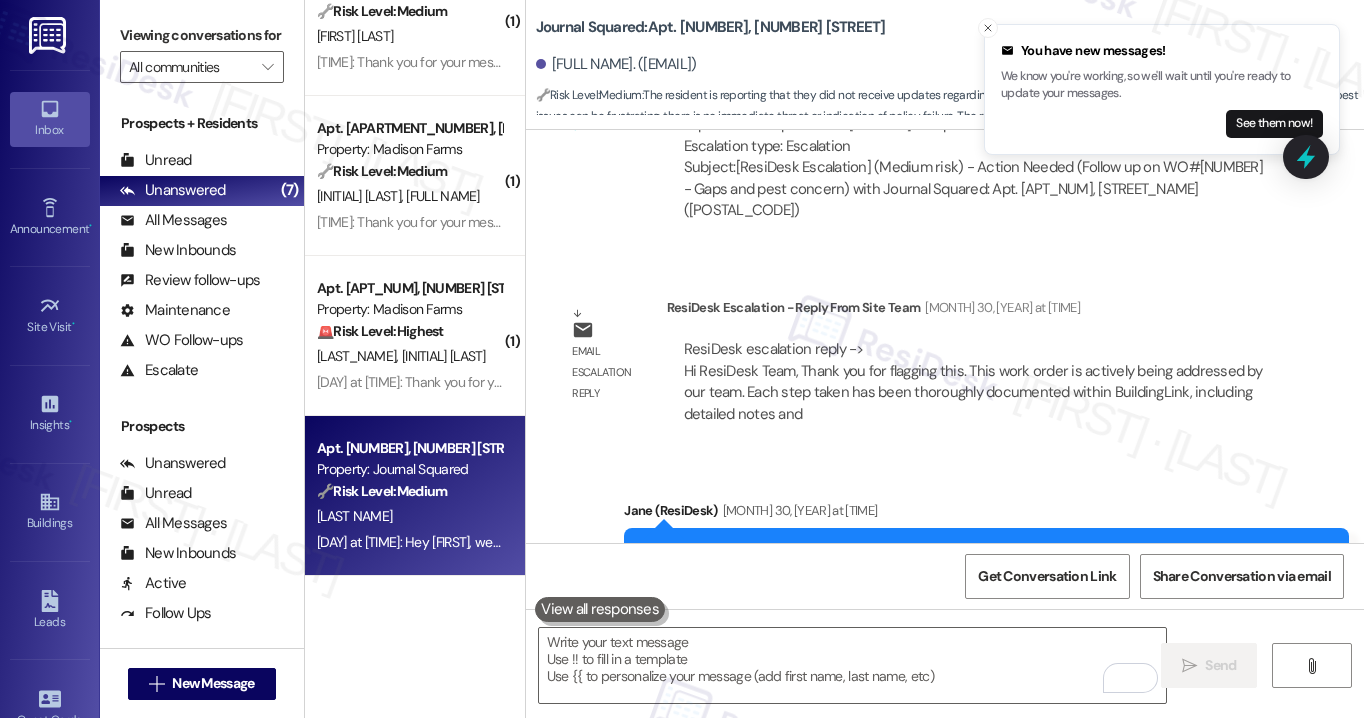 click on "Viewing conversations for" at bounding box center (202, 35) 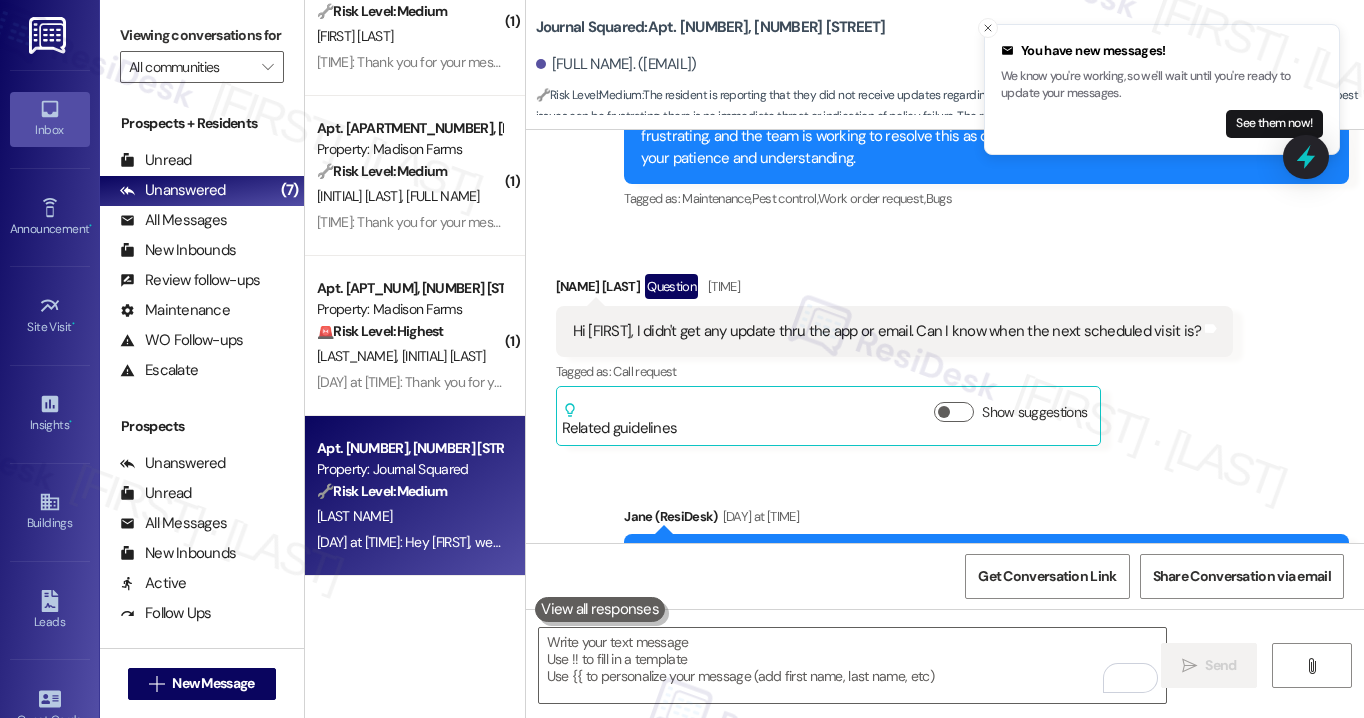 scroll, scrollTop: 13231, scrollLeft: 0, axis: vertical 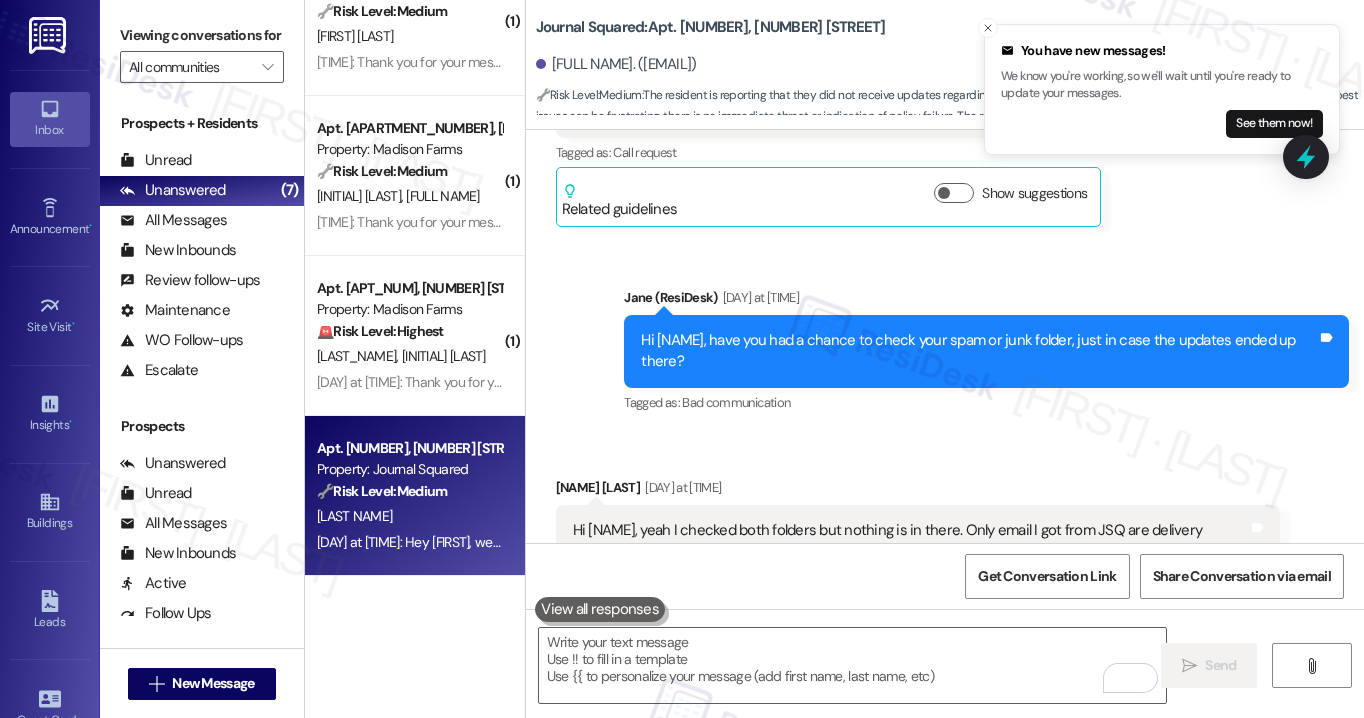 drag, startPoint x: 177, startPoint y: 31, endPoint x: 200, endPoint y: 44, distance: 26.41969 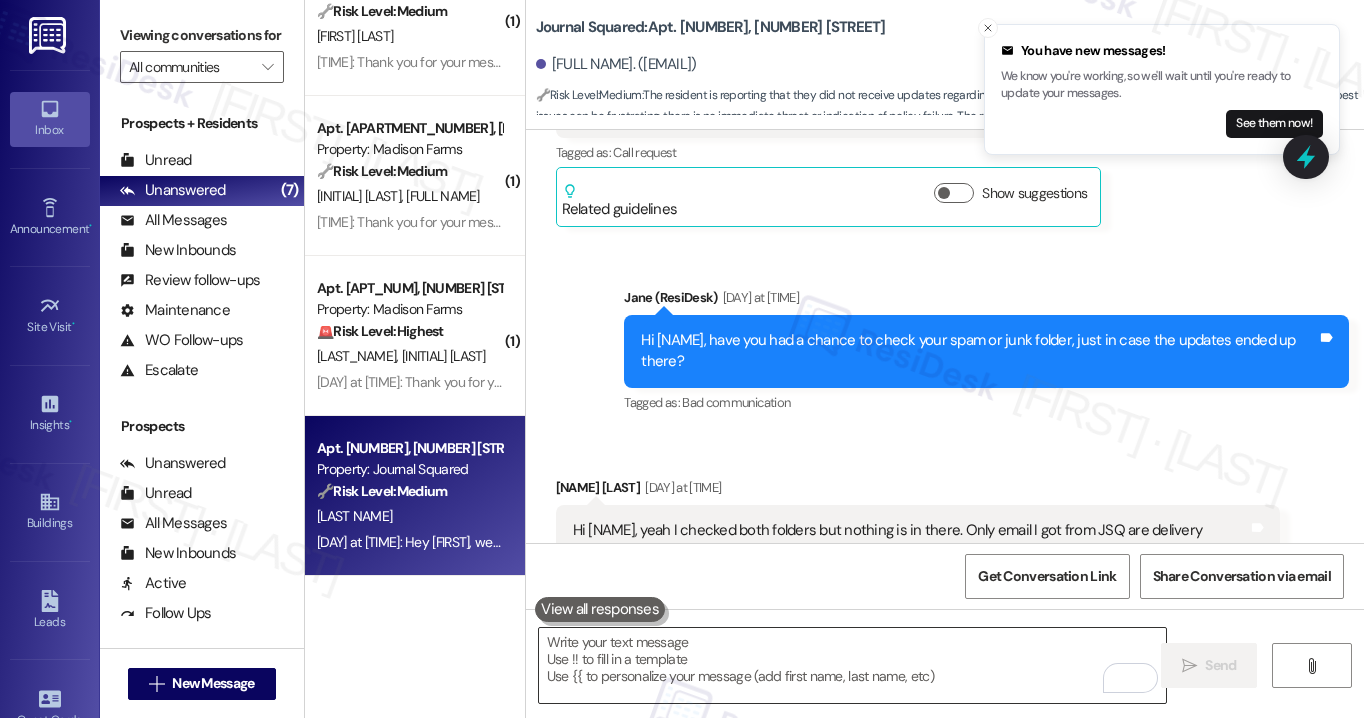 click at bounding box center (852, 665) 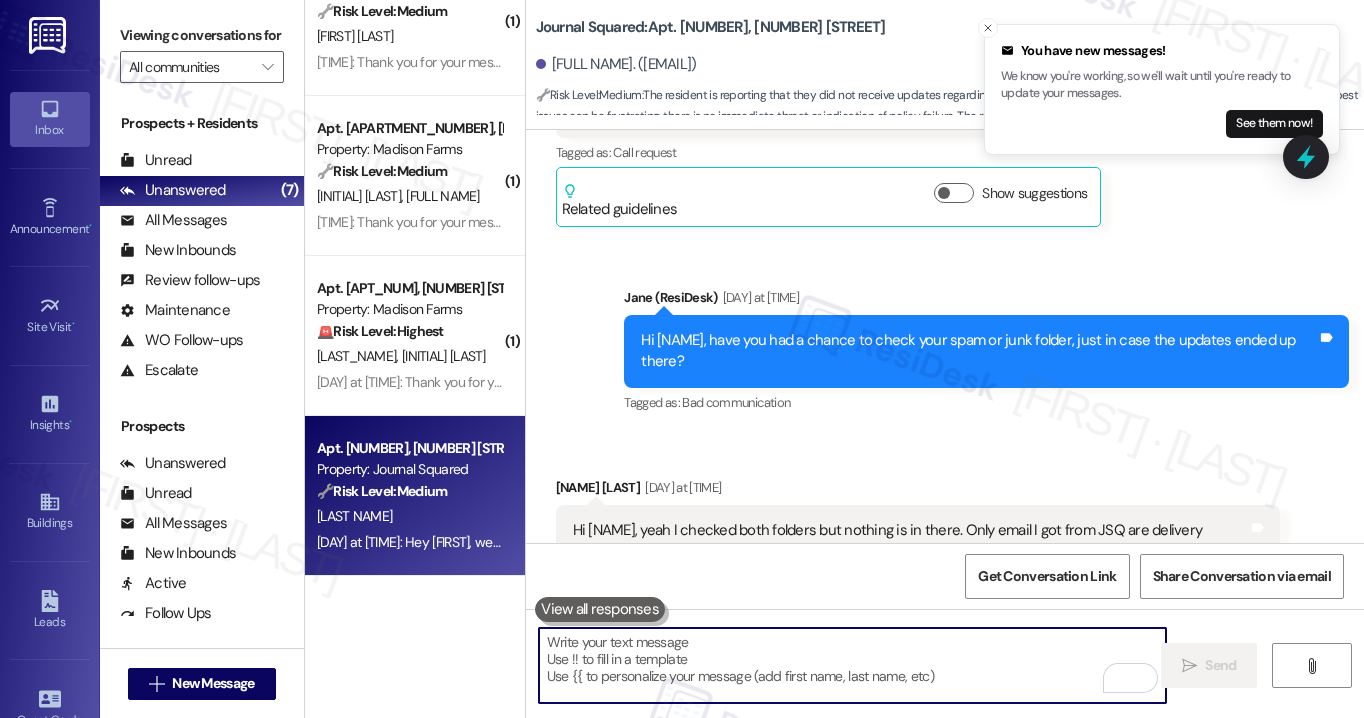 paste on "Hi {{first_name}}, thanks for checking in. Just a quick note — please try to avoid creating duplicate work orders, as this can sometimes delay your request. Even if a work order shows as closed, it doesn’t mean the issue isn’t being addressed; the team is actively working on it, and each step is thoroughly documented. If you’d like direct updates, it may be best to stop by the office." 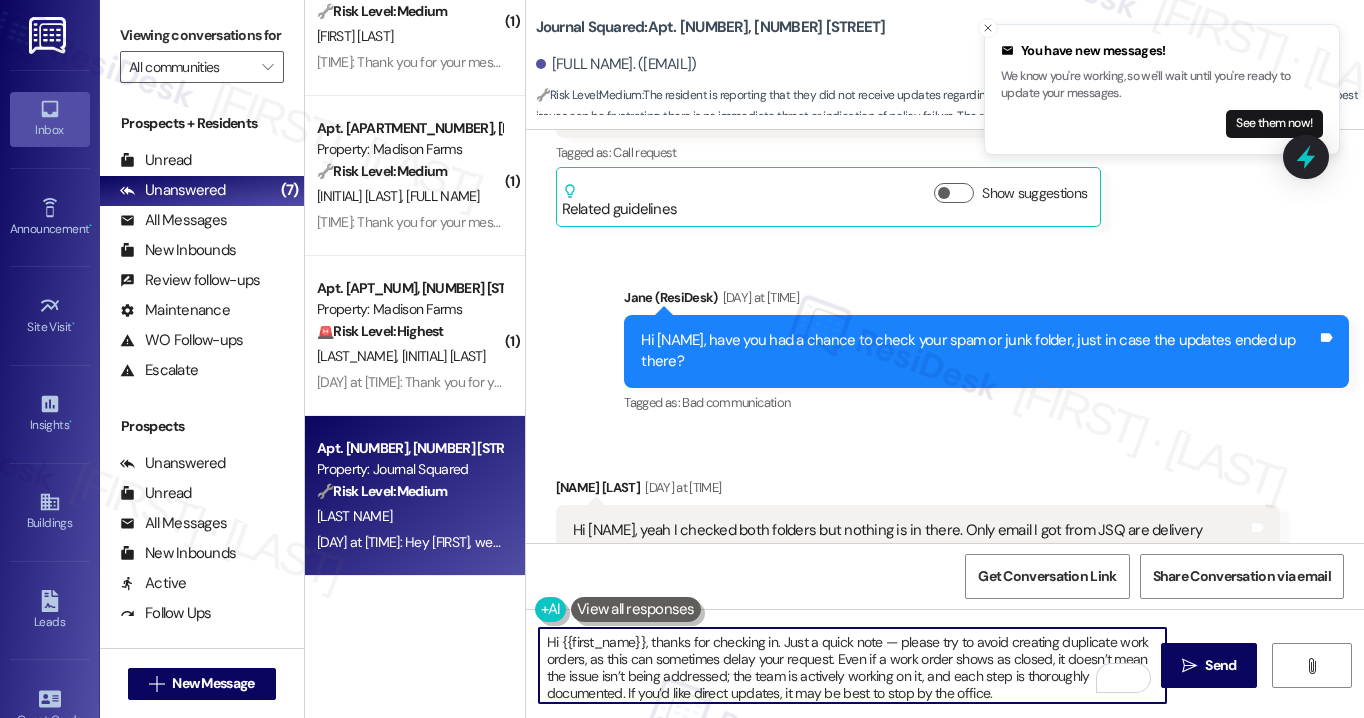 scroll, scrollTop: 33, scrollLeft: 0, axis: vertical 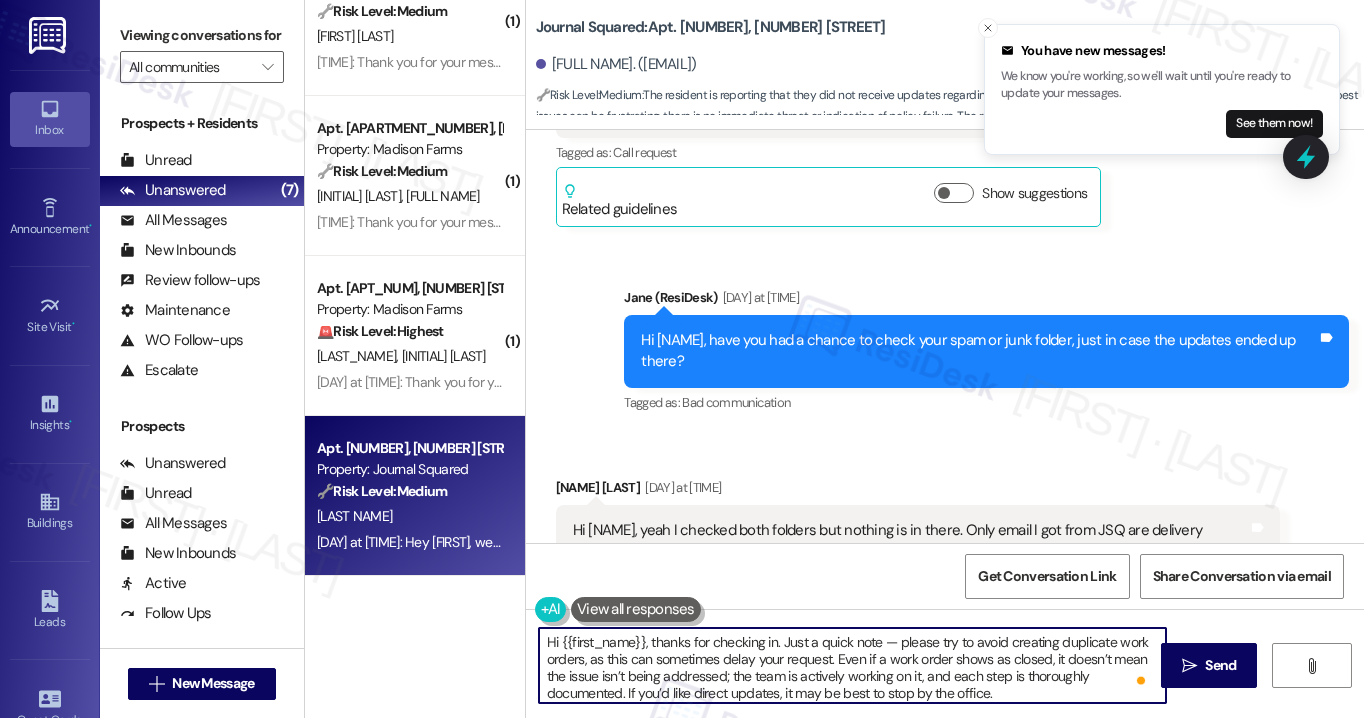 drag, startPoint x: 887, startPoint y: 631, endPoint x: 876, endPoint y: 632, distance: 11.045361 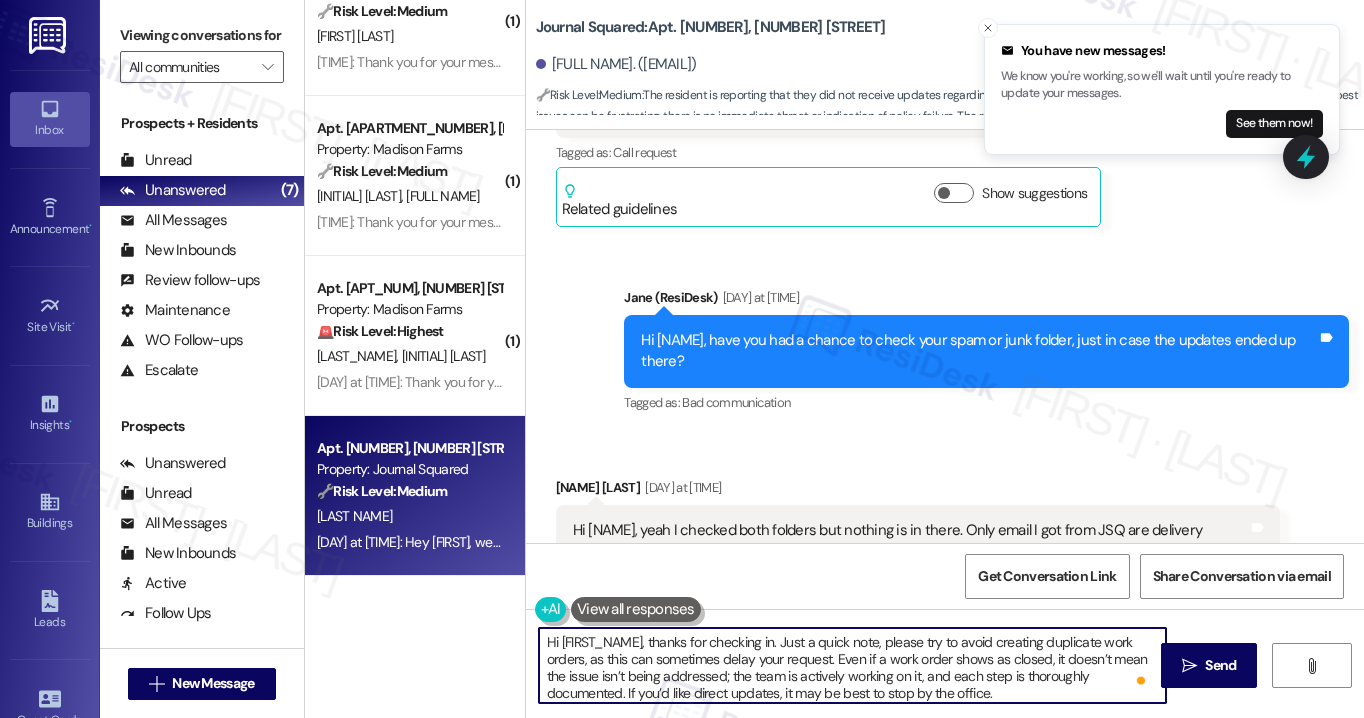 click on "Hi {{first_name}}, thanks for checking in. Just a quick note, please try to avoid creating duplicate work orders, as this can sometimes delay your request. Even if a work order shows as closed, it doesn’t mean the issue isn’t being addressed; the team is actively working on it, and each step is thoroughly documented. If you’d like direct updates, it may be best to stop by the office." at bounding box center [852, 665] 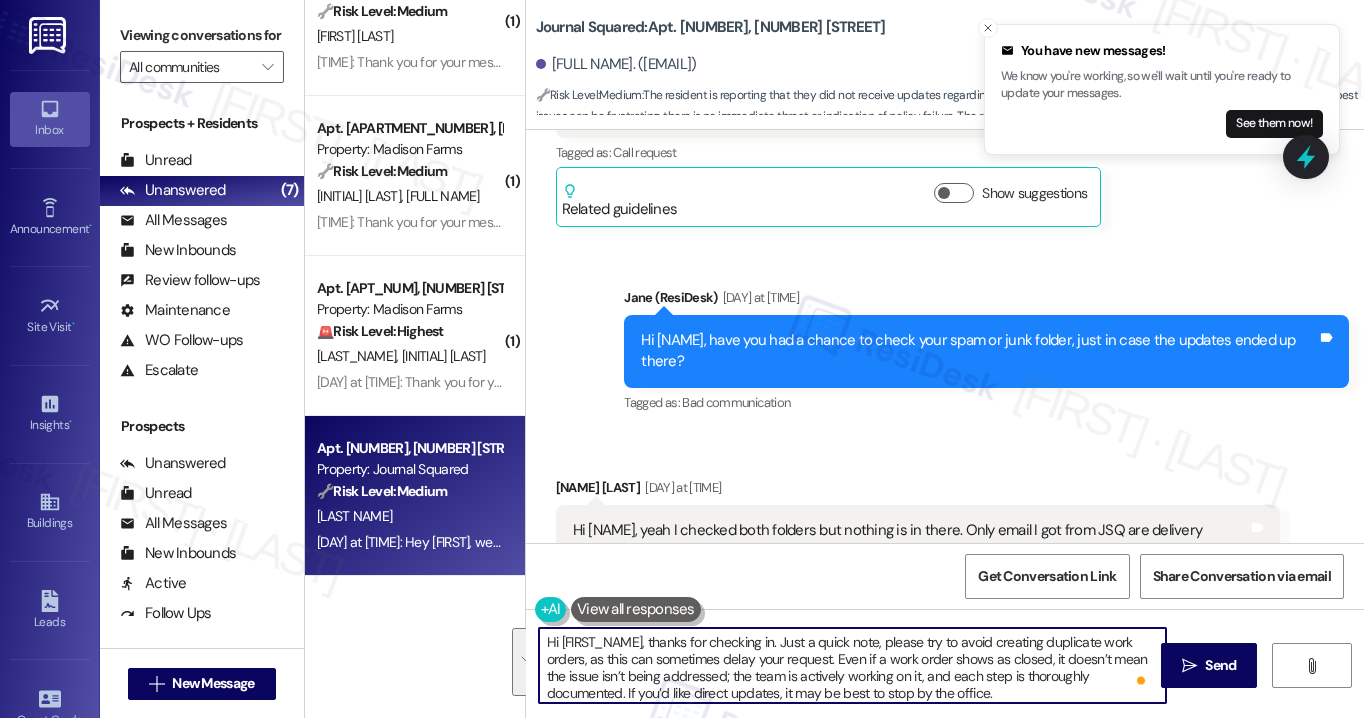click on "Hi {{first_name}}, thanks for checking in. Just a quick note, please try to avoid creating duplicate work orders, as this can sometimes delay your request. Even if a work order shows as closed, it doesn’t mean the issue isn’t being addressed; the team is actively working on it, and each step is thoroughly documented. If you’d like direct updates, it may be best to stop by the office." at bounding box center (852, 665) 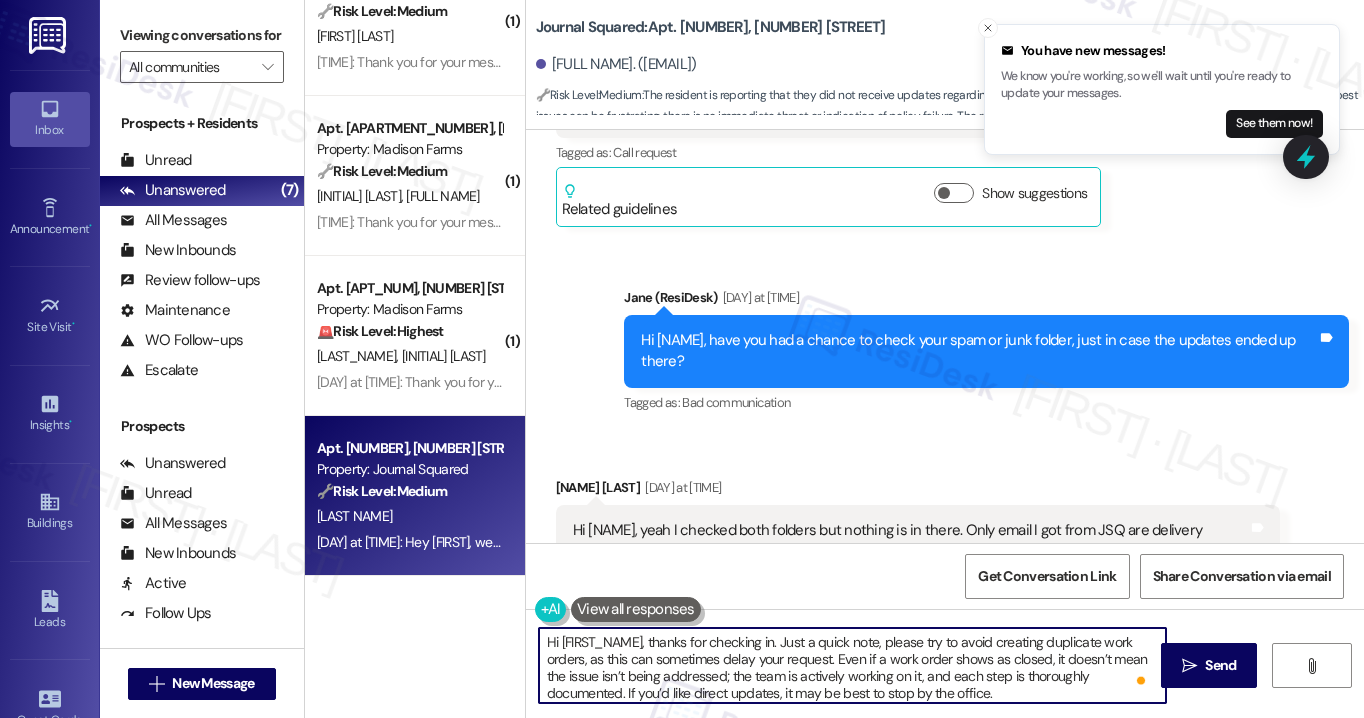click on "Hi {{first_name}}, thanks for checking in. Just a quick note, please try to avoid creating duplicate work orders, as this can sometimes delay your request. Even if a work order shows as closed, it doesn’t mean the issue isn’t being addressed; the team is actively working on it, and each step is thoroughly documented. If you’d like direct updates, it may be best to stop by the office." at bounding box center (852, 665) 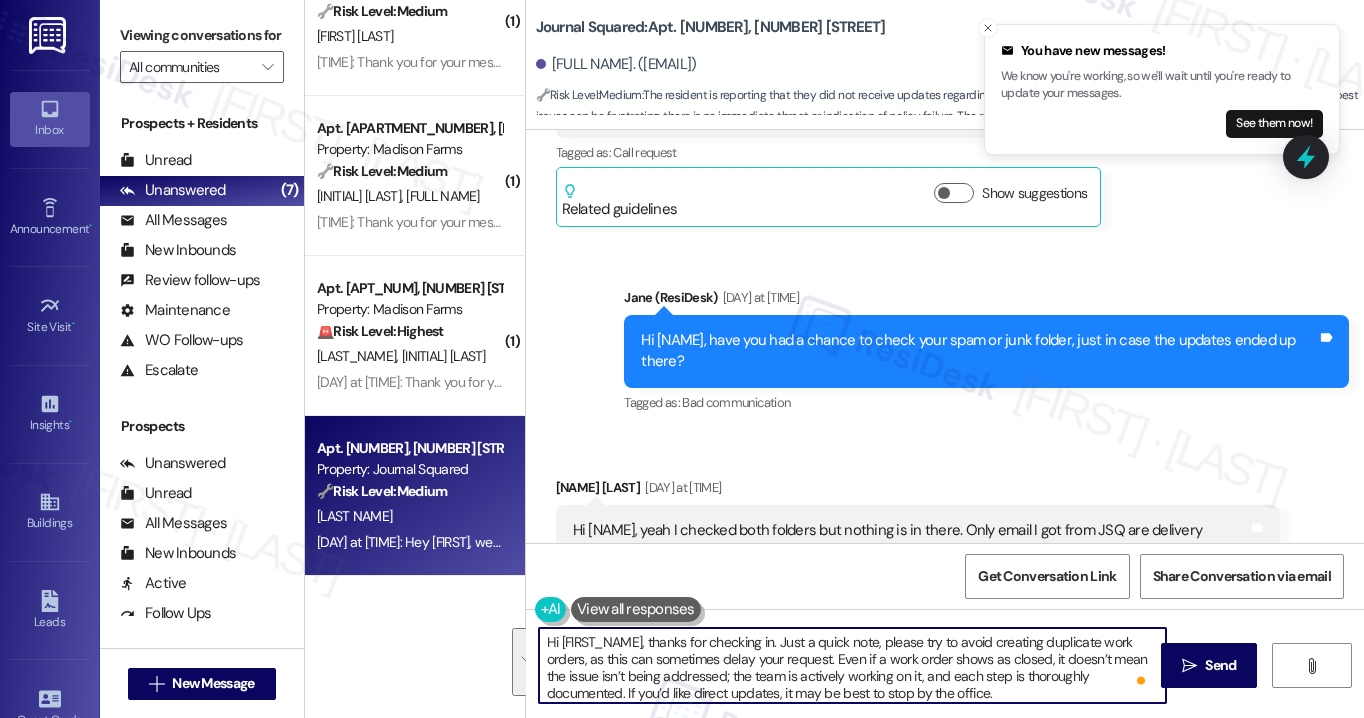 click on "Hi {{first_name}}, thanks for checking in. Just a quick note, please try to avoid creating duplicate work orders, as this can sometimes delay your request. Even if a work order shows as closed, it doesn’t mean the issue isn’t being addressed; the team is actively working on it, and each step is thoroughly documented. If you’d like direct updates, it may be best to stop by the office." at bounding box center (852, 665) 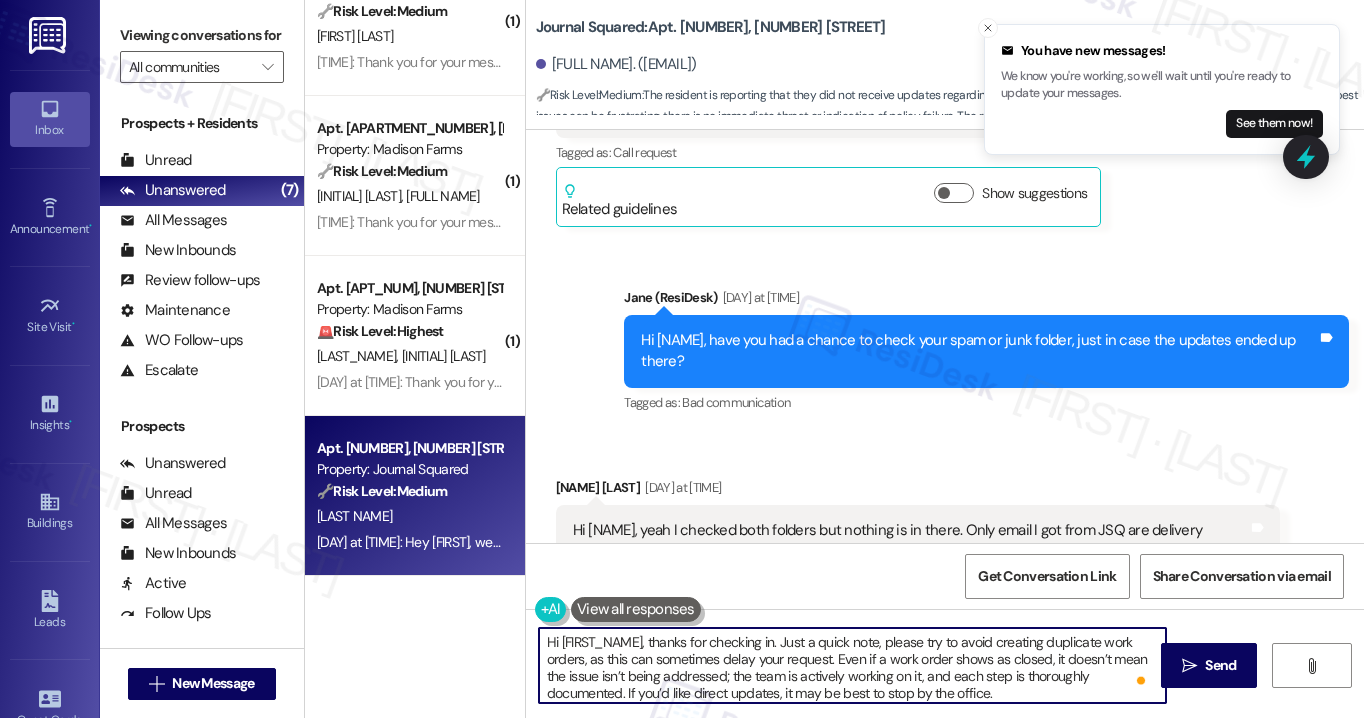 scroll, scrollTop: 4, scrollLeft: 0, axis: vertical 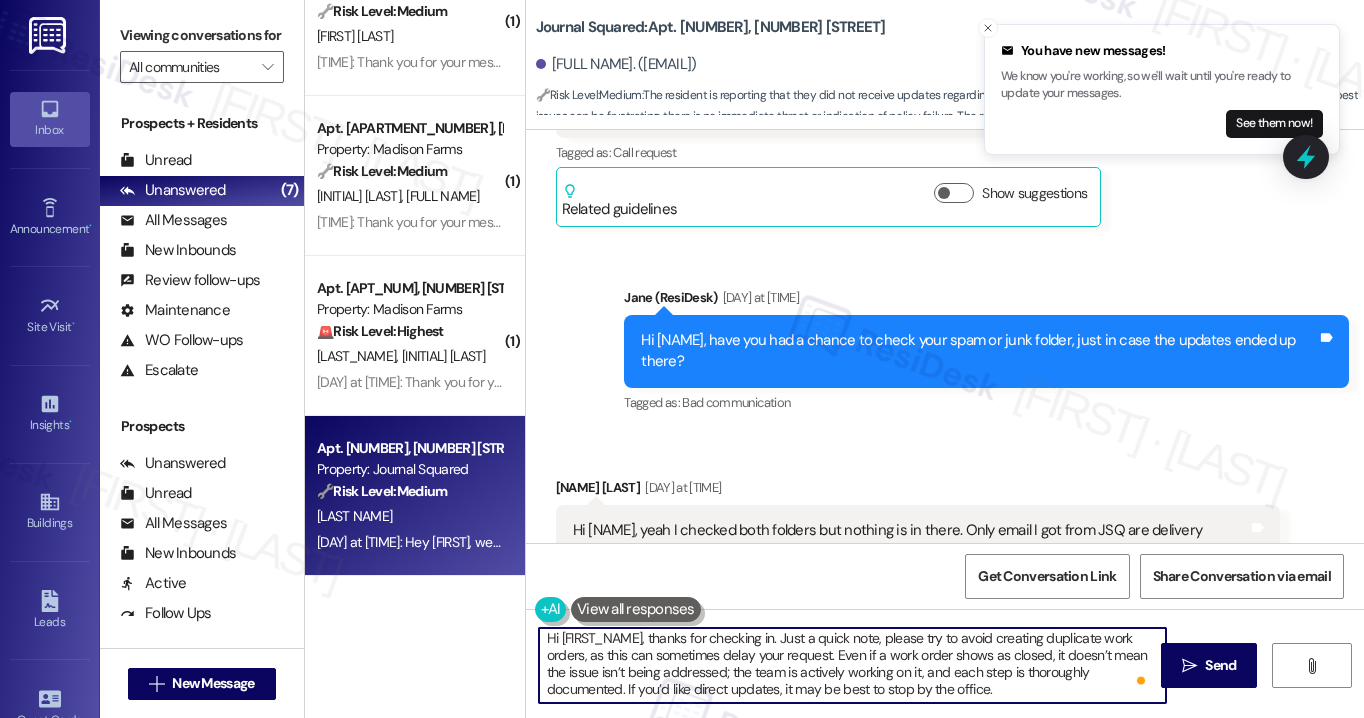 click on "Hi {{first_name}}, thanks for checking in. Just a quick note, please try to avoid creating duplicate work orders, as this can sometimes delay your request. Even if a work order shows as closed, it doesn’t mean the issue isn’t being addressed; the team is actively working on it, and each step is thoroughly documented. If you’d like direct updates, it may be best to stop by the office." at bounding box center [852, 665] 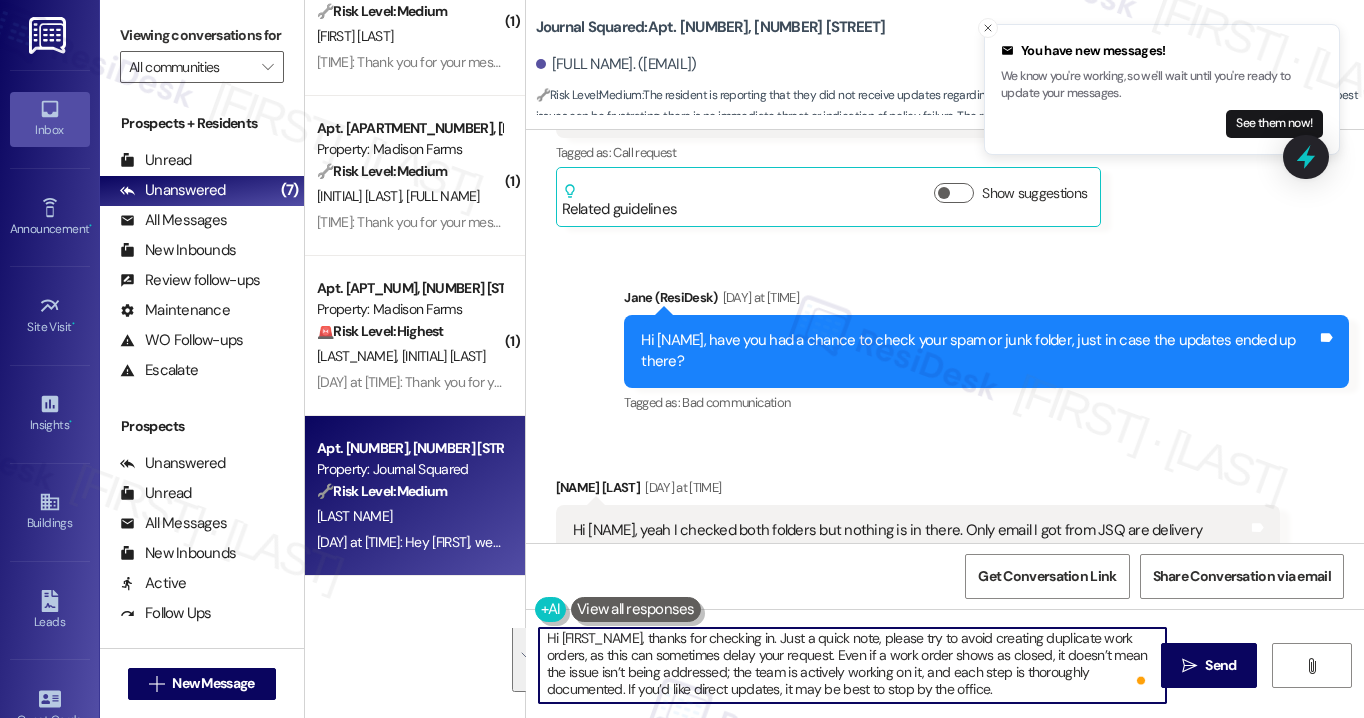 click on "Hi {{first_name}}, thanks for checking in. Just a quick note, please try to avoid creating duplicate work orders, as this can sometimes delay your request. Even if a work order shows as closed, it doesn’t mean the issue isn’t being addressed; the team is actively working on it, and each step is thoroughly documented. If you’d like direct updates, it may be best to stop by the office." at bounding box center [852, 665] 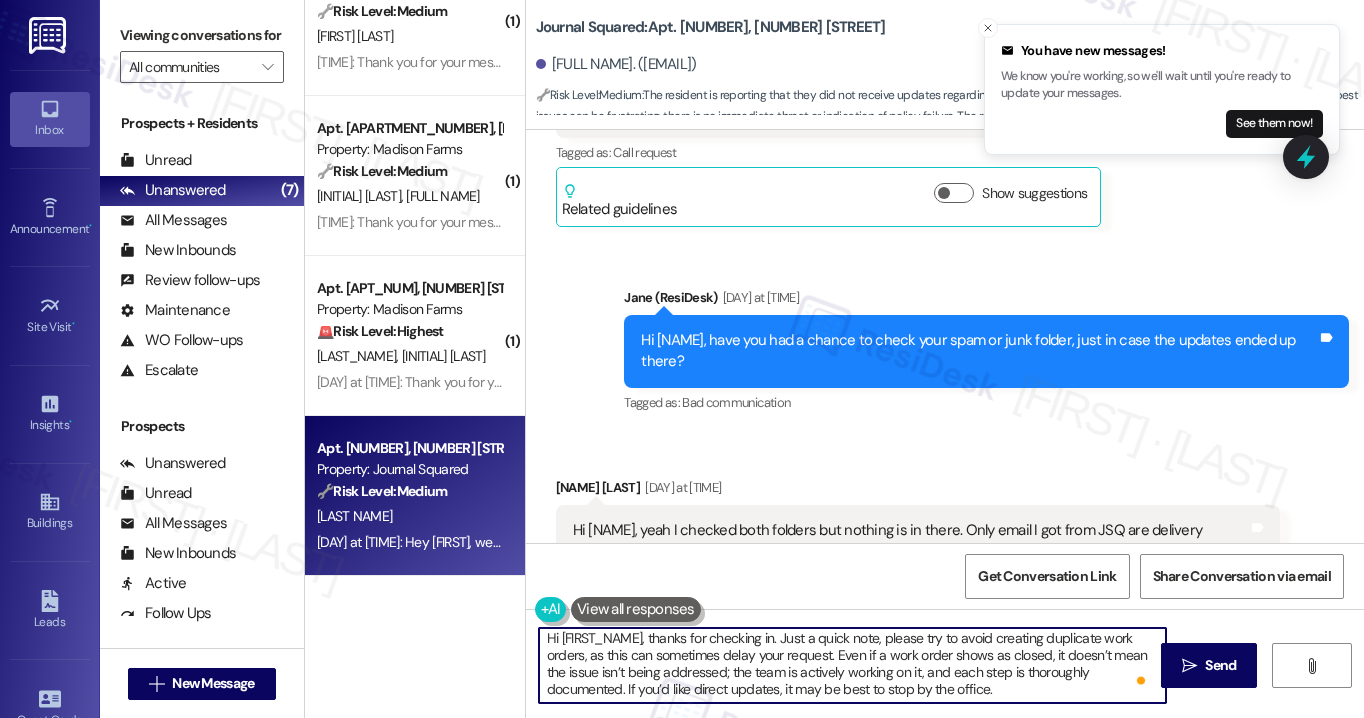 click on "Hi {{first_name}}, thanks for checking in. Just a quick note, please try to avoid creating duplicate work orders, as this can sometimes delay your request. Even if a work order shows as closed, it doesn’t mean the issue isn’t being addressed; the team is actively working on it, and each step is thoroughly documented. If you’d like direct updates, it may be best to stop by the office." at bounding box center [852, 665] 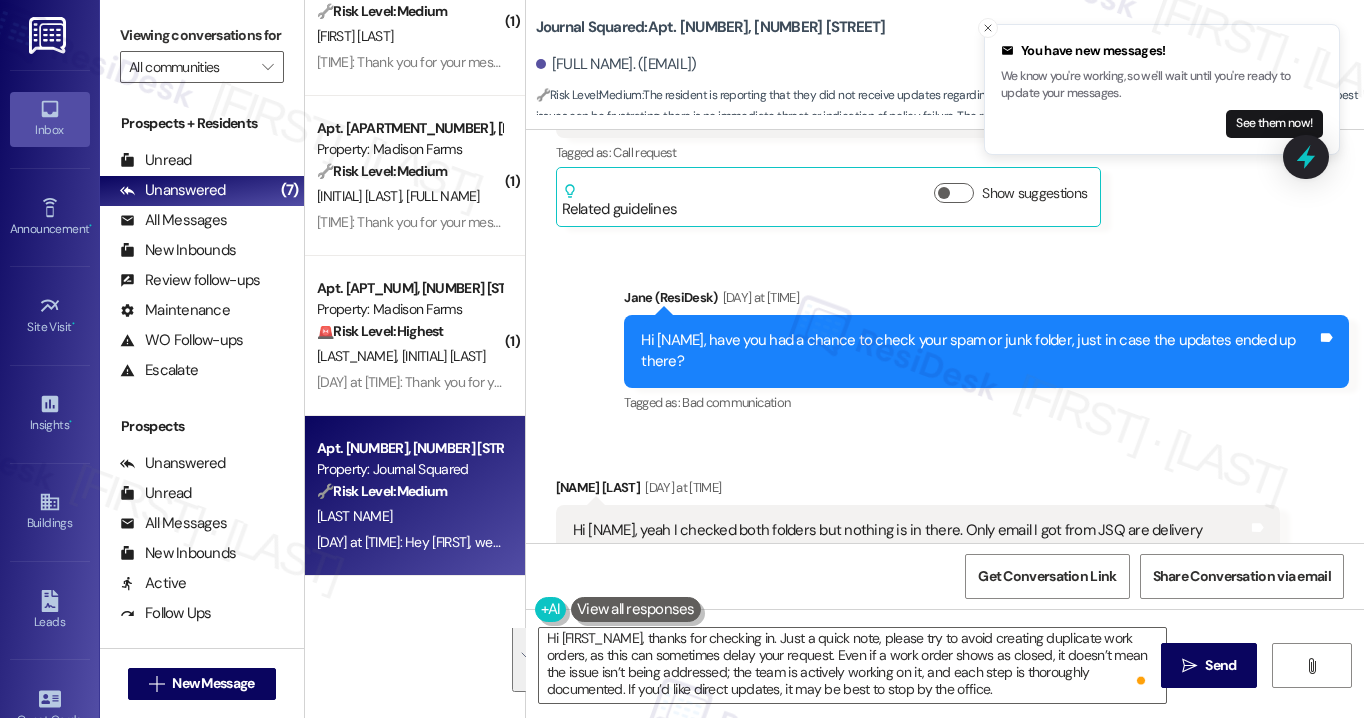 click on "Received via SMS Dong Ho Kim Yesterday at 8:29 PM Hi Jane, yeah I checked both folders but nothing is in there. Only email I got from JSQ are delivery related Tags and notes Tagged as:   Packages/delivery ,  Click to highlight conversations about Packages/delivery Bad communication Click to highlight conversations about Bad communication  Related guidelines Show suggestions" at bounding box center [945, 557] 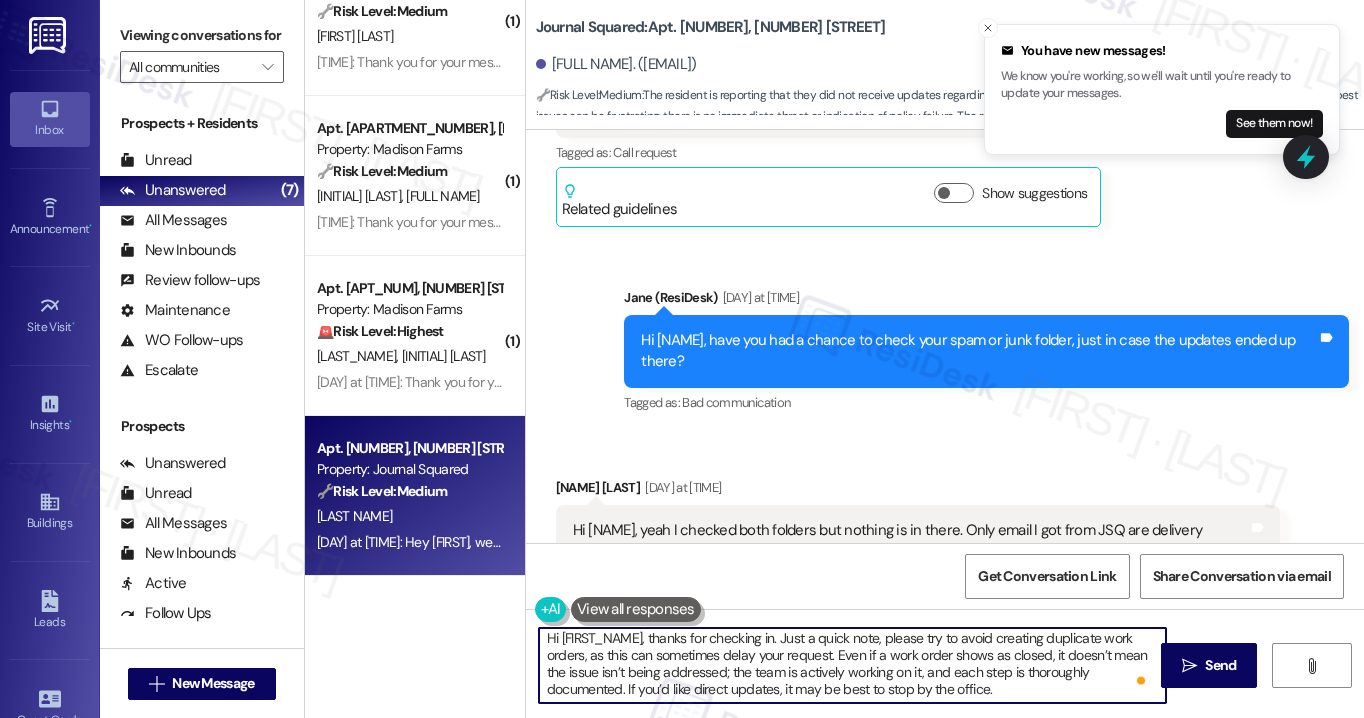 click on "Hi {{first_name}}, thanks for checking in. Just a quick note, please try to avoid creating duplicate work orders, as this can sometimes delay your request. Even if a work order shows as closed, it doesn’t mean the issue isn’t being addressed; the team is actively working on it, and each step is thoroughly documented. If you’d like direct updates, it may be best to stop by the office." at bounding box center (852, 665) 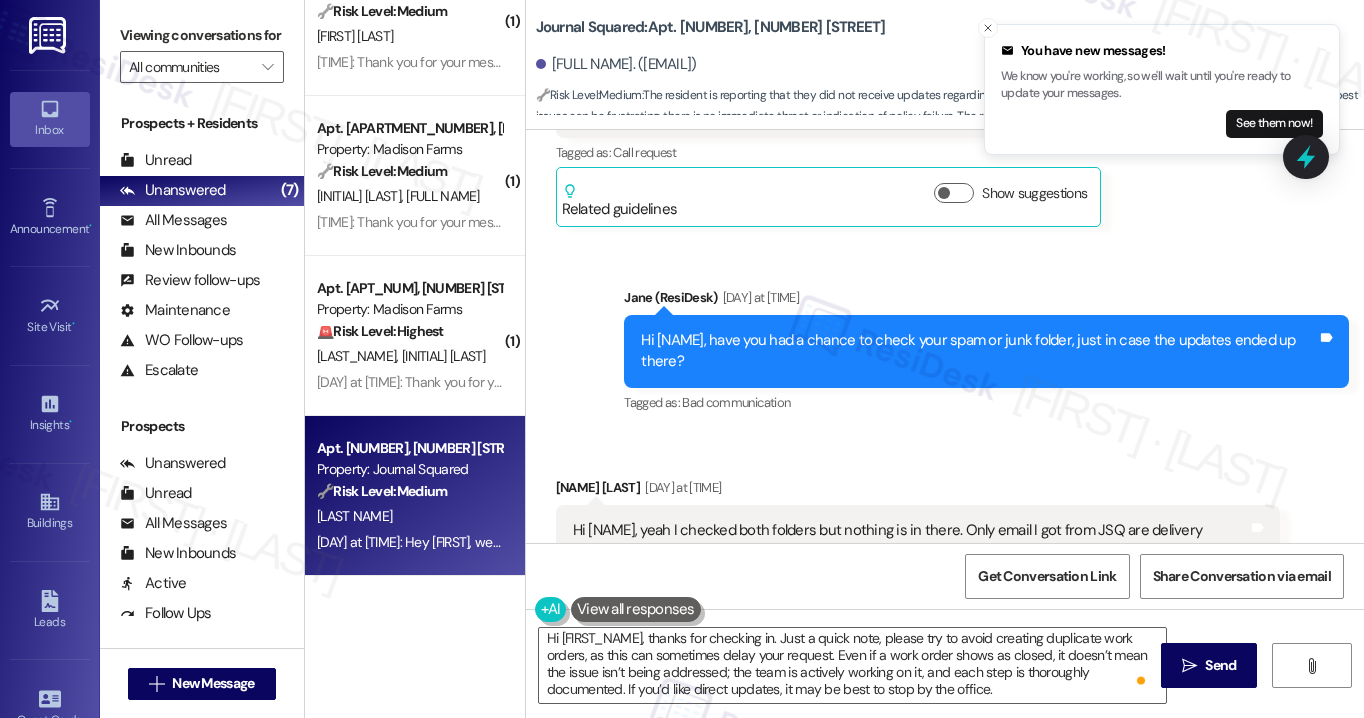 drag, startPoint x: 233, startPoint y: 25, endPoint x: 258, endPoint y: 32, distance: 25.96151 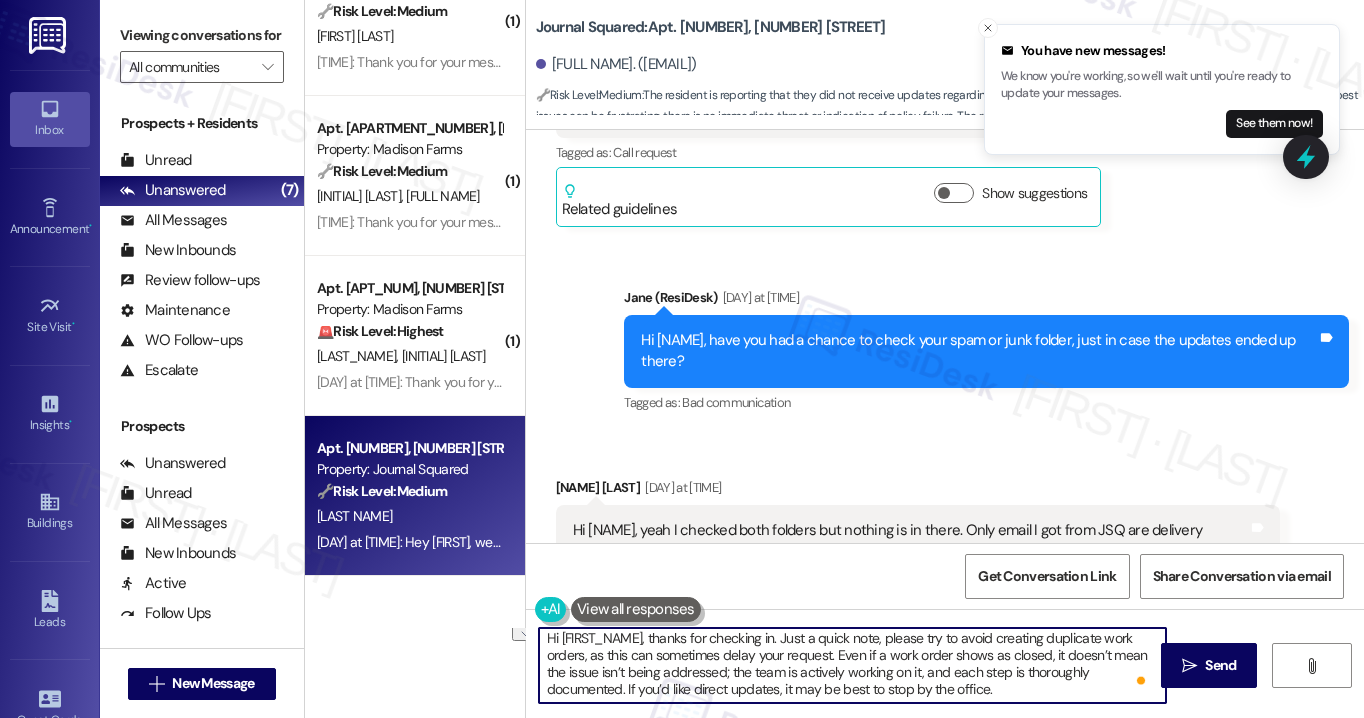 drag, startPoint x: 999, startPoint y: 689, endPoint x: 620, endPoint y: 693, distance: 379.02112 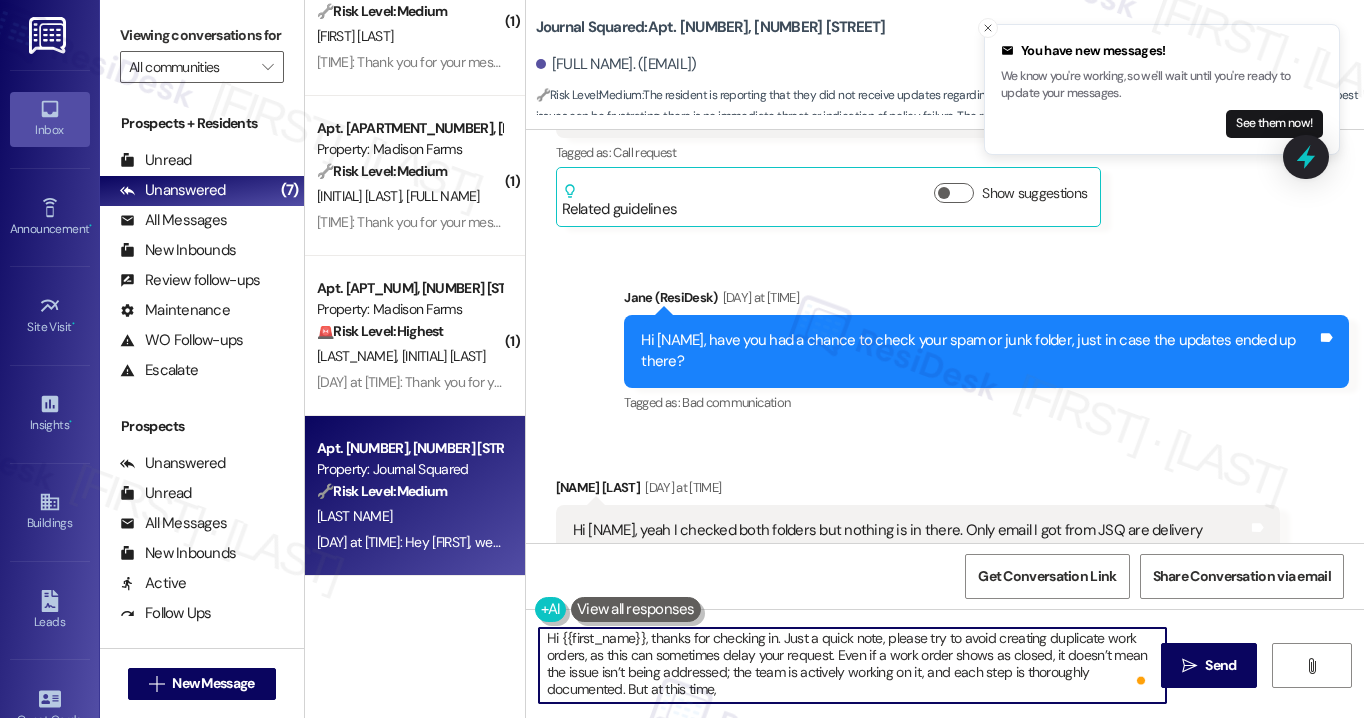 paste on "it may be best to visit our office if you’d like direct updates from the team." 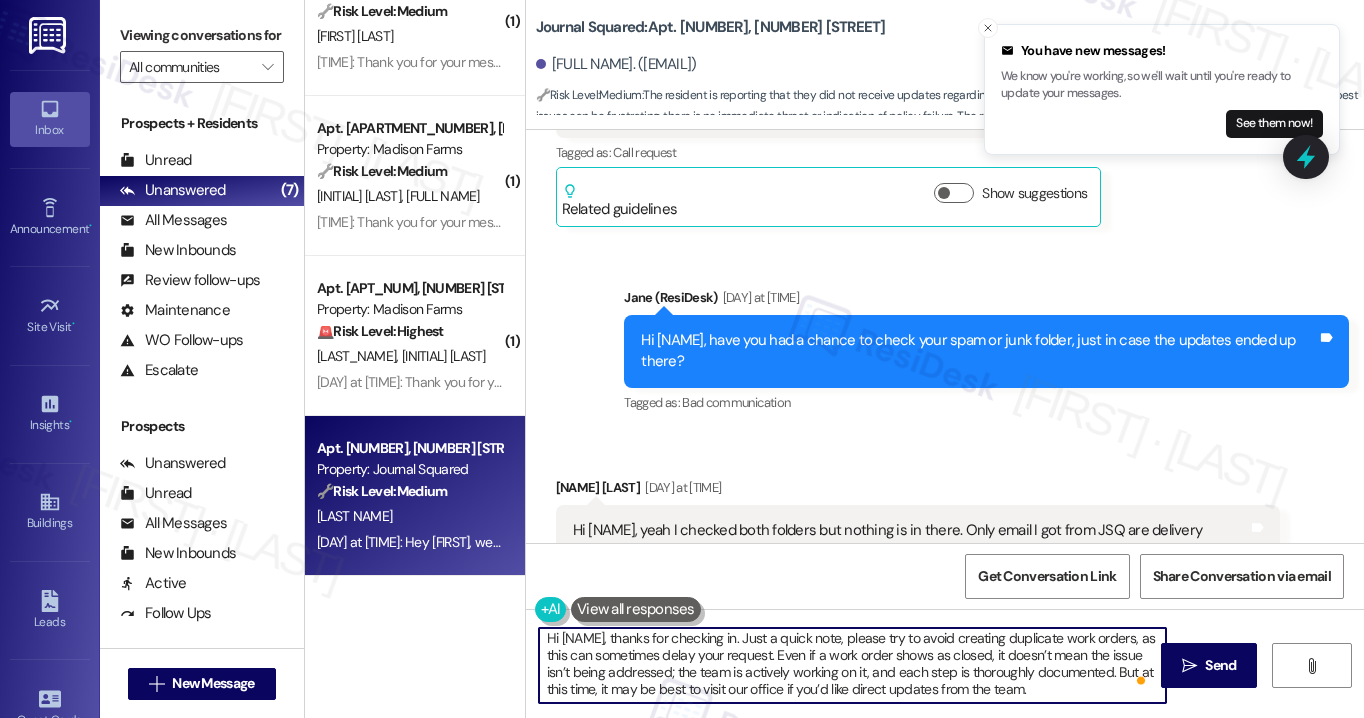 click on "Hi {{first_name}}, thanks for checking in. Just a quick note, please try to avoid creating duplicate work orders, as this can sometimes delay your request. Even if a work order shows as closed, it doesn’t mean the issue isn’t being addressed; the team is actively working on it, and each step is thoroughly documented. But at this time, it may be best to visit our office if you’d like direct updates from the team." at bounding box center [852, 665] 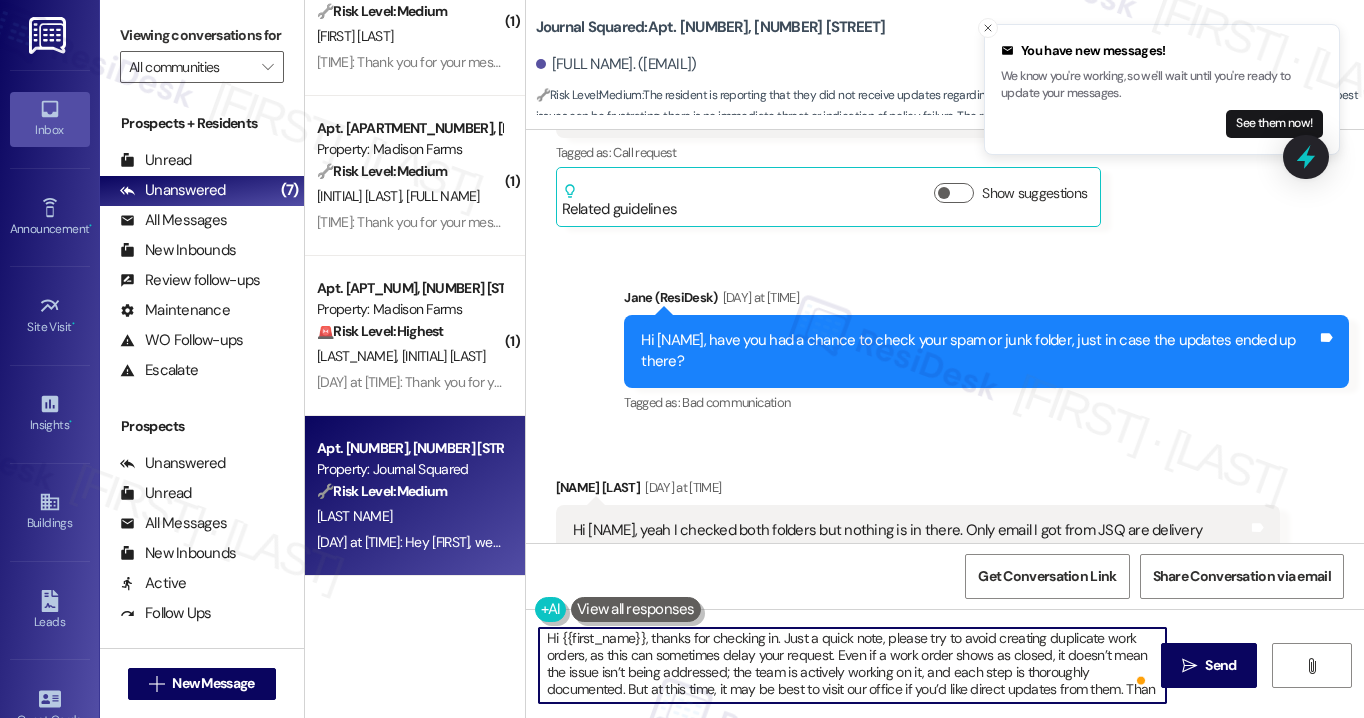 scroll, scrollTop: 16, scrollLeft: 0, axis: vertical 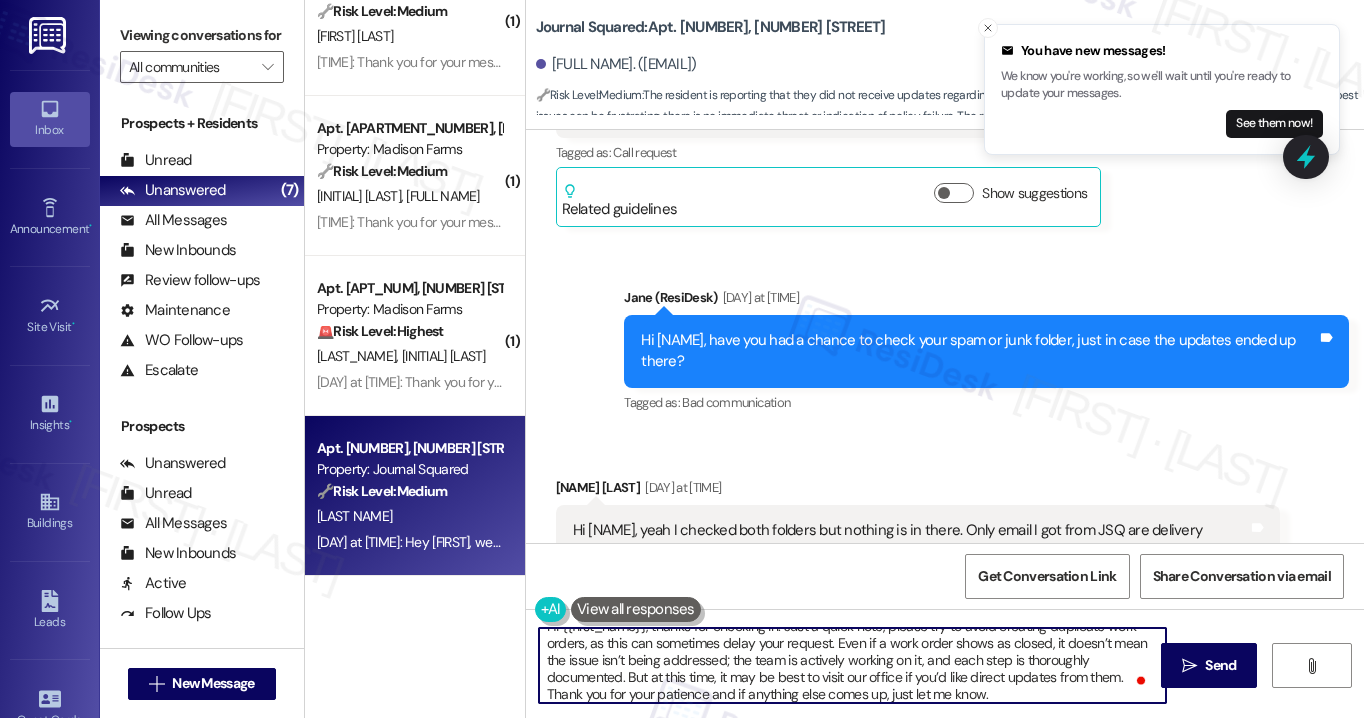 click on "Hi {{first_name}}, thanks for checking in. Just a quick note, please try to avoid creating duplicate work orders, as this can sometimes delay your request. Even if a work order shows as closed, it doesn’t mean the issue isn’t being addressed; the team is actively working on it, and each step is thoroughly documented. But at this time, it may be best to visit our office if you’d like direct updates from them. Thank you for your patience and if anything else comes up, just let me know." at bounding box center [852, 665] 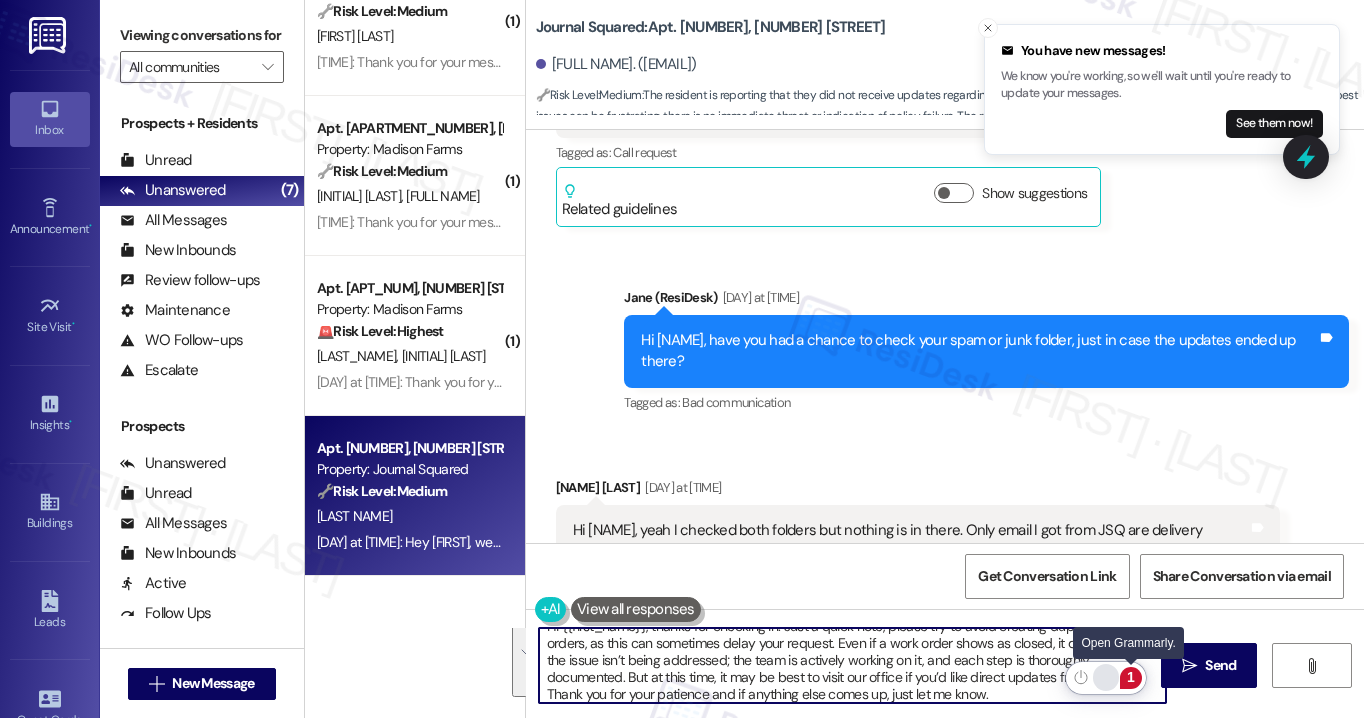 type on "Hi {{first_name}}, thanks for checking in. Just a quick note, please try to avoid creating duplicate work orders, as this can sometimes delay your request. Even if a work order shows as closed, it doesn’t mean the issue isn’t being addressed; the team is actively working on it, and each step is thoroughly documented. But at this time, it may be best to visit our office if you’d like direct updates from them. Thank you for your patience and if anything else comes up, just let me know." 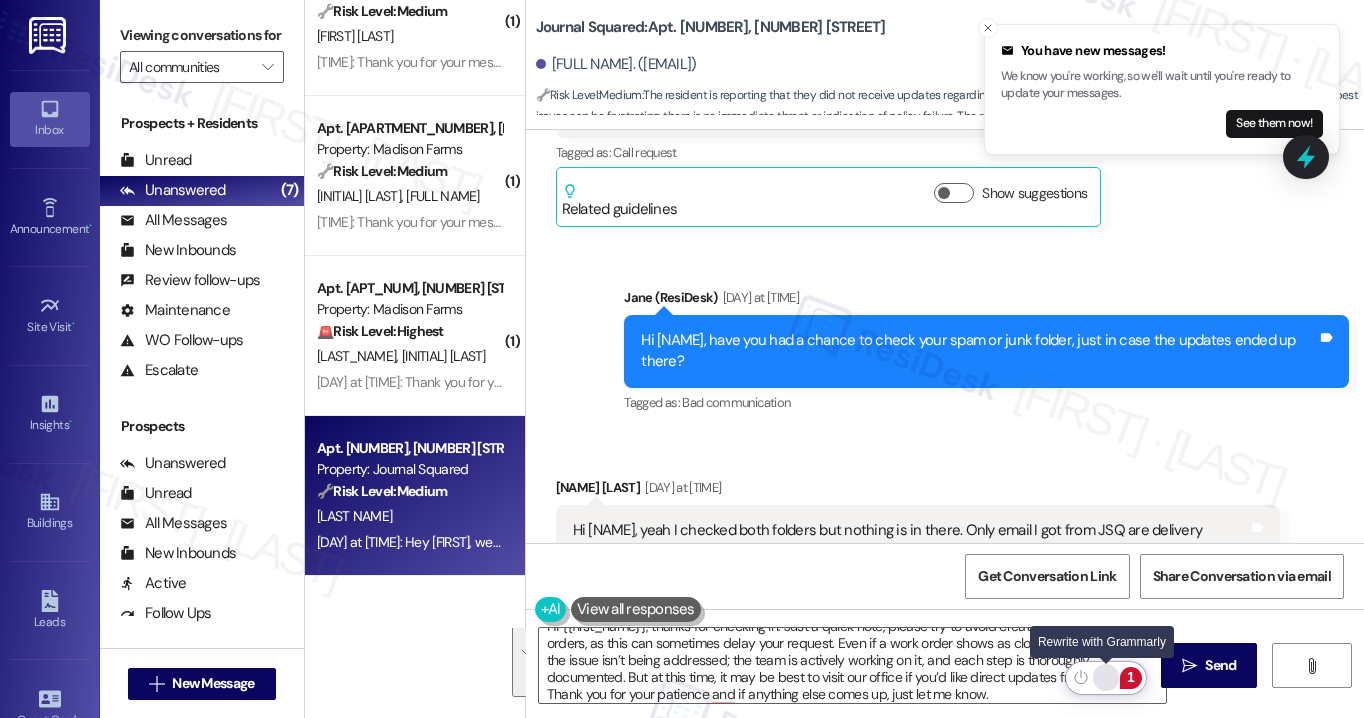click 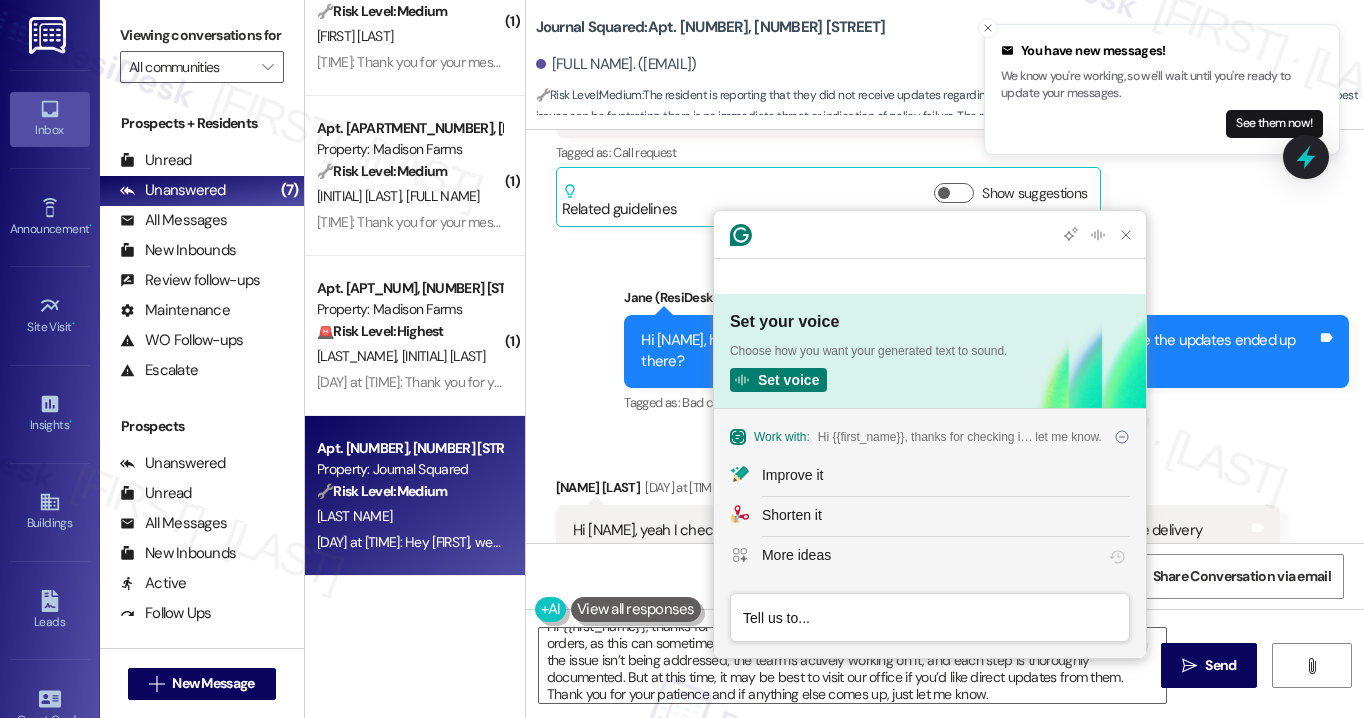 scroll, scrollTop: 0, scrollLeft: 0, axis: both 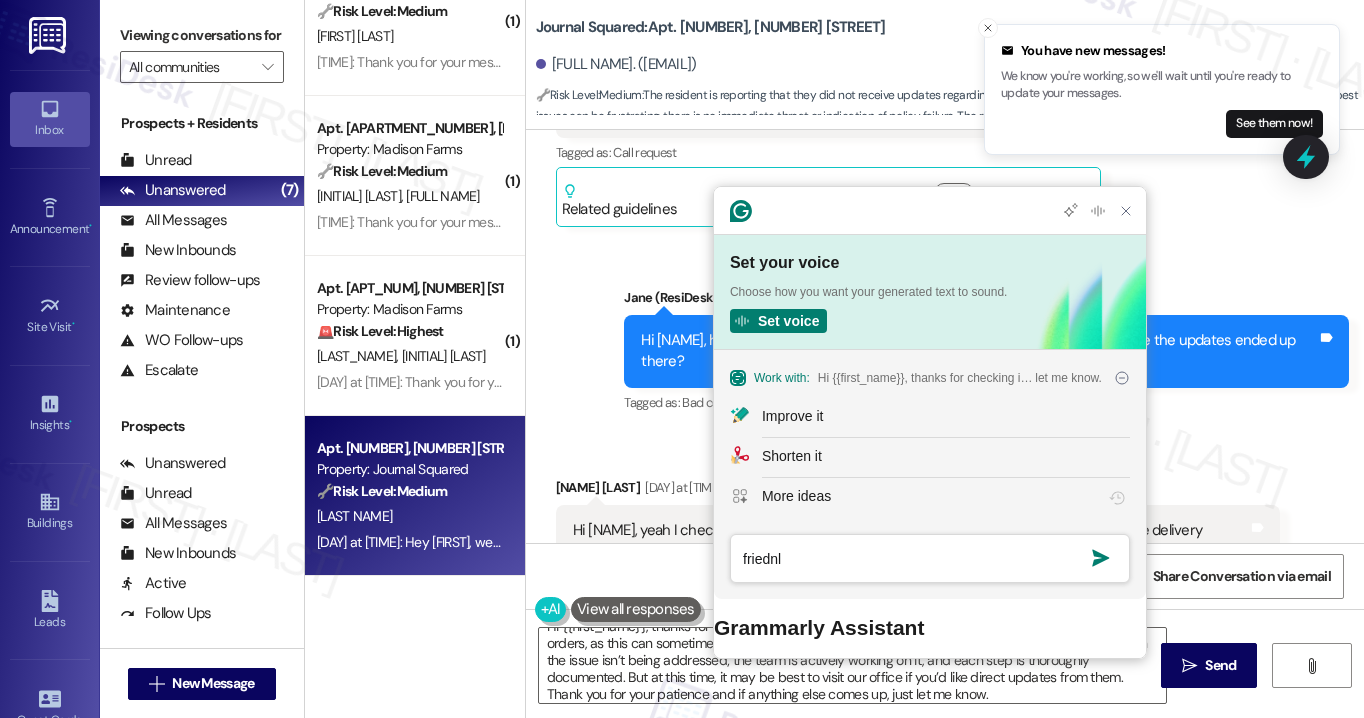 type on "friednly" 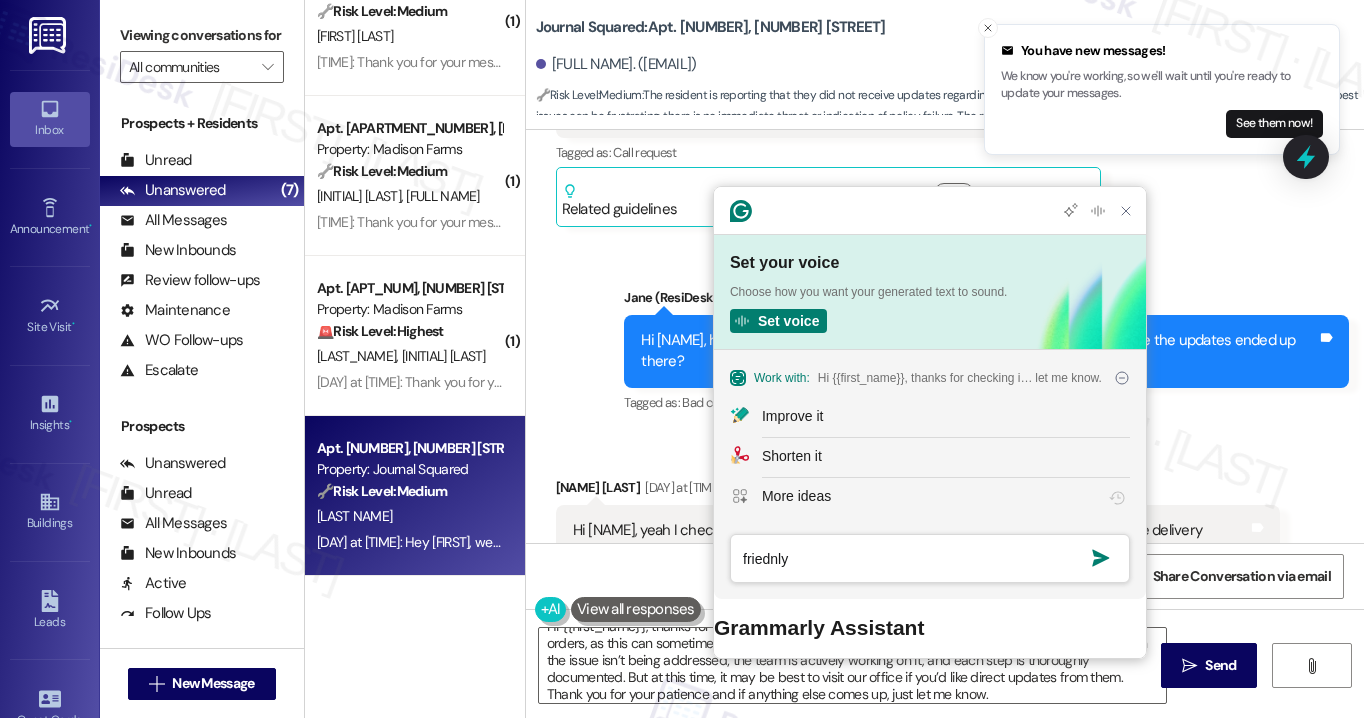 type 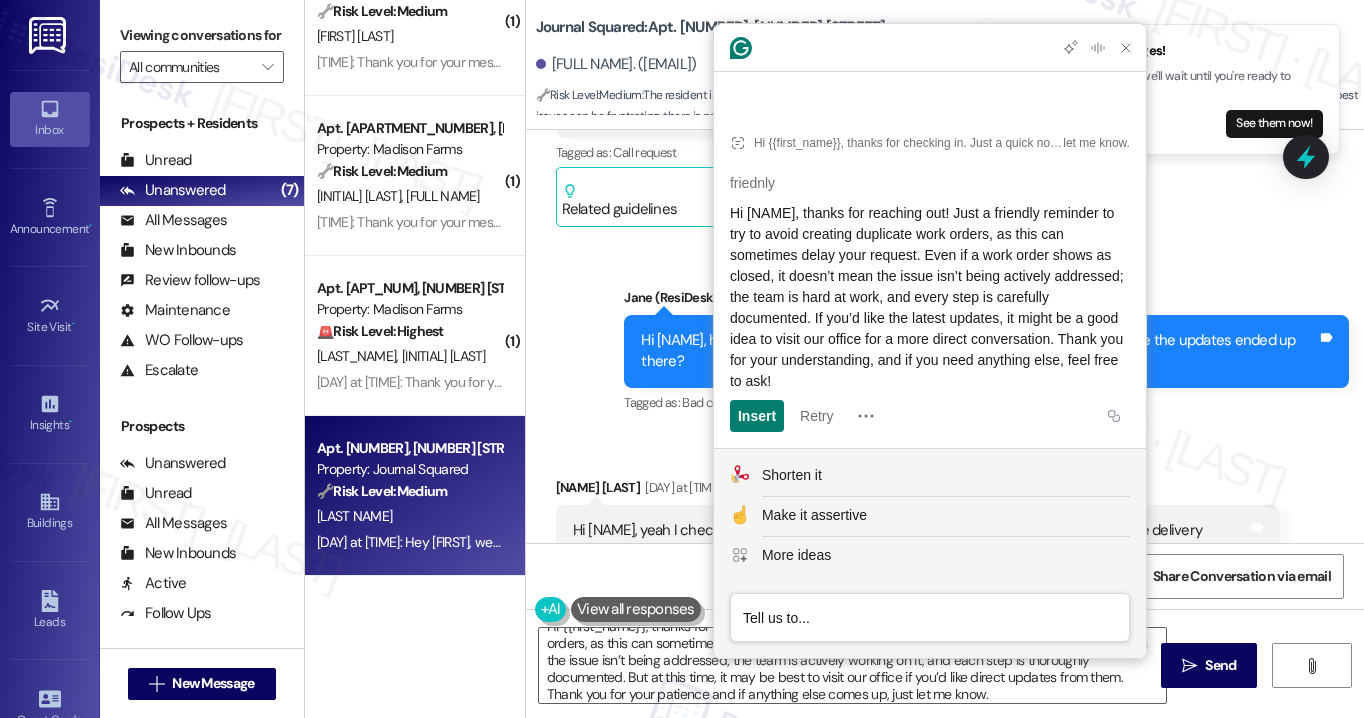 click on "Hi {{first_name}}, thanks for reaching out! Just a friendly reminder to try to avoid creating duplicate work orders, as this can sometimes delay your request. Even if a work order shows as closed, it doesn’t mean the issue isn’t being actively addressed; the team is hard at work, and every step is carefully documented. If you’d like the latest updates, it might be a good idea to visit our office for a more direct conversation. Thank you for your understanding, and if you need anything else, feel free to ask!" 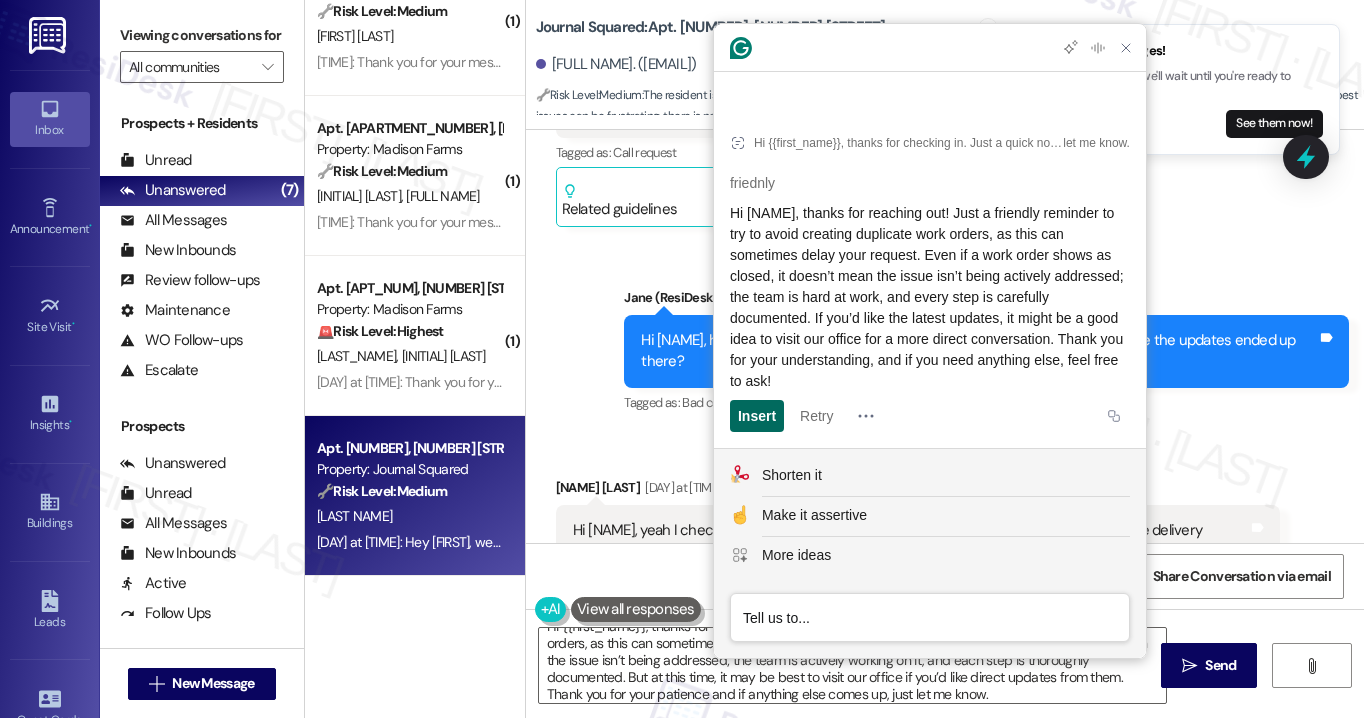 click on "Insert" 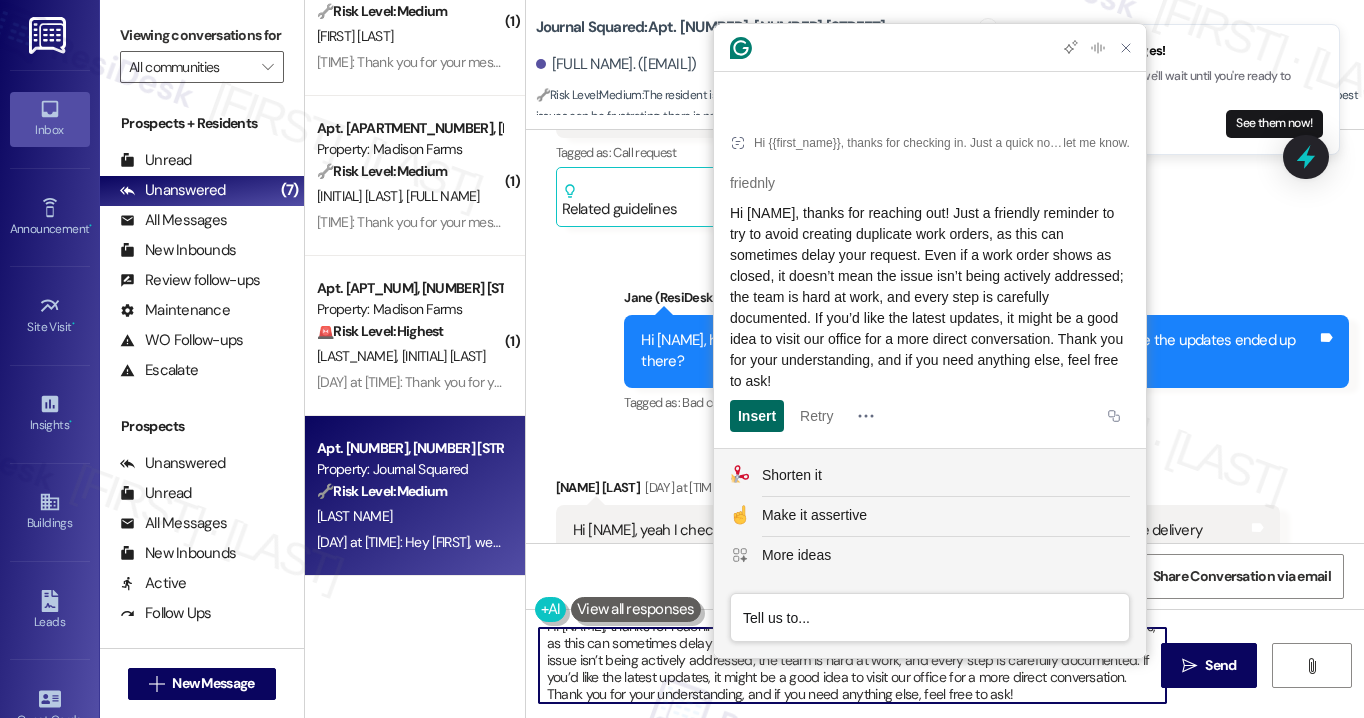scroll, scrollTop: 0, scrollLeft: 0, axis: both 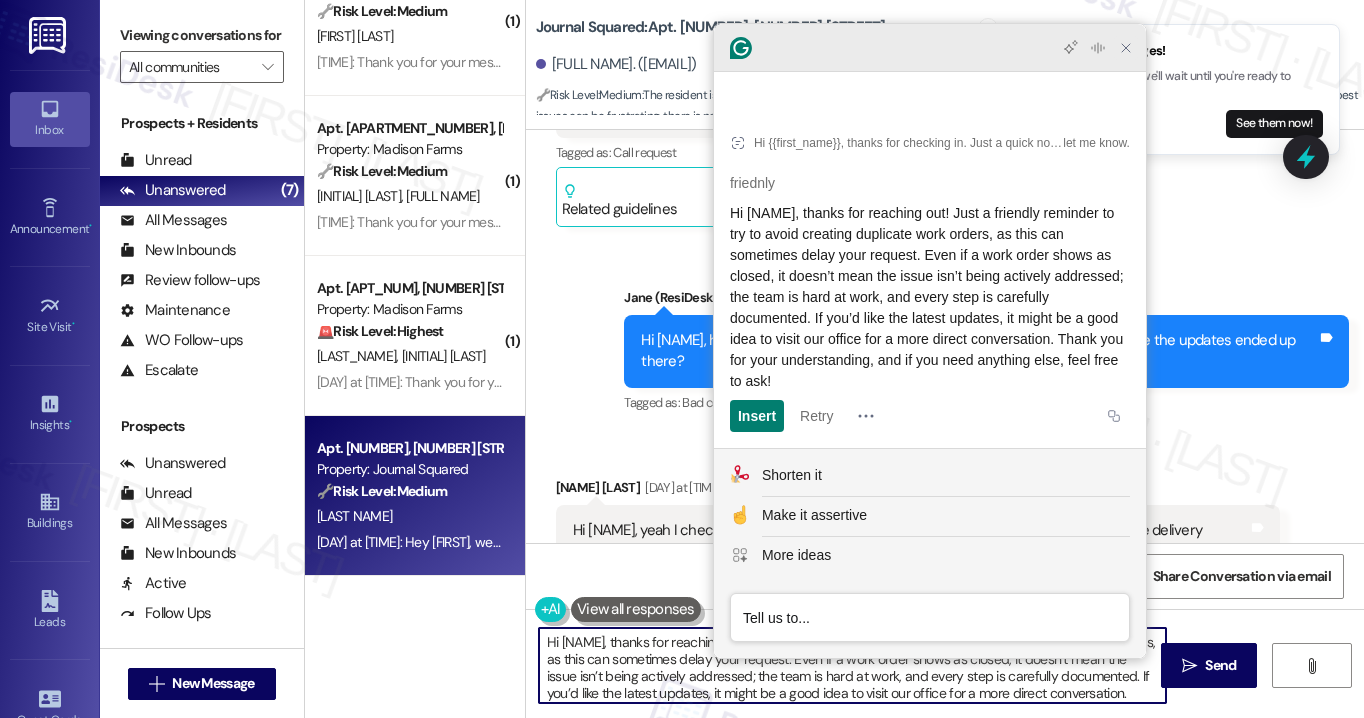 click 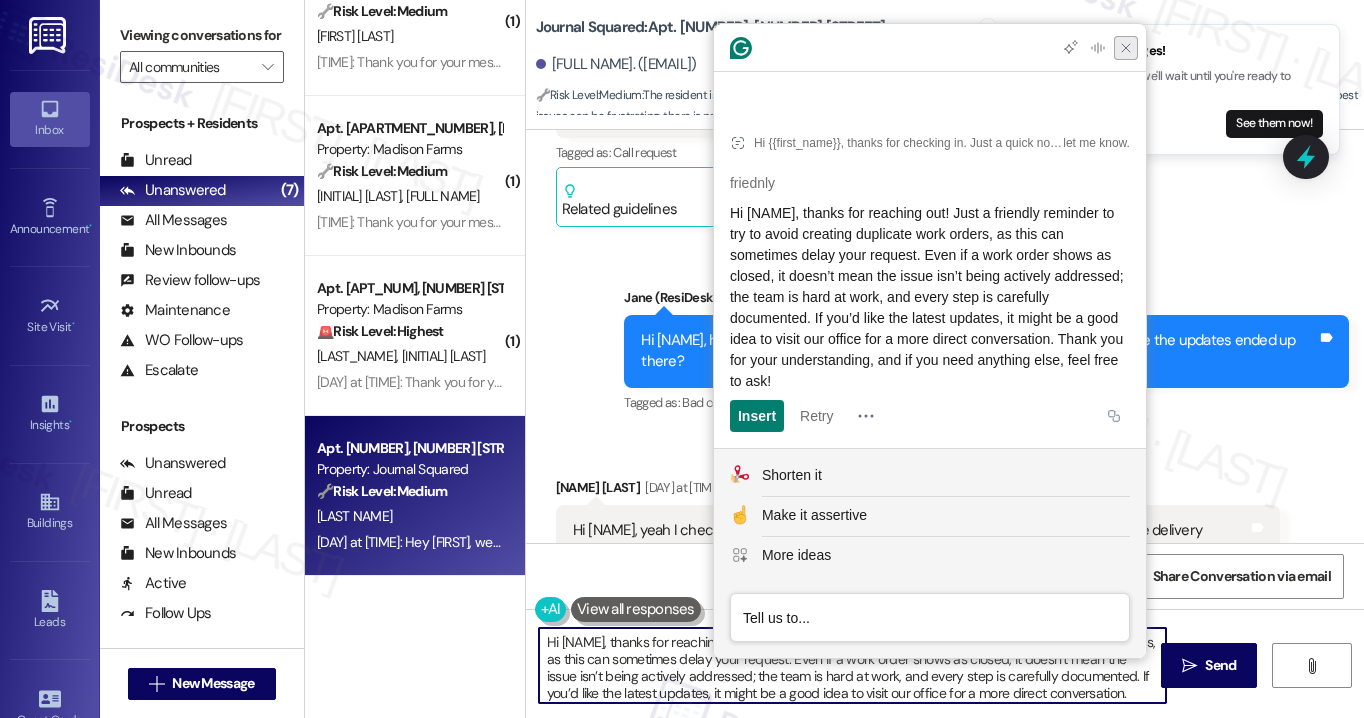 scroll, scrollTop: 16, scrollLeft: 0, axis: vertical 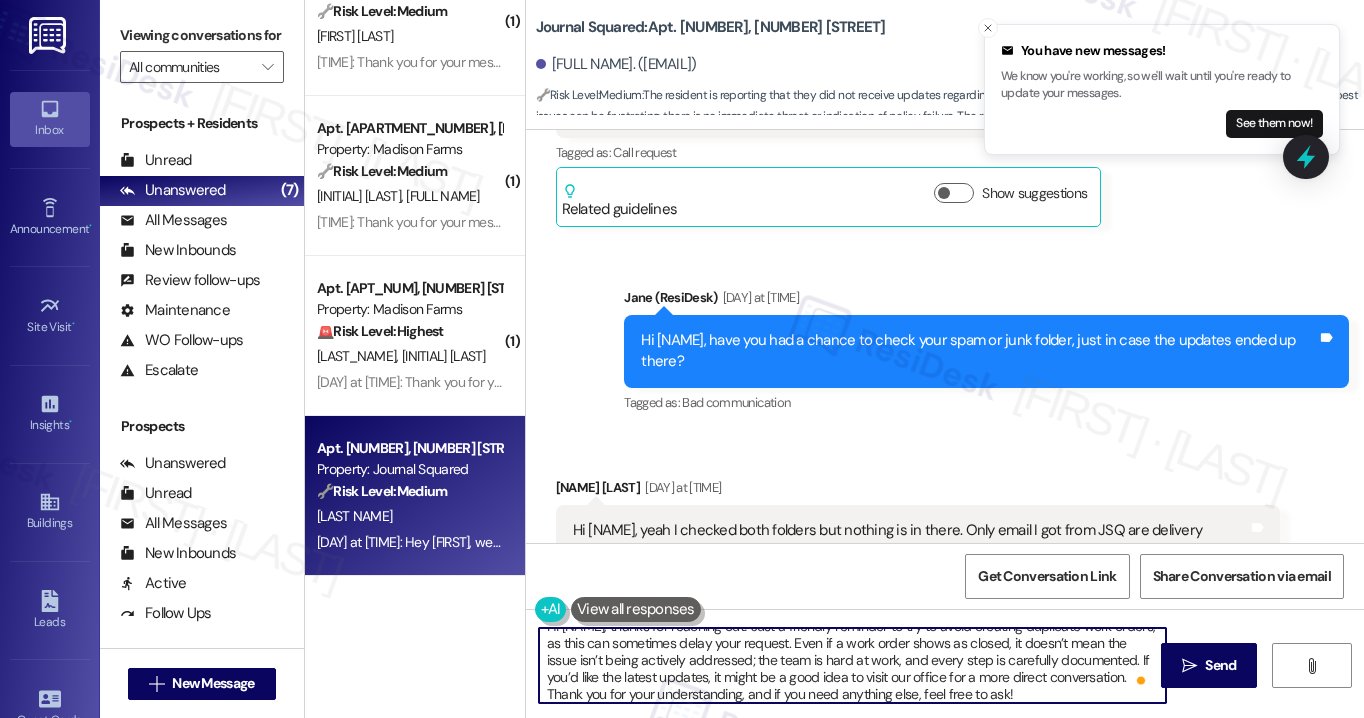 click on "Hi {{first_name}}, thanks for reaching out! Just a friendly reminder to try to avoid creating duplicate work orders, as this can sometimes delay your request. Even if a work order shows as closed, it doesn’t mean the issue isn’t being actively addressed; the team is hard at work, and every step is carefully documented. If you’d like the latest updates, it might be a good idea to visit our office for a more direct conversation. Thank you for your understanding, and if you need anything else, feel free to ask!" at bounding box center [852, 665] 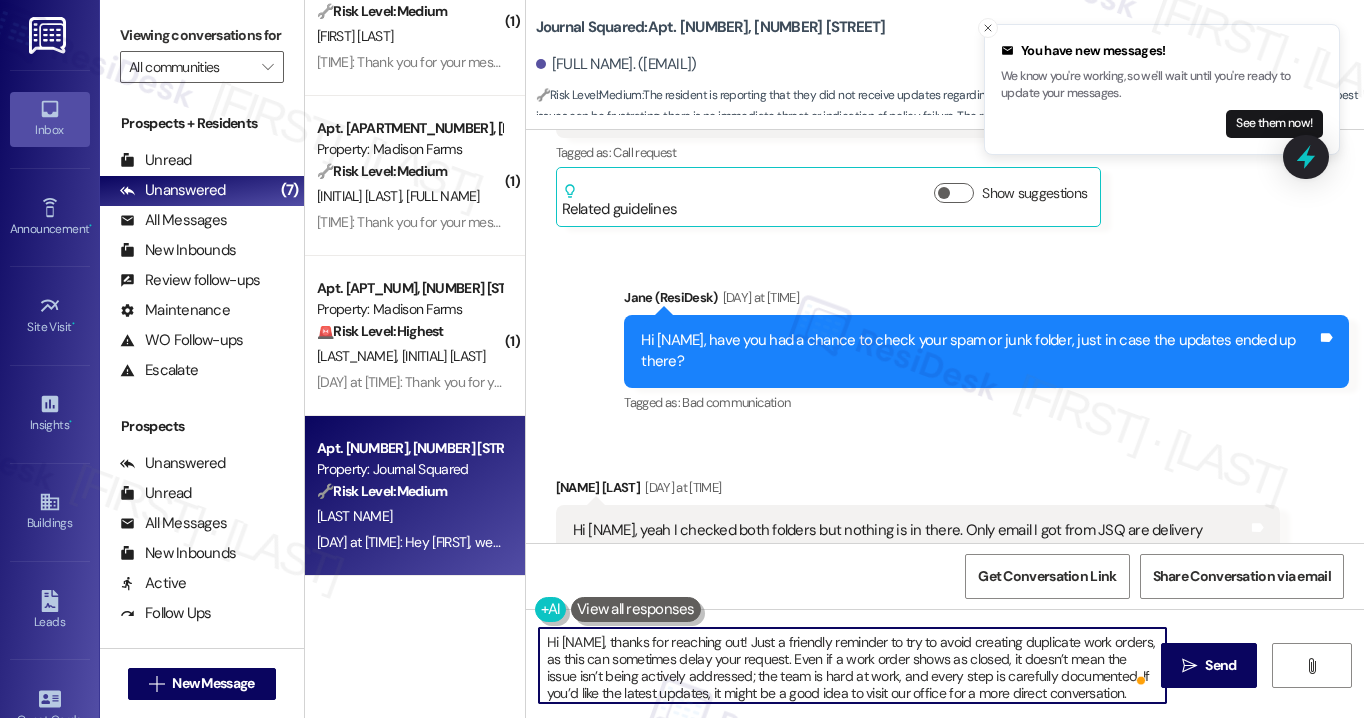 click on "Hi {{first_name}}, thanks for reaching out! Just a friendly reminder to try to avoid creating duplicate work orders, as this can sometimes delay your request. Even if a work order shows as closed, it doesn’t mean the issue isn’t being actively addressed; the team is hard at work, and every step is carefully documented. If you’d like the latest updates, it might be a good idea to visit our office for a more direct conversation. Thank you for your understanding, and if you need anything else, feel free to ask!" at bounding box center (852, 665) 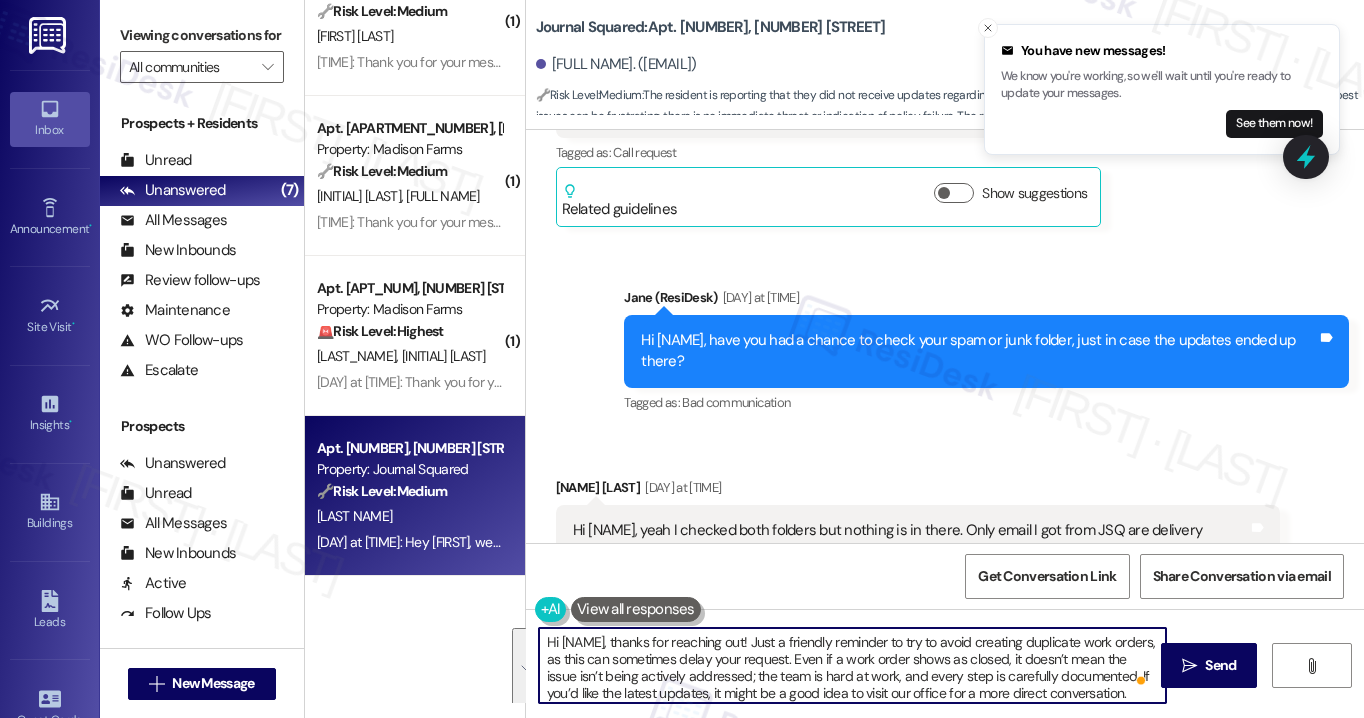 click on "Hi {{first_name}}, thanks for reaching out! Just a friendly reminder to try to avoid creating duplicate work orders, as this can sometimes delay your request. Even if a work order shows as closed, it doesn’t mean the issue isn’t being actively addressed; the team is hard at work, and every step is carefully documented. If you’d like the latest updates, it might be a good idea to visit our office for a more direct conversation. Thank you for your understanding, and if you need anything else, feel free to ask!" at bounding box center [852, 665] 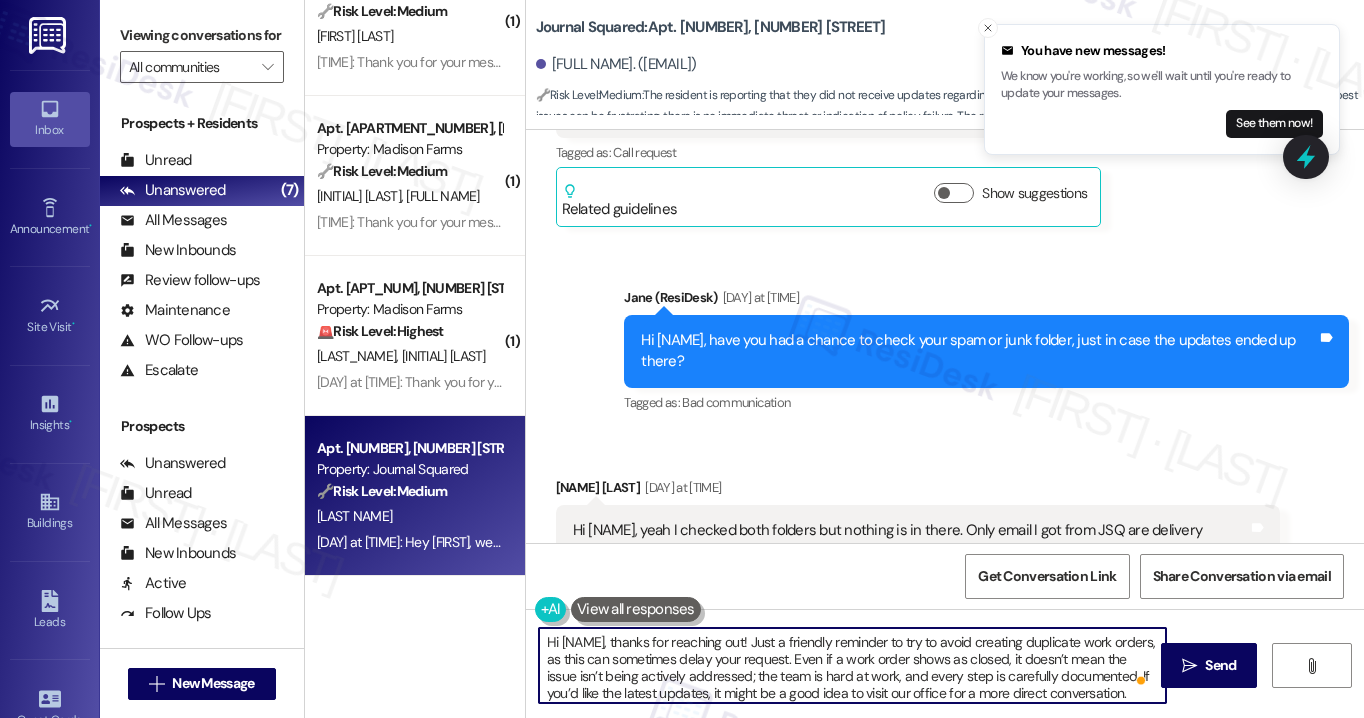 click on "Hi {{first_name}}, thanks for reaching out! Just a friendly reminder to try to avoid creating duplicate work orders, as this can sometimes delay your request. Even if a work order shows as closed, it doesn’t mean the issue isn’t being actively addressed; the team is hard at work, and every step is carefully documented. If you’d like the latest updates, it might be a good idea to visit our office for a more direct conversation. Thank you for your understanding, and if you need anything else, feel free to ask!" at bounding box center (852, 665) 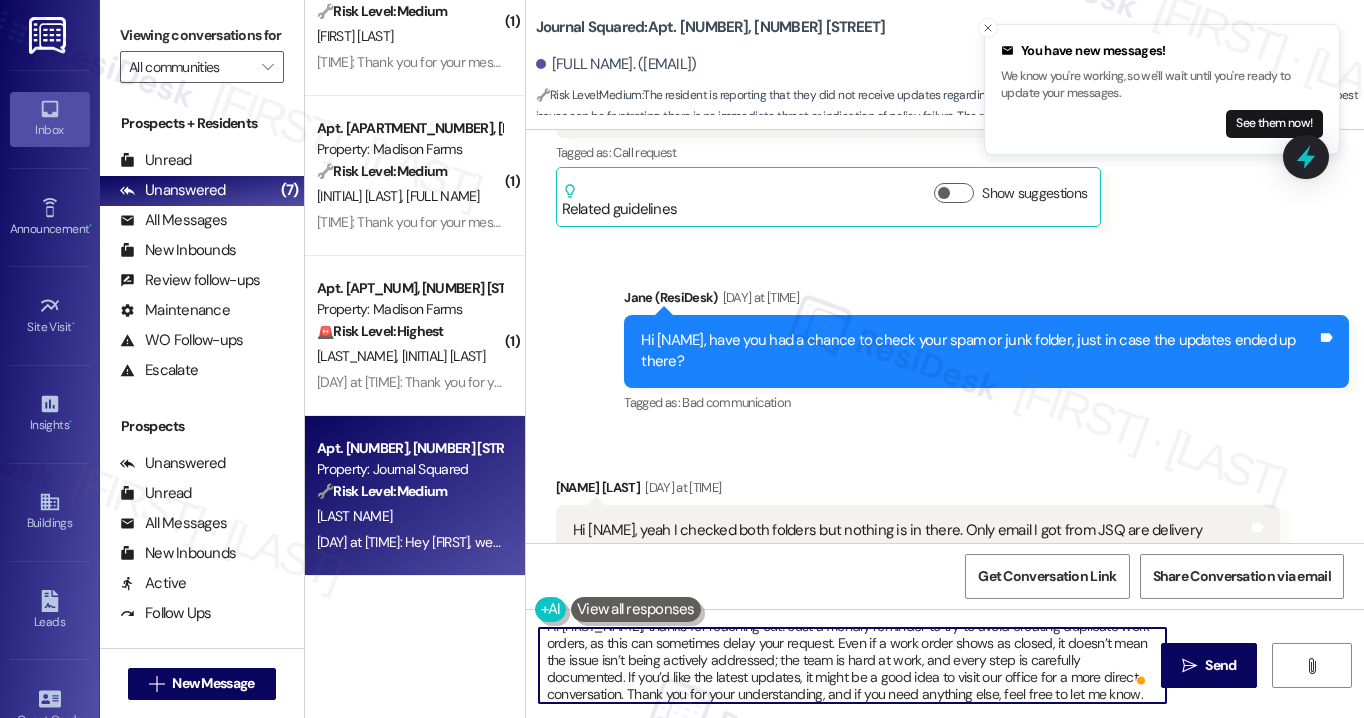 click on "Hi {{first_name}}, thanks for reaching out! Just a friendly reminder to try to avoid creating duplicate work orders, as this can sometimes delay your request. Even if a work order shows as closed, it doesn’t mean the issue isn’t being actively addressed; the team is hard at work, and every step is carefully documented. If you’d like the latest updates, it might be a good idea to visit our office for a more direct conversation. Thank you for your understanding, and if you need anything else, feel free to let me know." at bounding box center (852, 665) 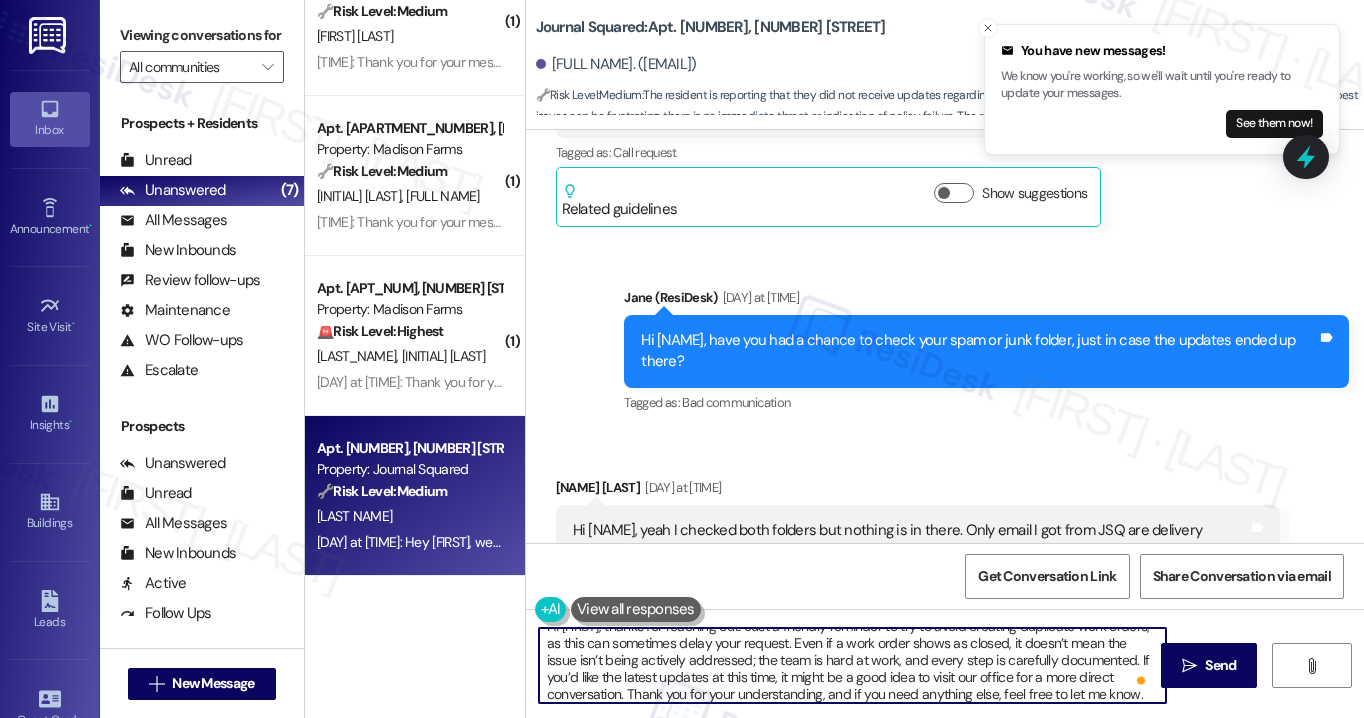 scroll, scrollTop: 35, scrollLeft: 0, axis: vertical 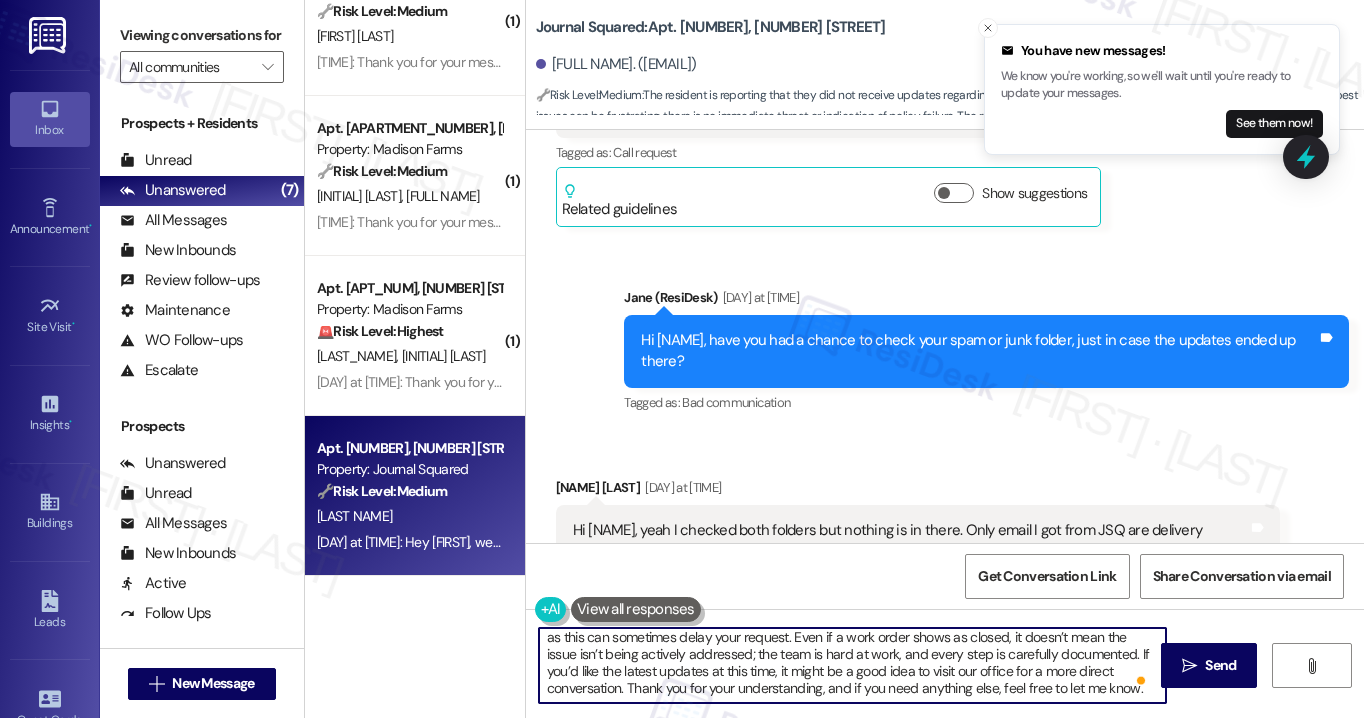 type on "Hi {{first_name}}, thanks for reaching out! Just a friendly reminder to try to avoid creating duplicate work orders, as this can sometimes delay your request. Even if a work order shows as closed, it doesn’t mean the issue isn’t being actively addressed; the team is hard at work, and every step is carefully documented. If you’d like the latest updates at this time, it might be a good idea to visit our office for a more direct conversation. Thank you for your understanding, and if you need anything else, feel free to let me know." 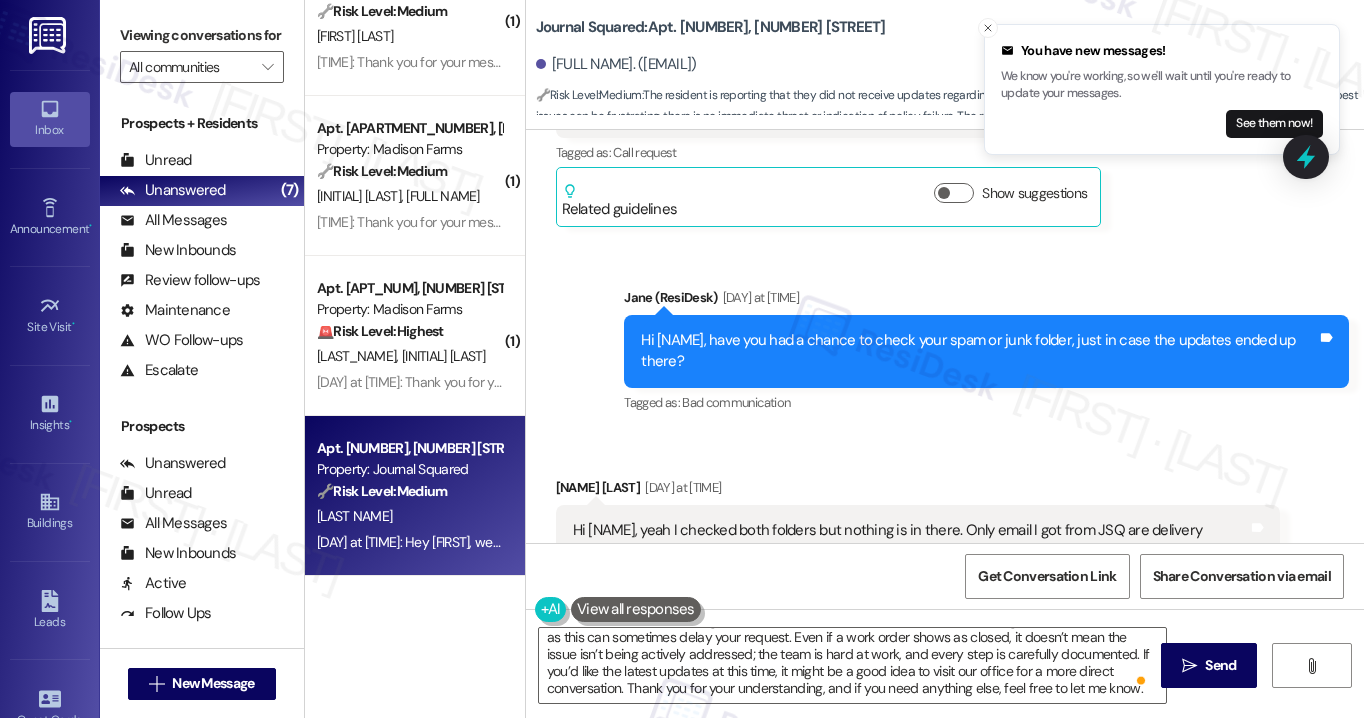 click on "Viewing conversations for" at bounding box center (202, 35) 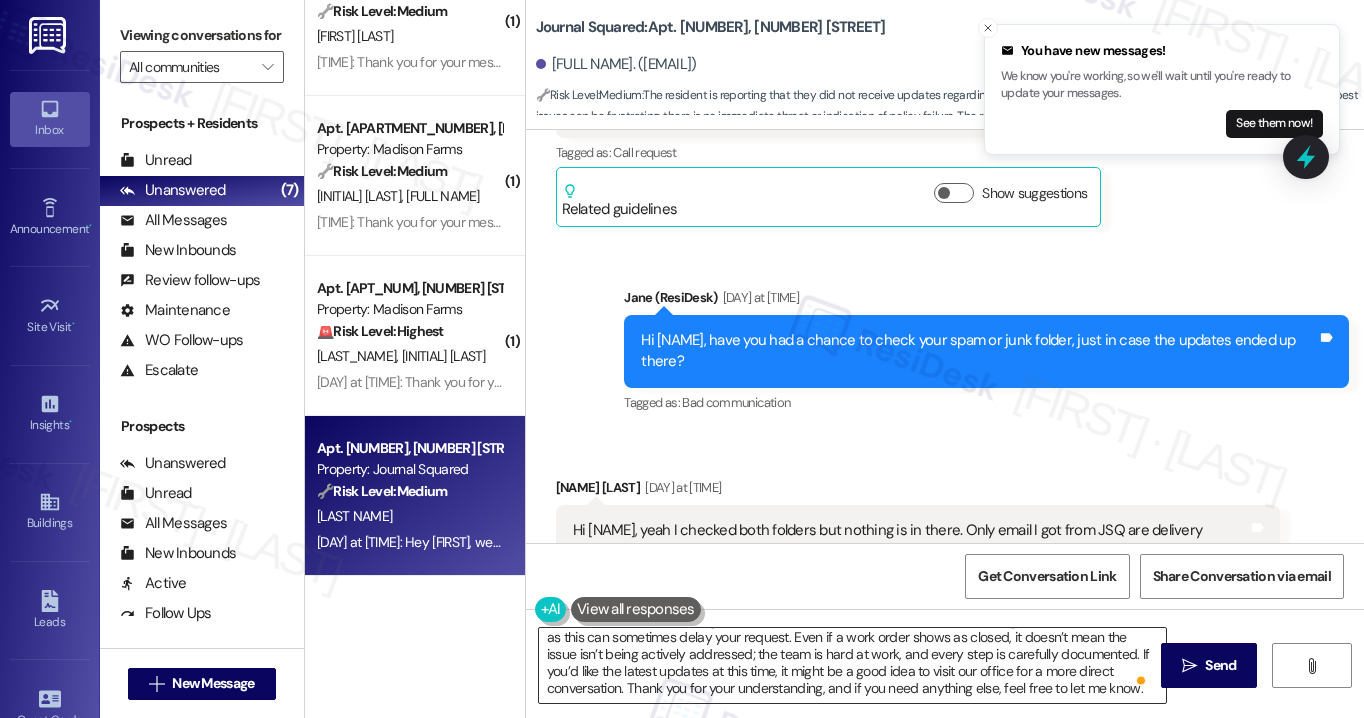click on "Hi {{first_name}}, thanks for reaching out! Just a friendly reminder to try to avoid creating duplicate work orders, as this can sometimes delay your request. Even if a work order shows as closed, it doesn’t mean the issue isn’t being actively addressed; the team is hard at work, and every step is carefully documented. If you’d like the latest updates at this time, it might be a good idea to visit our office for a more direct conversation. Thank you for your understanding, and if you need anything else, feel free to let me know." at bounding box center [852, 665] 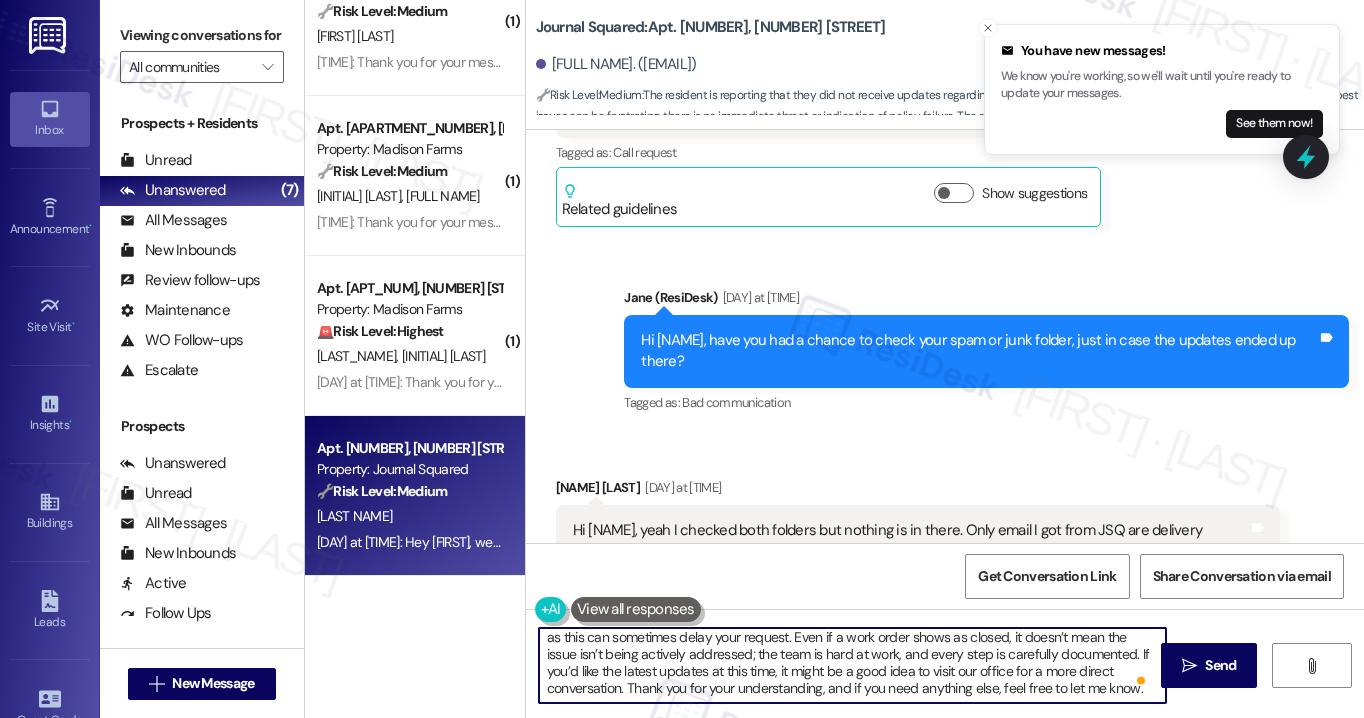 click on "Hi {{first_name}}, thanks for reaching out! Just a friendly reminder to try to avoid creating duplicate work orders, as this can sometimes delay your request. Even if a work order shows as closed, it doesn’t mean the issue isn’t being actively addressed; the team is hard at work, and every step is carefully documented. If you’d like the latest updates at this time, it might be a good idea to visit our office for a more direct conversation. Thank you for your understanding, and if you need anything else, feel free to let me know." at bounding box center [852, 665] 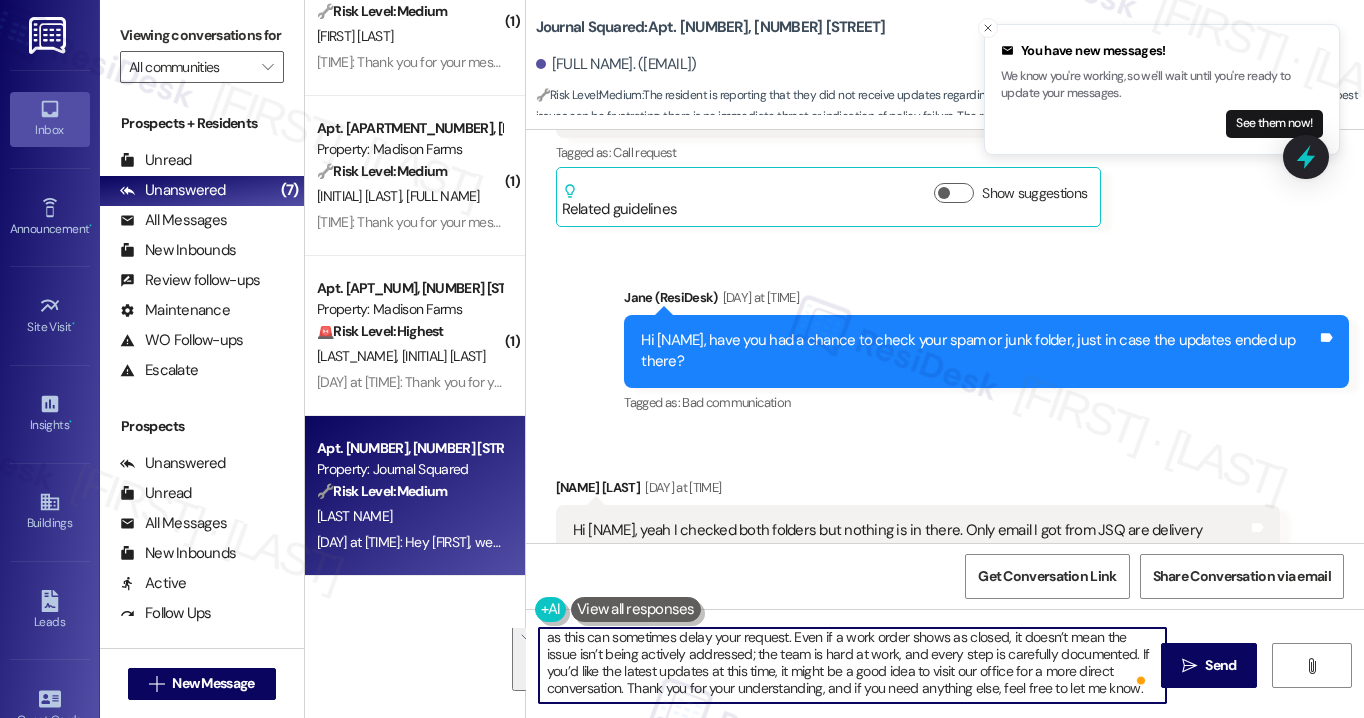 click on "Hi {{first_name}}, thanks for reaching out! Just a friendly reminder to try to avoid creating duplicate work orders, as this can sometimes delay your request. Even if a work order shows as closed, it doesn’t mean the issue isn’t being actively addressed; the team is hard at work, and every step is carefully documented. If you’d like the latest updates at this time, it might be a good idea to visit our office for a more direct conversation. Thank you for your understanding, and if you need anything else, feel free to let me know." at bounding box center (852, 665) 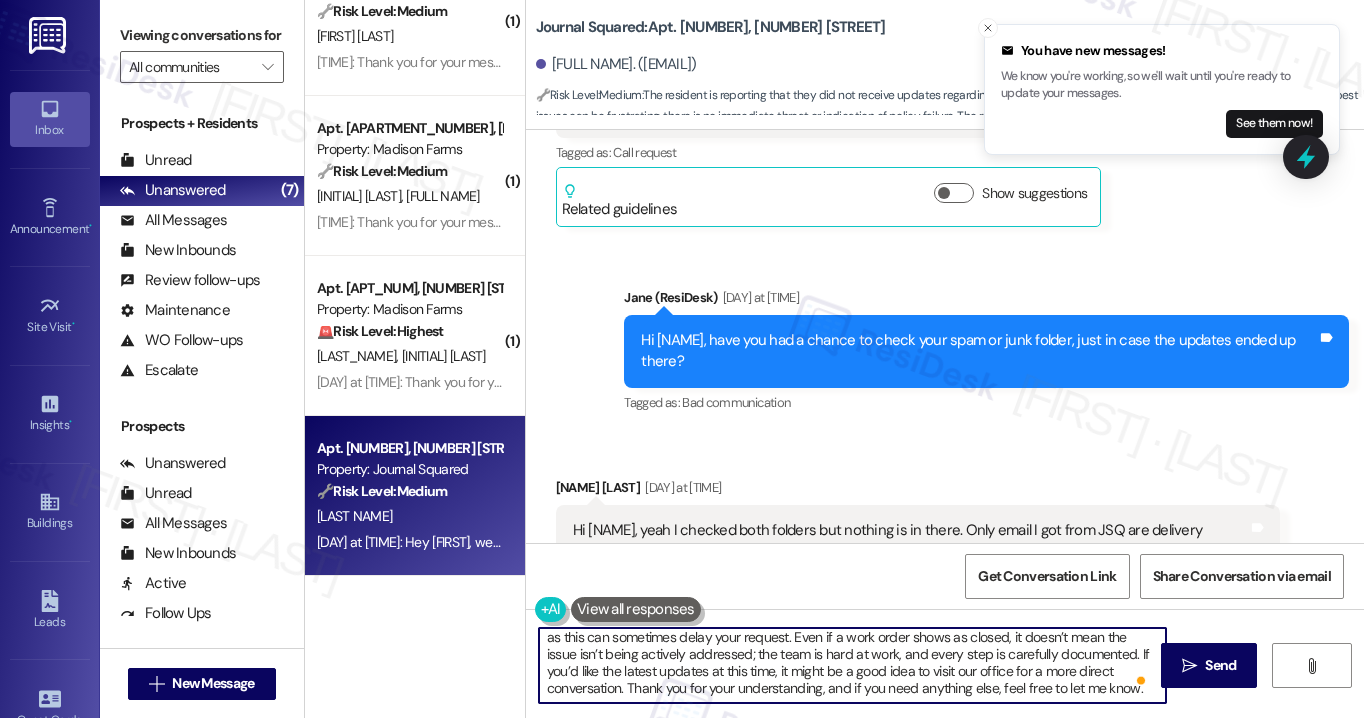 click on "Hi {{first_name}}, thanks for reaching out! Just a friendly reminder to try to avoid creating duplicate work orders, as this can sometimes delay your request. Even if a work order shows as closed, it doesn’t mean the issue isn’t being actively addressed; the team is hard at work, and every step is carefully documented. If you’d like the latest updates at this time, it might be a good idea to visit our office for a more direct conversation. Thank you for your understanding, and if you need anything else, feel free to let me know." at bounding box center [852, 665] 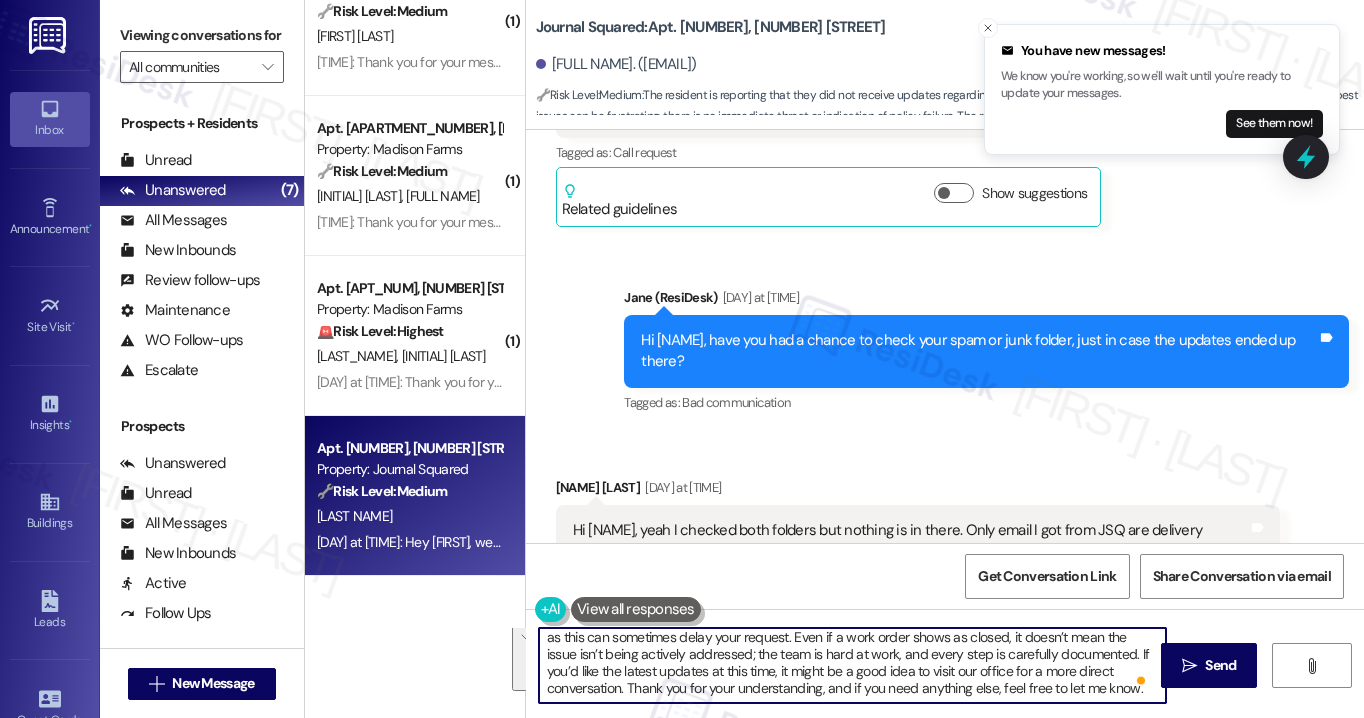 click on "Hi {{first_name}}, thanks for reaching out! Just a friendly reminder to try to avoid creating duplicate work orders, as this can sometimes delay your request. Even if a work order shows as closed, it doesn’t mean the issue isn’t being actively addressed; the team is hard at work, and every step is carefully documented. If you’d like the latest updates at this time, it might be a good idea to visit our office for a more direct conversation. Thank you for your understanding, and if you need anything else, feel free to let me know." at bounding box center [852, 665] 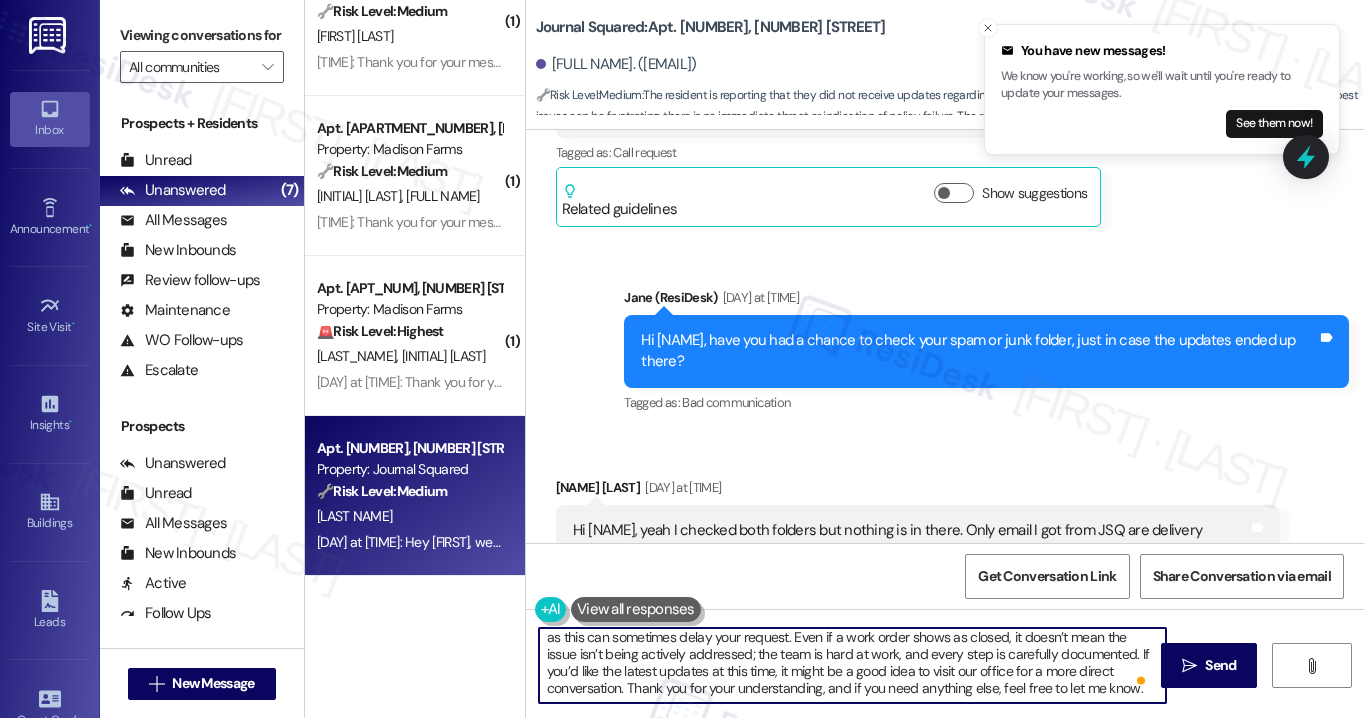 click on "Hi {{first_name}}, thanks for reaching out! Just a friendly reminder to try to avoid creating duplicate work orders, as this can sometimes delay your request. Even if a work order shows as closed, it doesn’t mean the issue isn’t being actively addressed; the team is hard at work, and every step is carefully documented. If you’d like the latest updates at this time, it might be a good idea to visit our office for a more direct conversation. Thank you for your understanding, and if you need anything else, feel free to let me know." at bounding box center (852, 665) 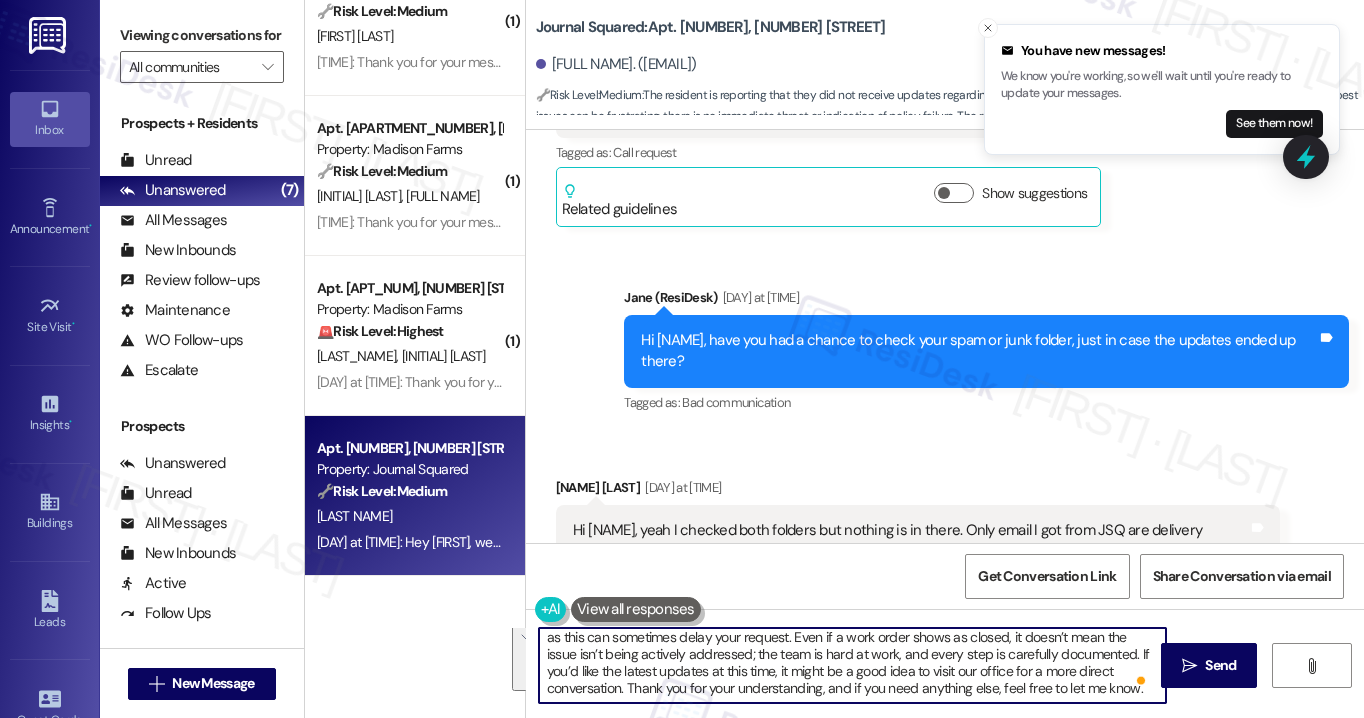click on "Hi {{first_name}}, thanks for reaching out! Just a friendly reminder to try to avoid creating duplicate work orders, as this can sometimes delay your request. Even if a work order shows as closed, it doesn’t mean the issue isn’t being actively addressed; the team is hard at work, and every step is carefully documented. If you’d like the latest updates at this time, it might be a good idea to visit our office for a more direct conversation. Thank you for your understanding, and if you need anything else, feel free to let me know." at bounding box center [852, 665] 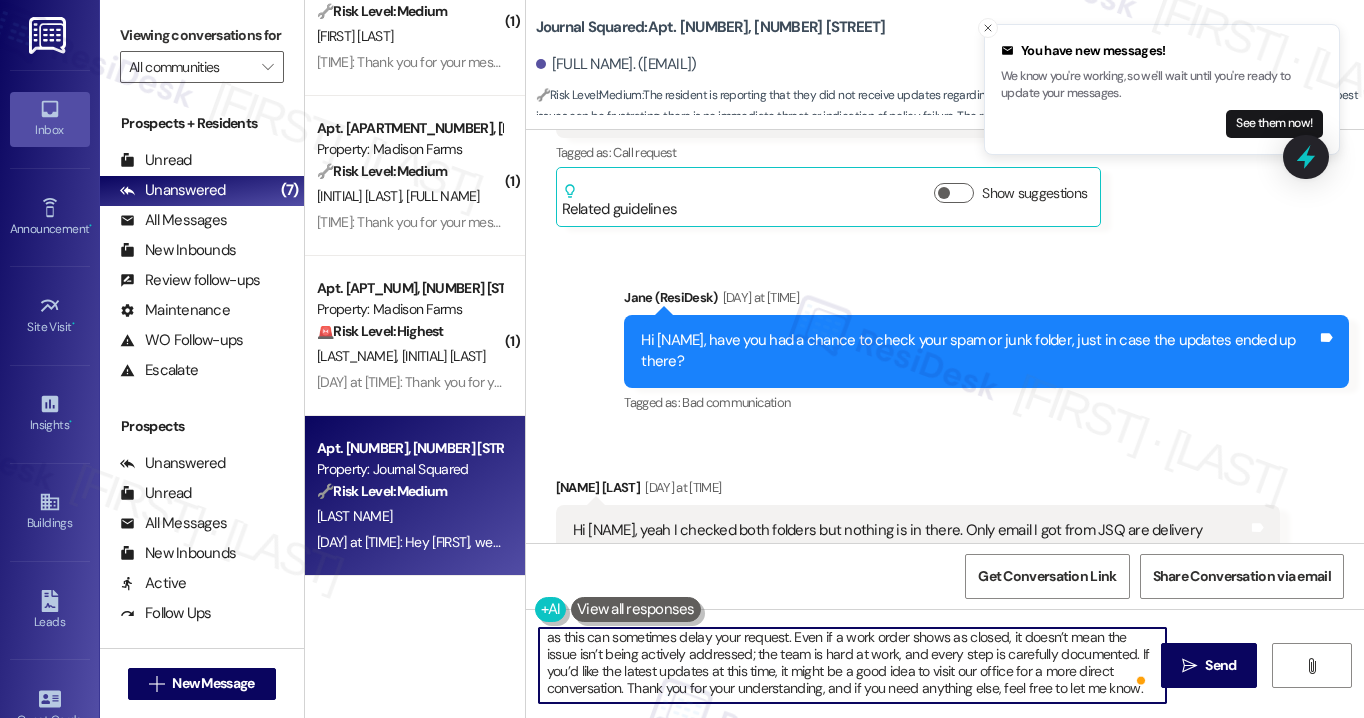 scroll, scrollTop: 0, scrollLeft: 0, axis: both 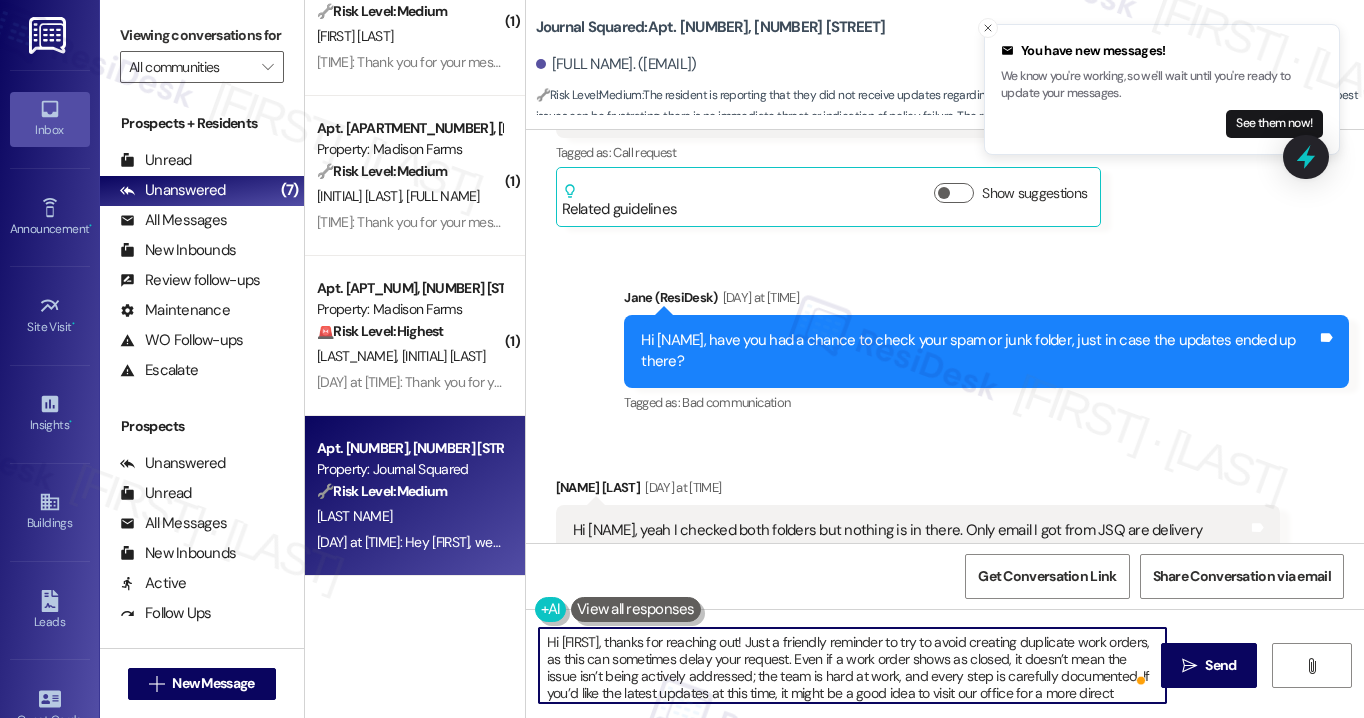 click on "Hi {{first_name}}, thanks for reaching out! Just a friendly reminder to try to avoid creating duplicate work orders, as this can sometimes delay your request. Even if a work order shows as closed, it doesn’t mean the issue isn’t being actively addressed; the team is hard at work, and every step is carefully documented. If you’d like the latest updates at this time, it might be a good idea to visit our office for a more direct conversation. Thank you for your understanding, and if you need anything else, feel free to let me know." at bounding box center [852, 665] 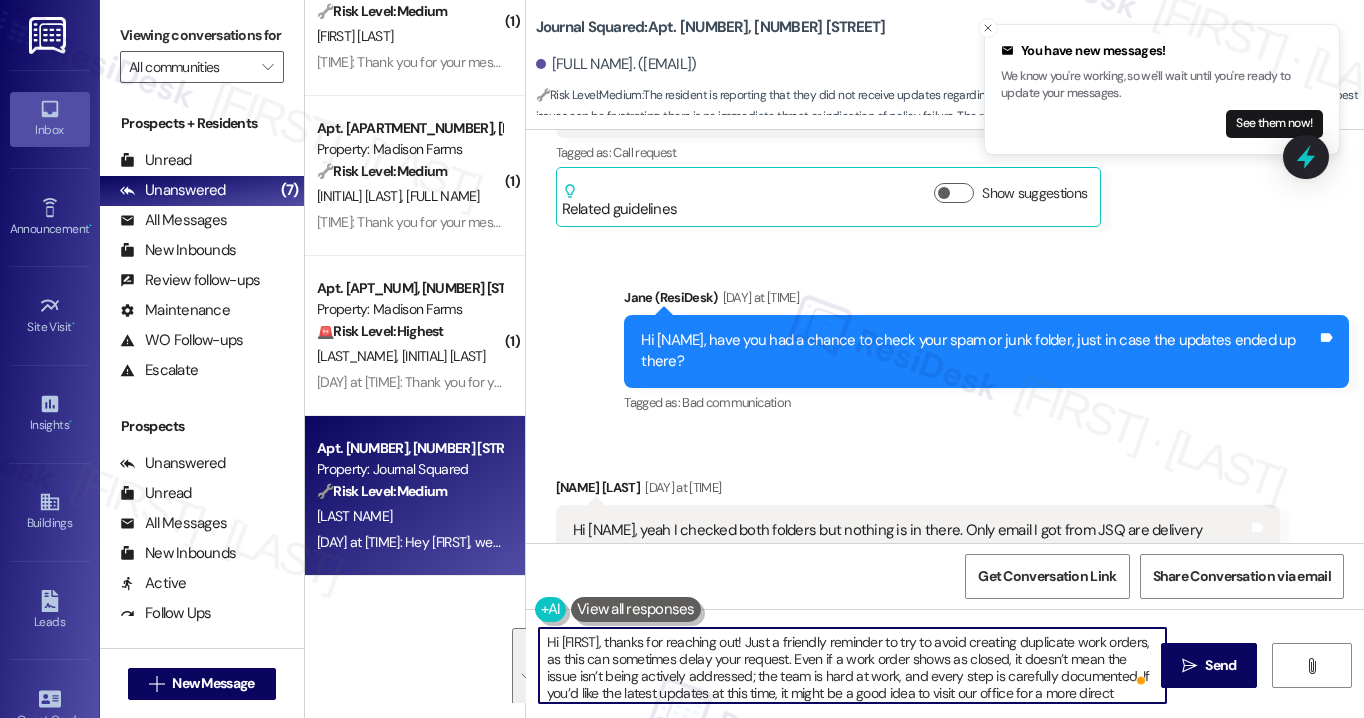click on "Hi {{first_name}}, thanks for reaching out! Just a friendly reminder to try to avoid creating duplicate work orders, as this can sometimes delay your request. Even if a work order shows as closed, it doesn’t mean the issue isn’t being actively addressed; the team is hard at work, and every step is carefully documented. If you’d like the latest updates at this time, it might be a good idea to visit our office for a more direct conversation. Thank you for your understanding, and if you need anything else, feel free to let me know." at bounding box center (852, 665) 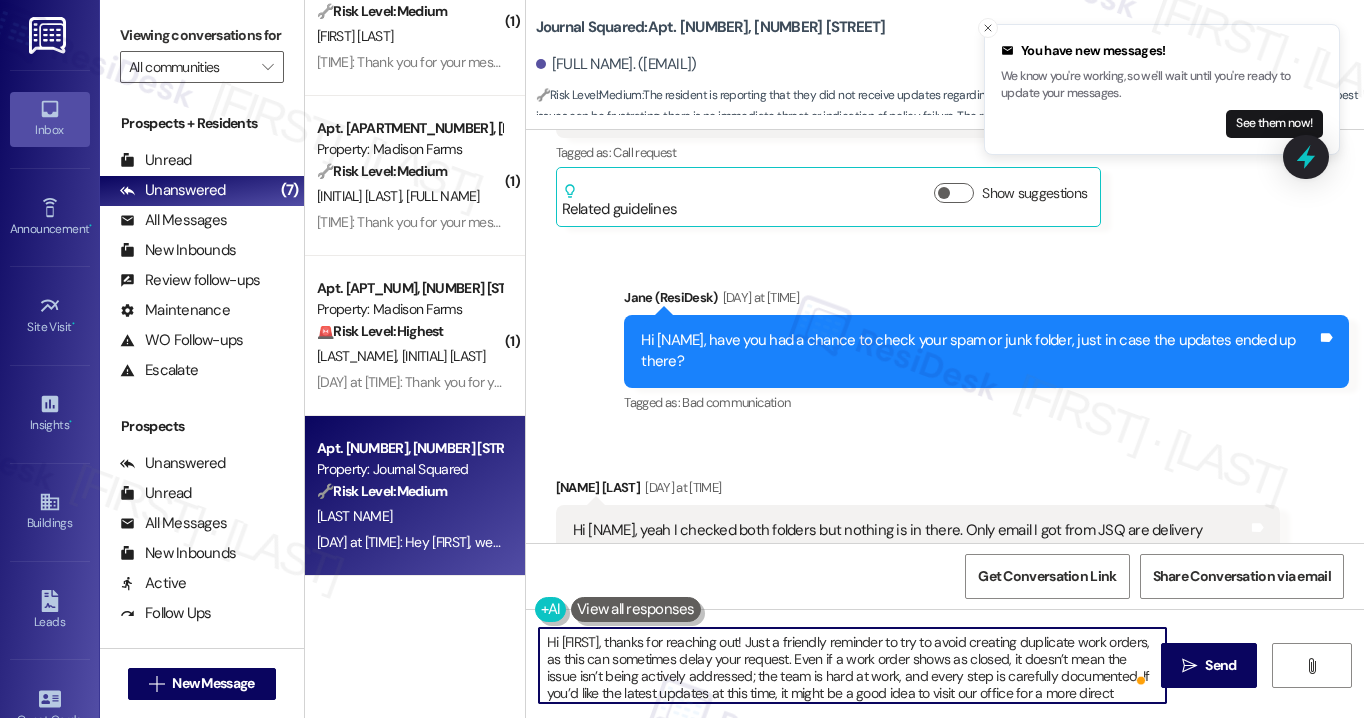 scroll, scrollTop: 21, scrollLeft: 0, axis: vertical 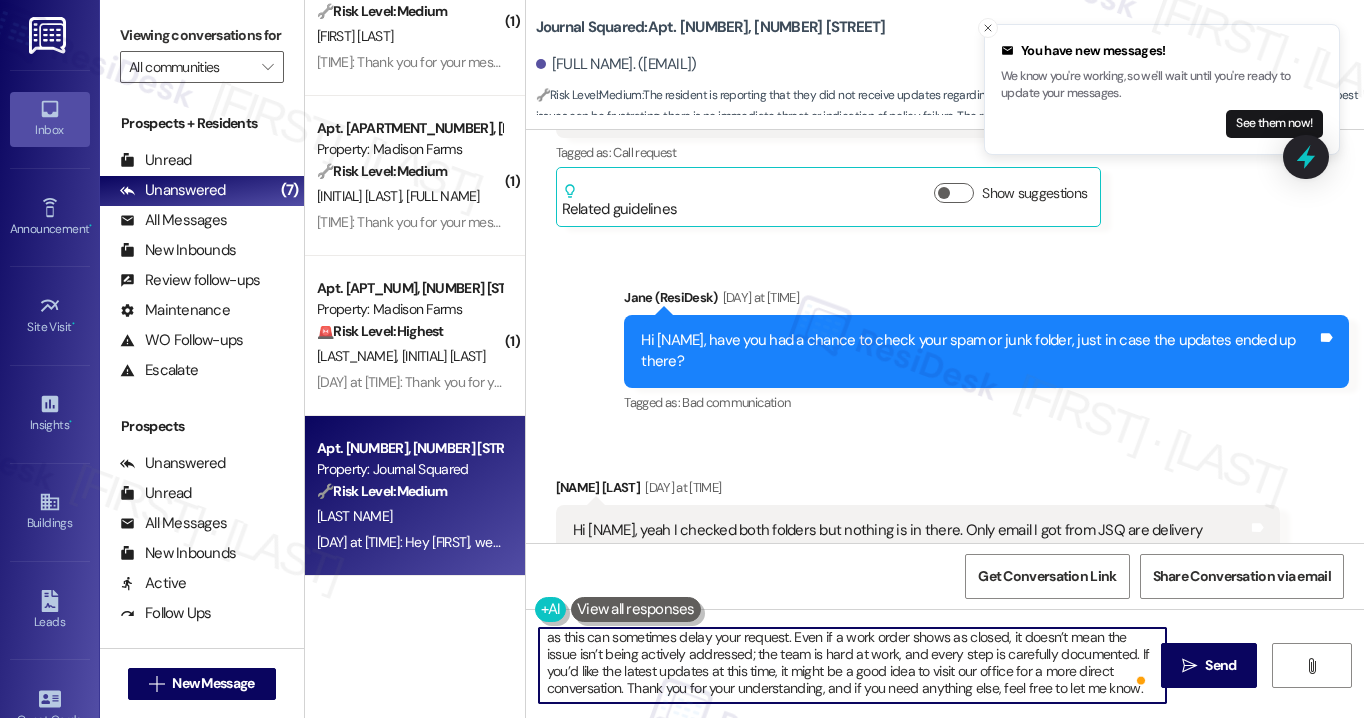 click on "Hi {{first_name}}, thanks for reaching out! Just a friendly reminder to try to avoid creating duplicate work orders, as this can sometimes delay your request. Even if a work order shows as closed, it doesn’t mean the issue isn’t being actively addressed; the team is hard at work, and every step is carefully documented. If you’d like the latest updates at this time, it might be a good idea to visit our office for a more direct conversation. Thank you for your understanding, and if you need anything else, feel free to let me know." at bounding box center [852, 665] 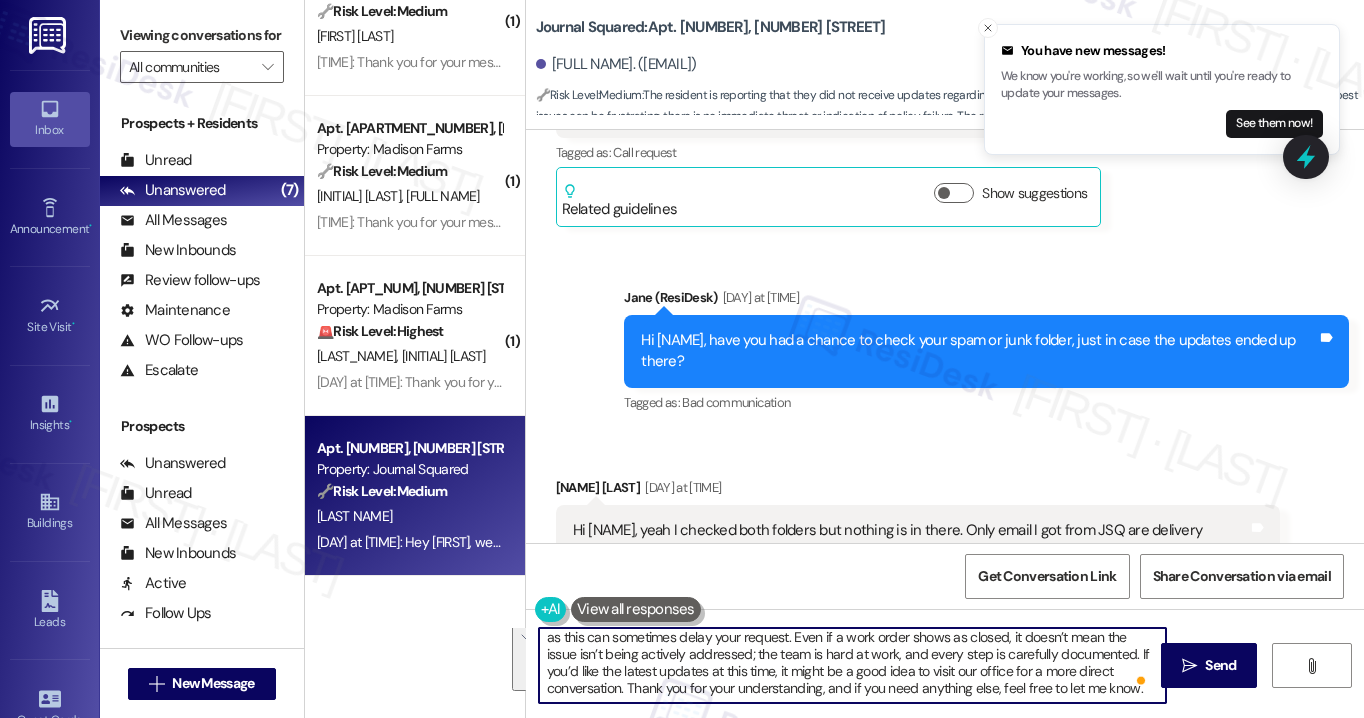 click on "Hi {{first_name}}, thanks for reaching out! Just a friendly reminder to try to avoid creating duplicate work orders, as this can sometimes delay your request. Even if a work order shows as closed, it doesn’t mean the issue isn’t being actively addressed; the team is hard at work, and every step is carefully documented. If you’d like the latest updates at this time, it might be a good idea to visit our office for a more direct conversation. Thank you for your understanding, and if you need anything else, feel free to let me know." at bounding box center [852, 665] 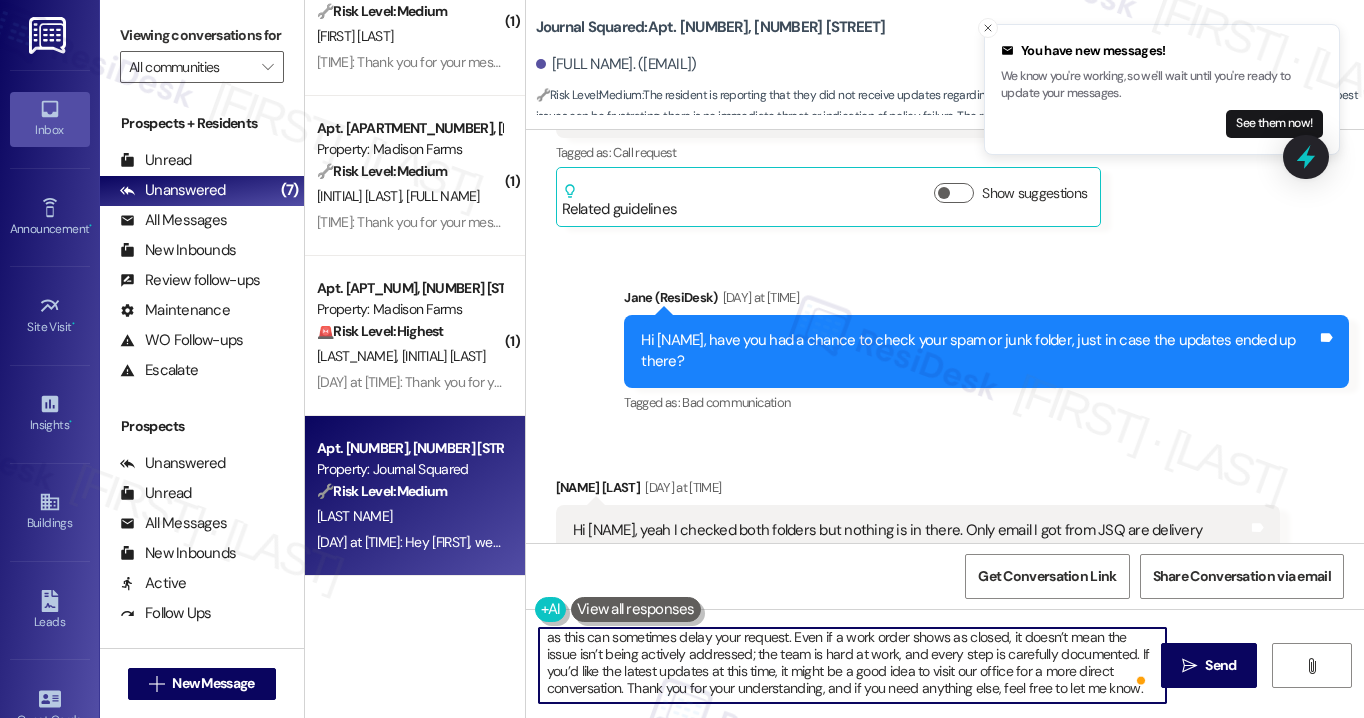 click on "Hi {{first_name}}, thanks for reaching out! Just a friendly reminder to try to avoid creating duplicate work orders, as this can sometimes delay your request. Even if a work order shows as closed, it doesn’t mean the issue isn’t being actively addressed; the team is hard at work, and every step is carefully documented. If you’d like the latest updates at this time, it might be a good idea to visit our office for a more direct conversation. Thank you for your understanding, and if you need anything else, feel free to let me know." at bounding box center (852, 665) 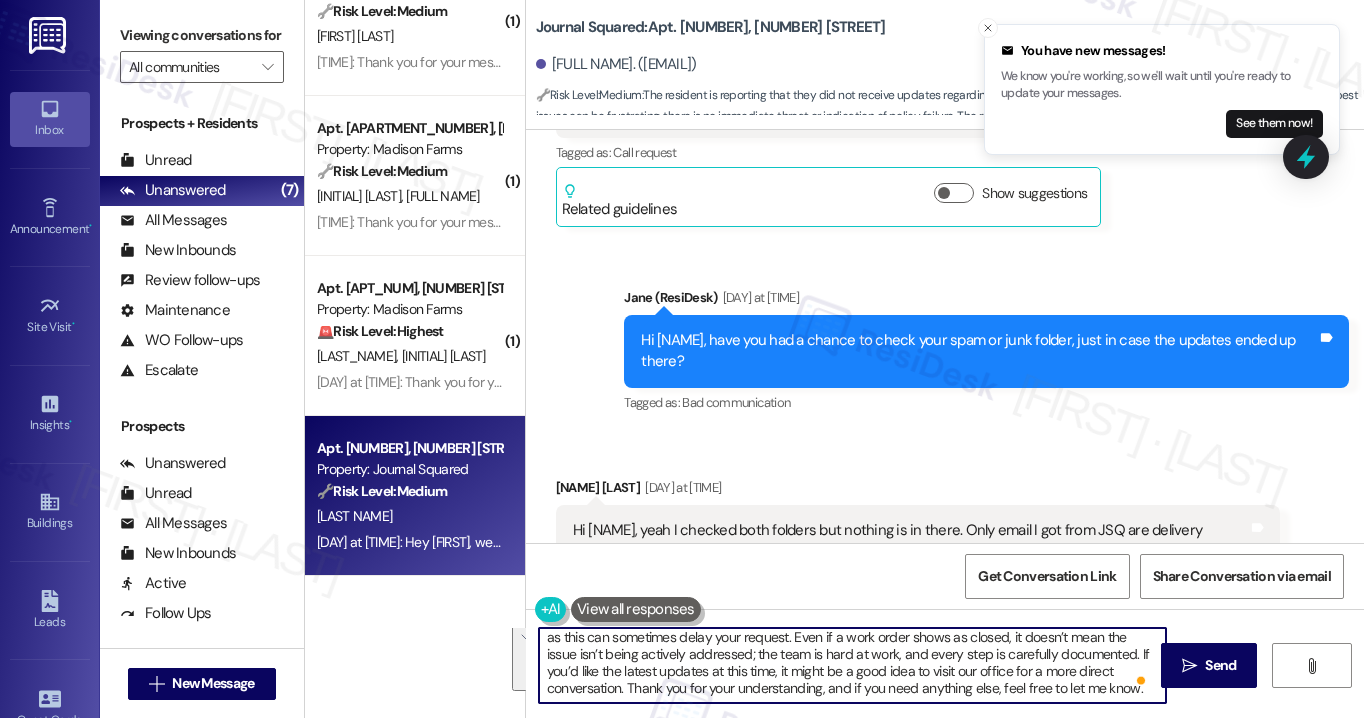 click on "Hi {{first_name}}, thanks for reaching out! Just a friendly reminder to try to avoid creating duplicate work orders, as this can sometimes delay your request. Even if a work order shows as closed, it doesn’t mean the issue isn’t being actively addressed; the team is hard at work, and every step is carefully documented. If you’d like the latest updates at this time, it might be a good idea to visit our office for a more direct conversation. Thank you for your understanding, and if you need anything else, feel free to let me know." at bounding box center (852, 665) 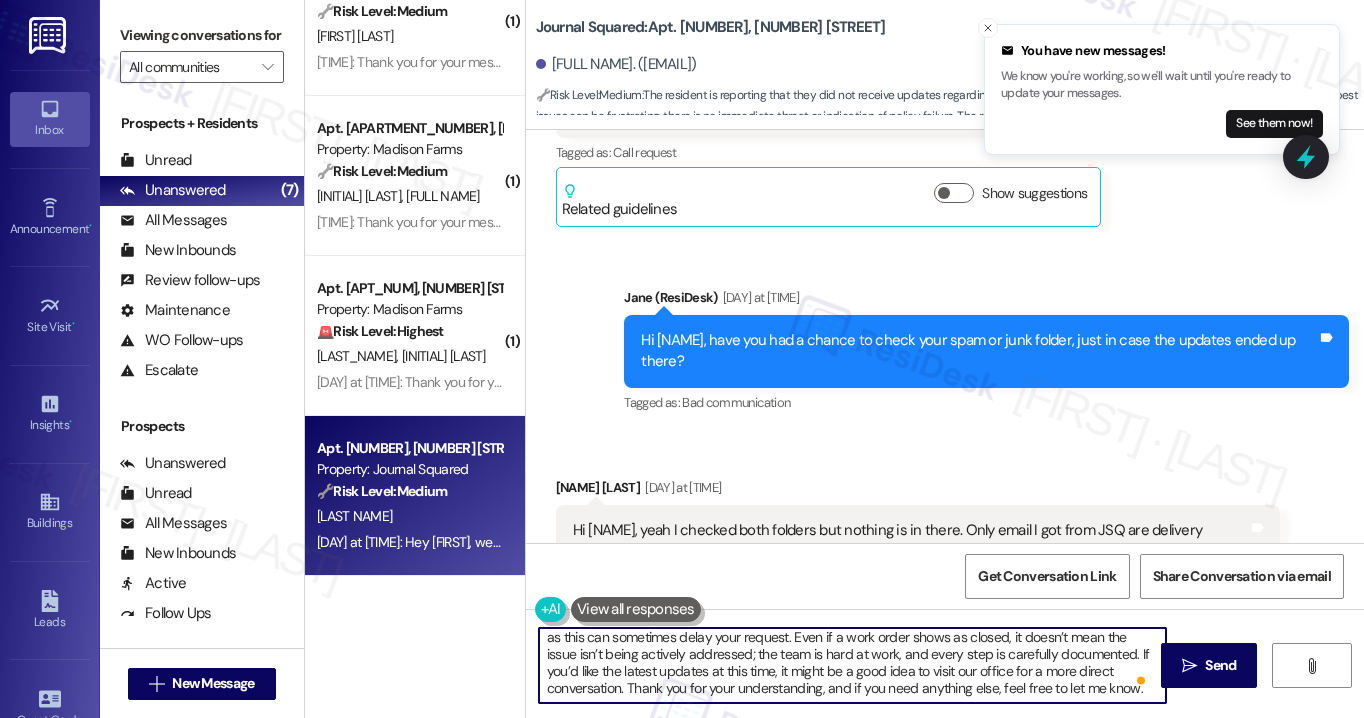 click on "Hi {{first_name}}, thanks for reaching out! Just a friendly reminder to try to avoid creating duplicate work orders, as this can sometimes delay your request. Even if a work order shows as closed, it doesn’t mean the issue isn’t being actively addressed; the team is hard at work, and every step is carefully documented. If you’d like the latest updates at this time, it might be a good idea to visit our office for a more direct conversation. Thank you for your understanding, and if you need anything else, feel free to let me know." at bounding box center [852, 665] 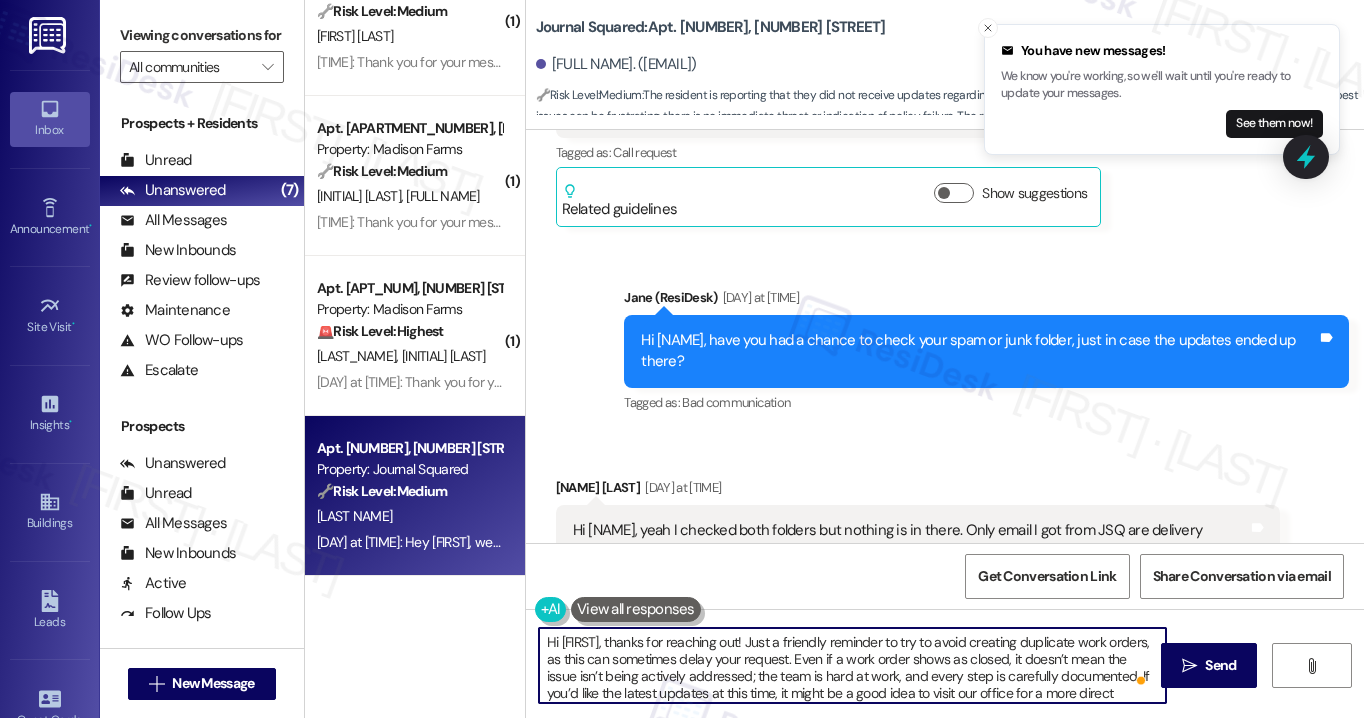 scroll, scrollTop: 14, scrollLeft: 0, axis: vertical 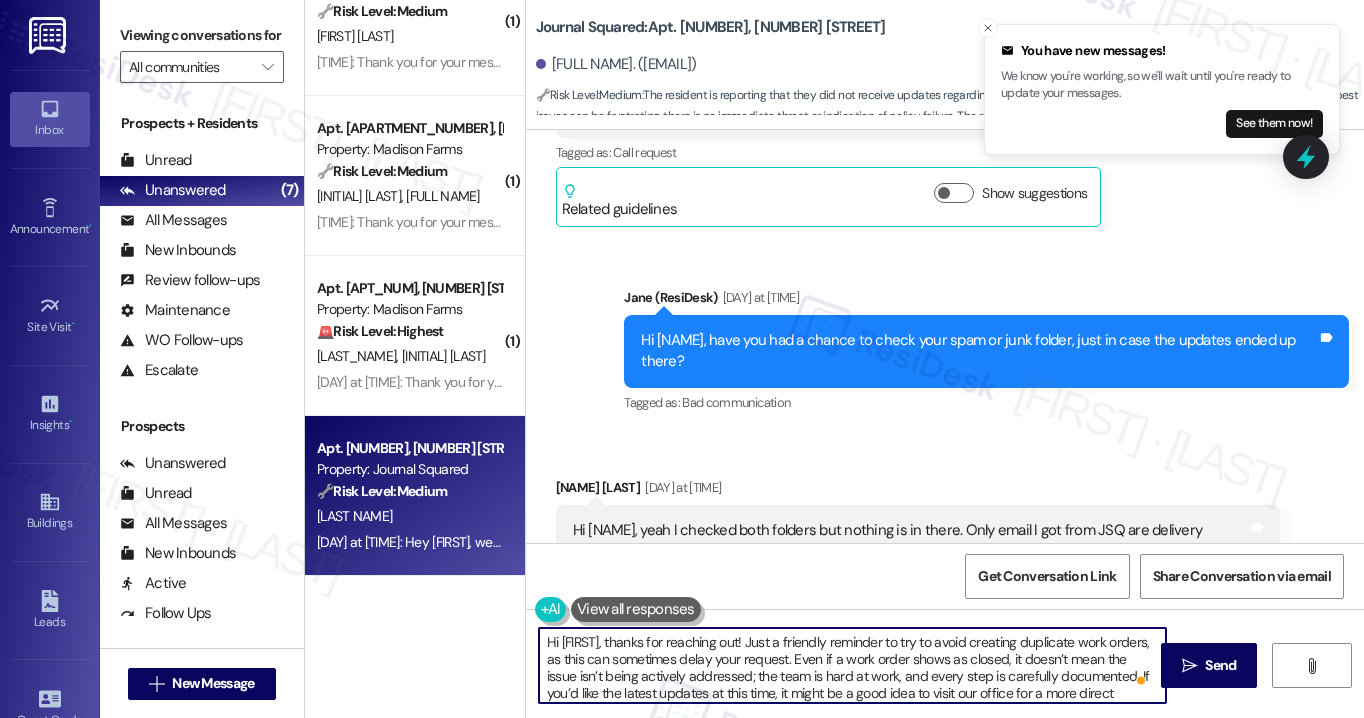 click on "Hi {{first_name}}, thanks for reaching out! Just a friendly reminder to try to avoid creating duplicate work orders, as this can sometimes delay your request. Even if a work order shows as closed, it doesn’t mean the issue isn’t being actively addressed; the team is hard at work, and every step is carefully documented. If you’d like the latest updates at this time, it might be a good idea to visit our office for a more direct conversation. Thank you for your understanding, and if you need anything else, feel free to let me know." at bounding box center (852, 665) 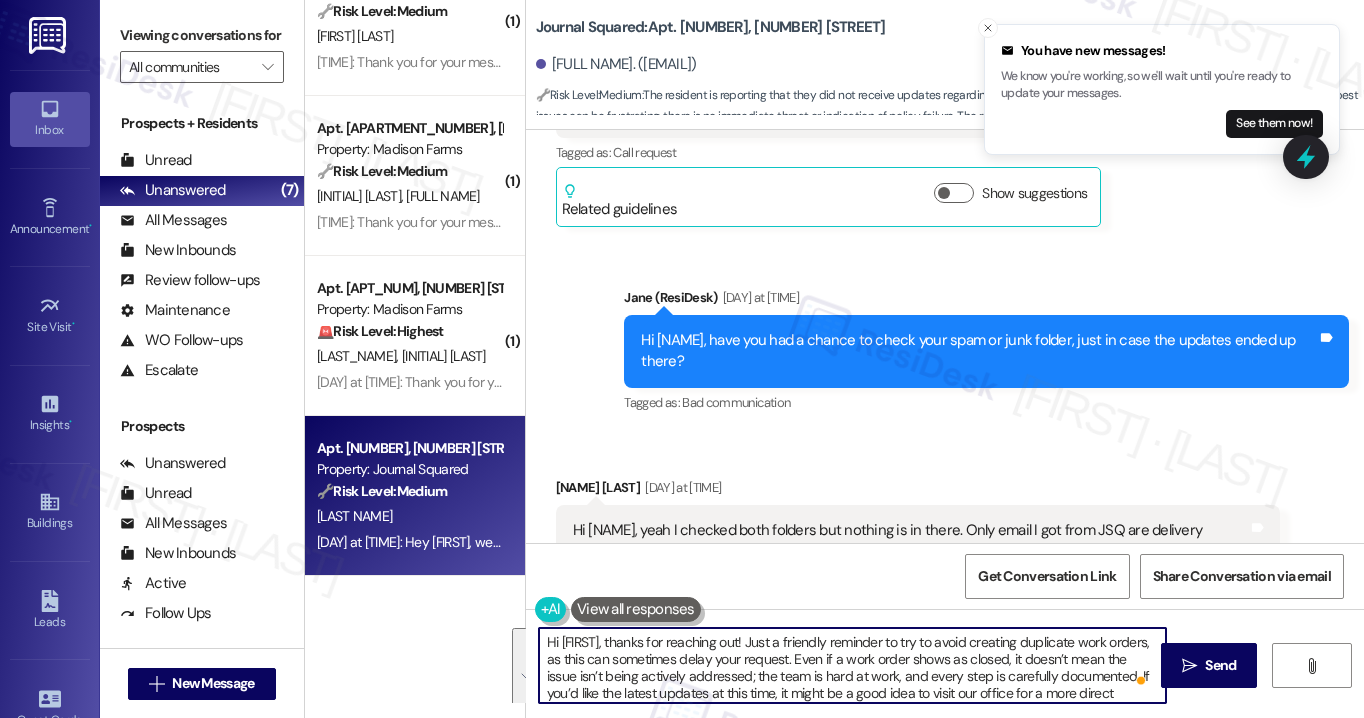 click on "Hi {{first_name}}, thanks for reaching out! Just a friendly reminder to try to avoid creating duplicate work orders, as this can sometimes delay your request. Even if a work order shows as closed, it doesn’t mean the issue isn’t being actively addressed; the team is hard at work, and every step is carefully documented. If you’d like the latest updates at this time, it might be a good idea to visit our office for a more direct conversation. Thank you for your understanding, and if you need anything else, feel free to let me know." at bounding box center [852, 665] 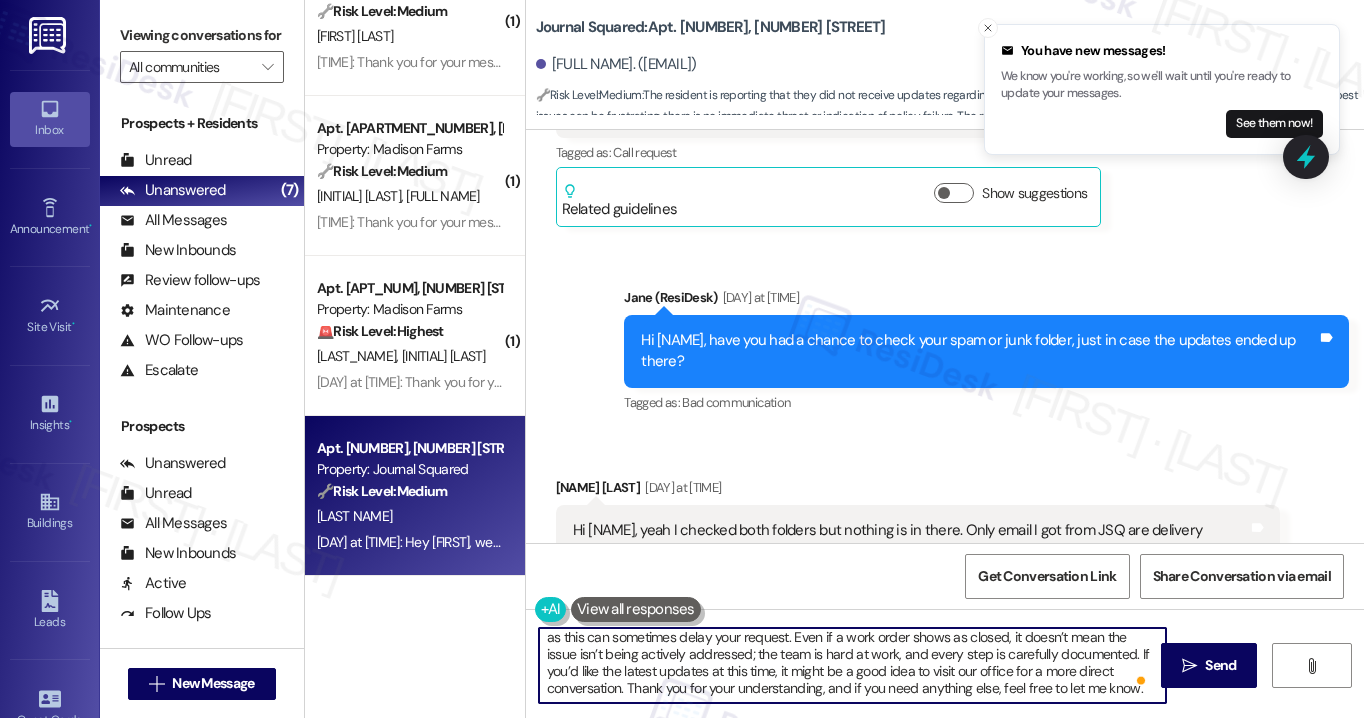 click on "Hi {{first_name}}, thanks for reaching out! Just a friendly reminder to try to avoid creating duplicate work orders, as this can sometimes delay your request. Even if a work order shows as closed, it doesn’t mean the issue isn’t being actively addressed; the team is hard at work, and every step is carefully documented. If you’d like the latest updates at this time, it might be a good idea to visit our office for a more direct conversation. Thank you for your understanding, and if you need anything else, feel free to let me know." at bounding box center [852, 665] 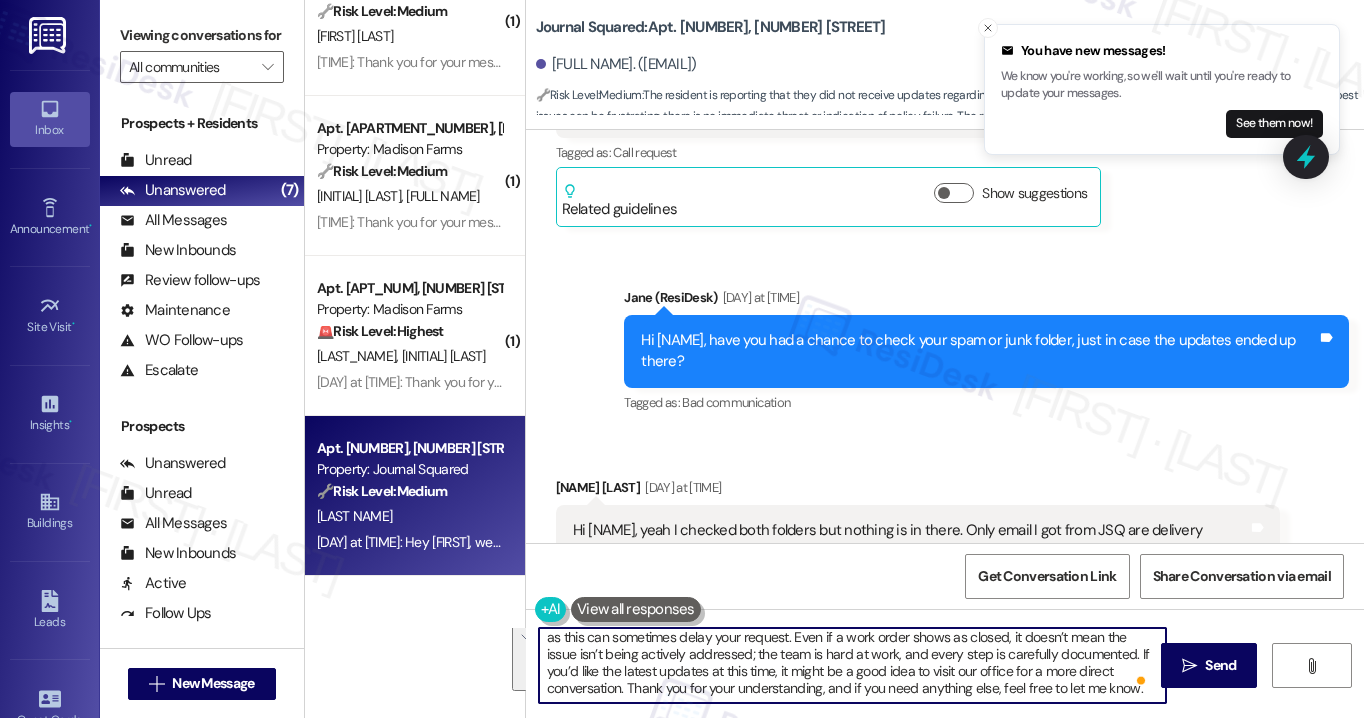 click on "Hi {{first_name}}, thanks for reaching out! Just a friendly reminder to try to avoid creating duplicate work orders, as this can sometimes delay your request. Even if a work order shows as closed, it doesn’t mean the issue isn’t being actively addressed; the team is hard at work, and every step is carefully documented. If you’d like the latest updates at this time, it might be a good idea to visit our office for a more direct conversation. Thank you for your understanding, and if you need anything else, feel free to let me know." at bounding box center (852, 665) 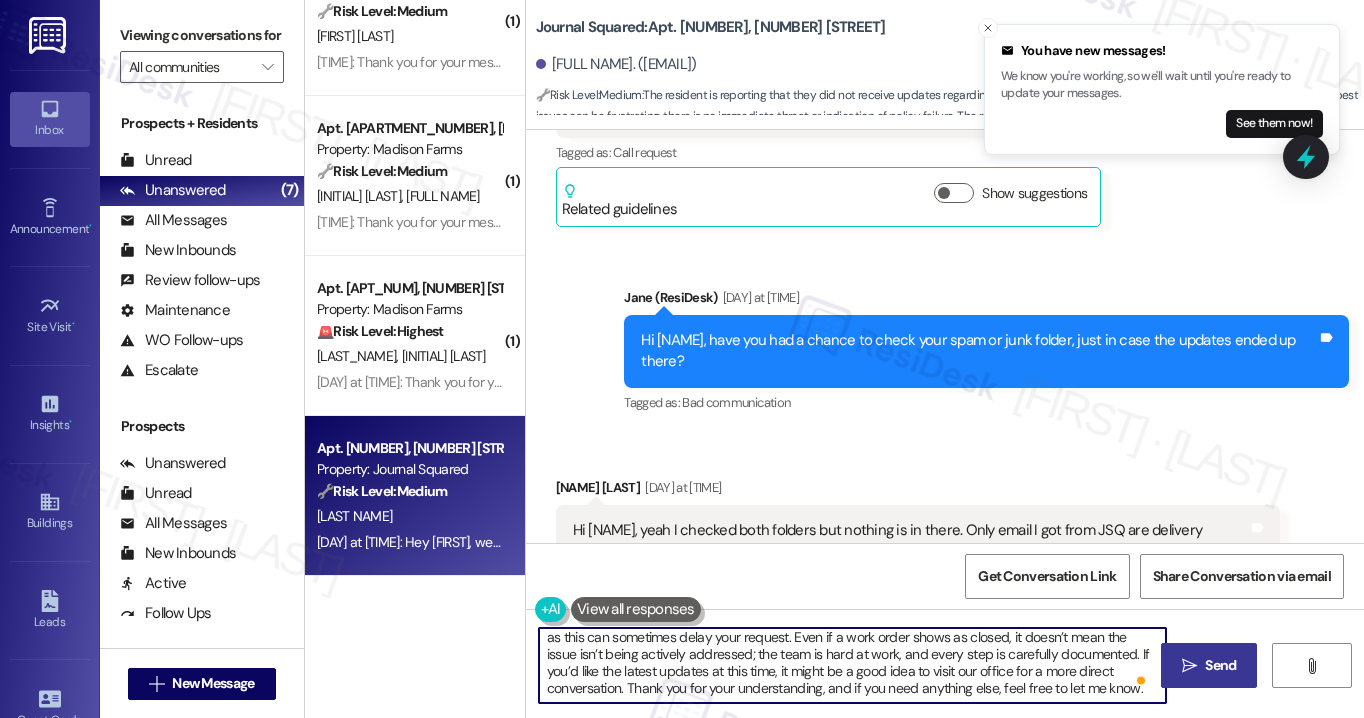 click on "Send" at bounding box center (1220, 665) 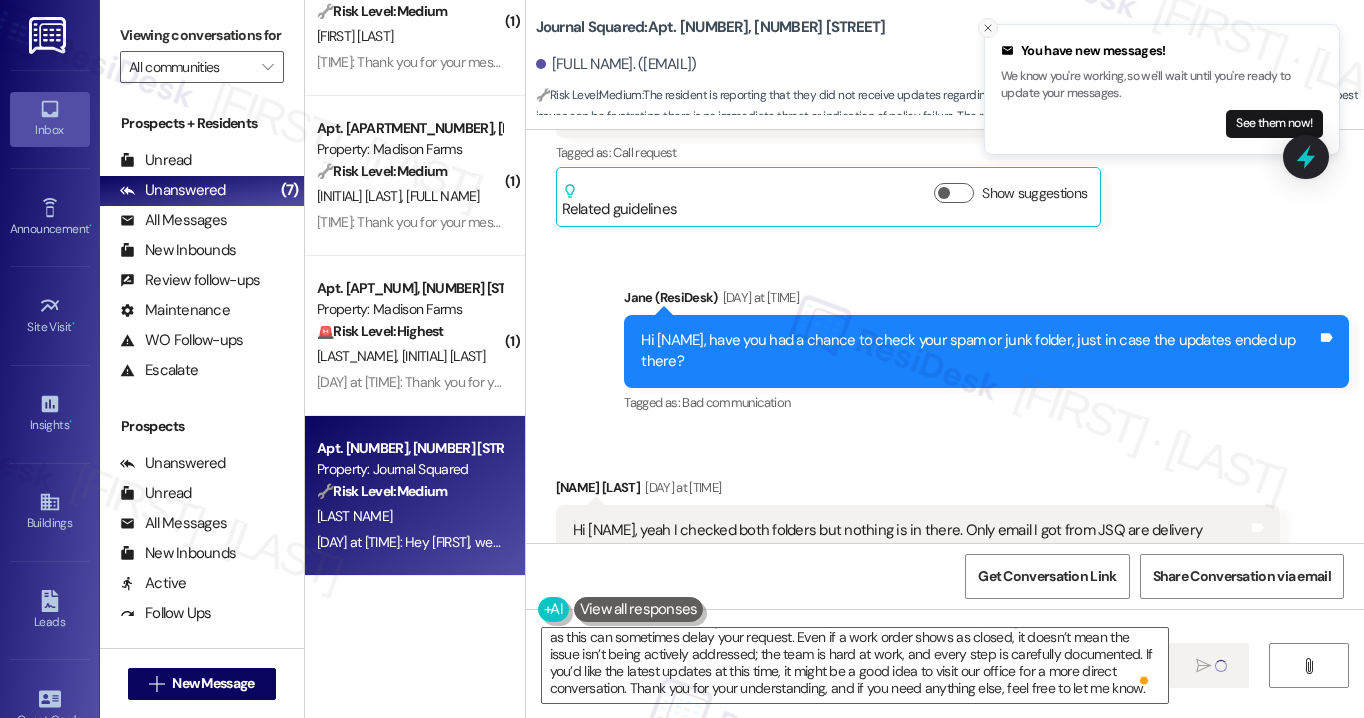 click 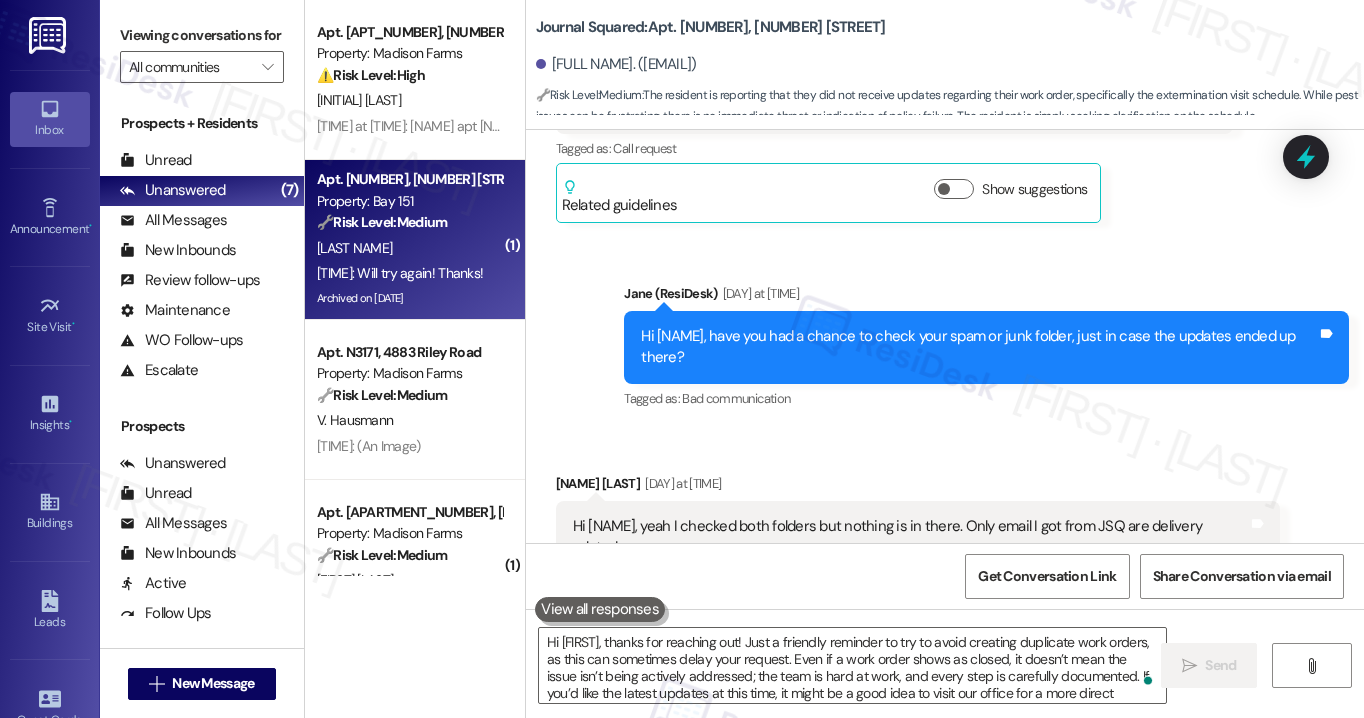 click on "🔧  Risk Level:  Medium" at bounding box center [382, 222] 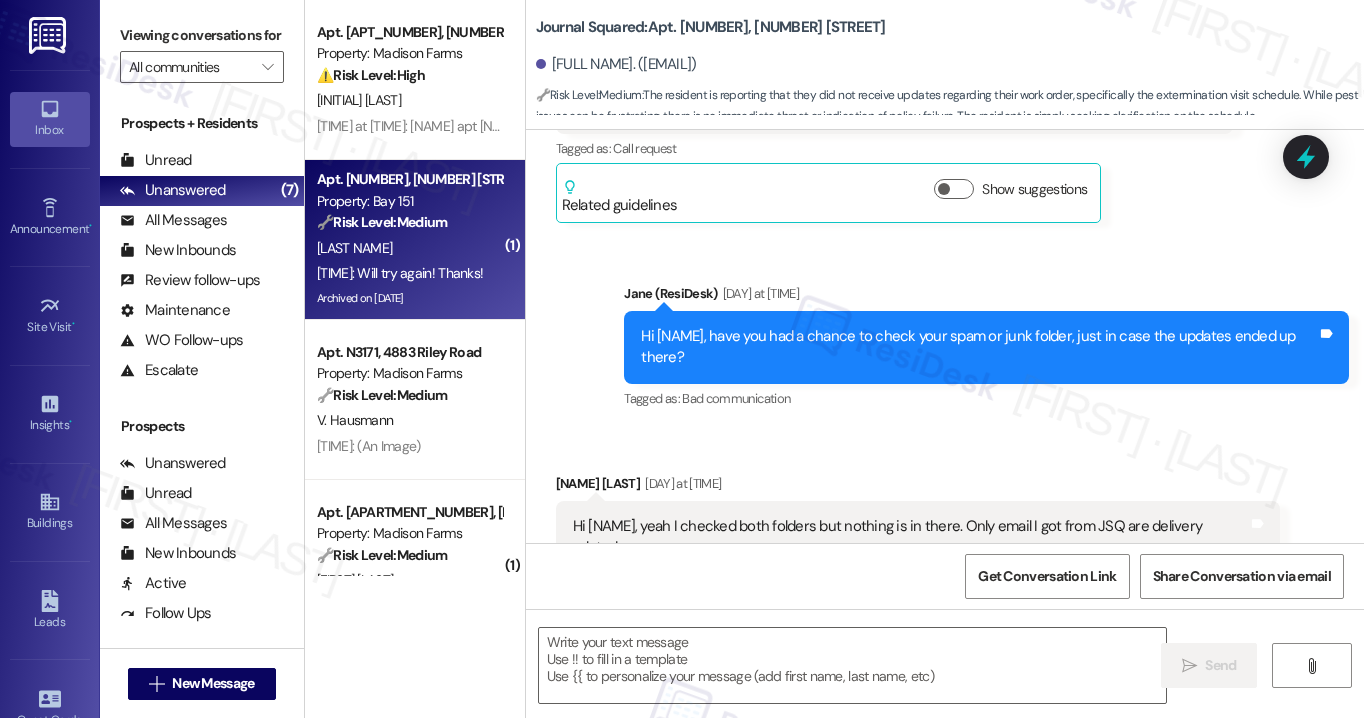type on "Fetching suggested responses. Please feel free to read through the conversation in the meantime." 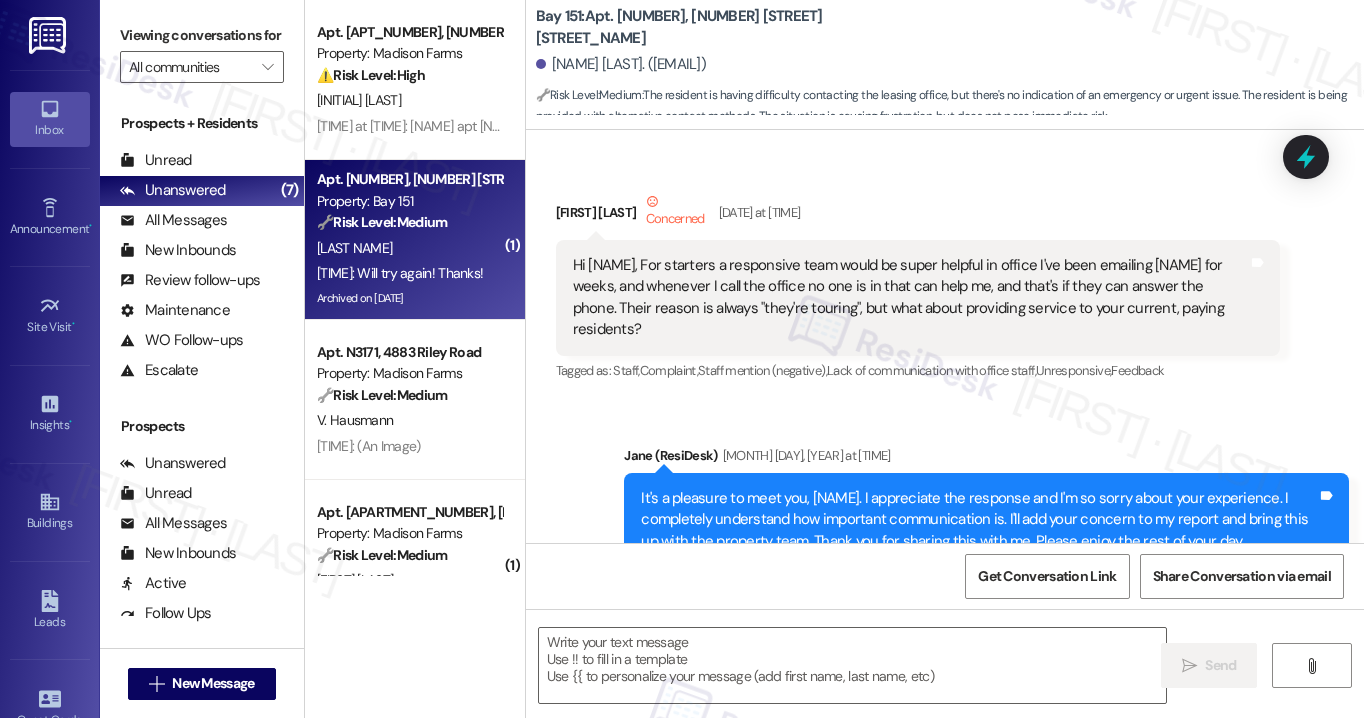 click on "Hi [NAME], good morning! That’s the only leasing office number available, but you can also try reaching this number at [PHONE]. Have you had a chance to stop by the office again today?" at bounding box center [979, 75972] 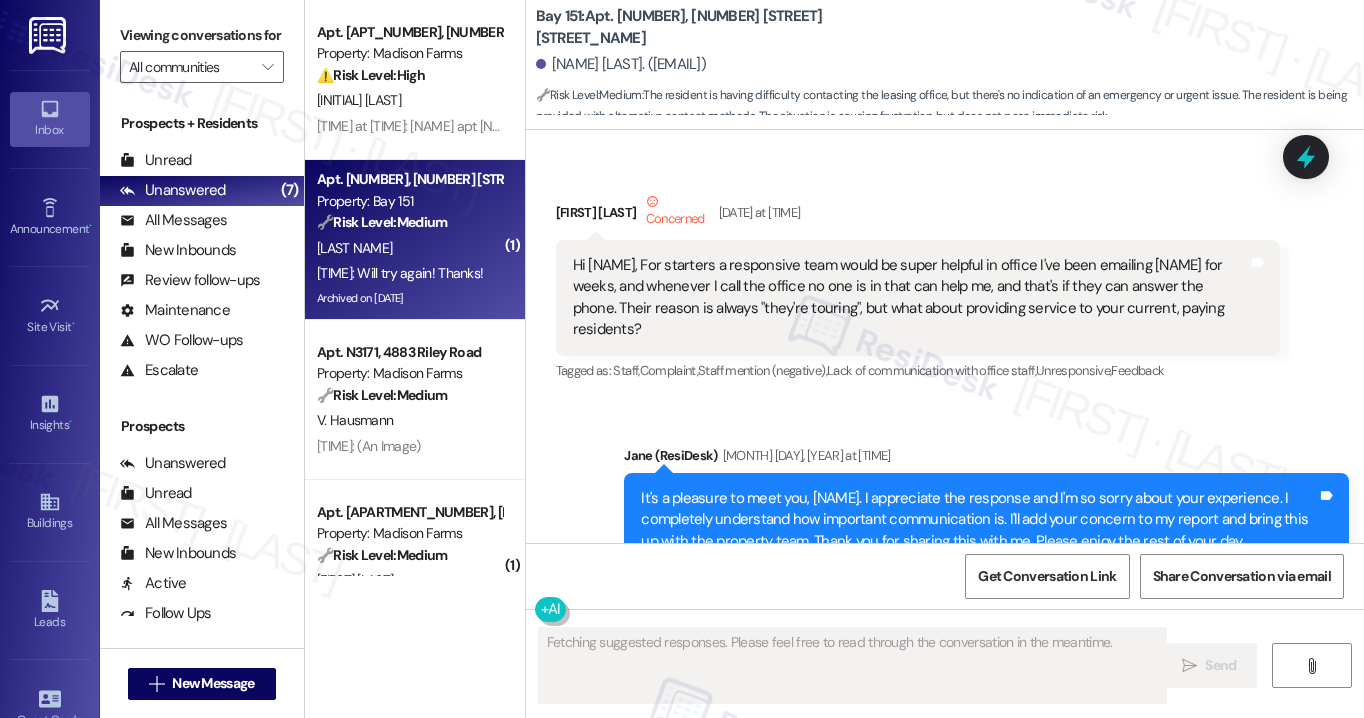 click on "Hi [NAME], good morning! That’s the only leasing office number available, but you can also try reaching this number at [PHONE]. Have you had a chance to stop by the office again today?" at bounding box center (979, 75972) 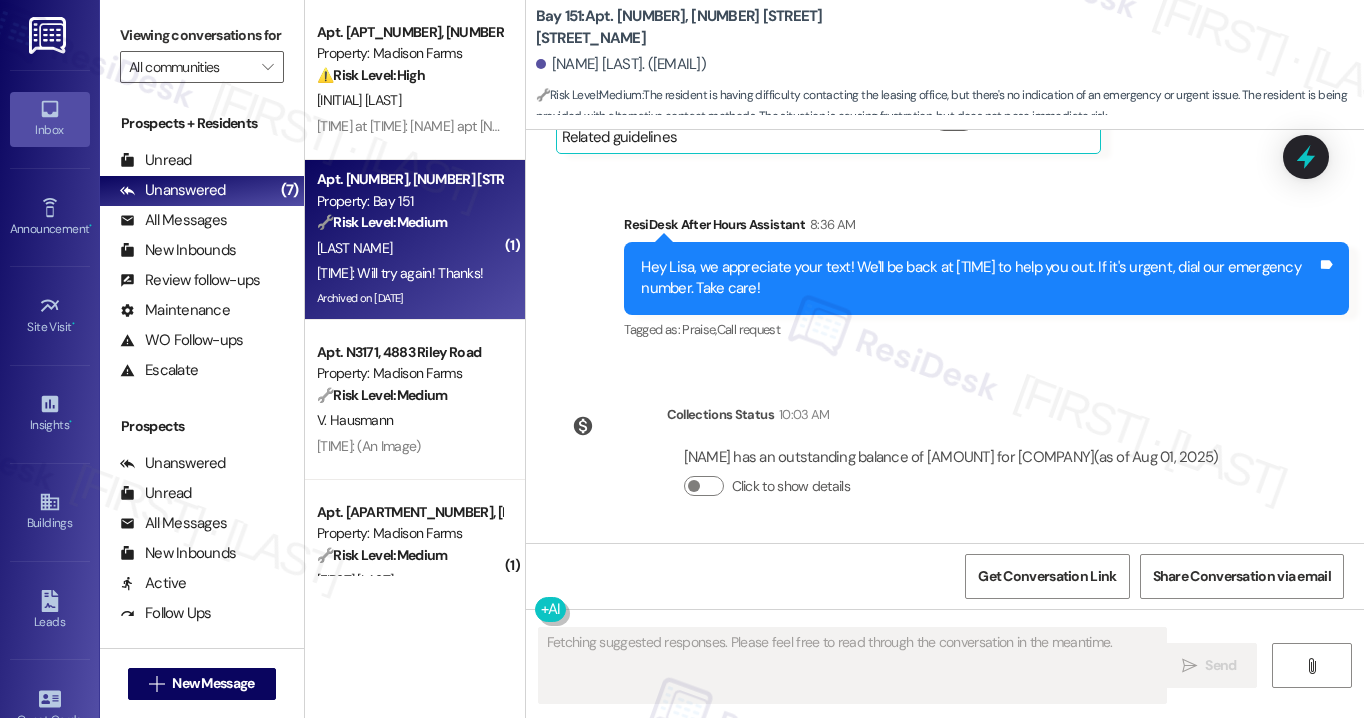 click on "Hi [NAME], good morning! That’s the only leasing office number available, but you can also try reaching this number at [PHONE]. Have you had a chance to stop by the office again today?" at bounding box center [979, 652] 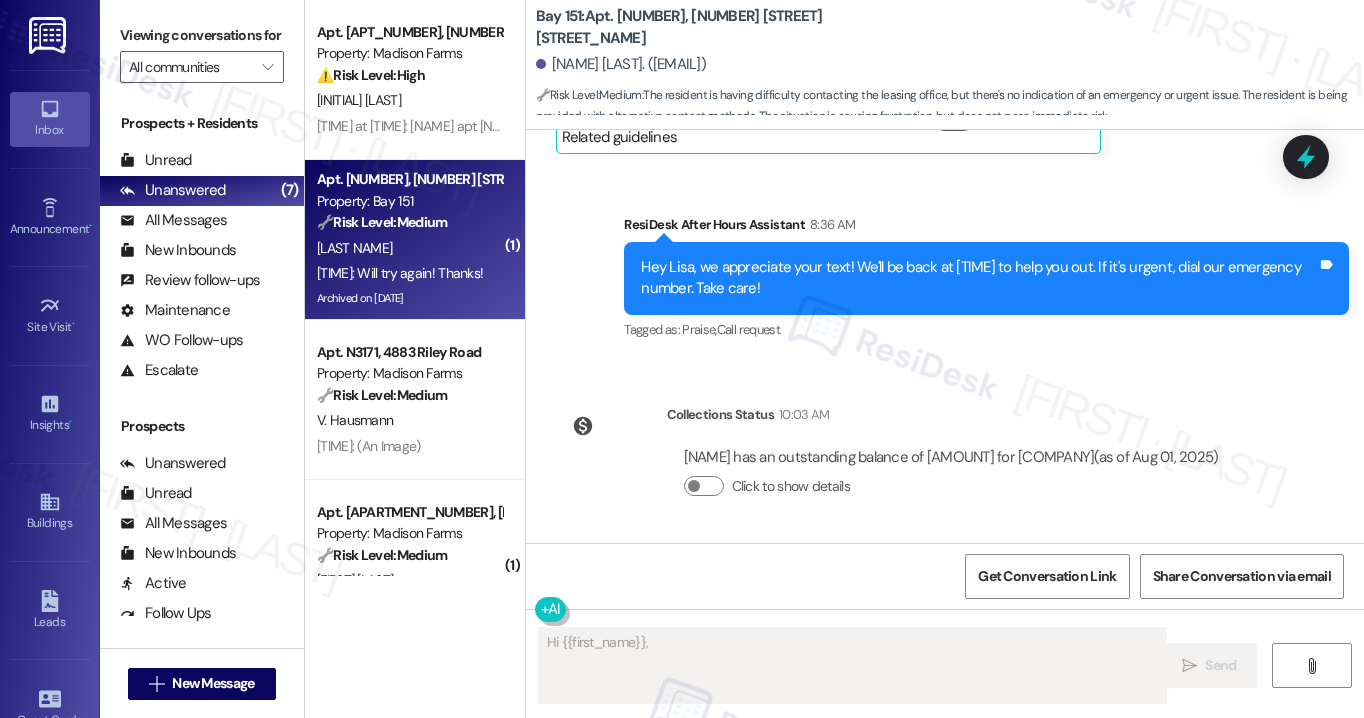 click on "Hi [NAME], good morning! That’s the only leasing office number available, but you can also try reaching this number at [PHONE]. Have you had a chance to stop by the office again today?" at bounding box center (979, 652) 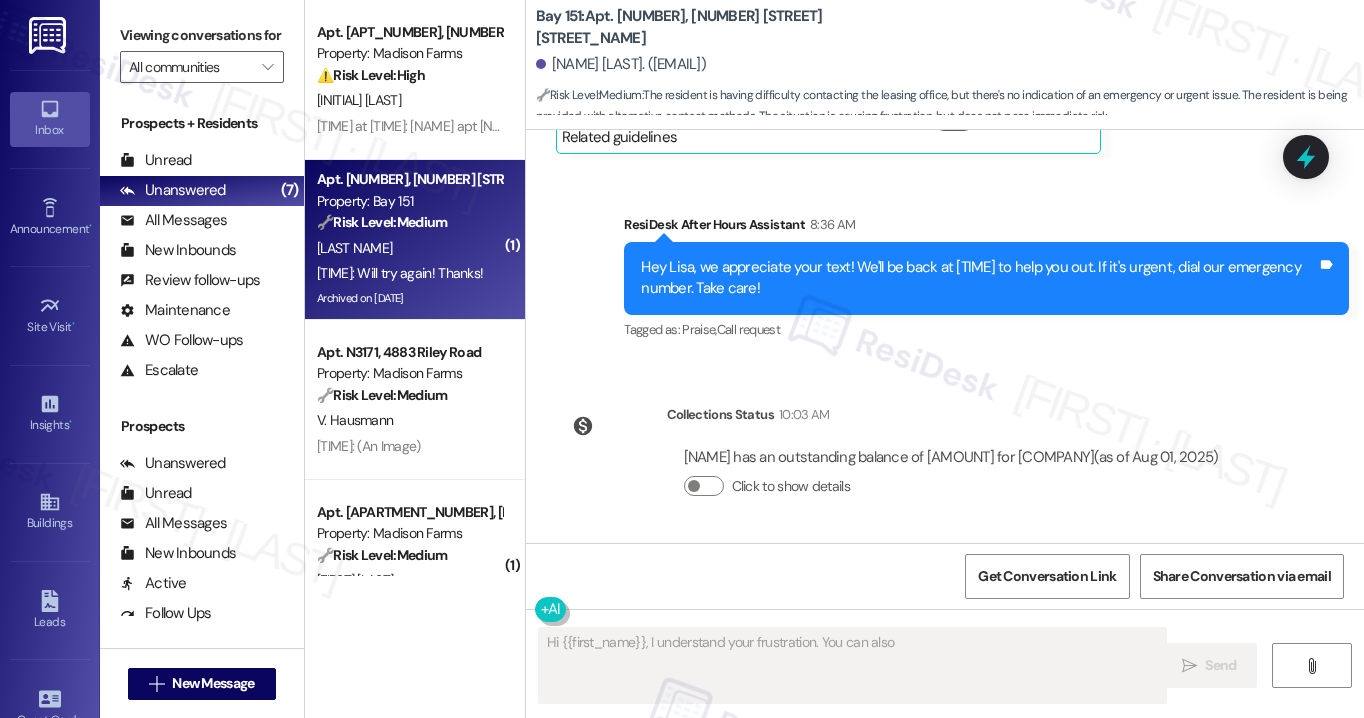 click on "Hi [NAME], good morning! That’s the only leasing office number available, but you can also try reaching this number at [PHONE]. Have you had a chance to stop by the office again today?" at bounding box center (979, 652) 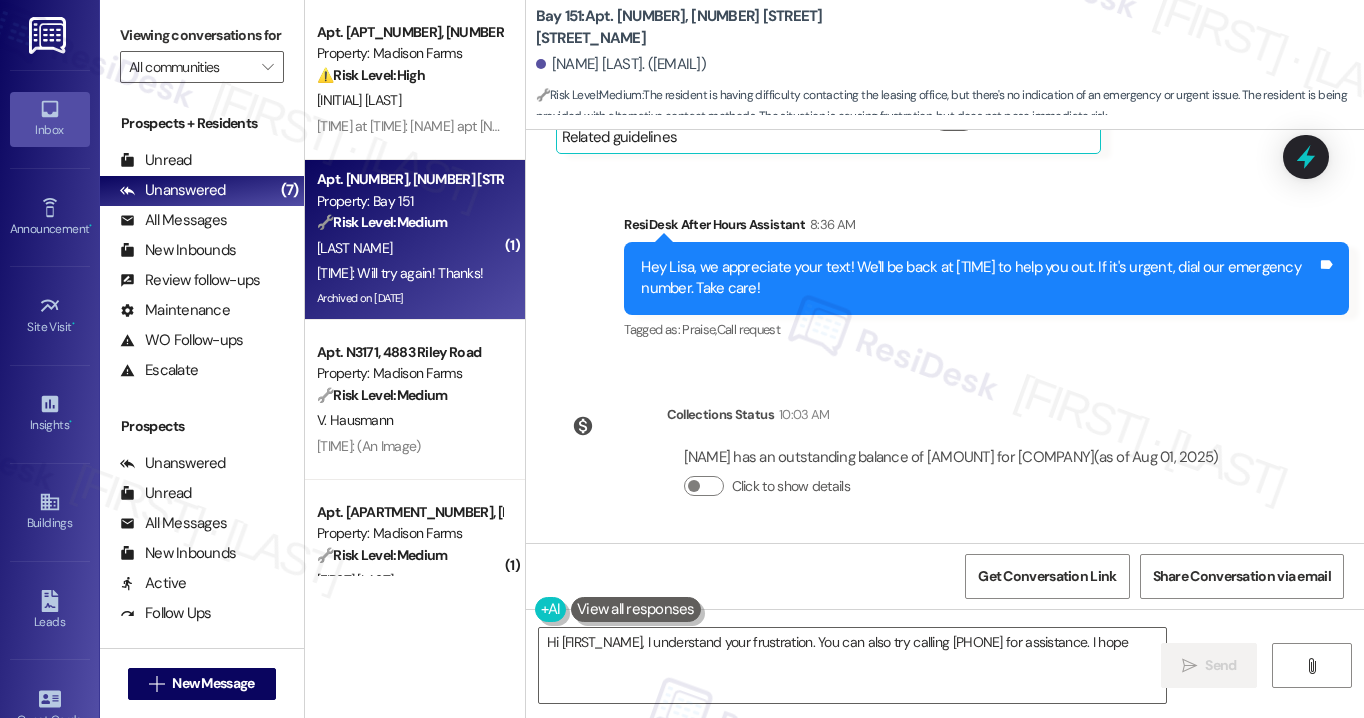 click on "Hi [NAME], good morning! That’s the only leasing office number available, but you can also try reaching this number at [PHONE]. Have you had a chance to stop by the office again today?" at bounding box center [979, 652] 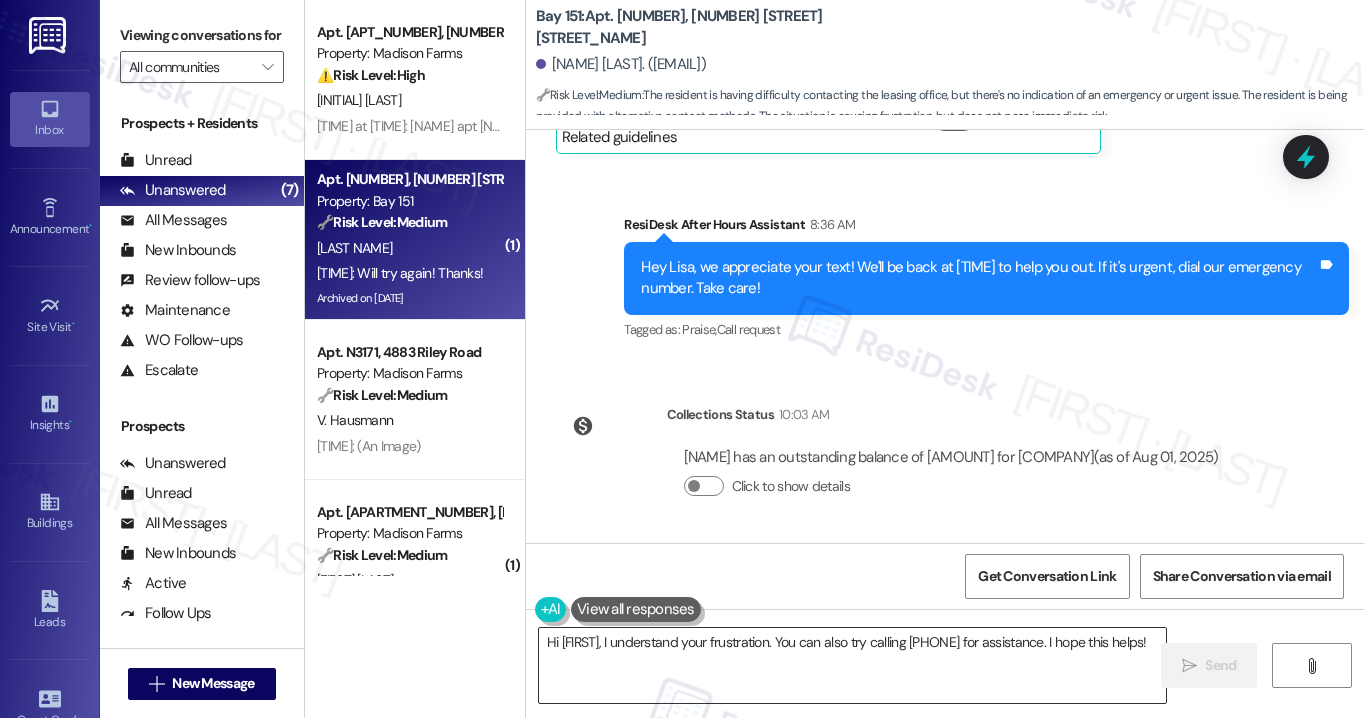 click on "Hi {{first_name}}, I understand your frustration. You can also try calling (201) 751-2004 for assistance. I hope this helps!" at bounding box center [852, 665] 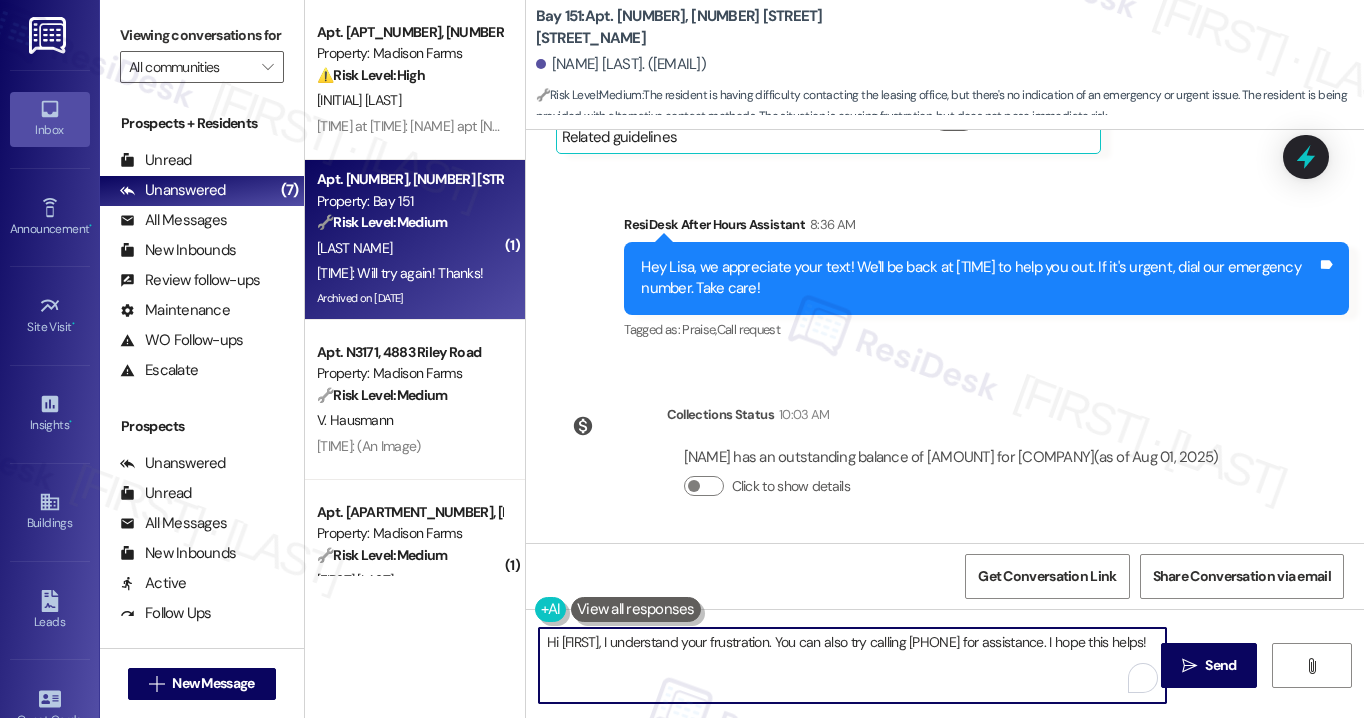 click on "Hi {{first_name}}, I understand your frustration. You can also try calling (201) 751-2004 for assistance. I hope this helps!" at bounding box center [852, 665] 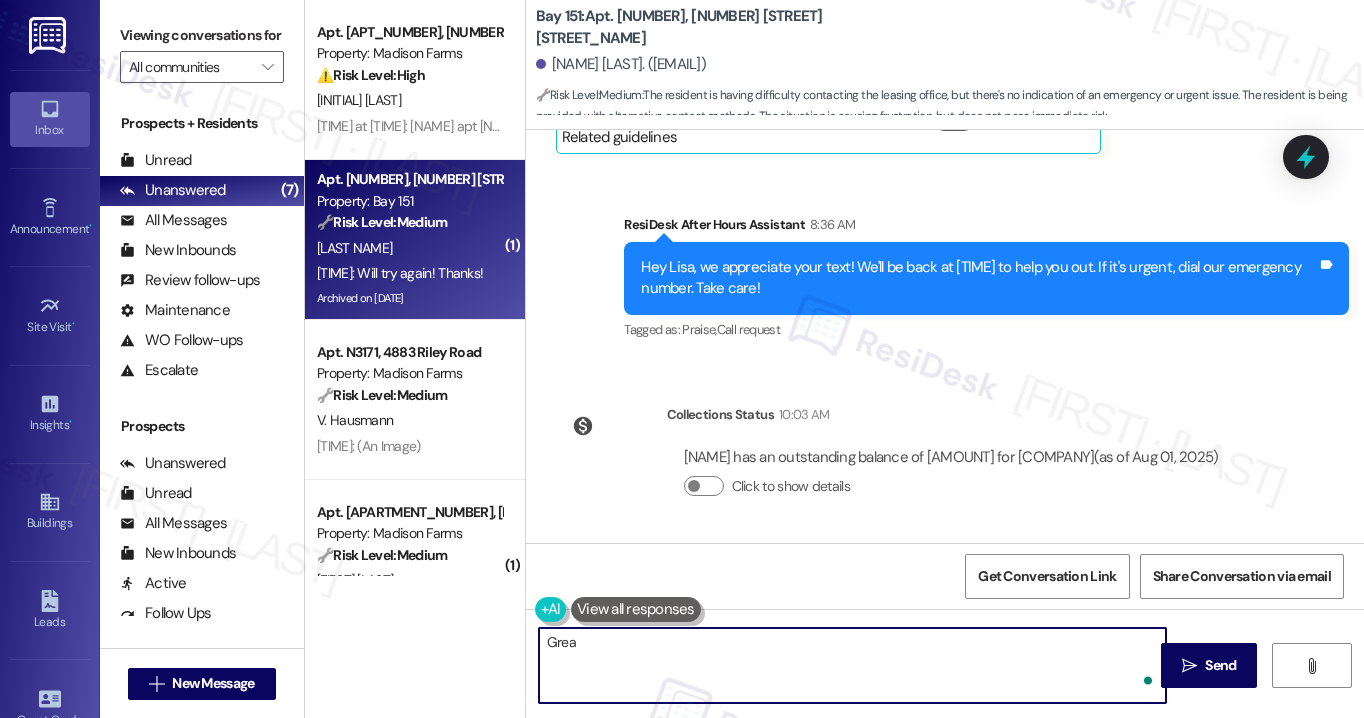 type on "Great" 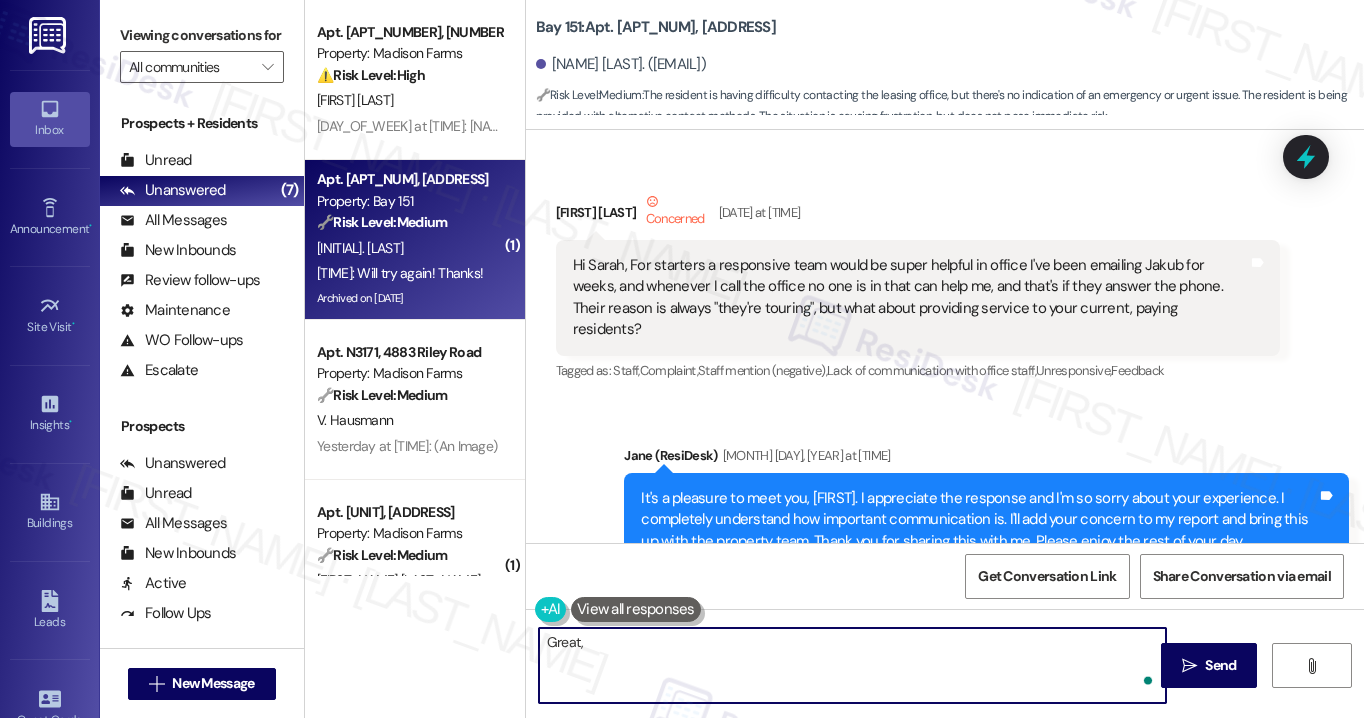 scroll, scrollTop: 0, scrollLeft: 0, axis: both 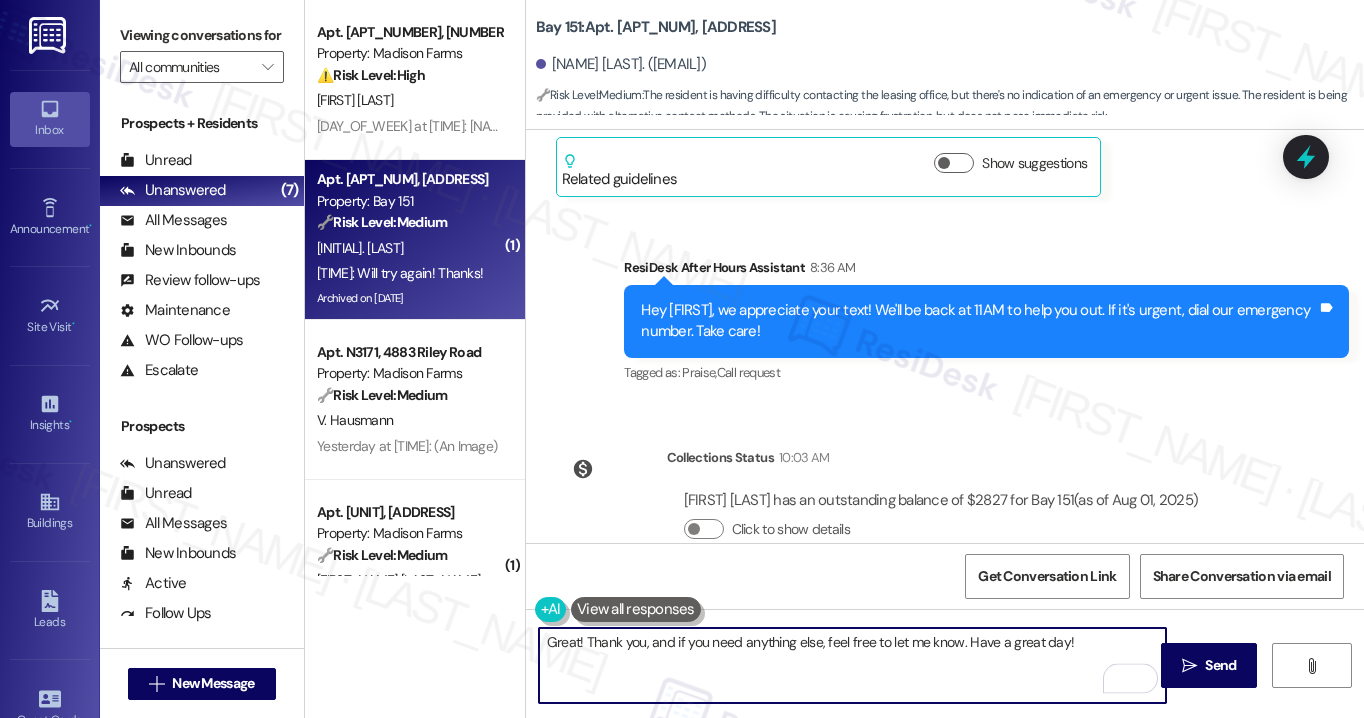 type on "Great! Thank you, and if you need anything else, feel free to let me know. Have a great day!" 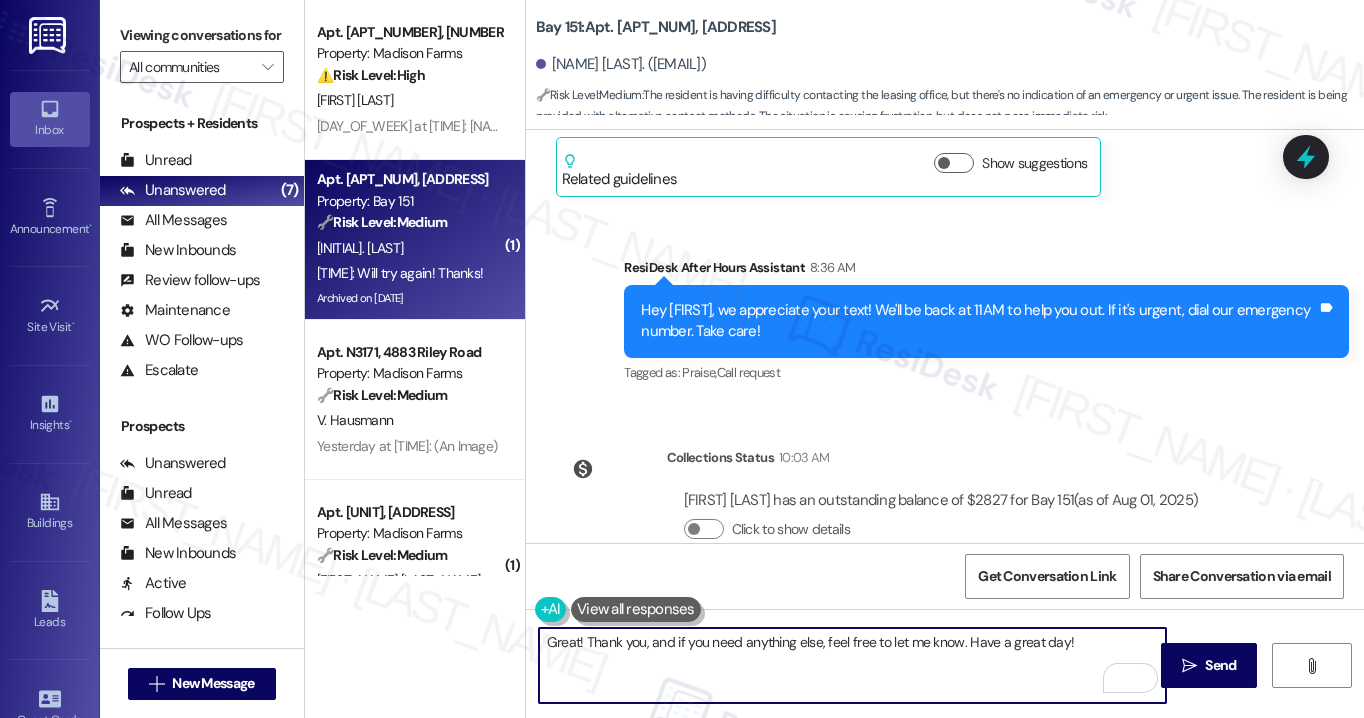click on "Great! Thank you, and if you need anything else, feel free to let me know. Have a great day!" at bounding box center (852, 665) 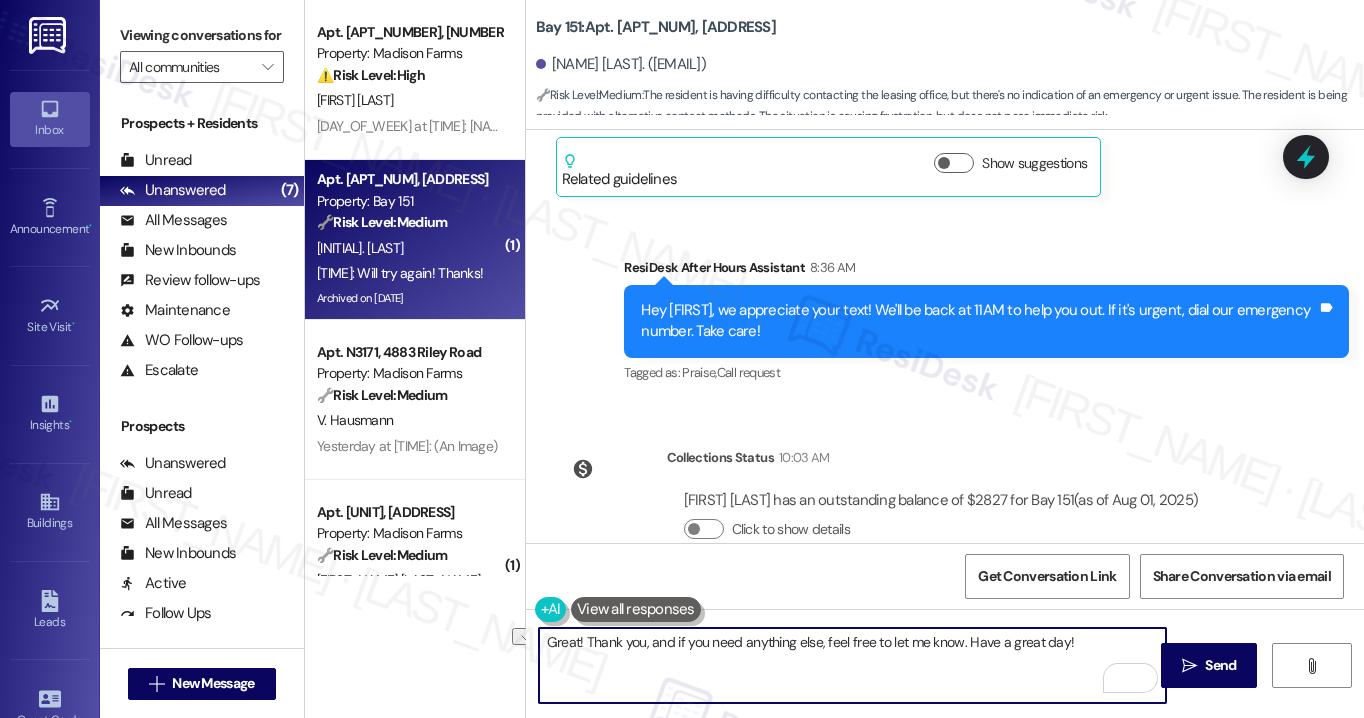 click on "Great! Thank you, and if you need anything else, feel free to let me know. Have a great day!" at bounding box center [852, 665] 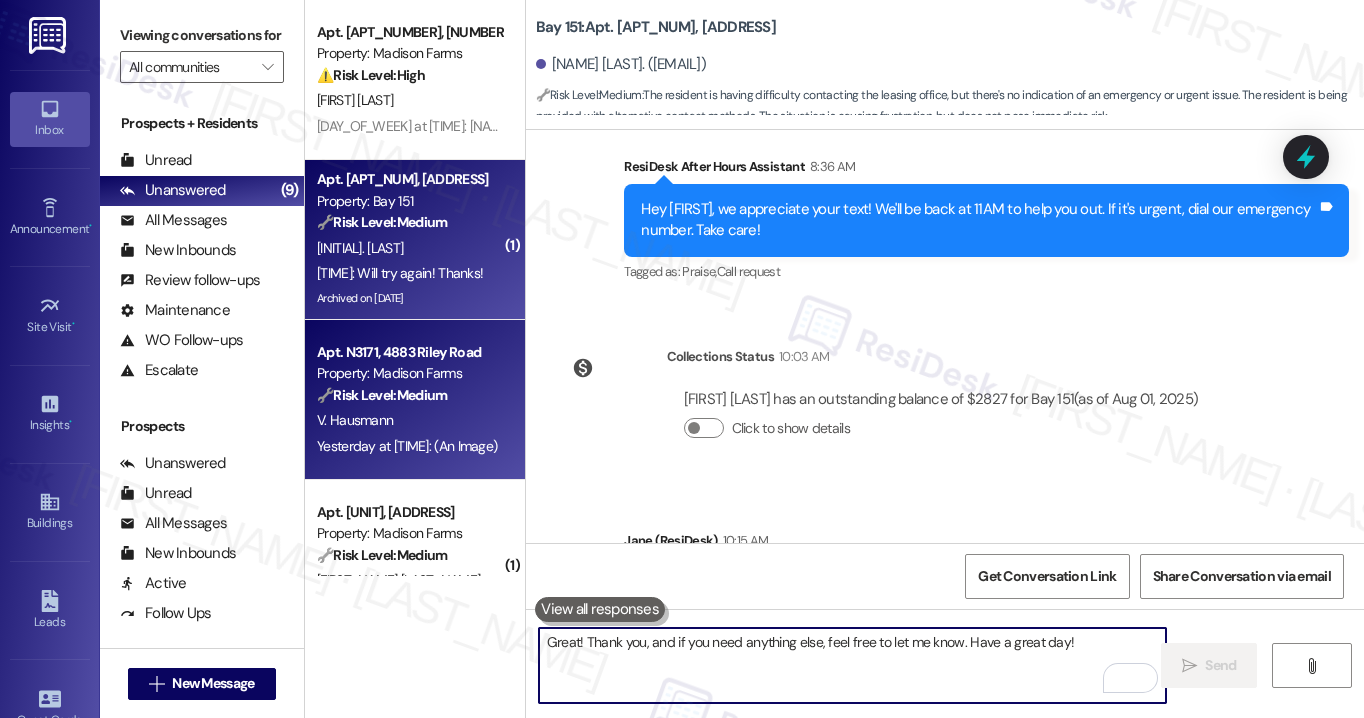 scroll, scrollTop: 75460, scrollLeft: 0, axis: vertical 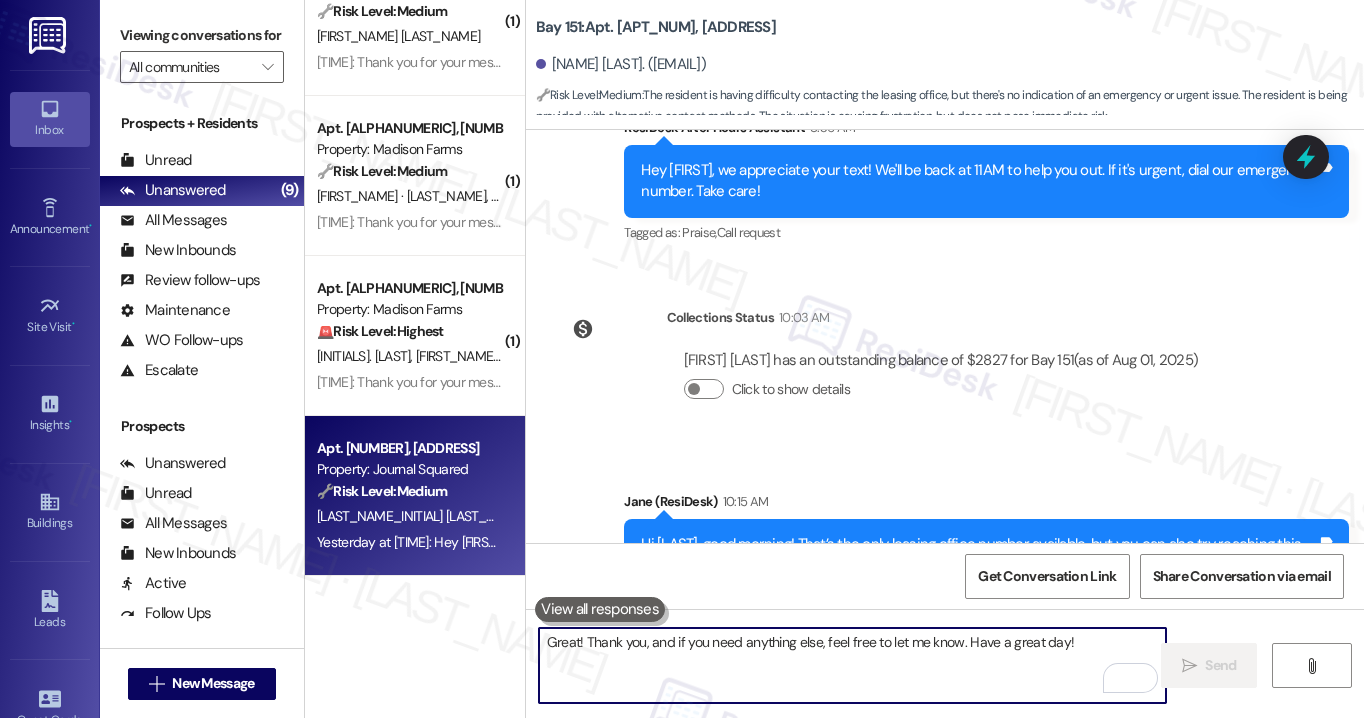 click on "[LAST_NAME] [INITIAL]" at bounding box center [409, 516] 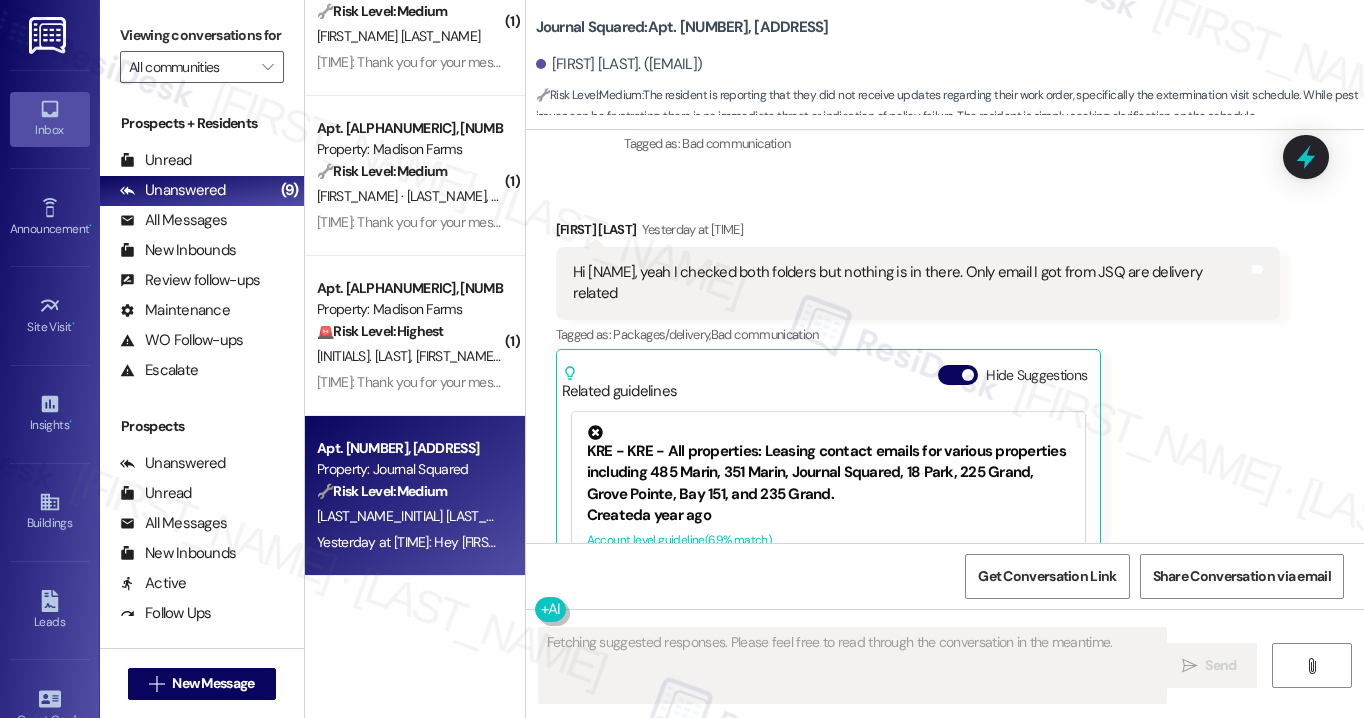scroll, scrollTop: 13522, scrollLeft: 0, axis: vertical 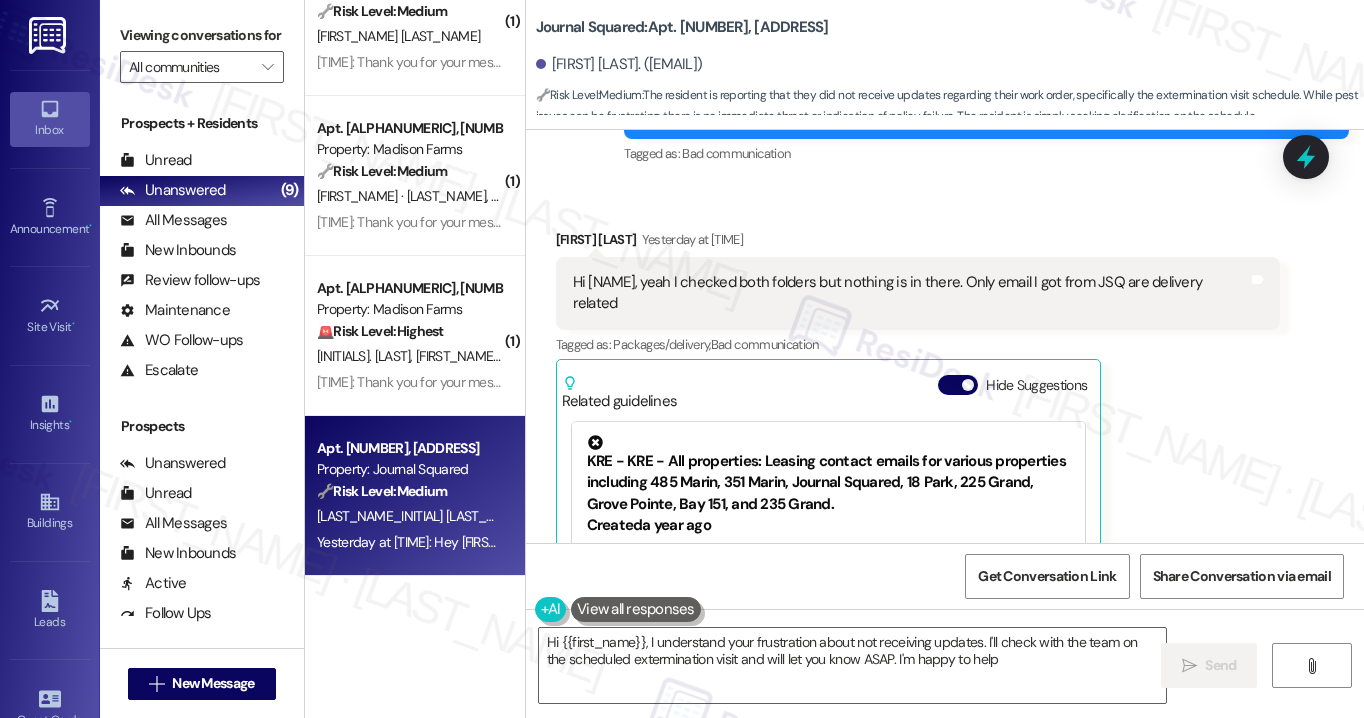 type on "Hi {{first_name}}, I understand your frustration about not receiving updates. I'll check with the team on the scheduled extermination visit and will let you know ASAP. I'm happy to help!" 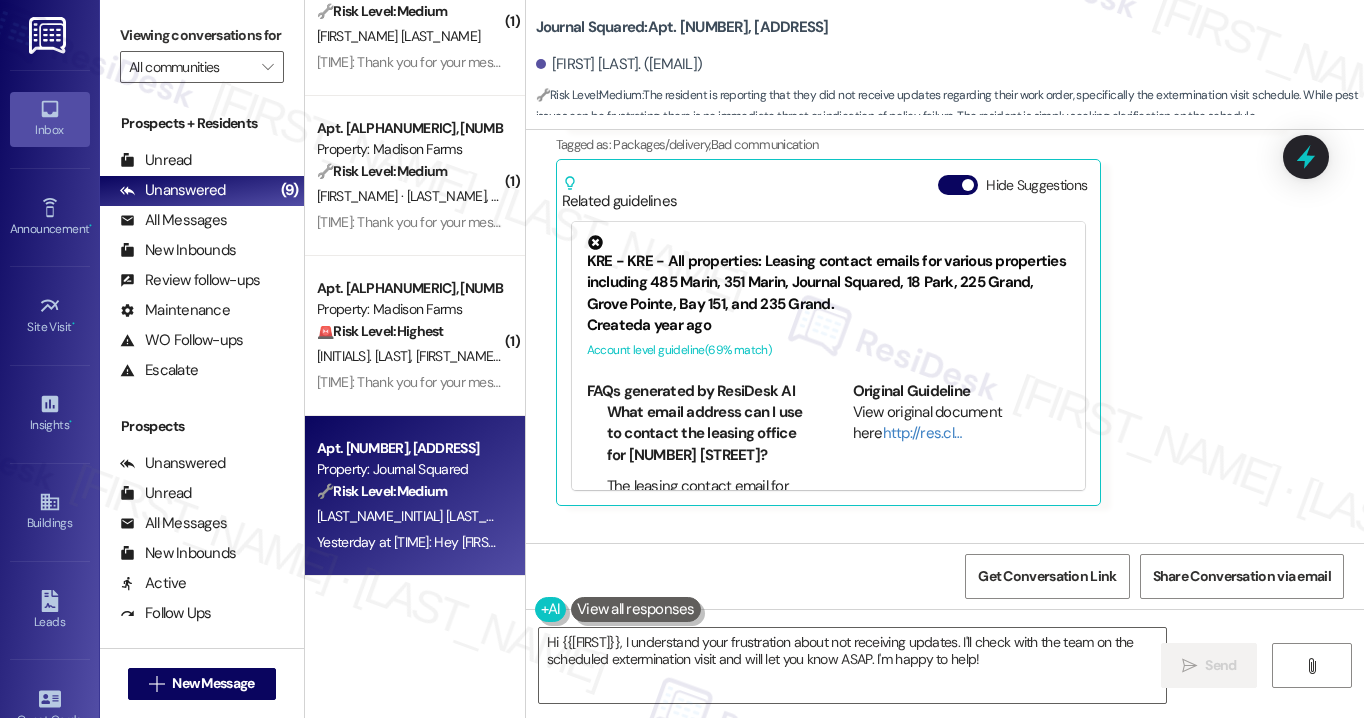 scroll, scrollTop: 14172, scrollLeft: 0, axis: vertical 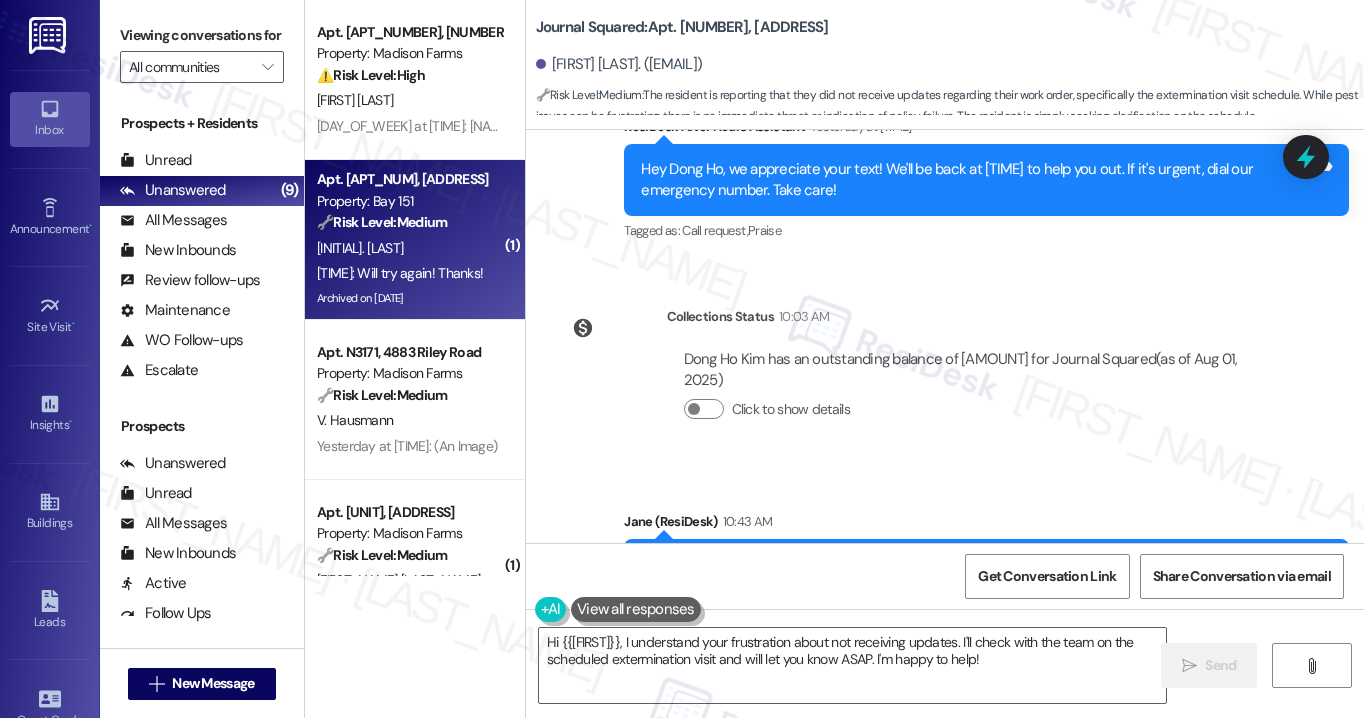 click on "🔧  Risk Level:  Medium The resident is having difficulty contacting the leasing office, but there's no indication of an emergency or urgent issue. The resident is being provided with alternative contact methods. The situation is causing frustration, but does not pose immediate risk." at bounding box center [409, 222] 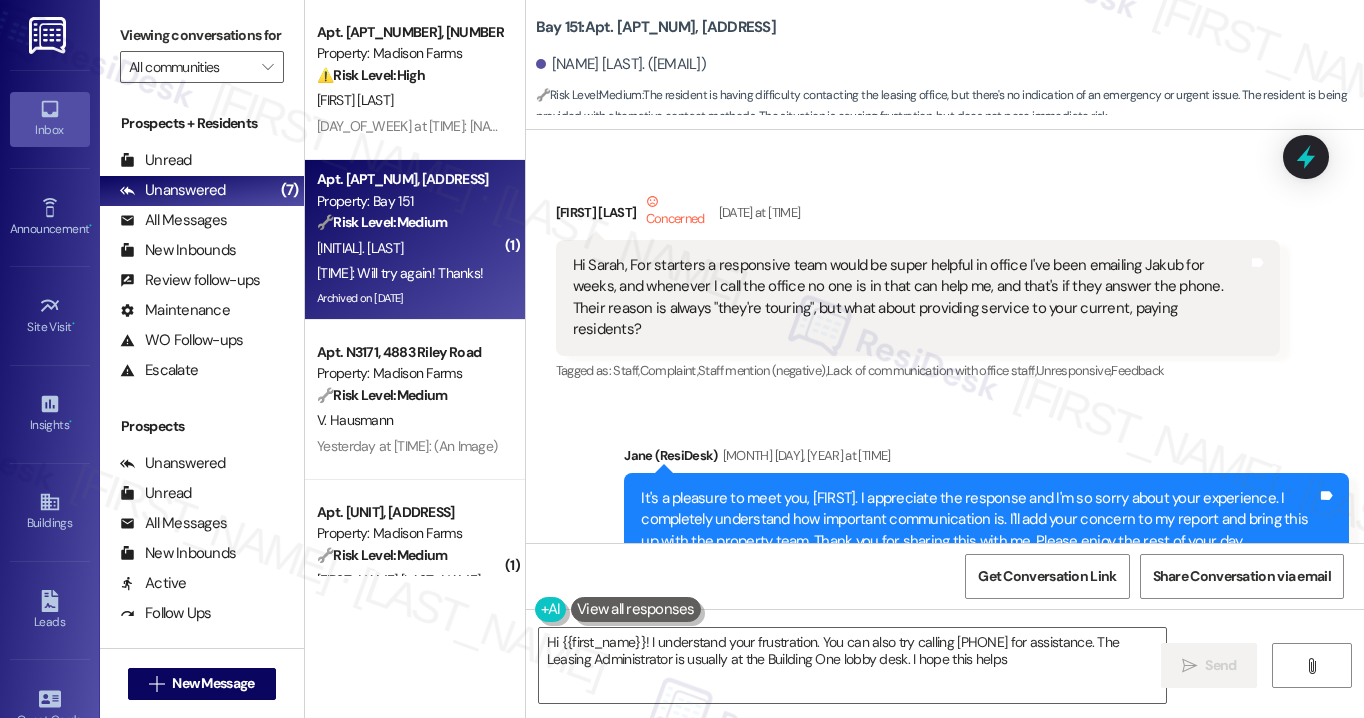 type on "Hi {{first_name}}! I understand your frustration. You can also try calling (201) 751-2004 for assistance. The Leasing Administrator is usually at the Building One lobby desk. I hope this helps!" 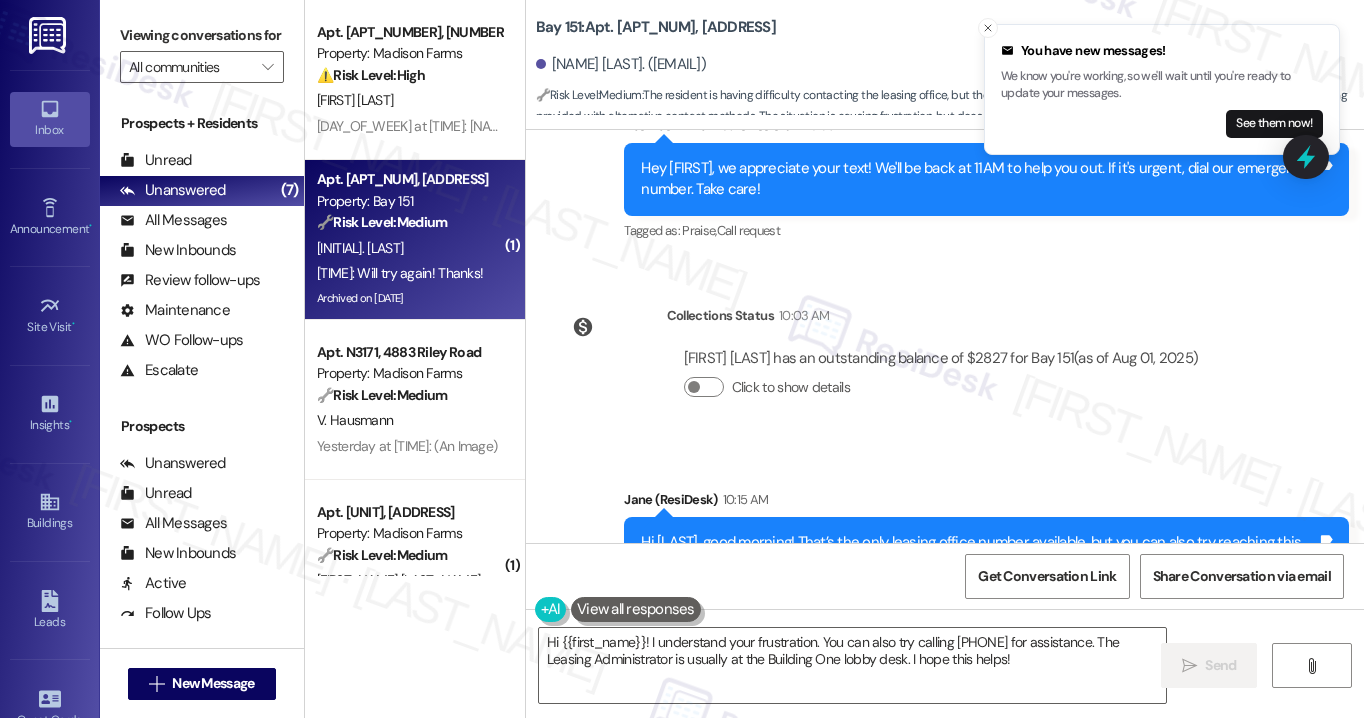 scroll, scrollTop: 75489, scrollLeft: 0, axis: vertical 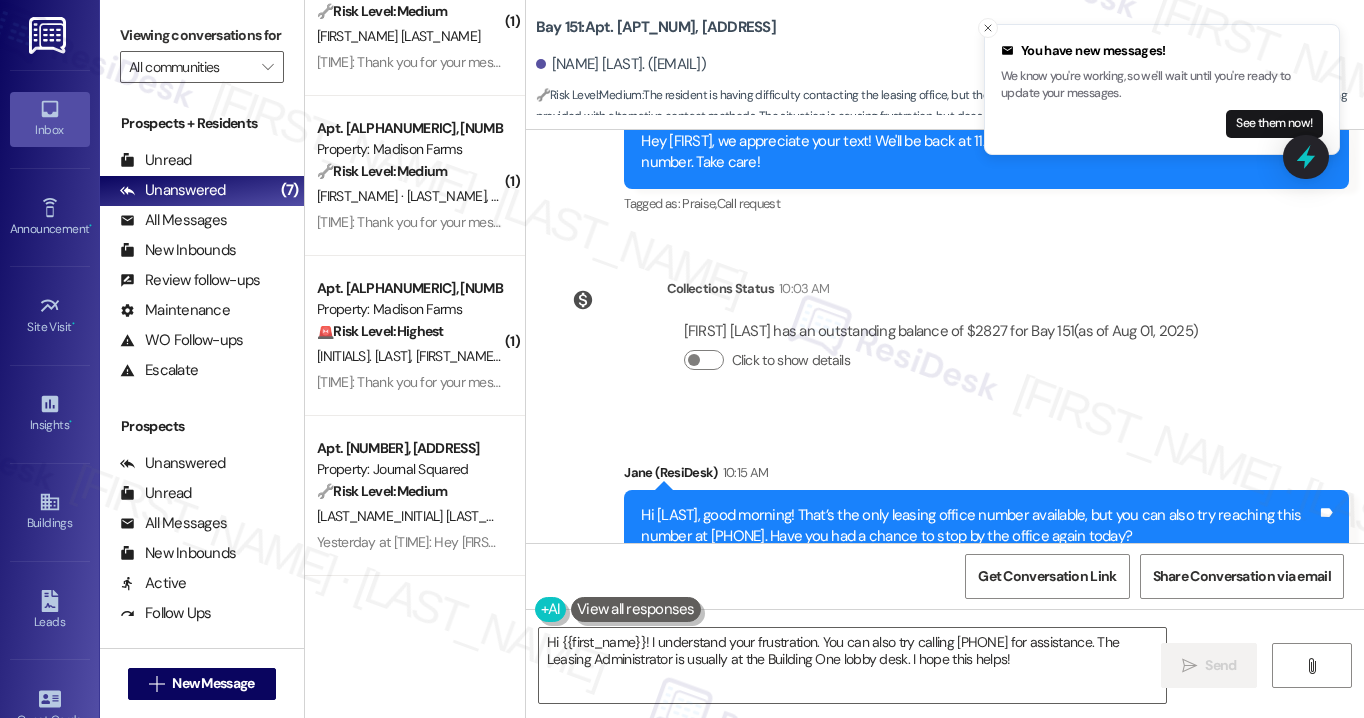 click on "Great! Thank you, and if you need anything else, feel free to let me know. Have a great day!" at bounding box center [1035, 878] 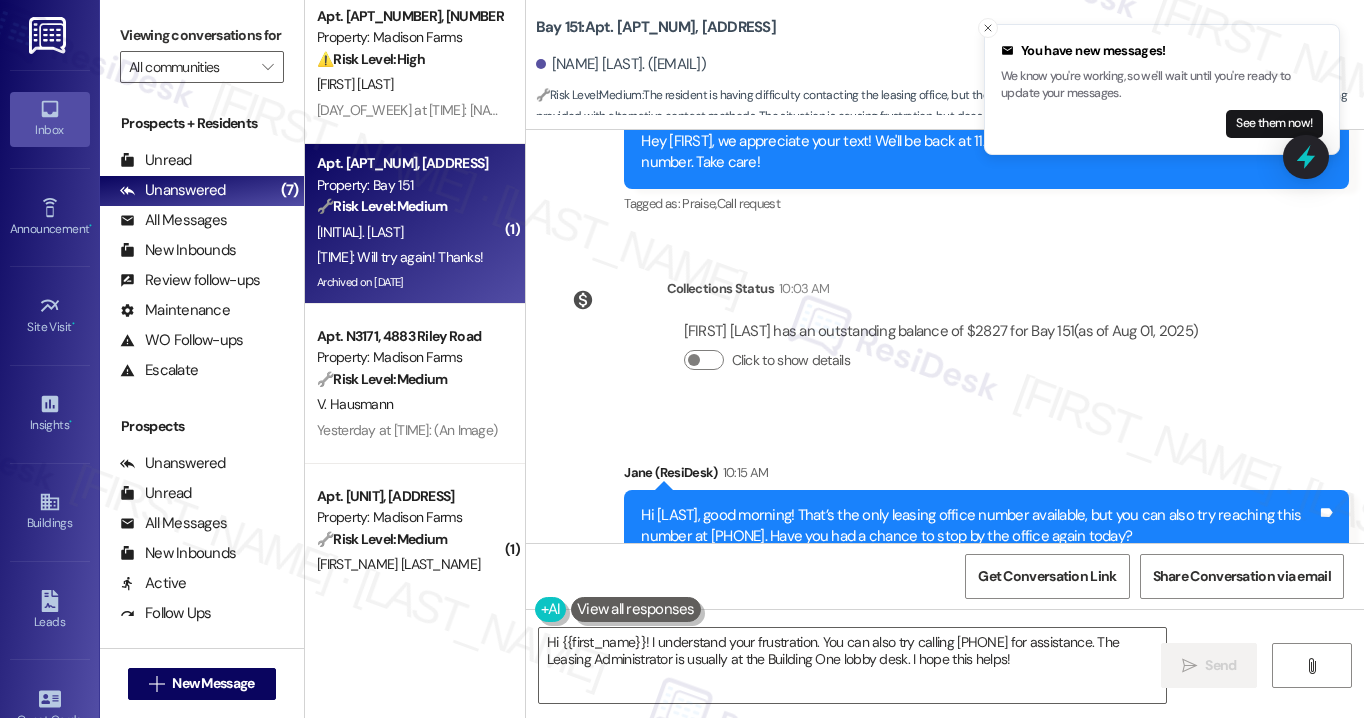 scroll, scrollTop: 0, scrollLeft: 0, axis: both 